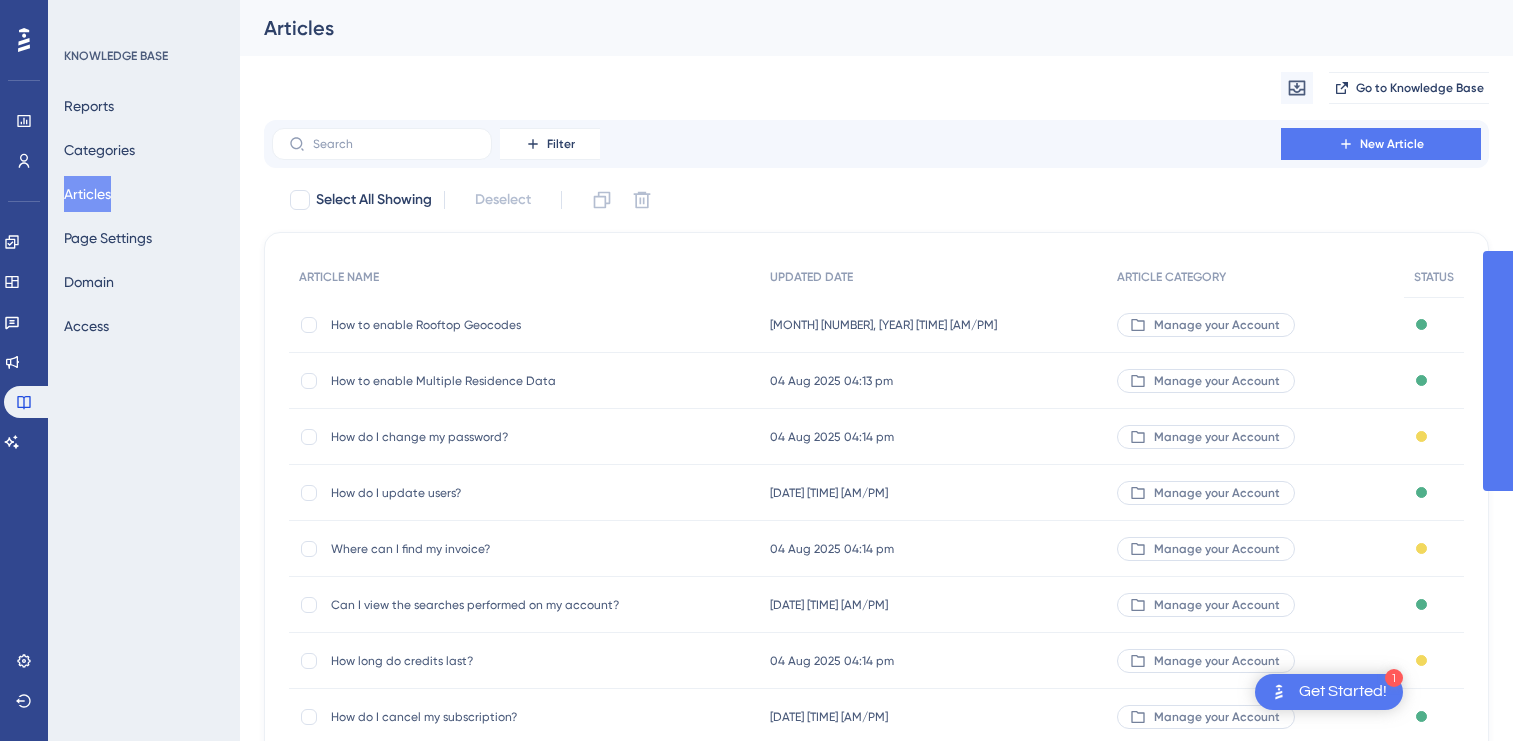 scroll, scrollTop: 0, scrollLeft: 0, axis: both 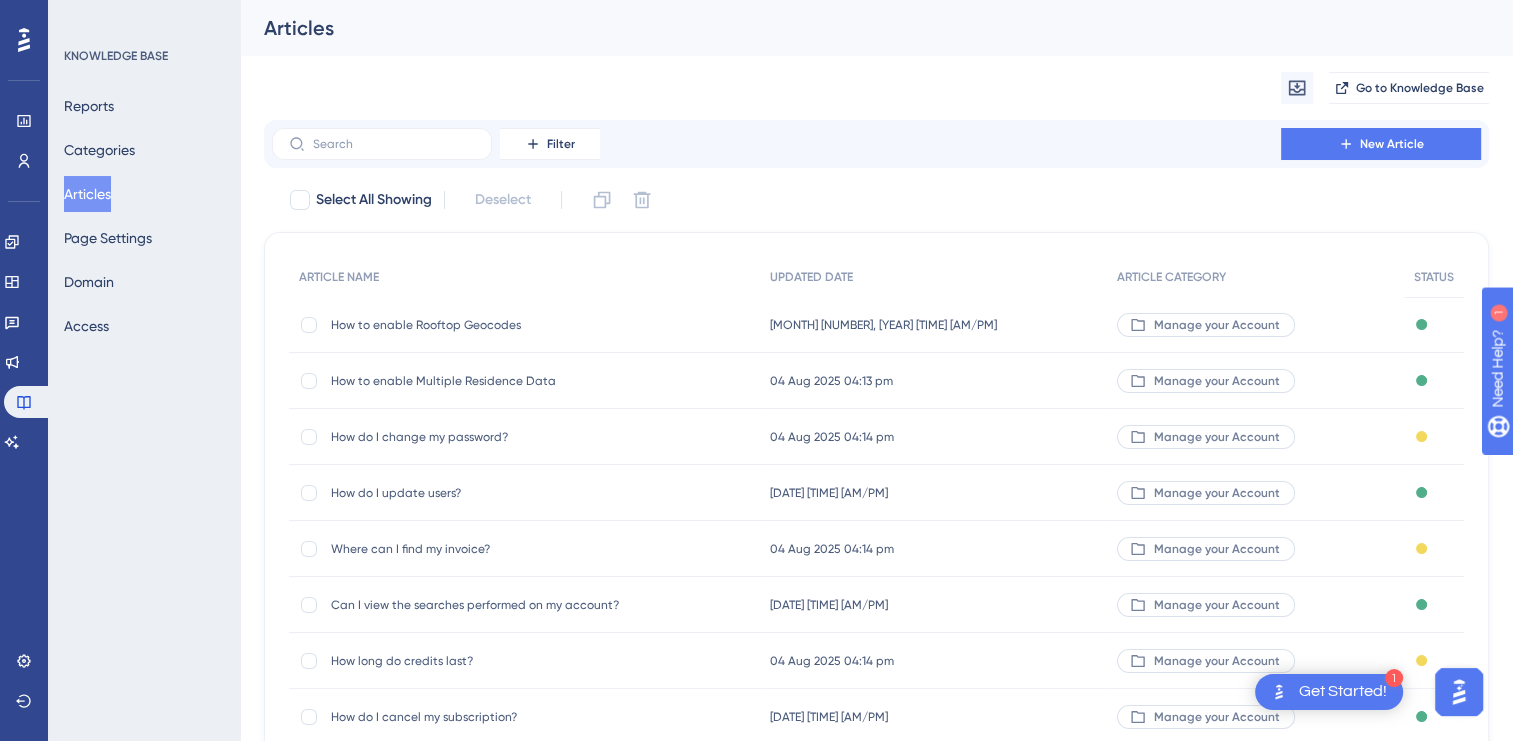 click on "Get Started!" at bounding box center [1343, 692] 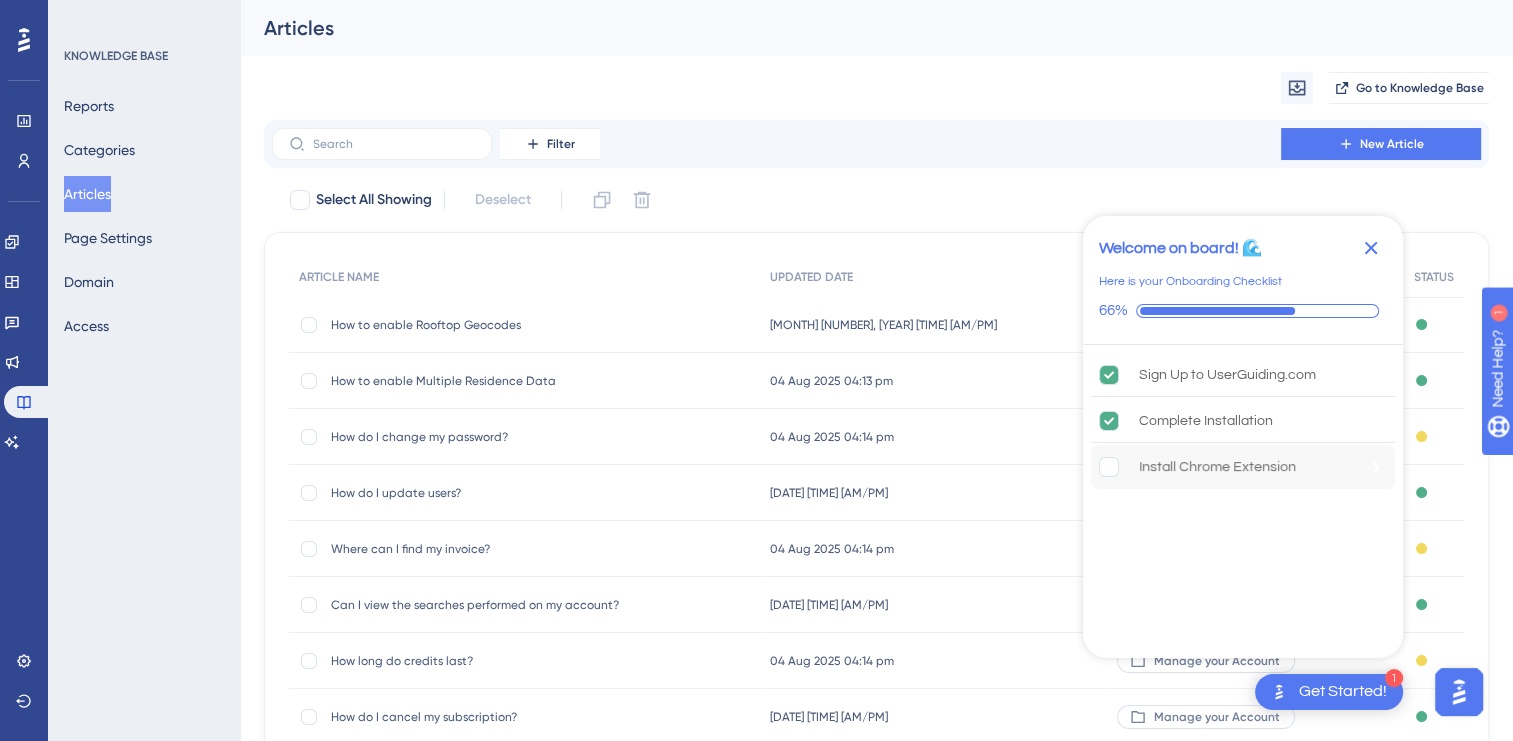 click on "Install Chrome Extension" at bounding box center [1217, 467] 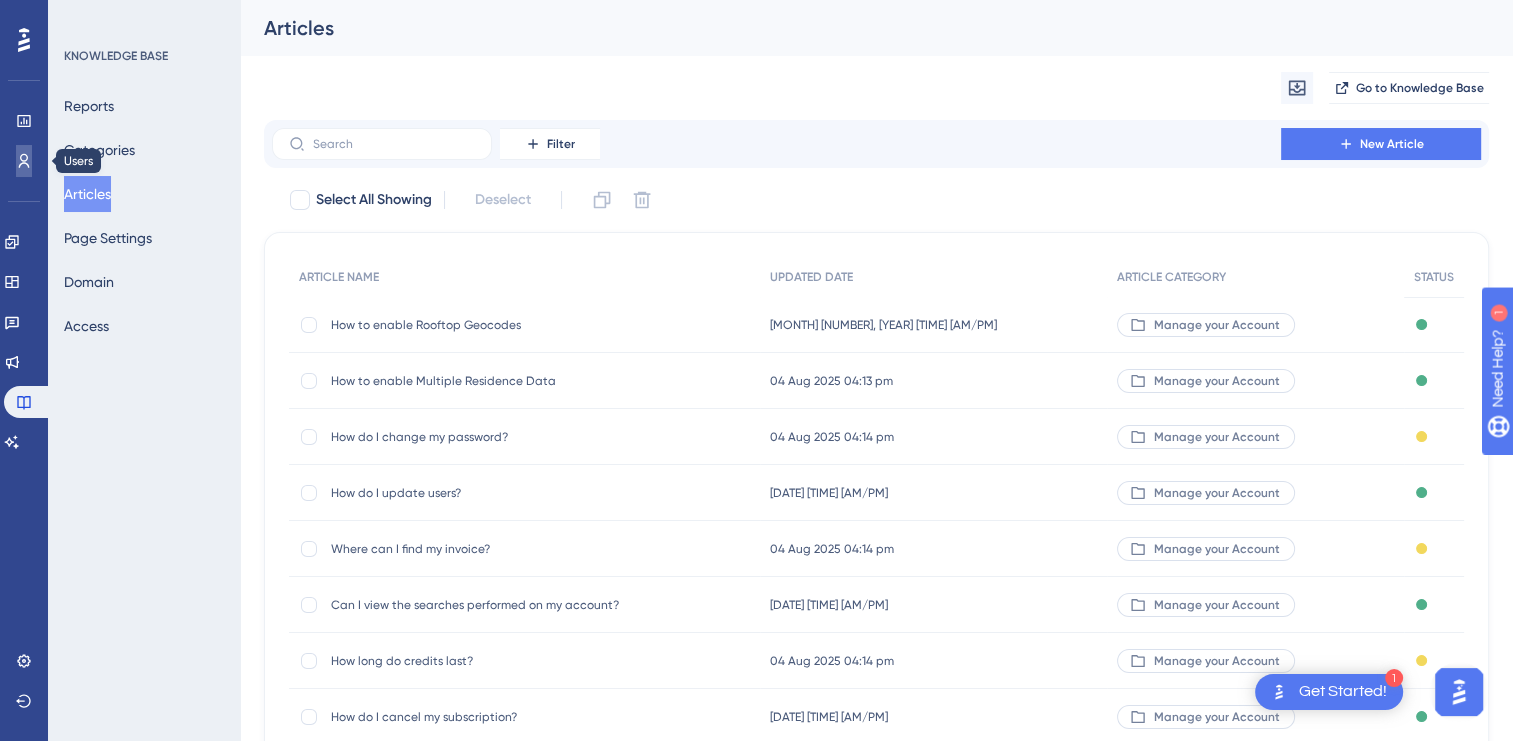click 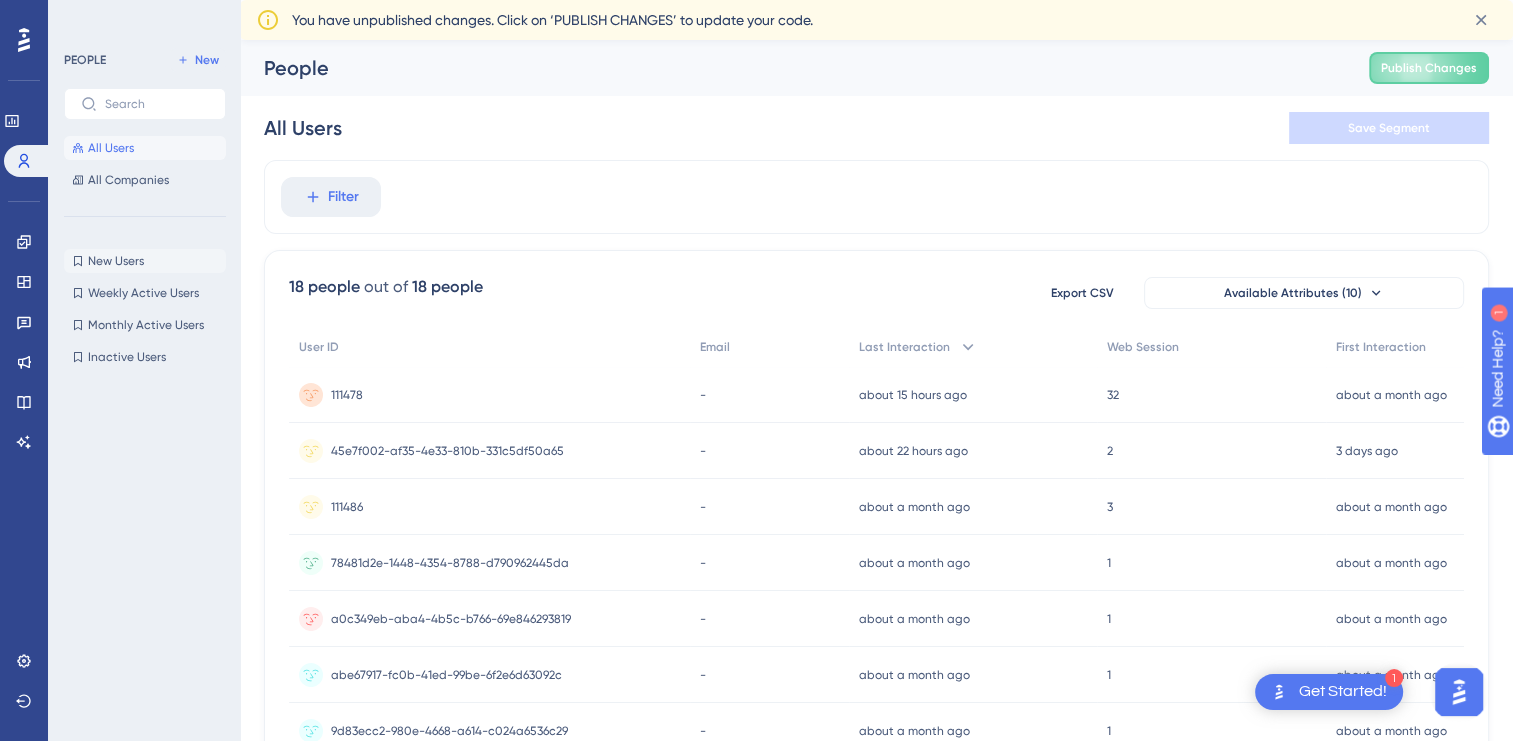 click on "New Users" at bounding box center [116, 261] 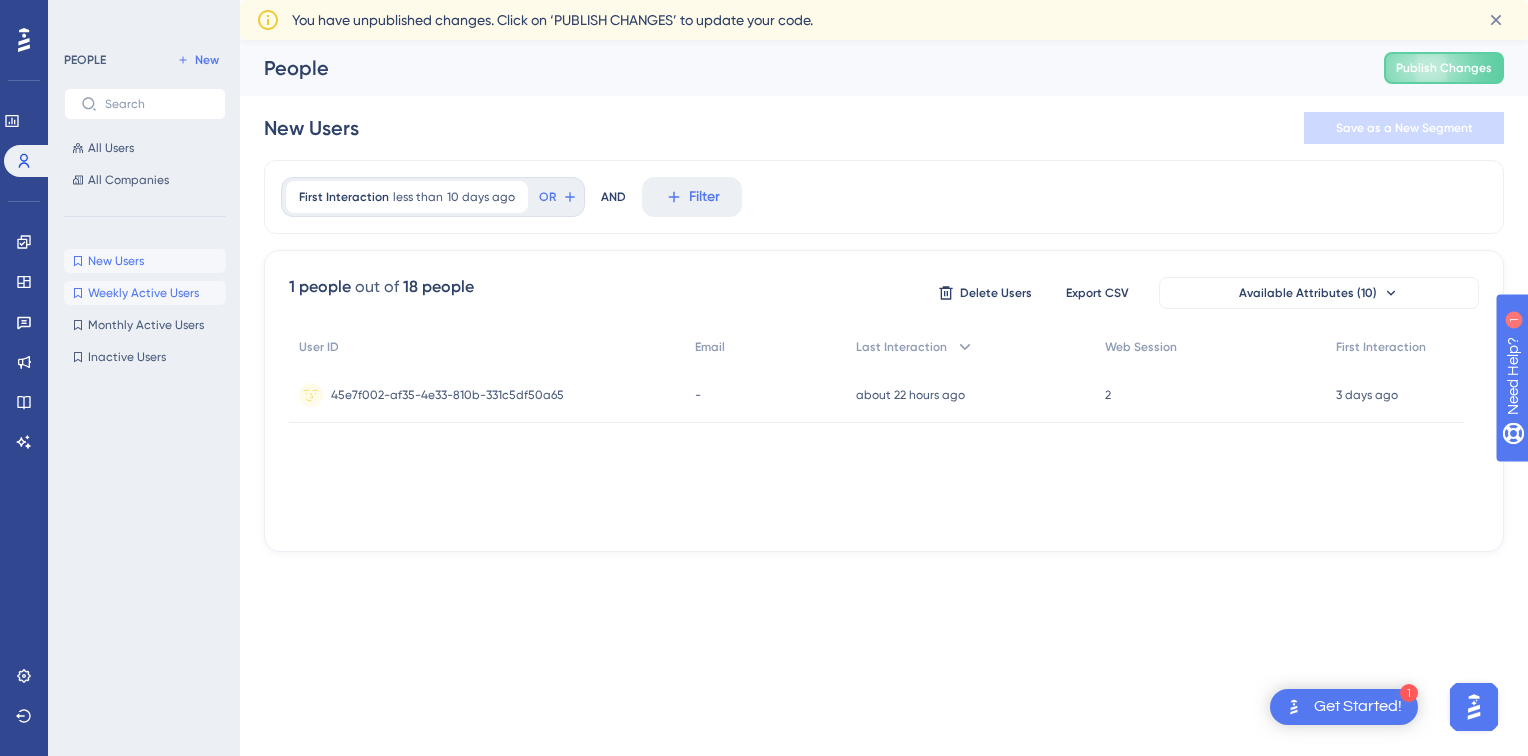 click on "Weekly Active Users" at bounding box center (143, 293) 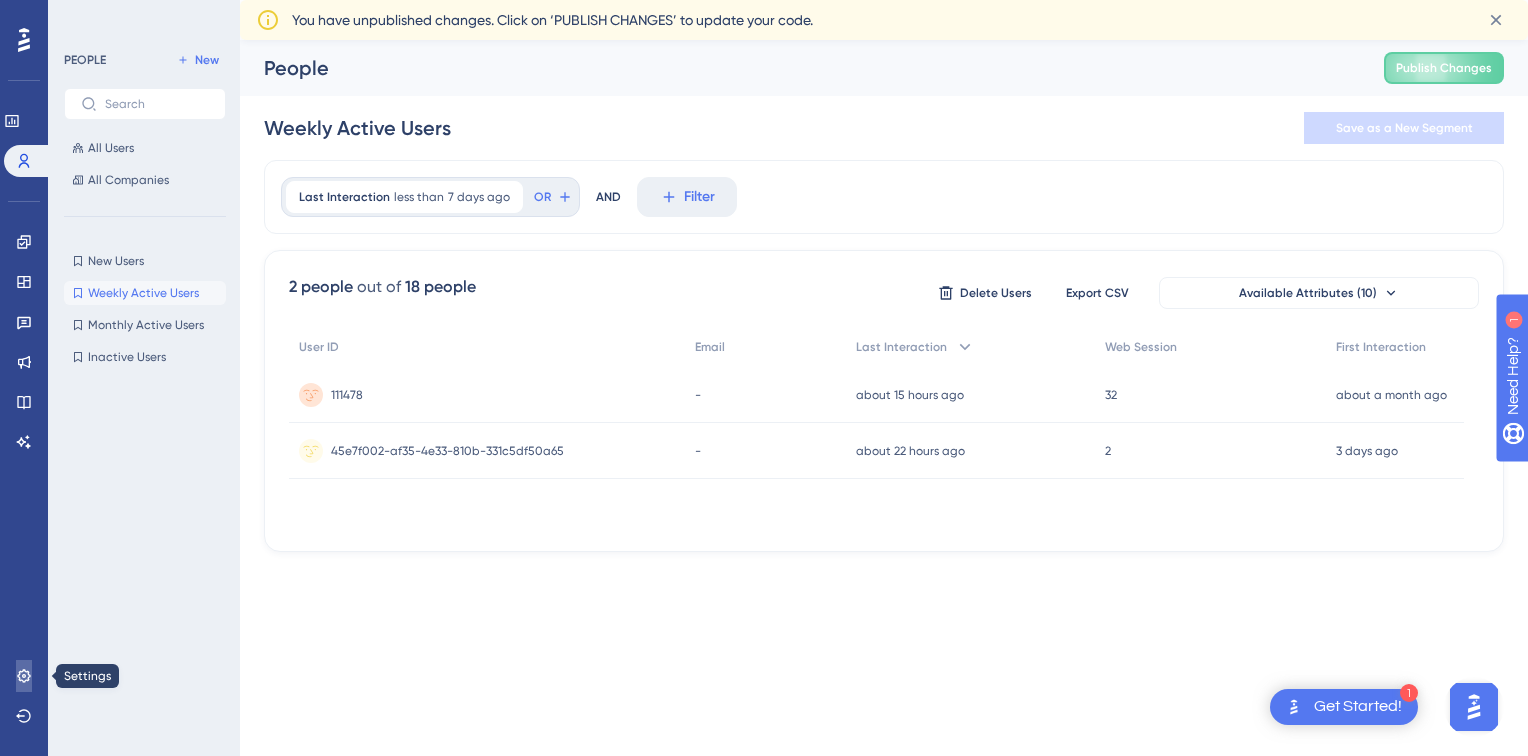 click 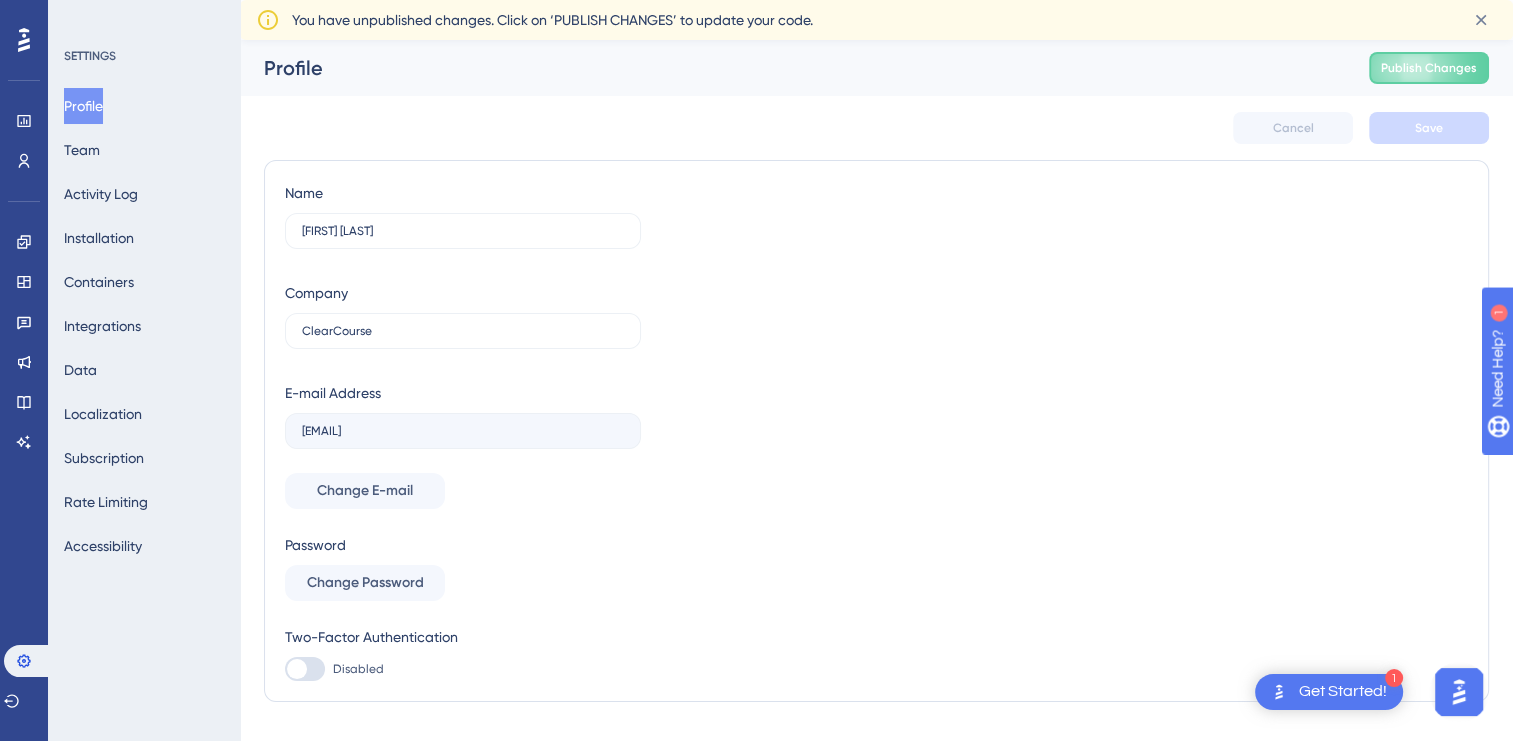 scroll, scrollTop: 40, scrollLeft: 0, axis: vertical 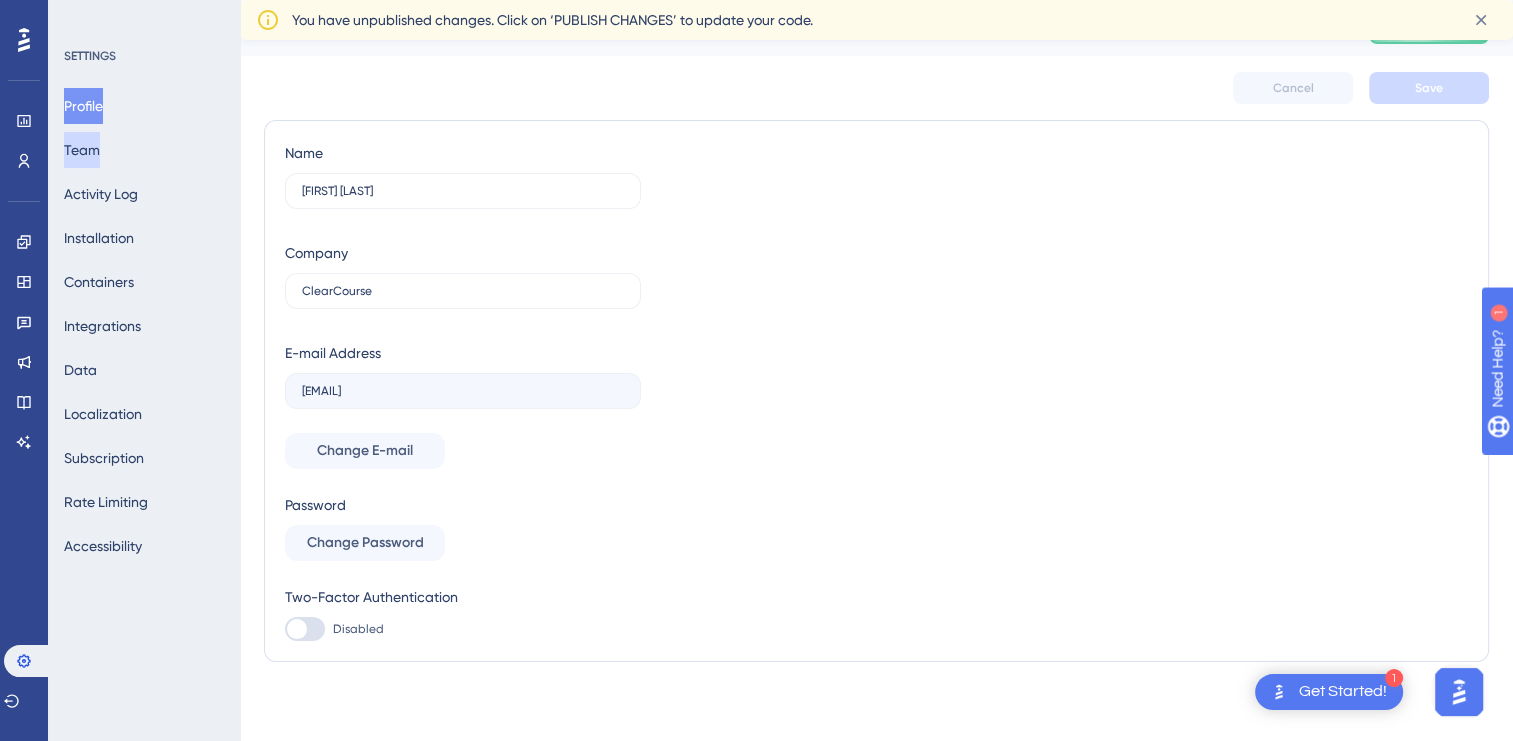 click on "Team" at bounding box center (82, 150) 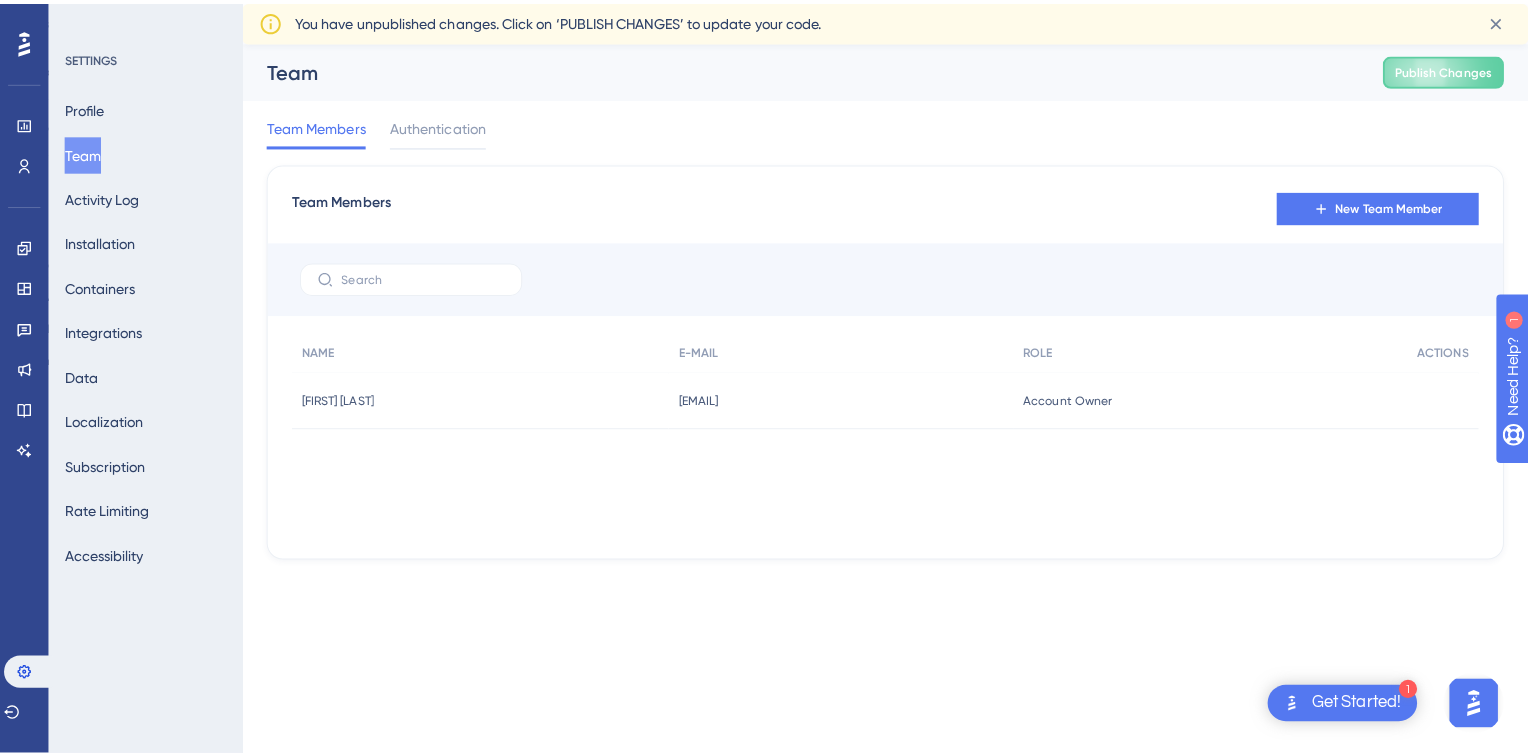 scroll, scrollTop: 0, scrollLeft: 0, axis: both 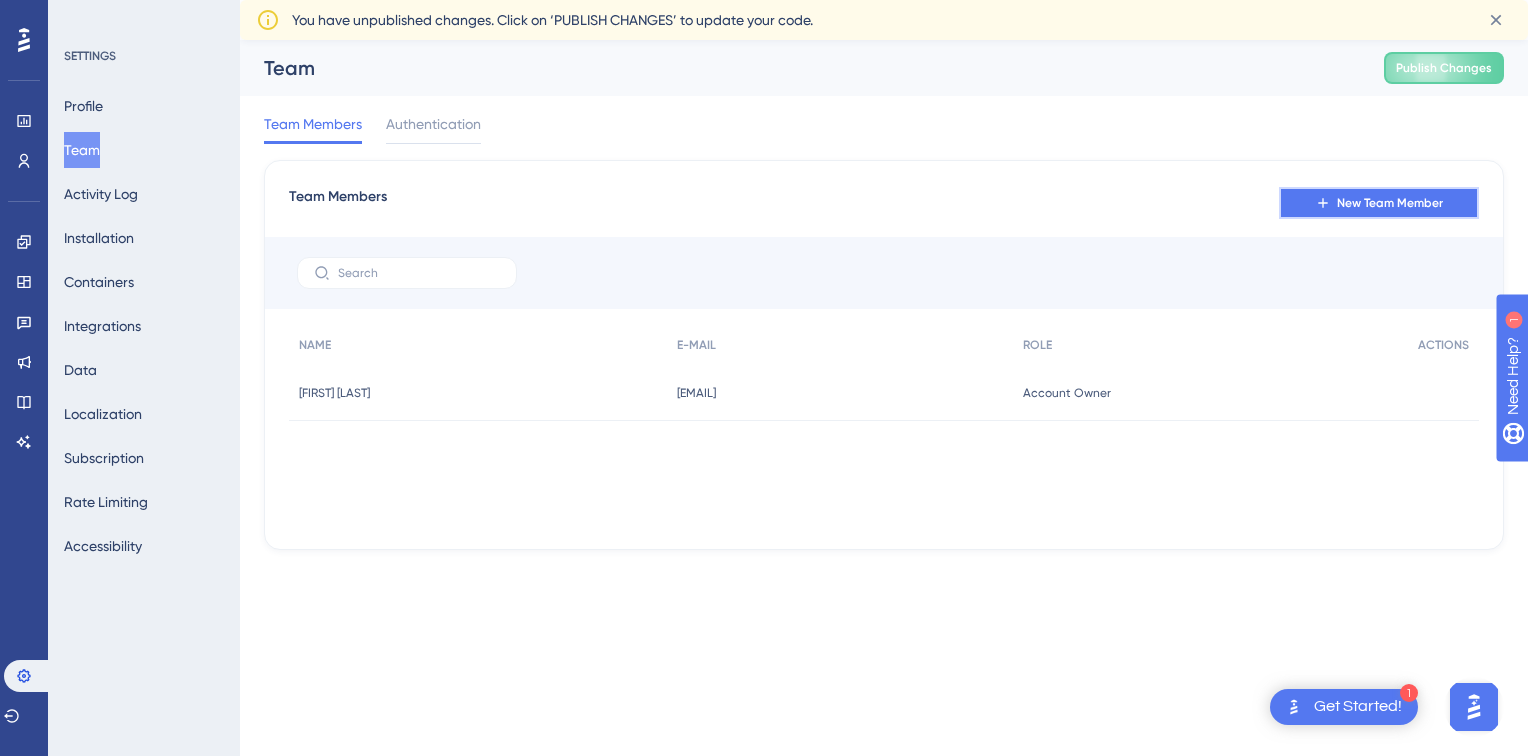 click 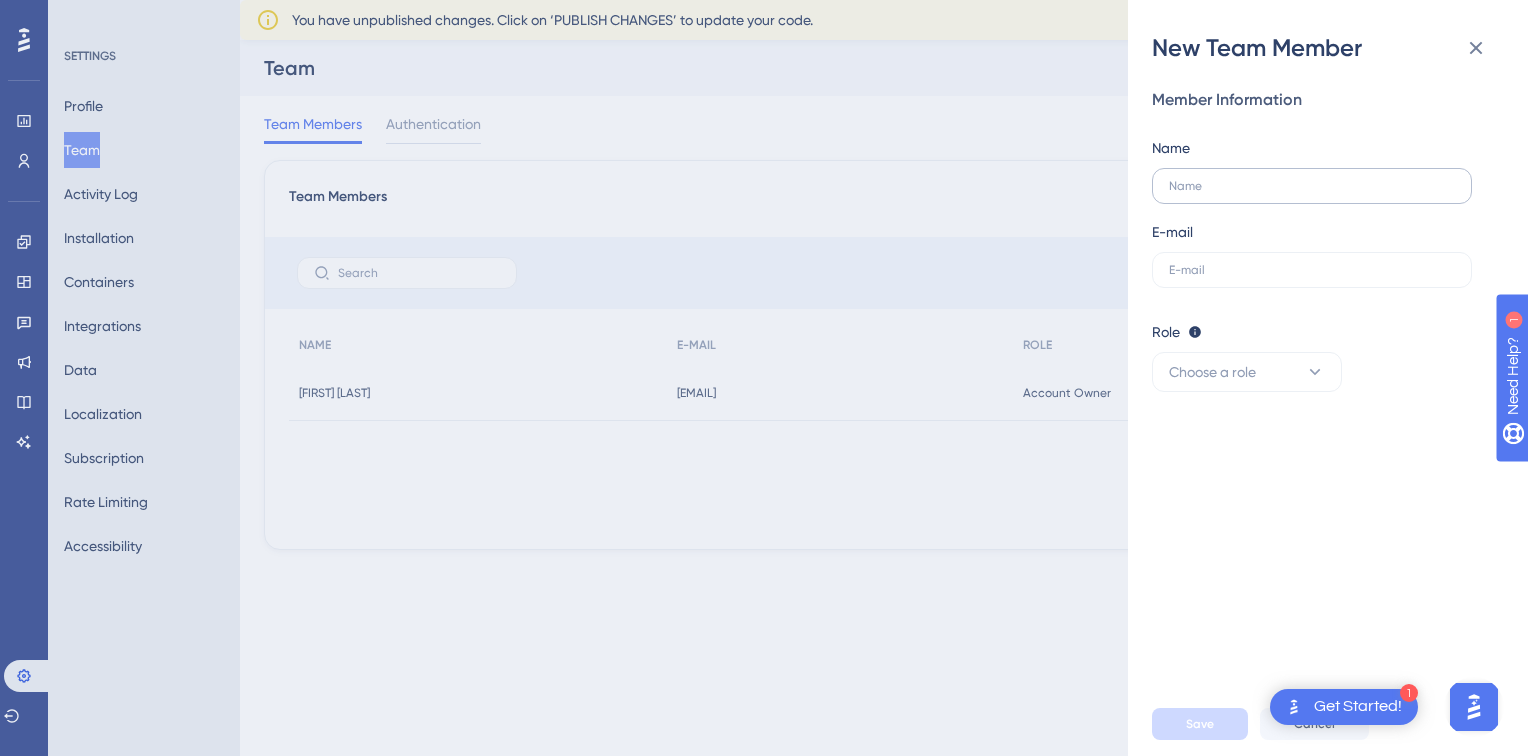 click at bounding box center [1312, 186] 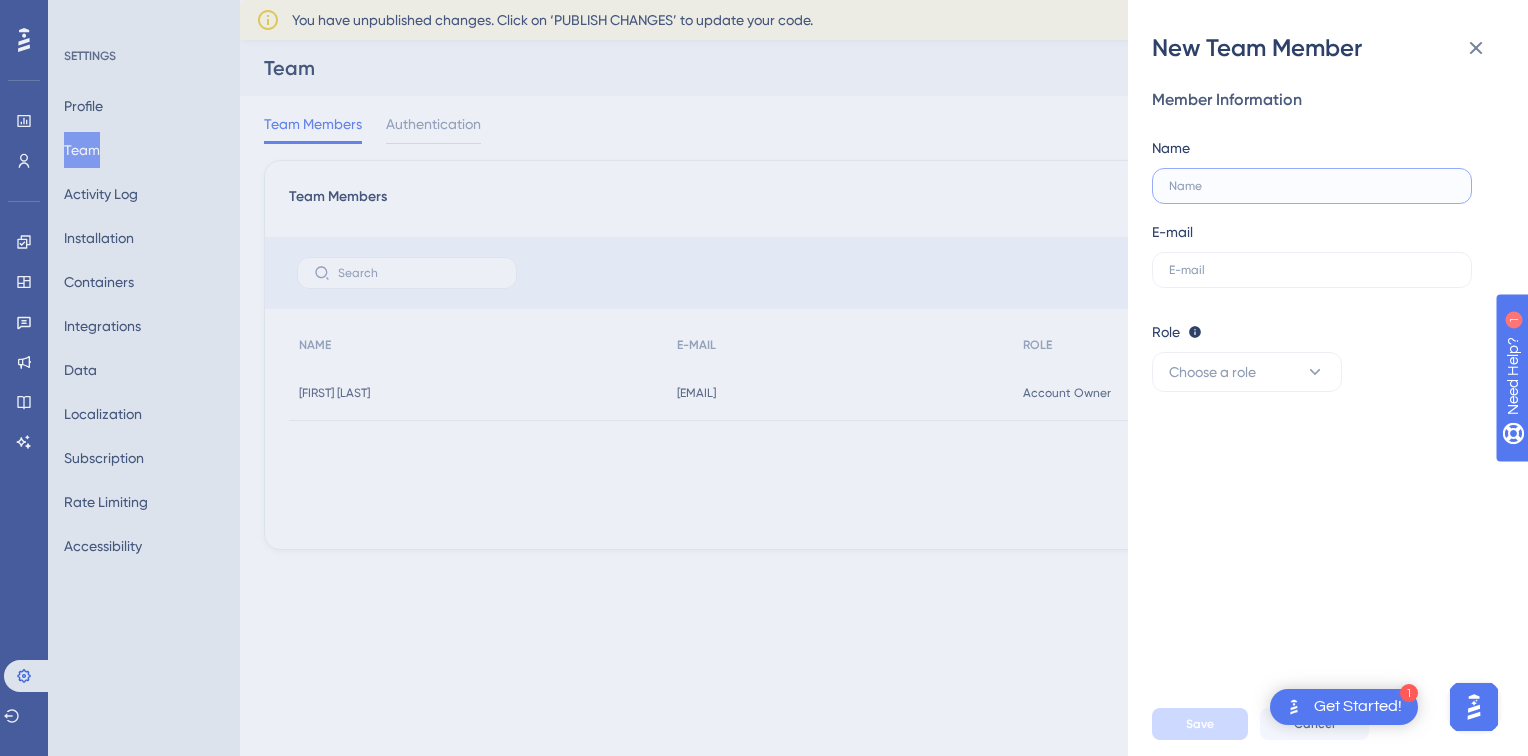 click at bounding box center [1312, 186] 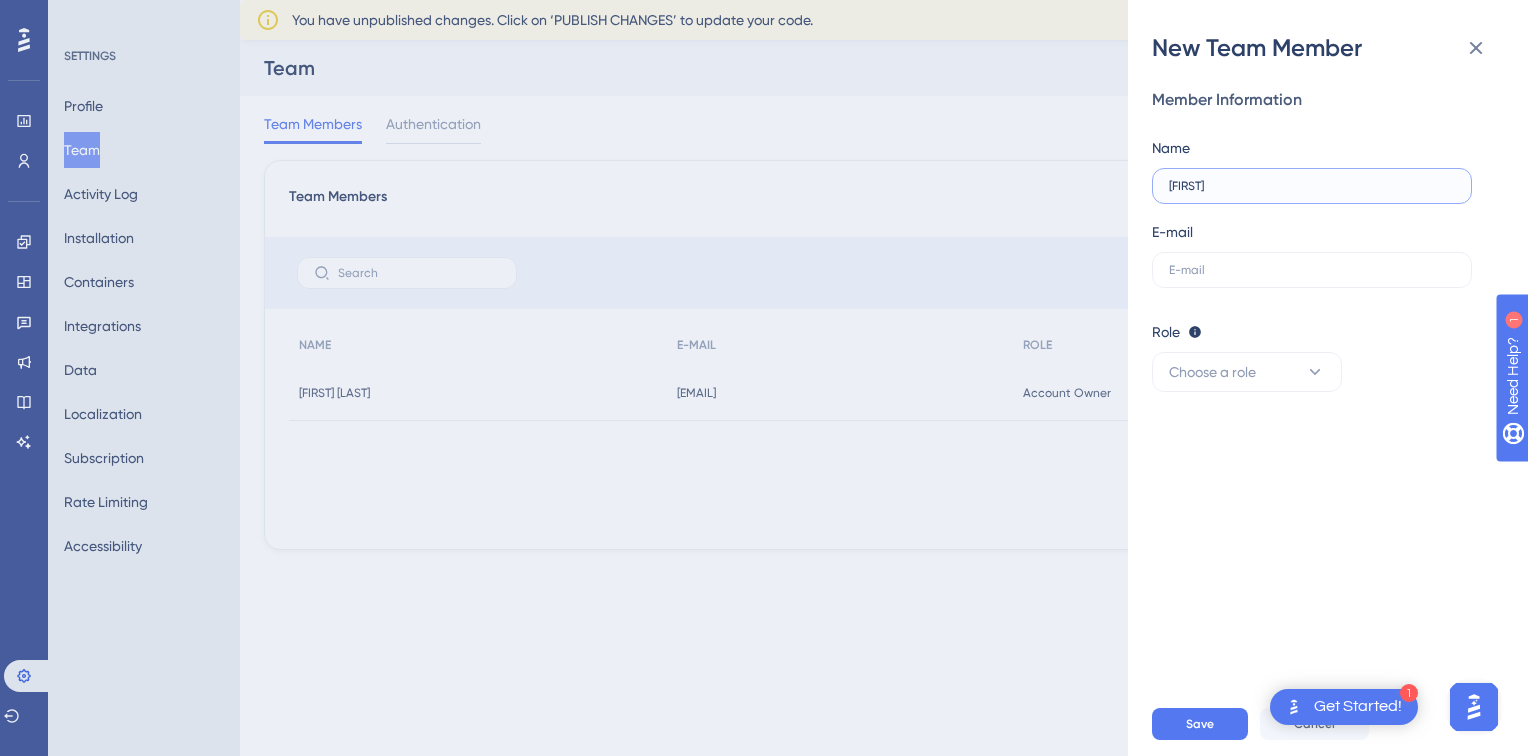 type on "[FIRST]" 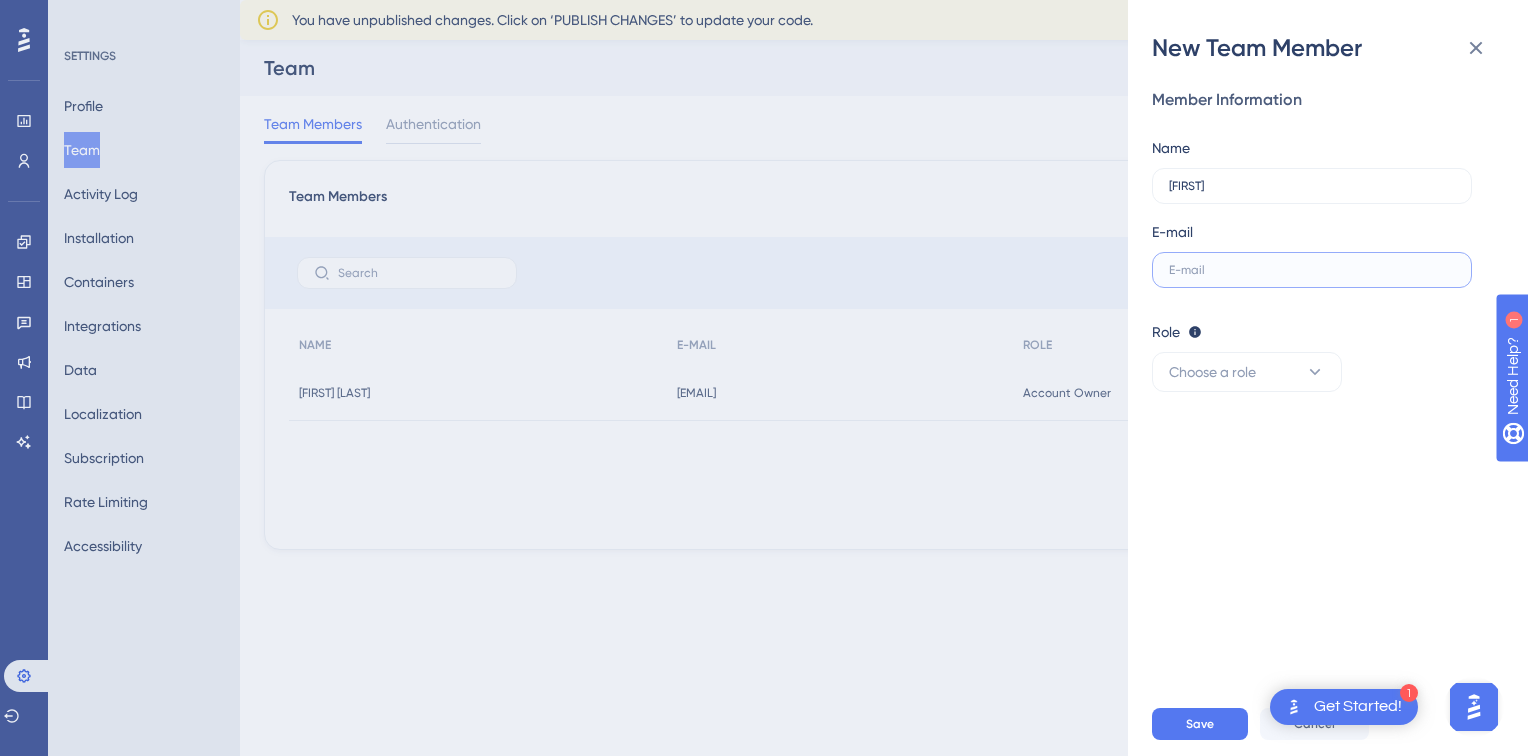 click at bounding box center [1312, 270] 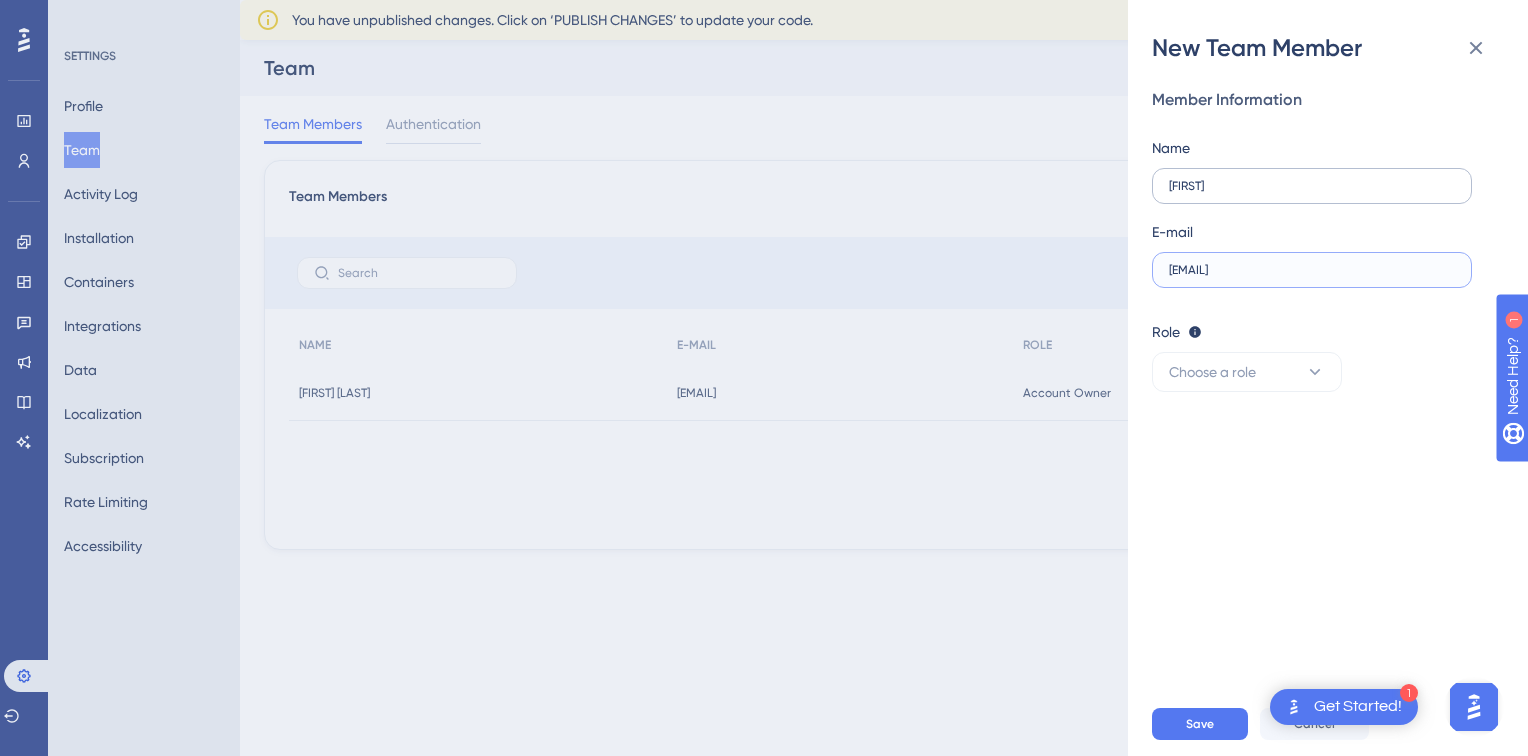 type on "[EMAIL]" 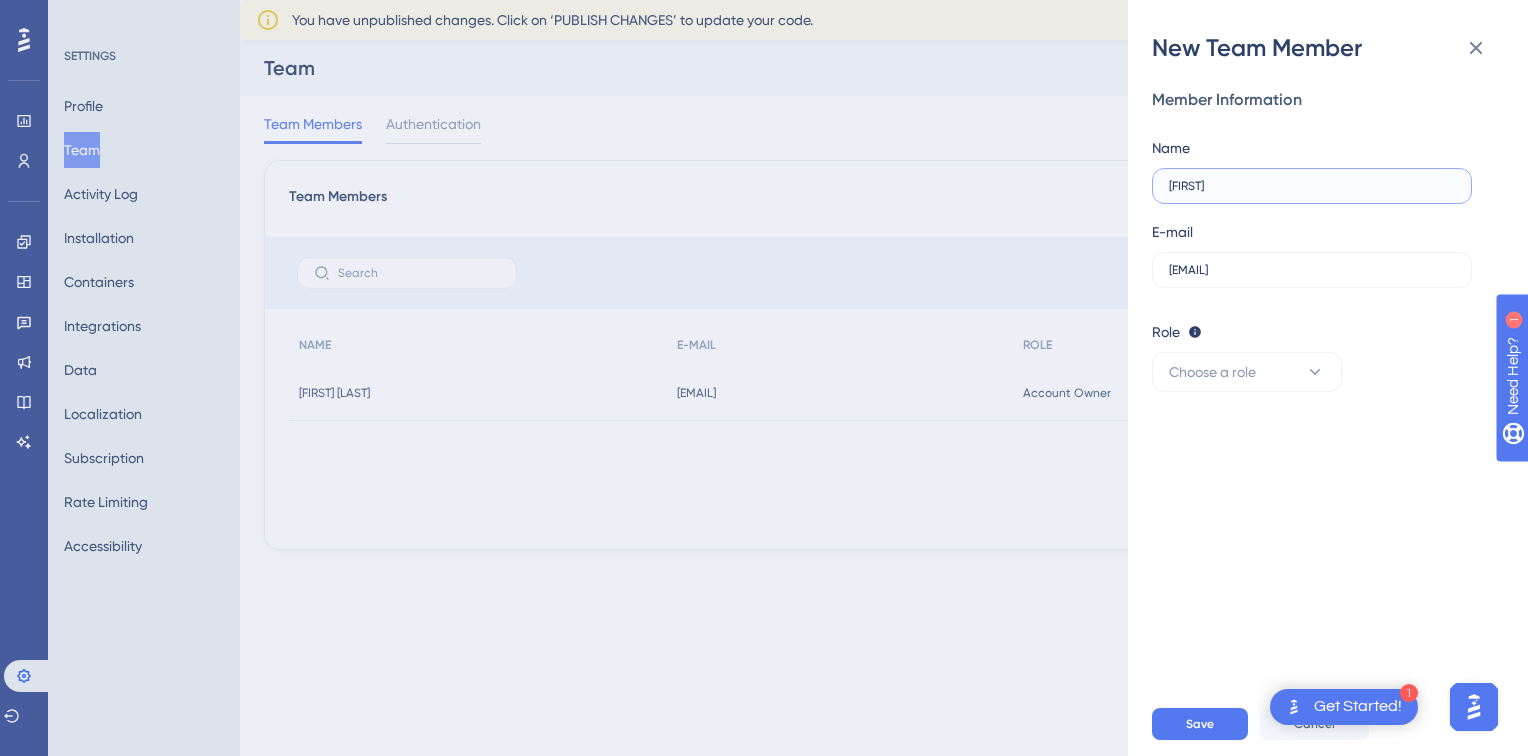 click on "[FIRST]" at bounding box center [1312, 186] 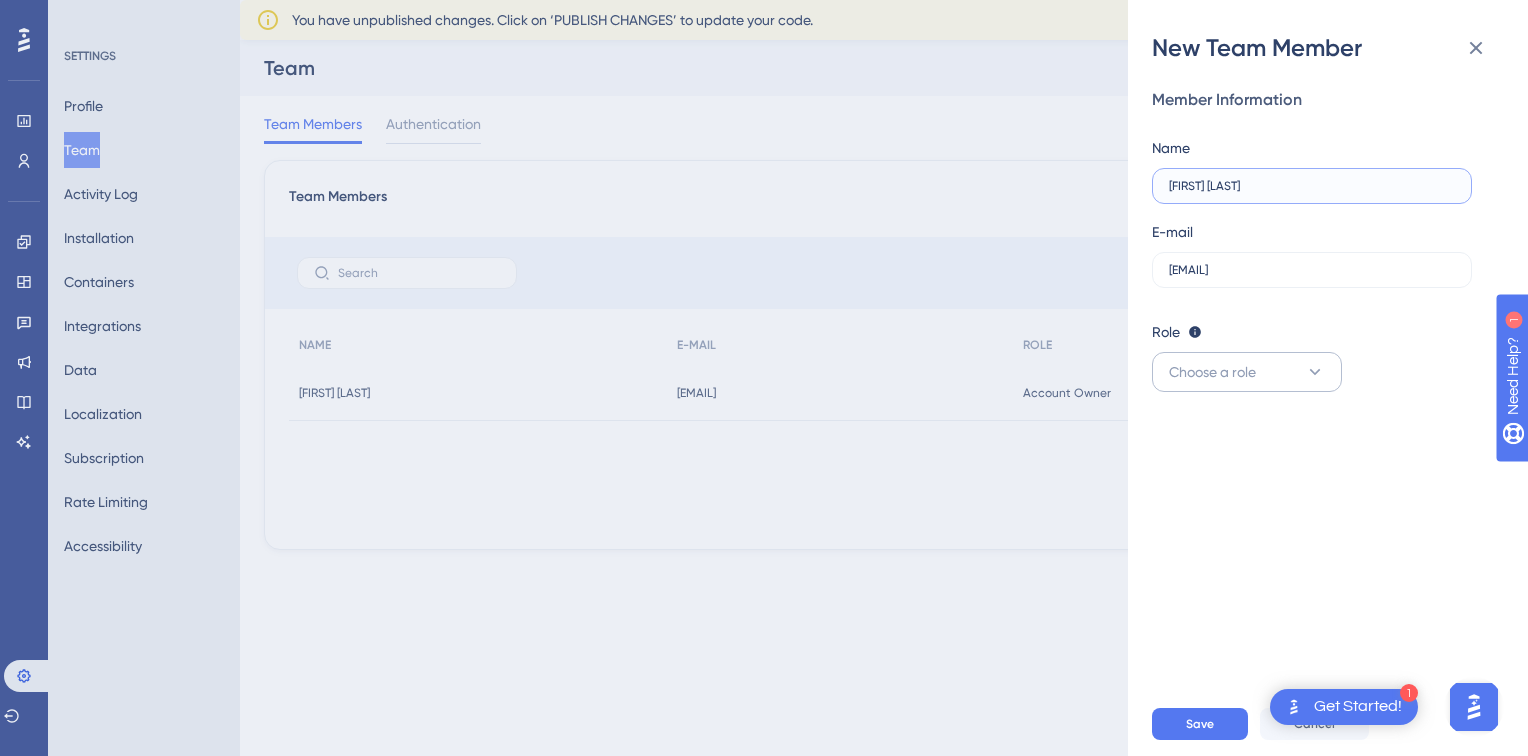 type on "[FIRST] [LAST]" 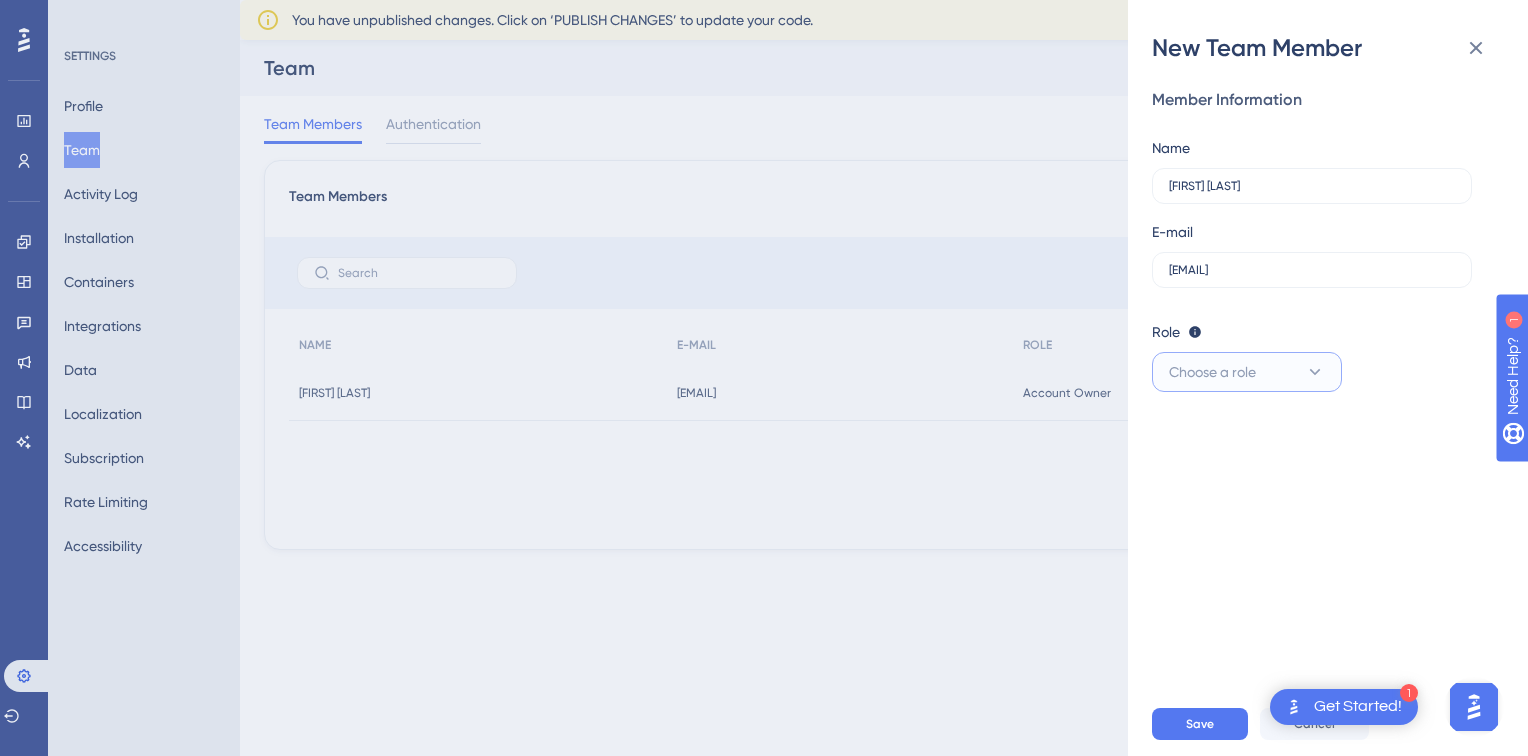 click on "Choose a role" at bounding box center (1247, 372) 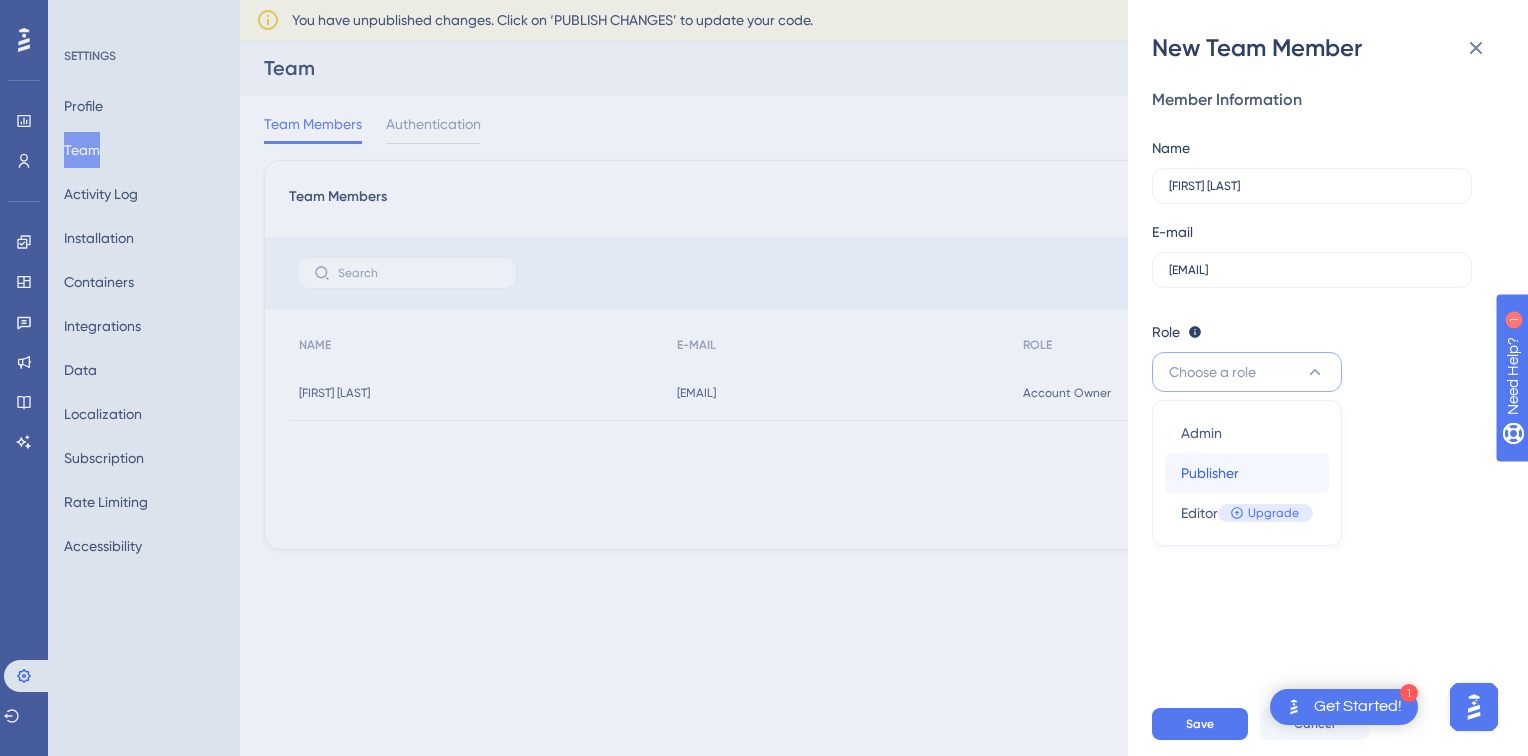 click on "Publisher Publisher" at bounding box center [1247, 473] 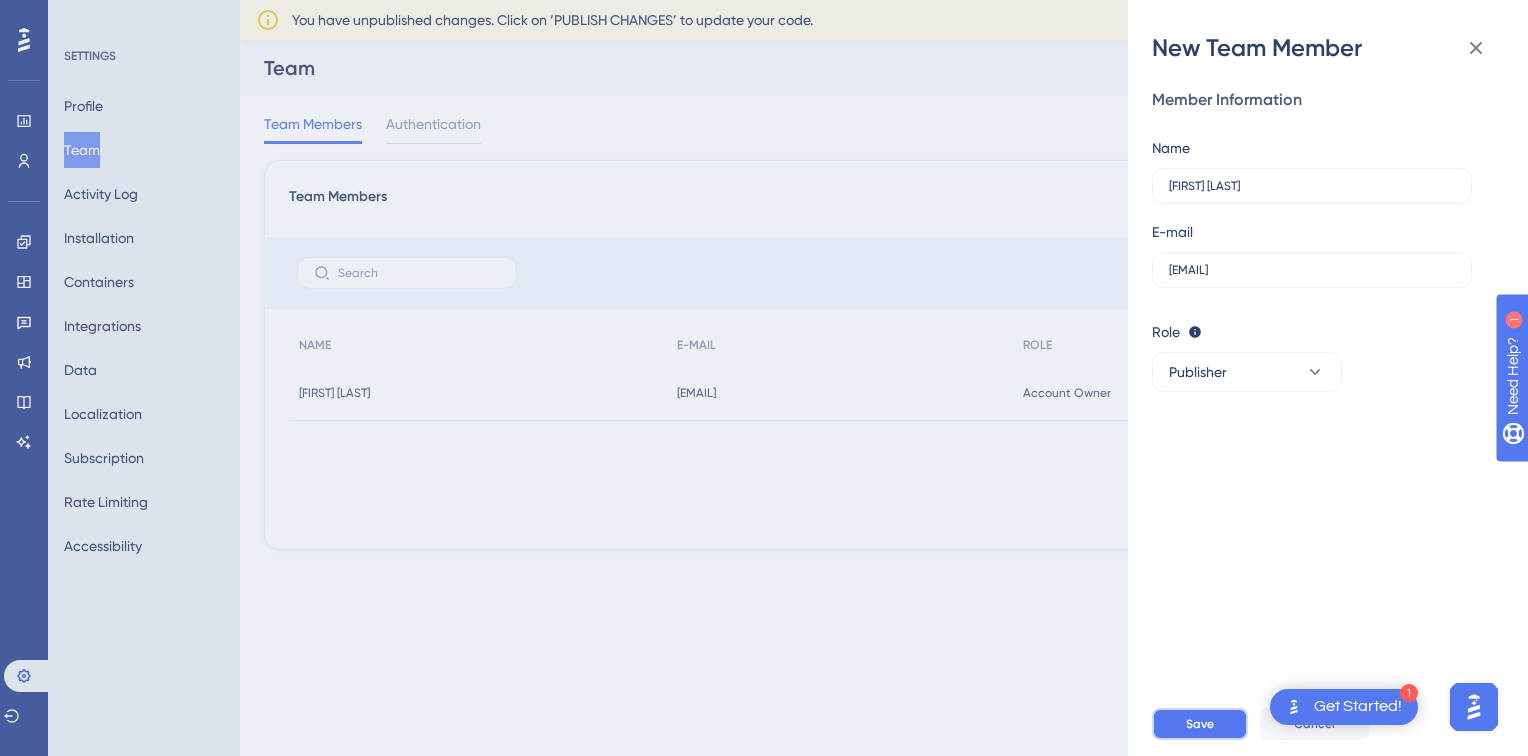 click on "Save" at bounding box center (1200, 724) 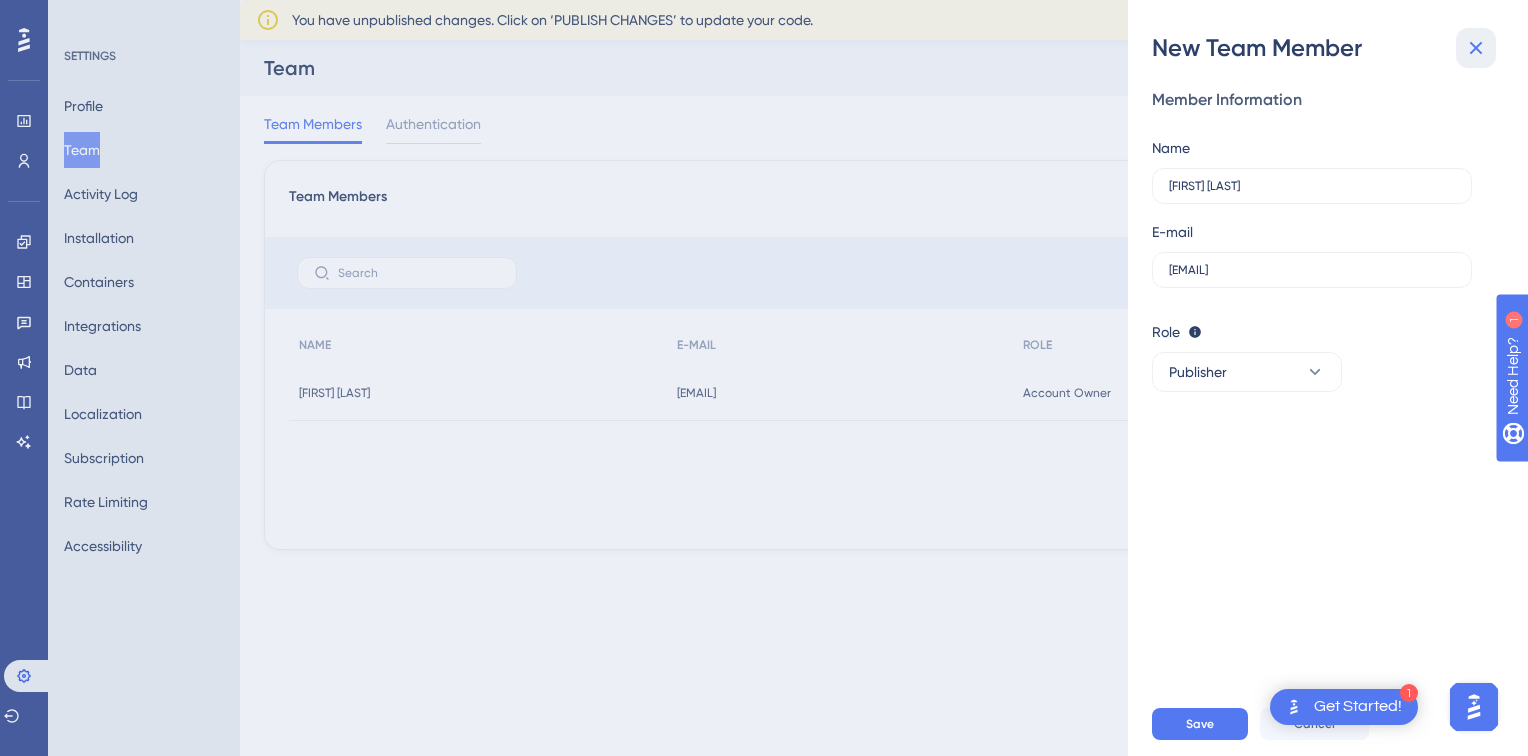 click 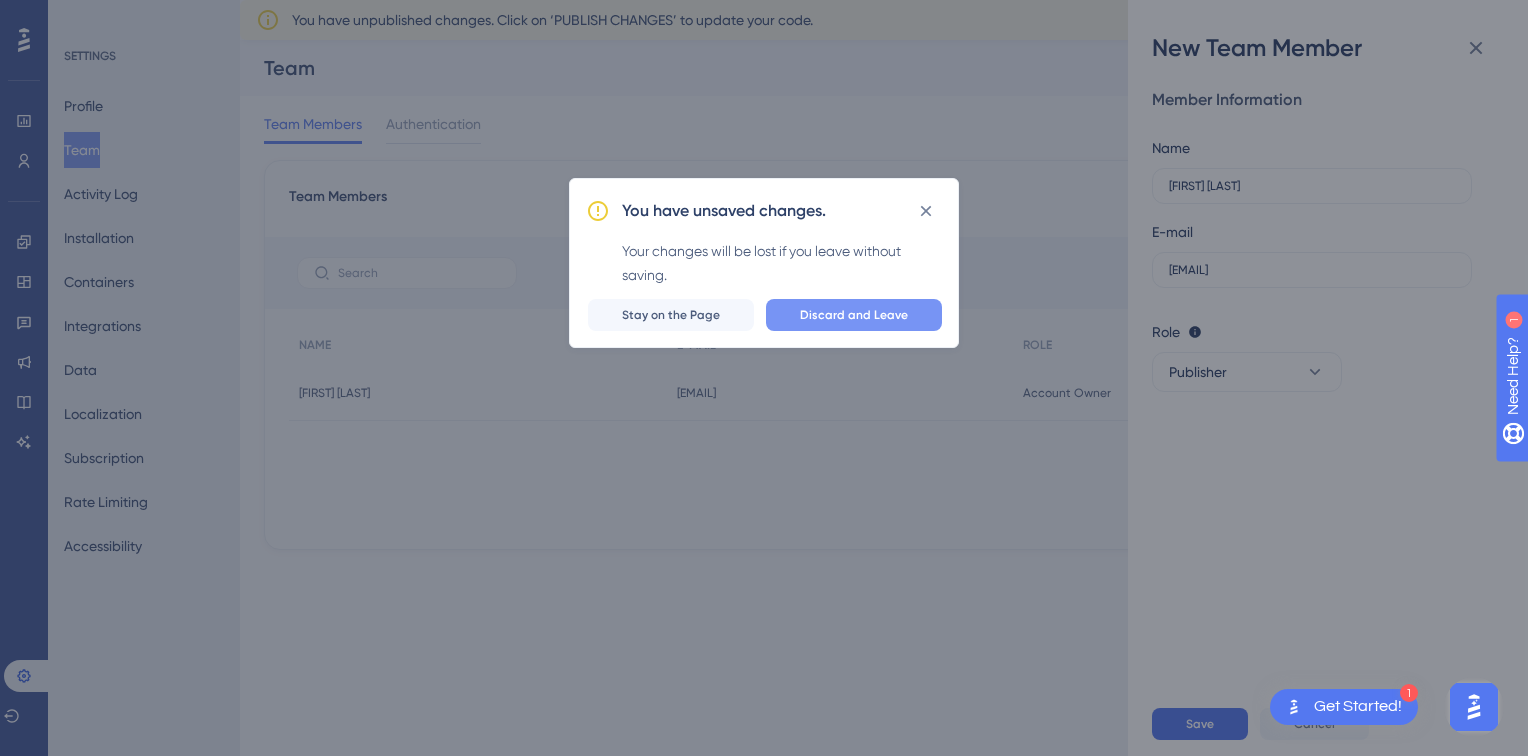 click on "Discard and Leave" at bounding box center (854, 315) 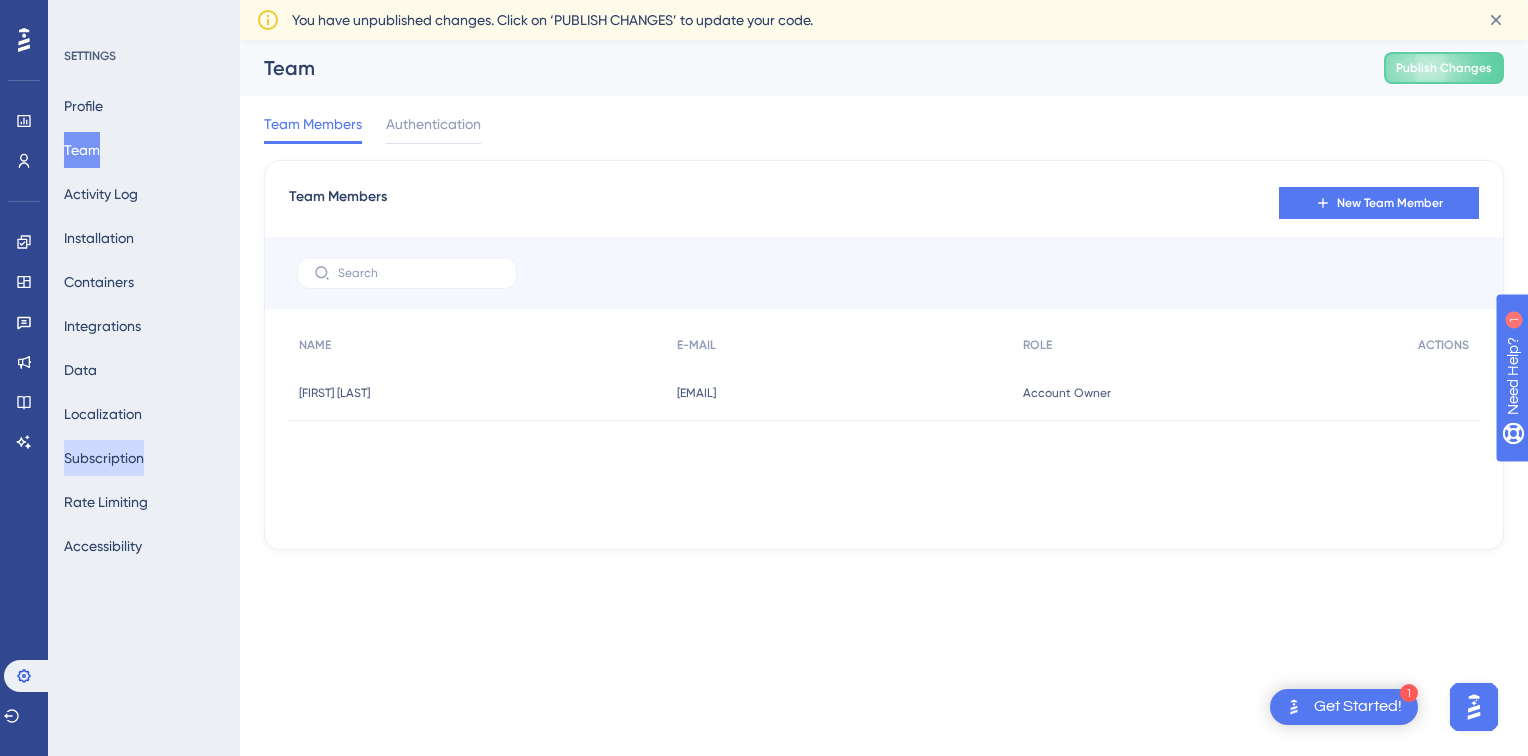 click on "Subscription" at bounding box center (104, 458) 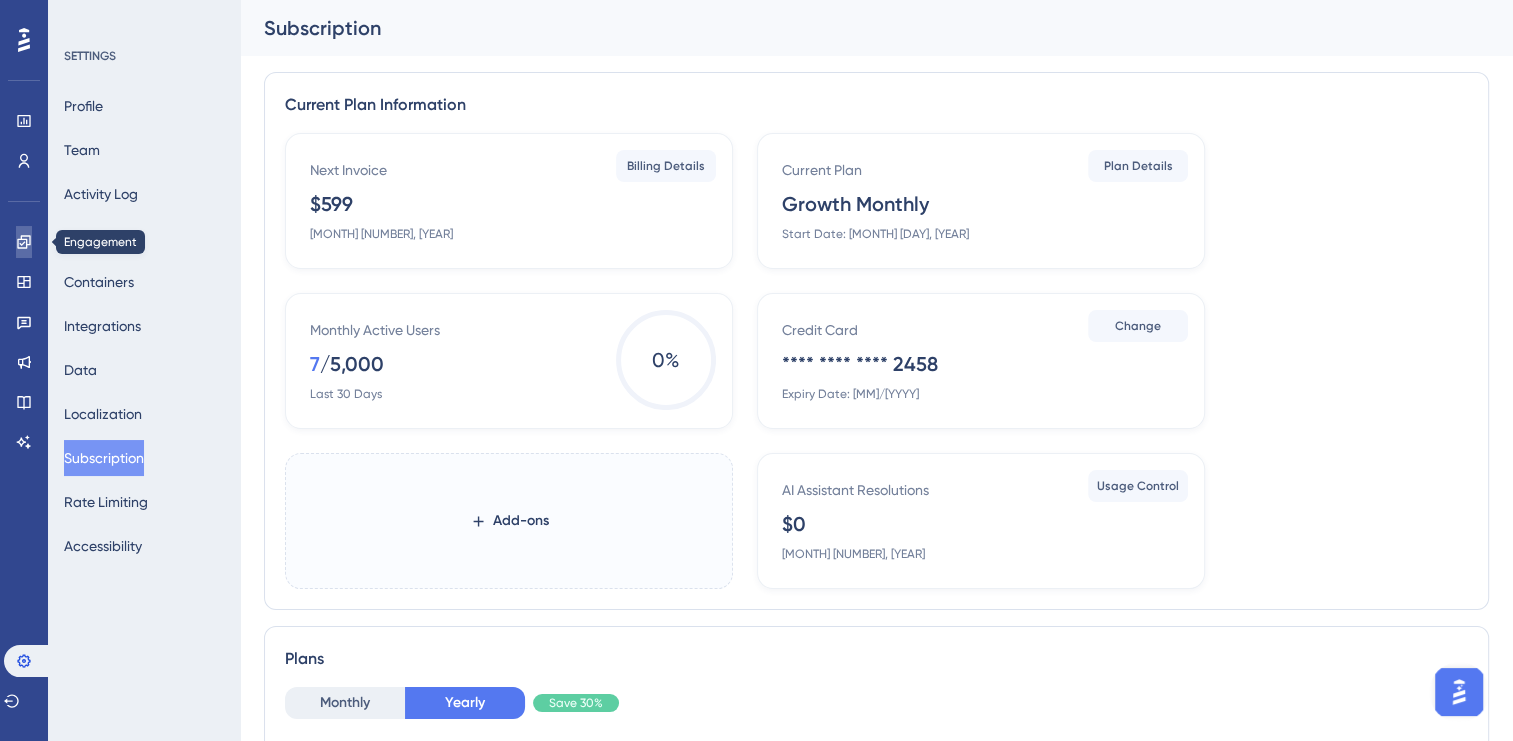 click 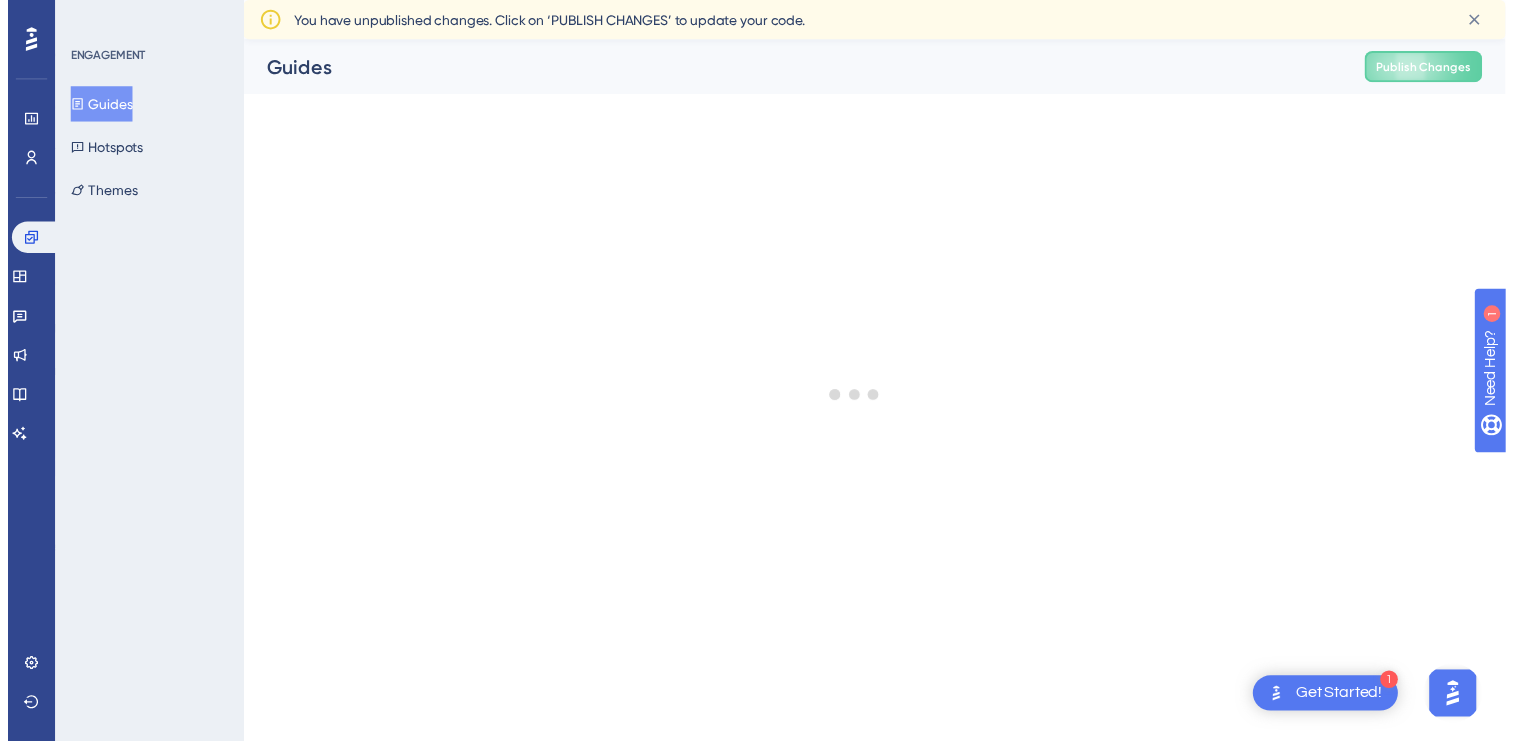 scroll, scrollTop: 0, scrollLeft: 0, axis: both 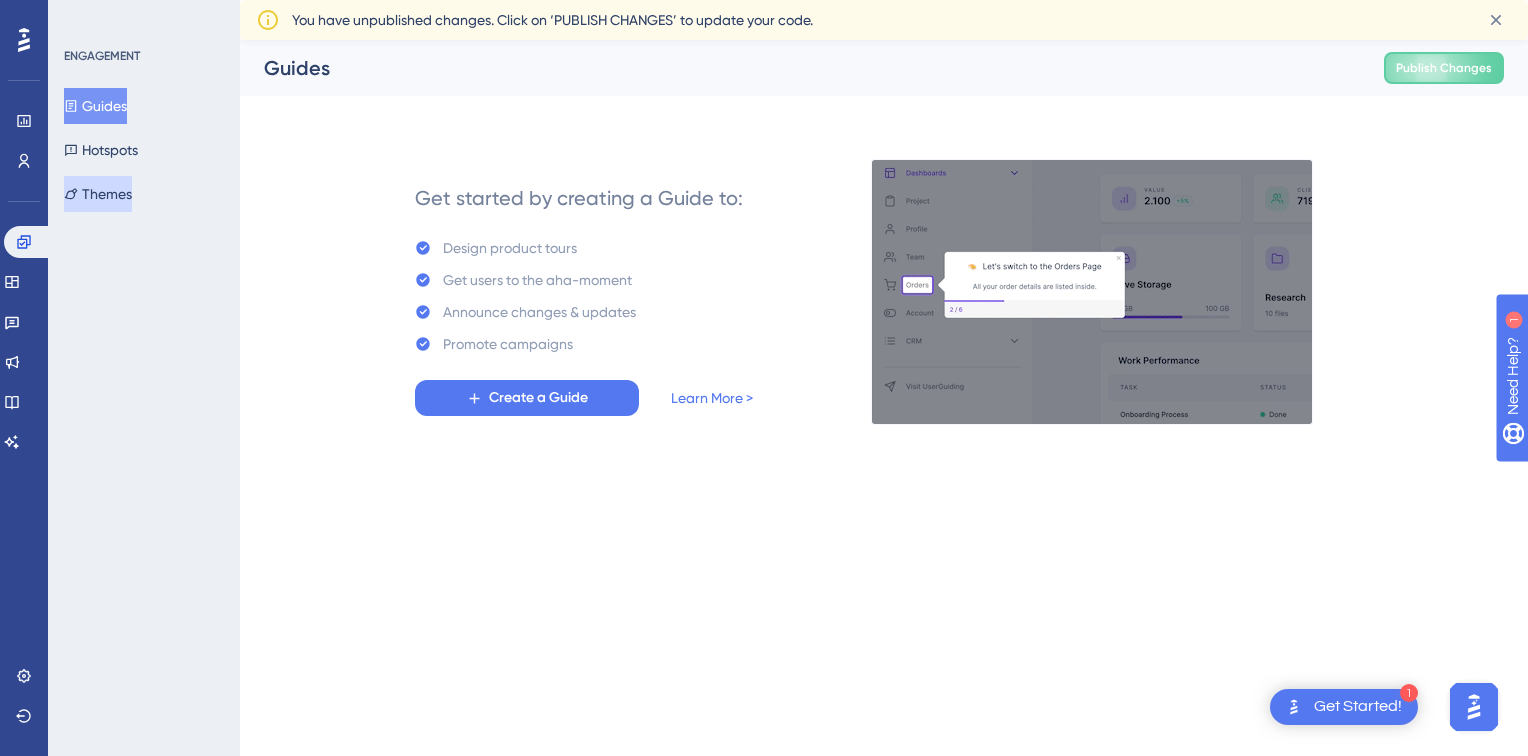 click on "Themes" at bounding box center (98, 194) 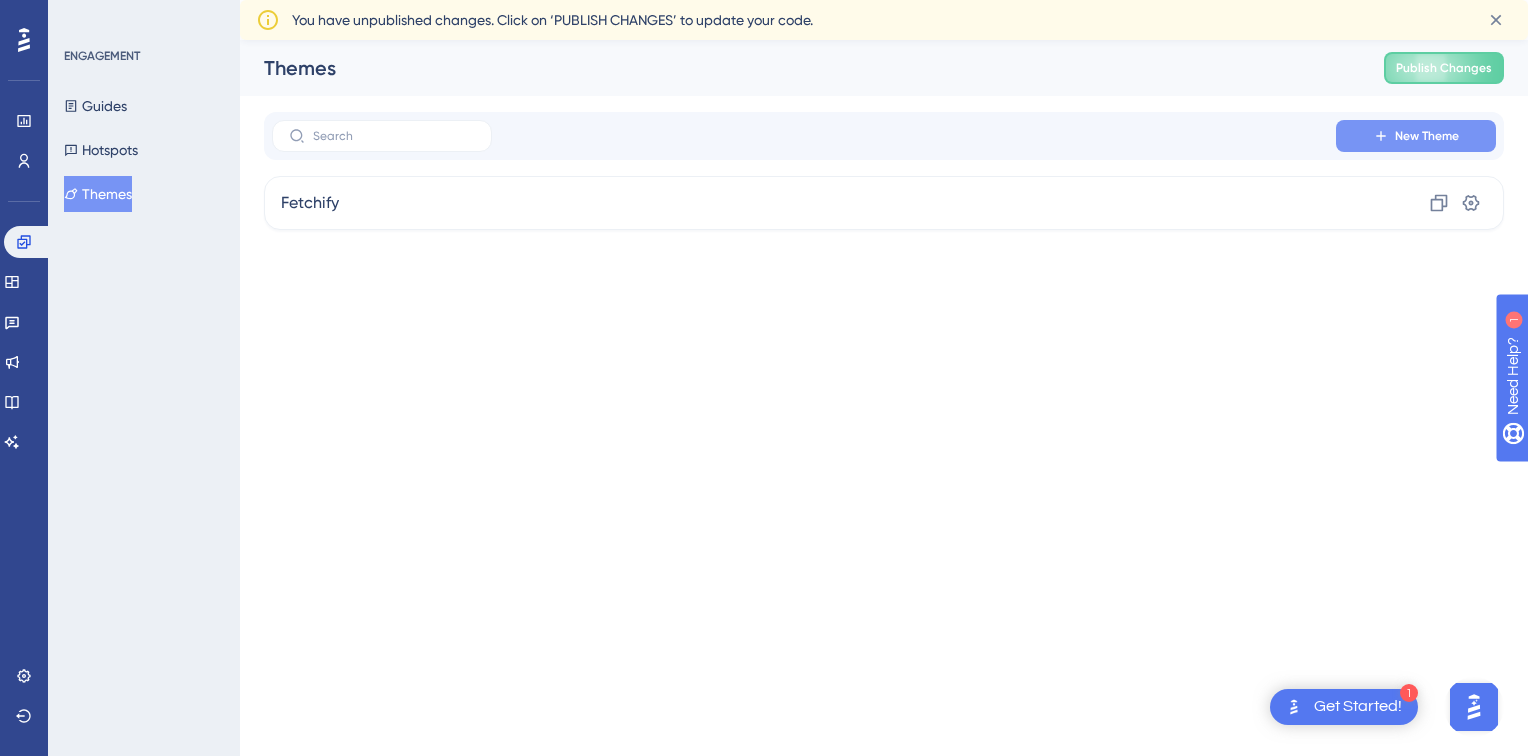 click on "New Theme" at bounding box center [1427, 136] 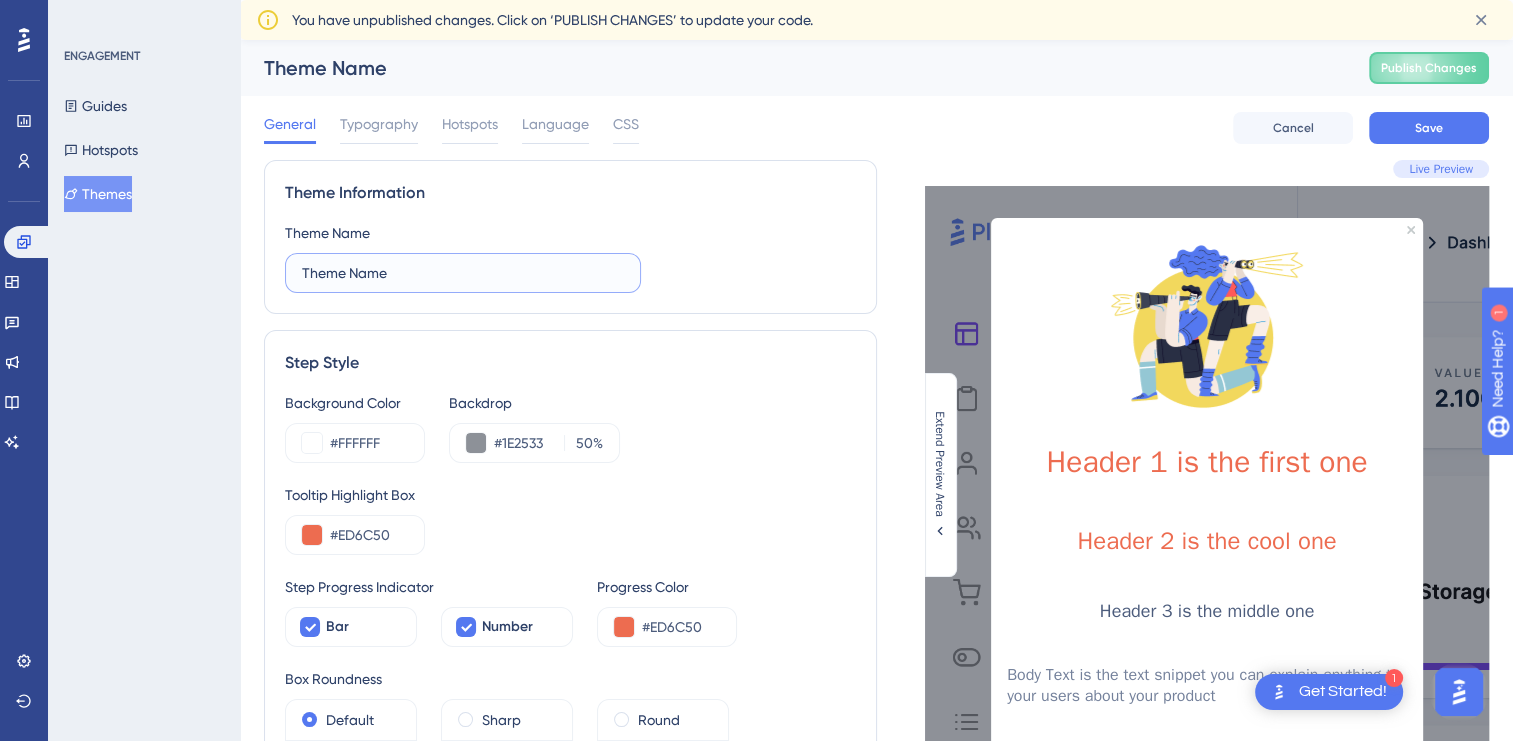 drag, startPoint x: 451, startPoint y: 274, endPoint x: 4, endPoint y: 267, distance: 447.0548 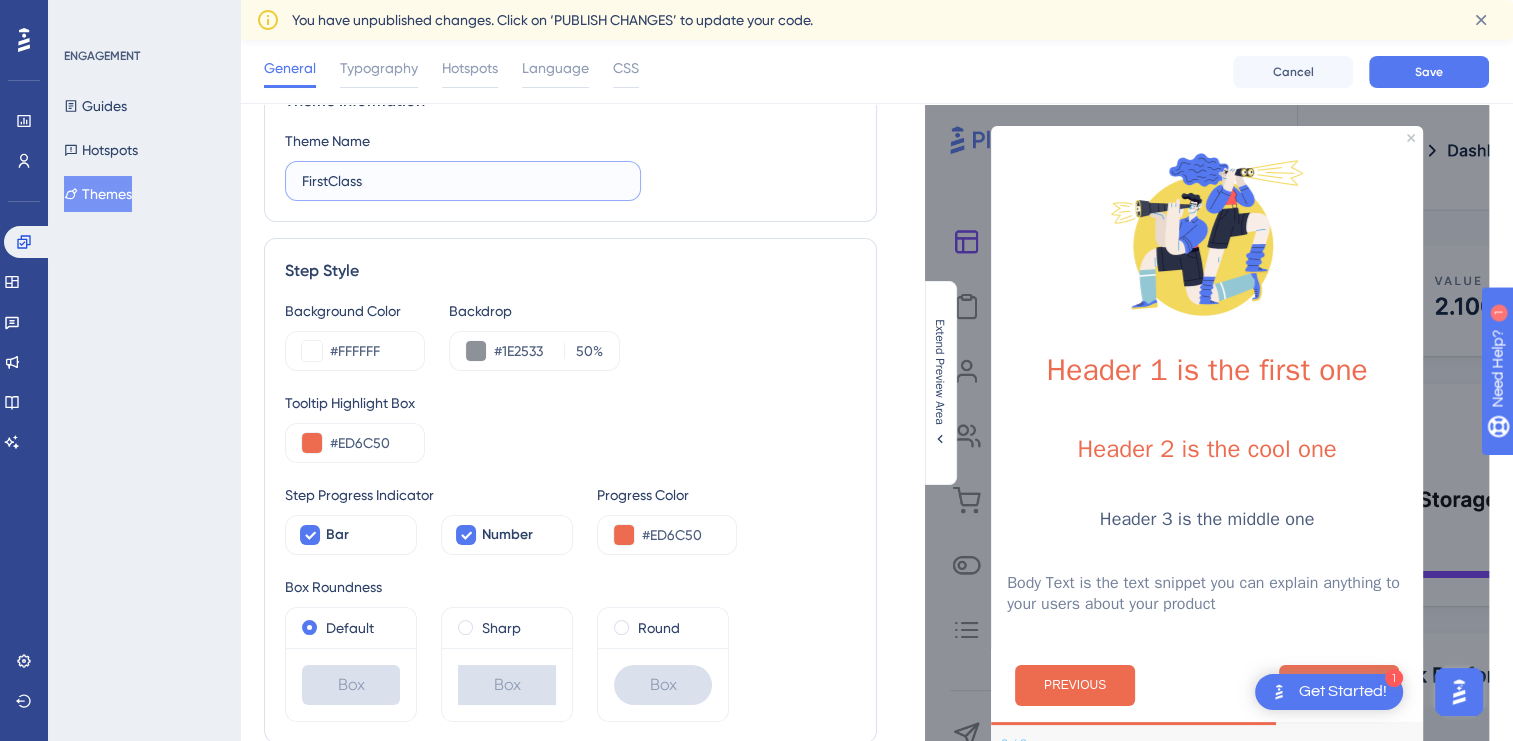scroll, scrollTop: 200, scrollLeft: 0, axis: vertical 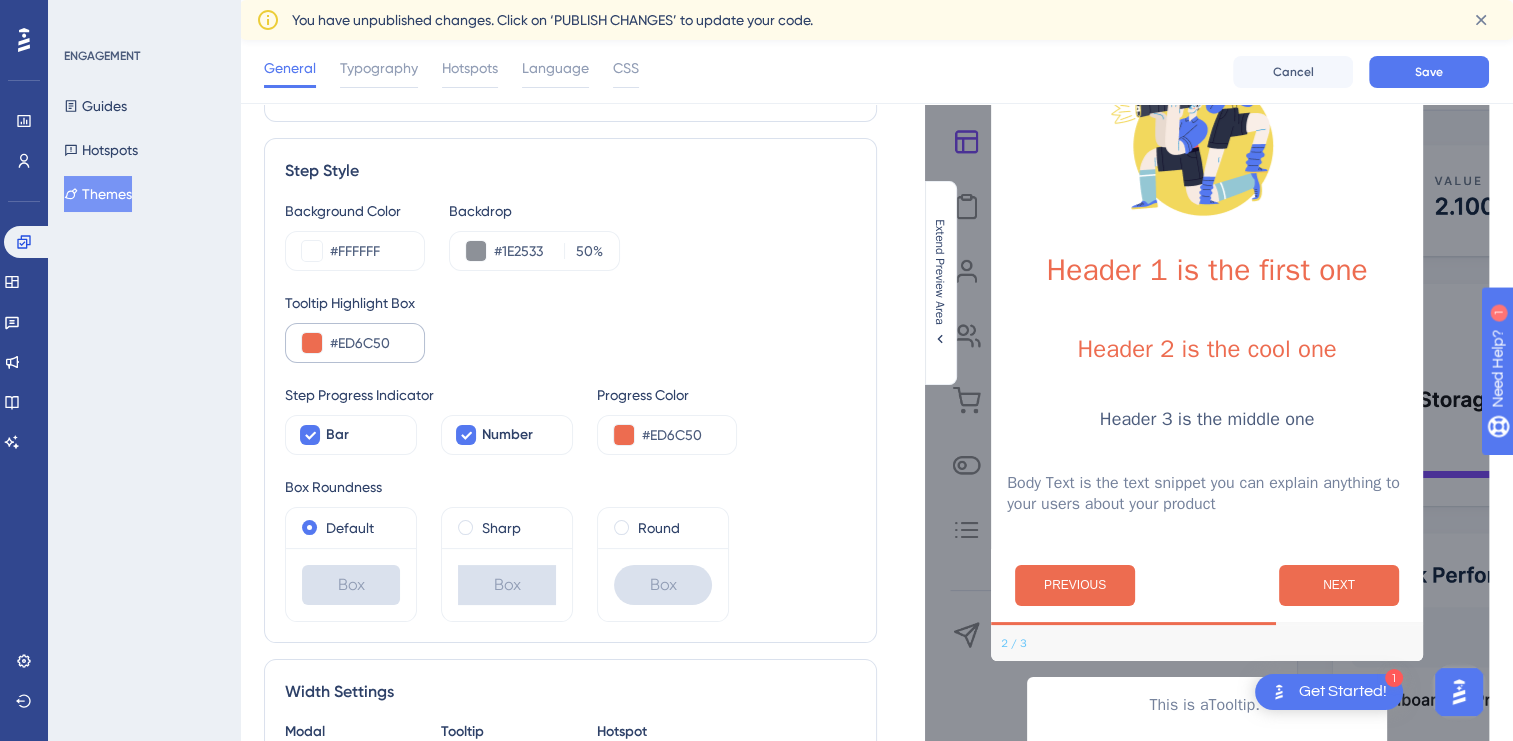 type on "FirstClass" 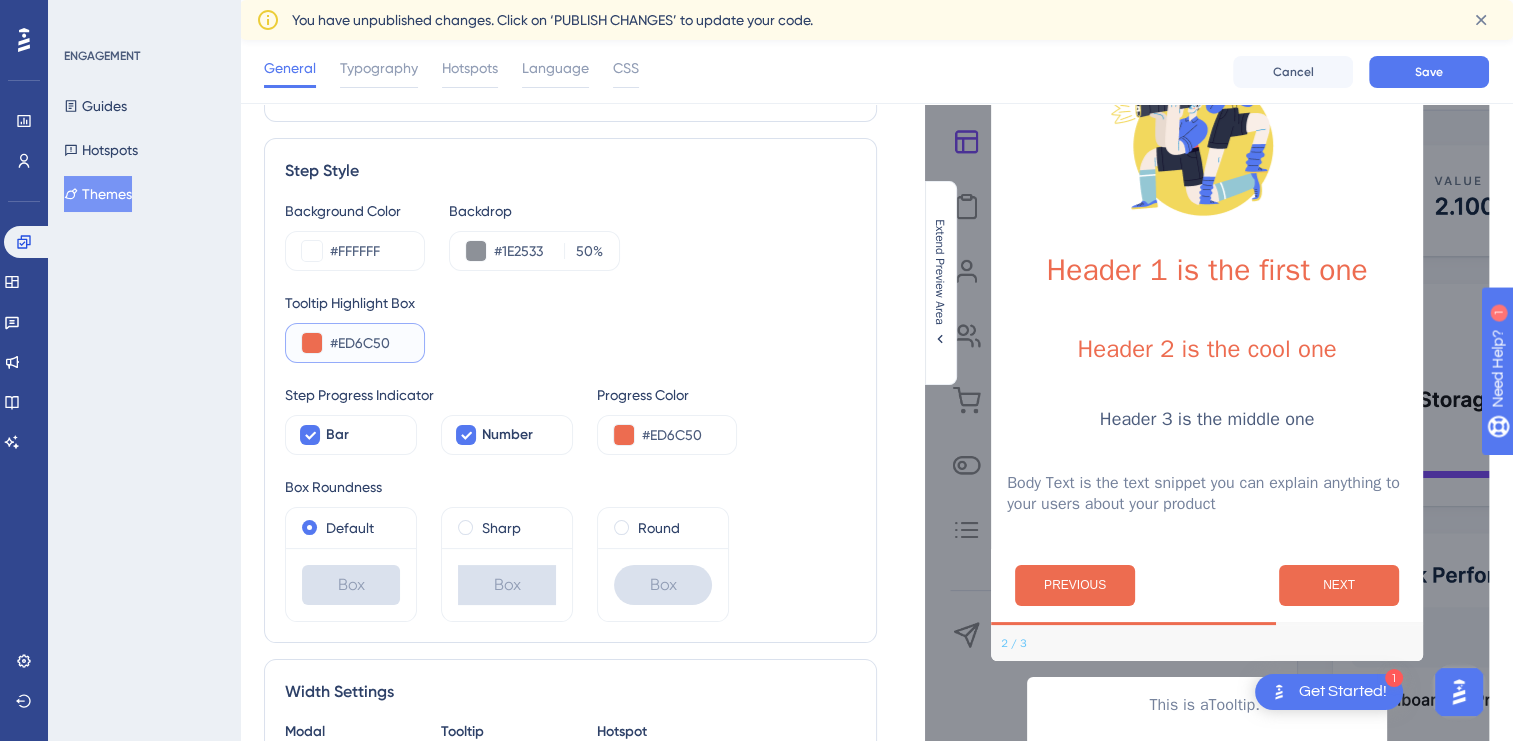 drag, startPoint x: 401, startPoint y: 342, endPoint x: 340, endPoint y: 329, distance: 62.369865 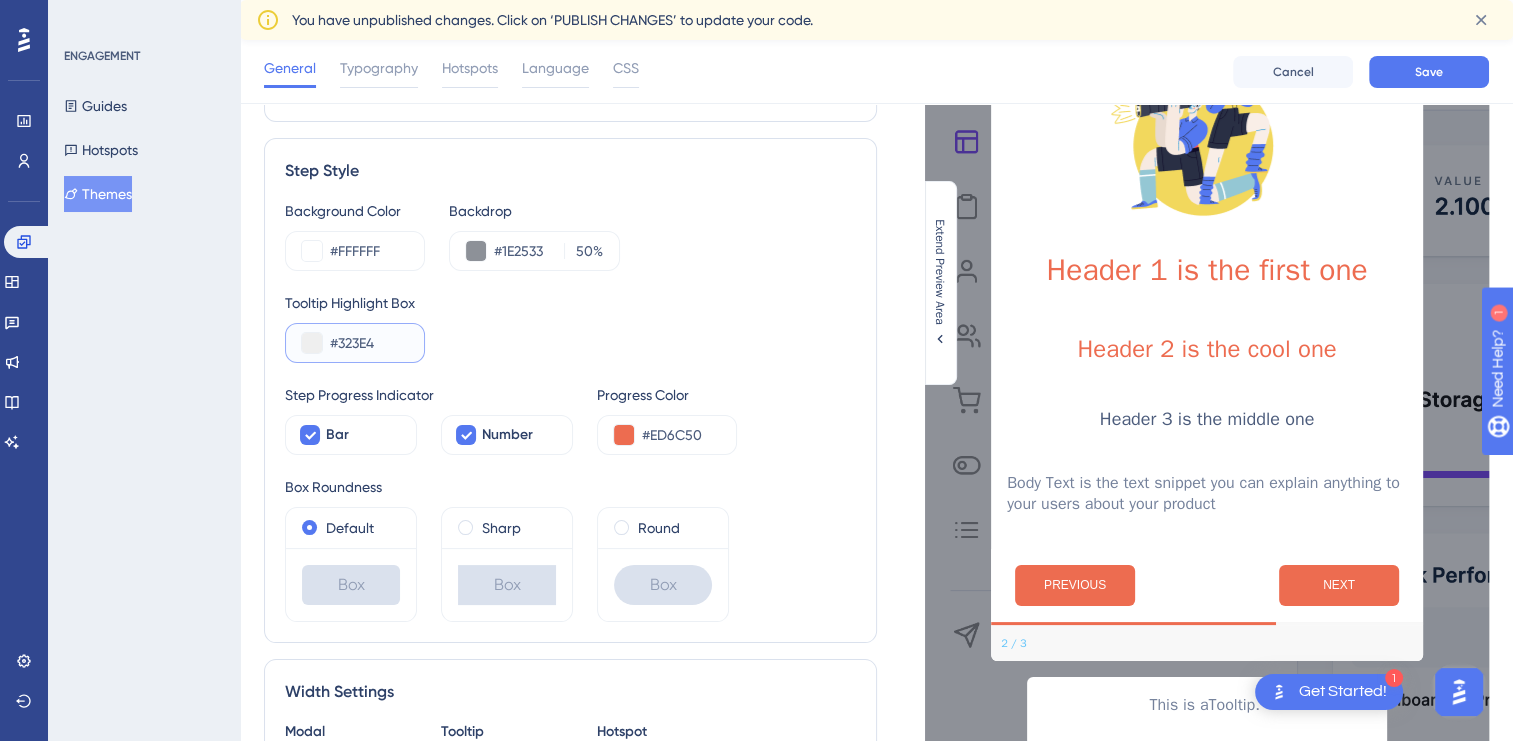 click on "#323E4" at bounding box center (369, 343) 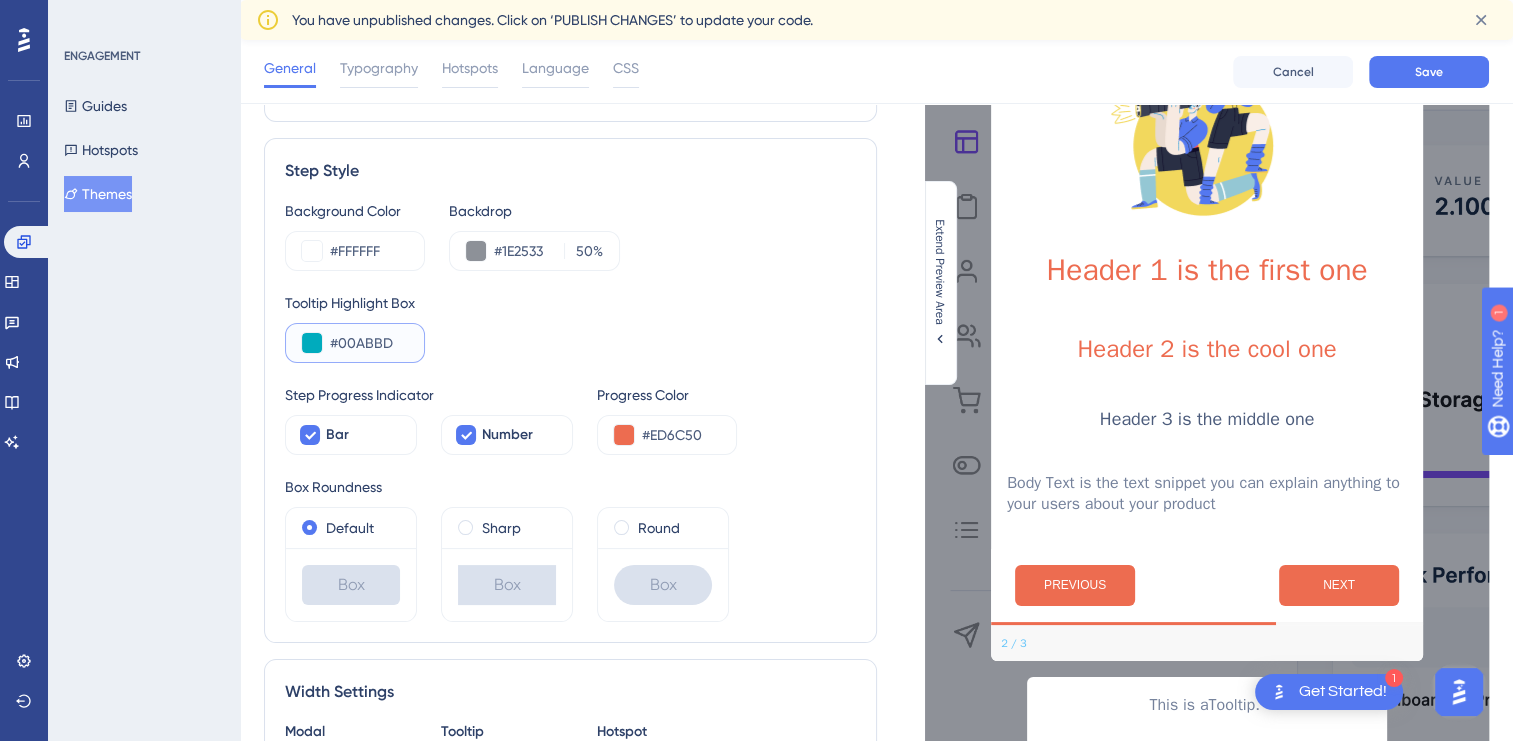 type on "#00ABBD" 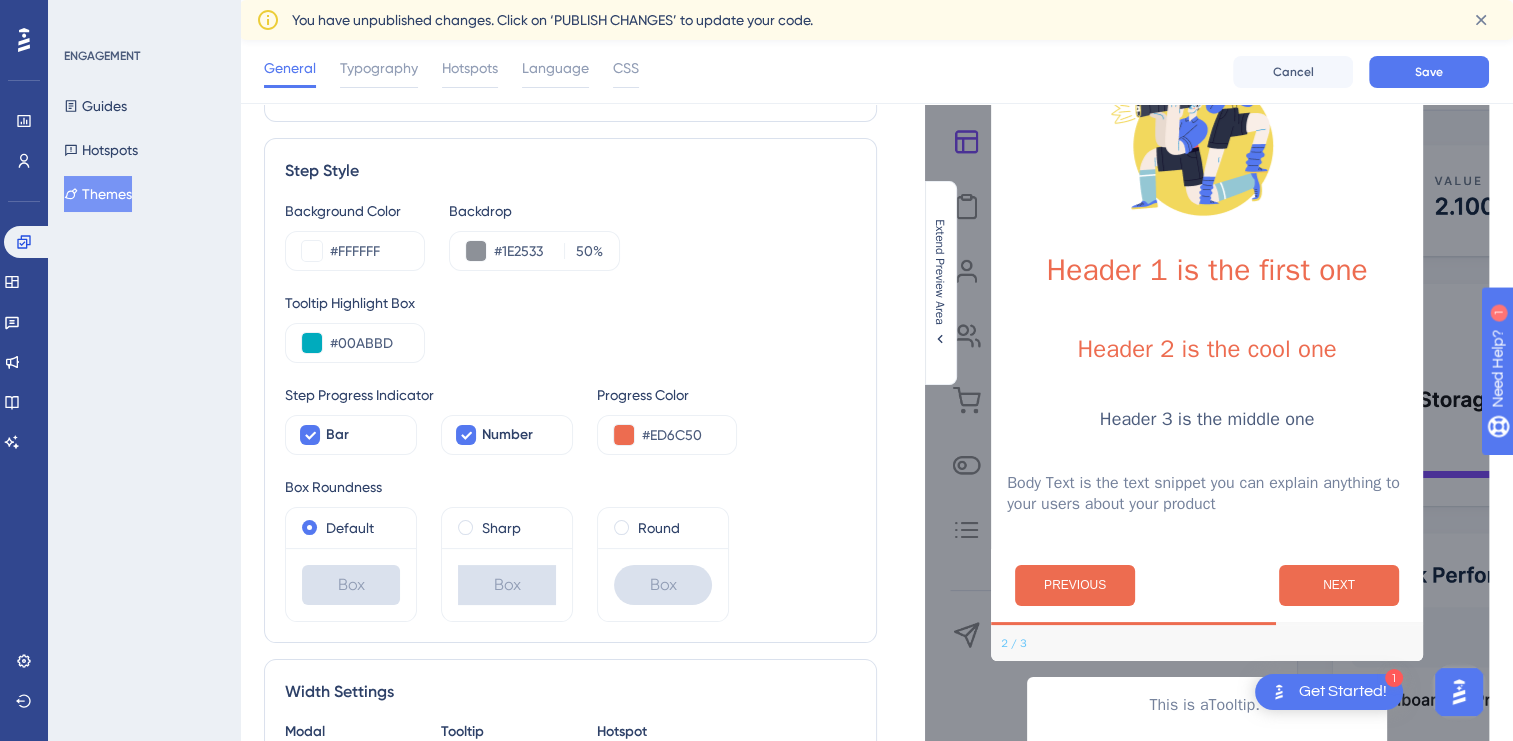 click on "Tooltip Highlight Box #00ABBD" at bounding box center [570, 327] 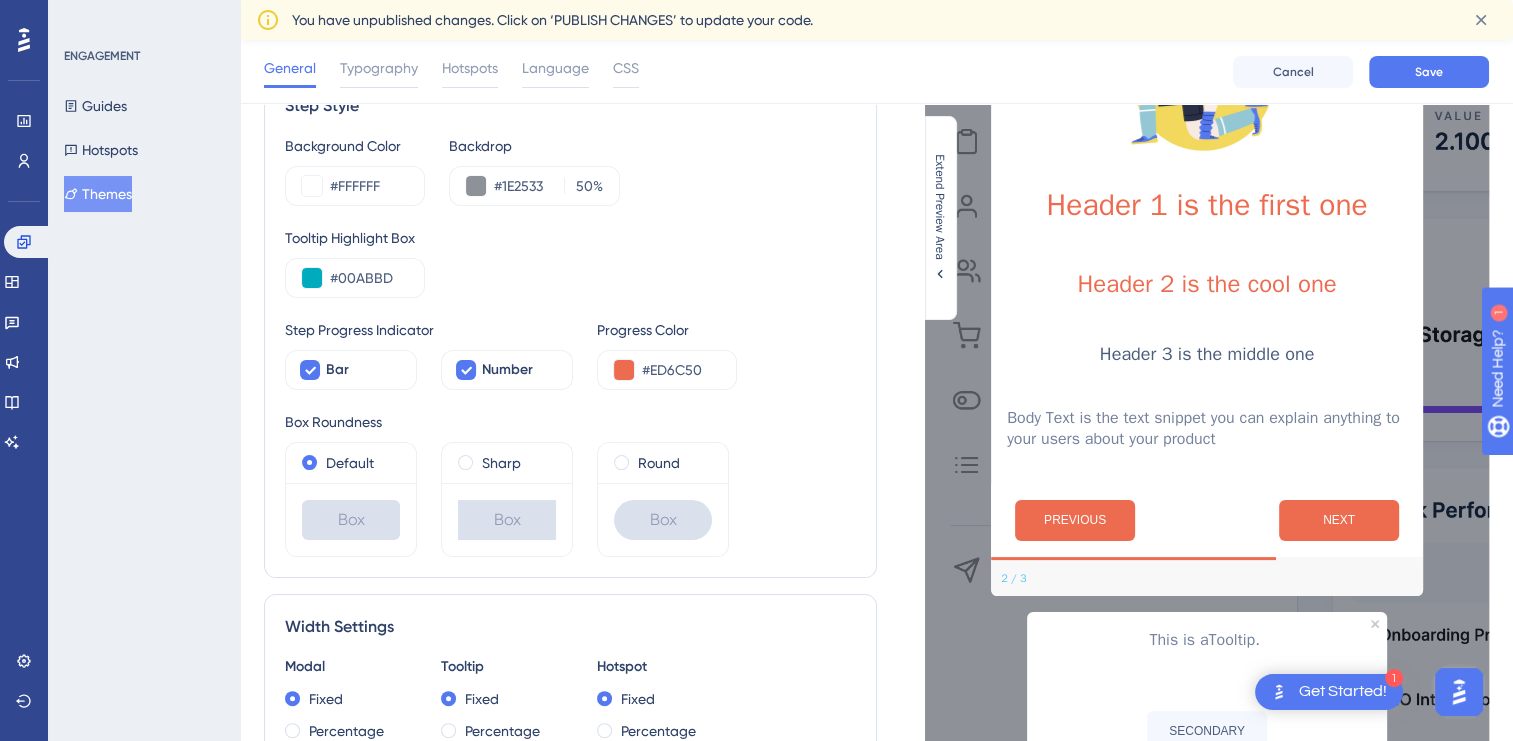 scroll, scrollTop: 300, scrollLeft: 0, axis: vertical 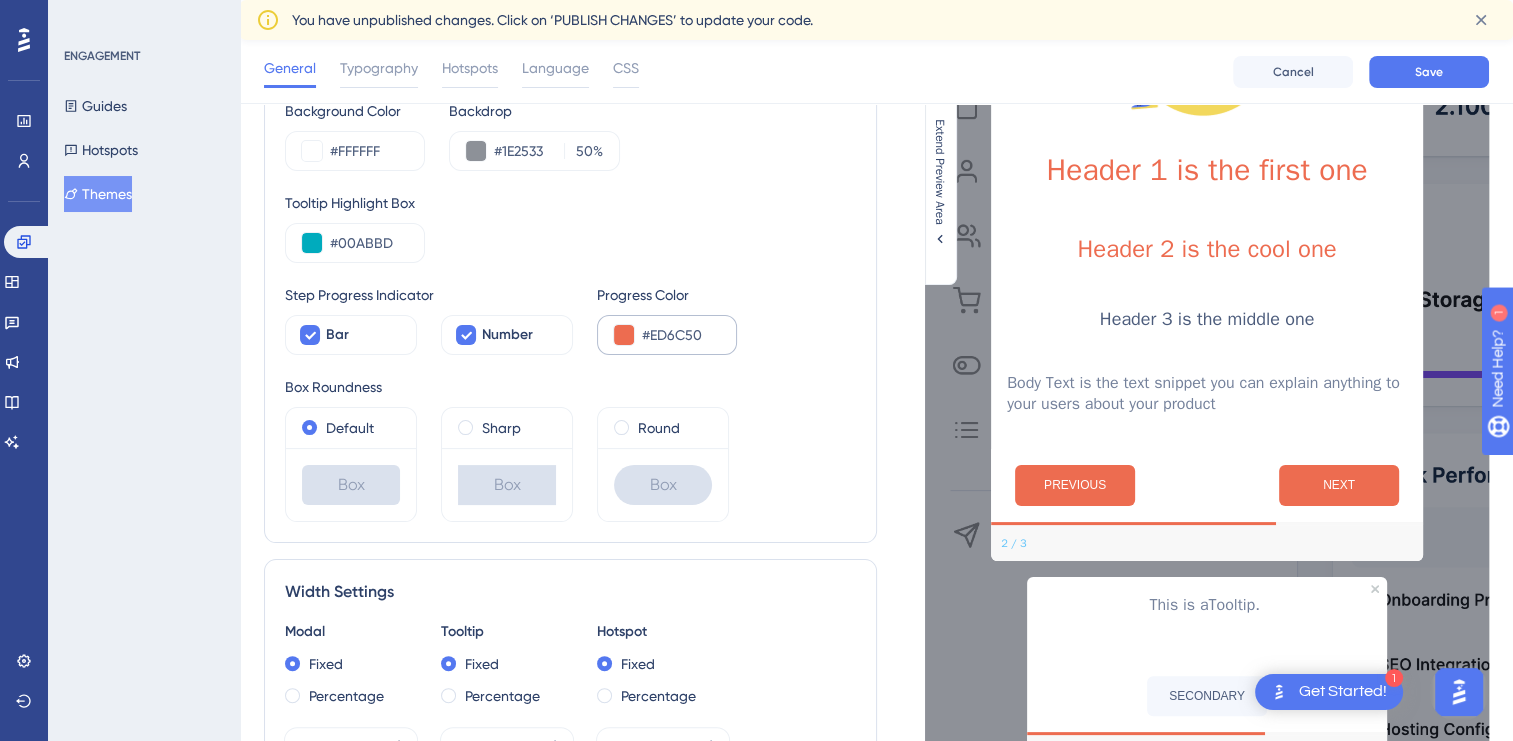 drag, startPoint x: 720, startPoint y: 339, endPoint x: 624, endPoint y: 333, distance: 96.18732 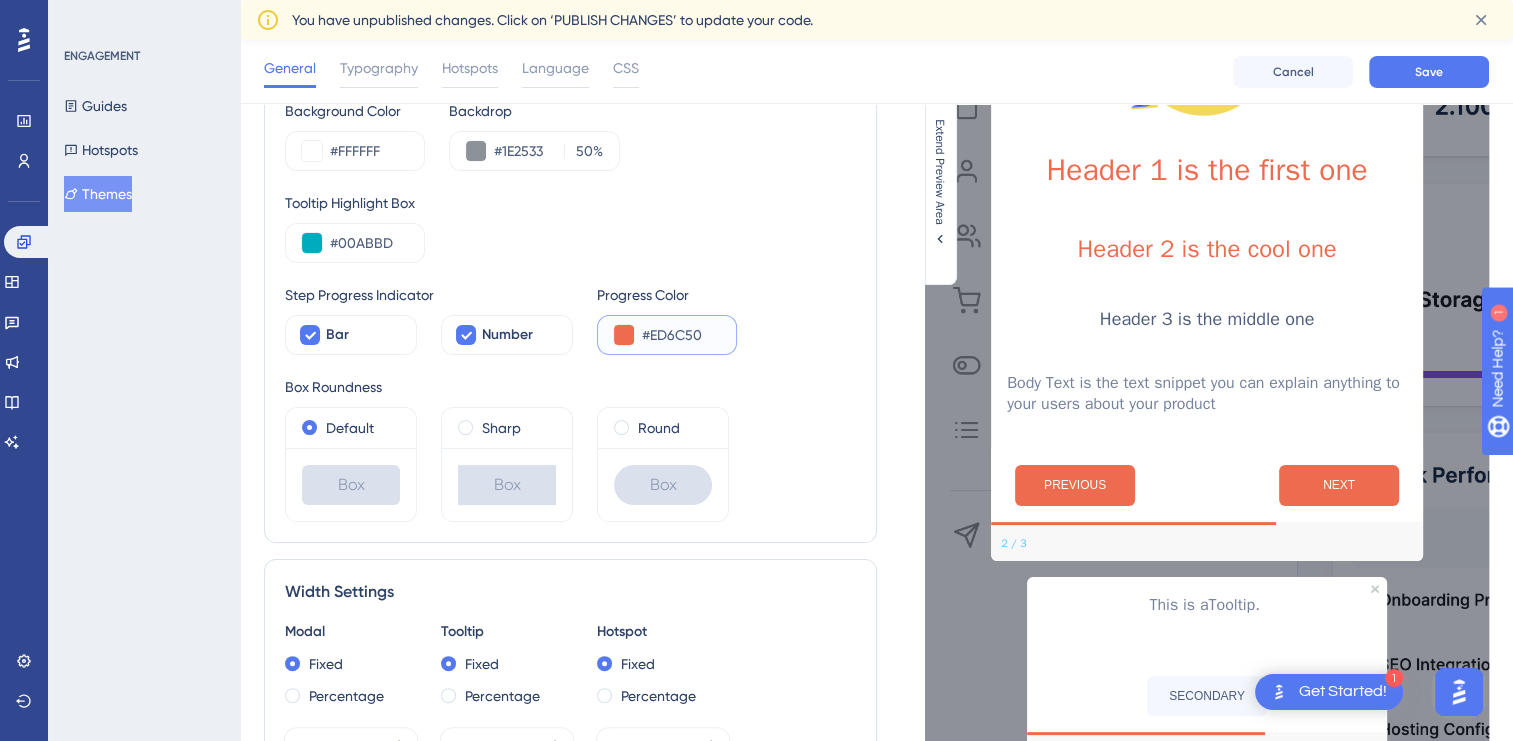 click on "#ED6C50" at bounding box center (681, 335) 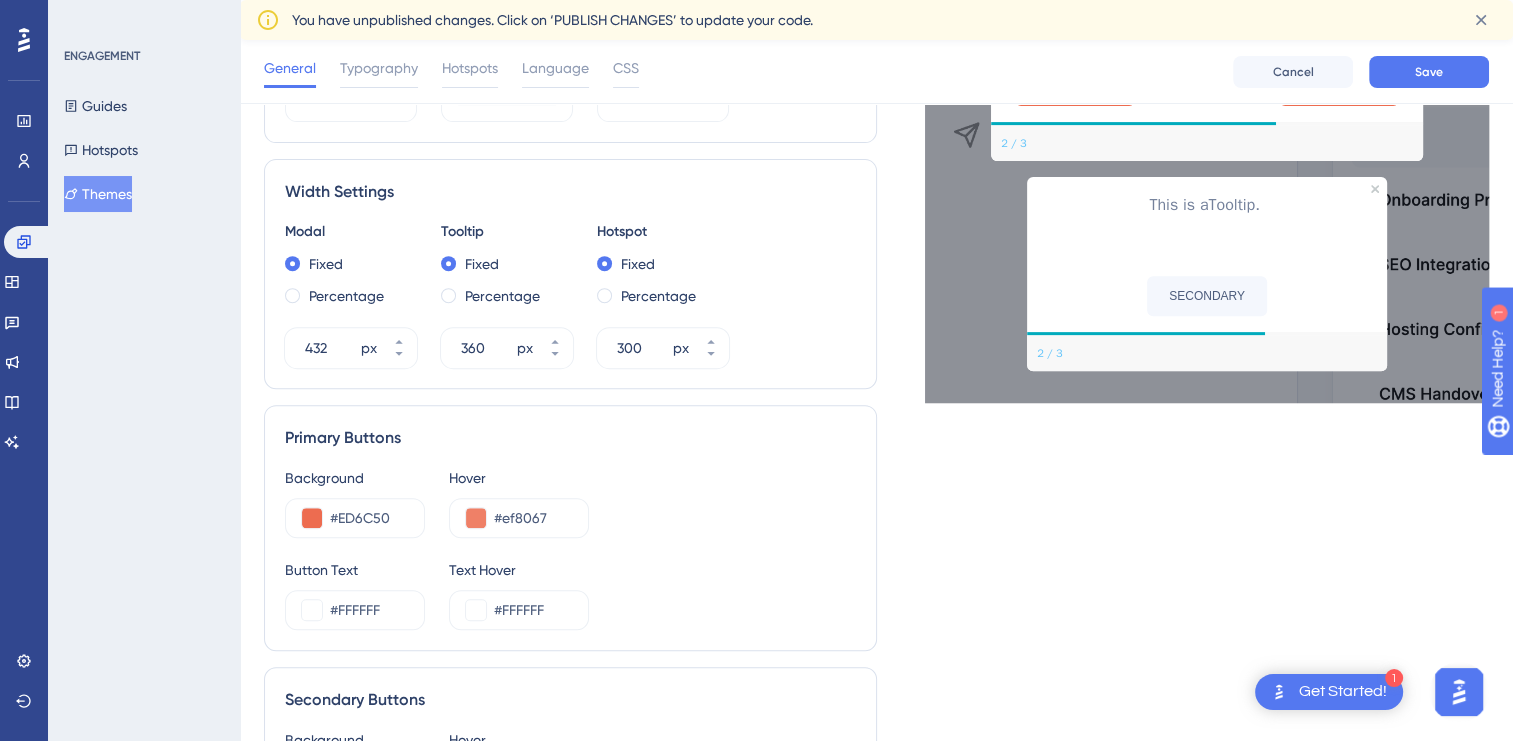 scroll, scrollTop: 800, scrollLeft: 0, axis: vertical 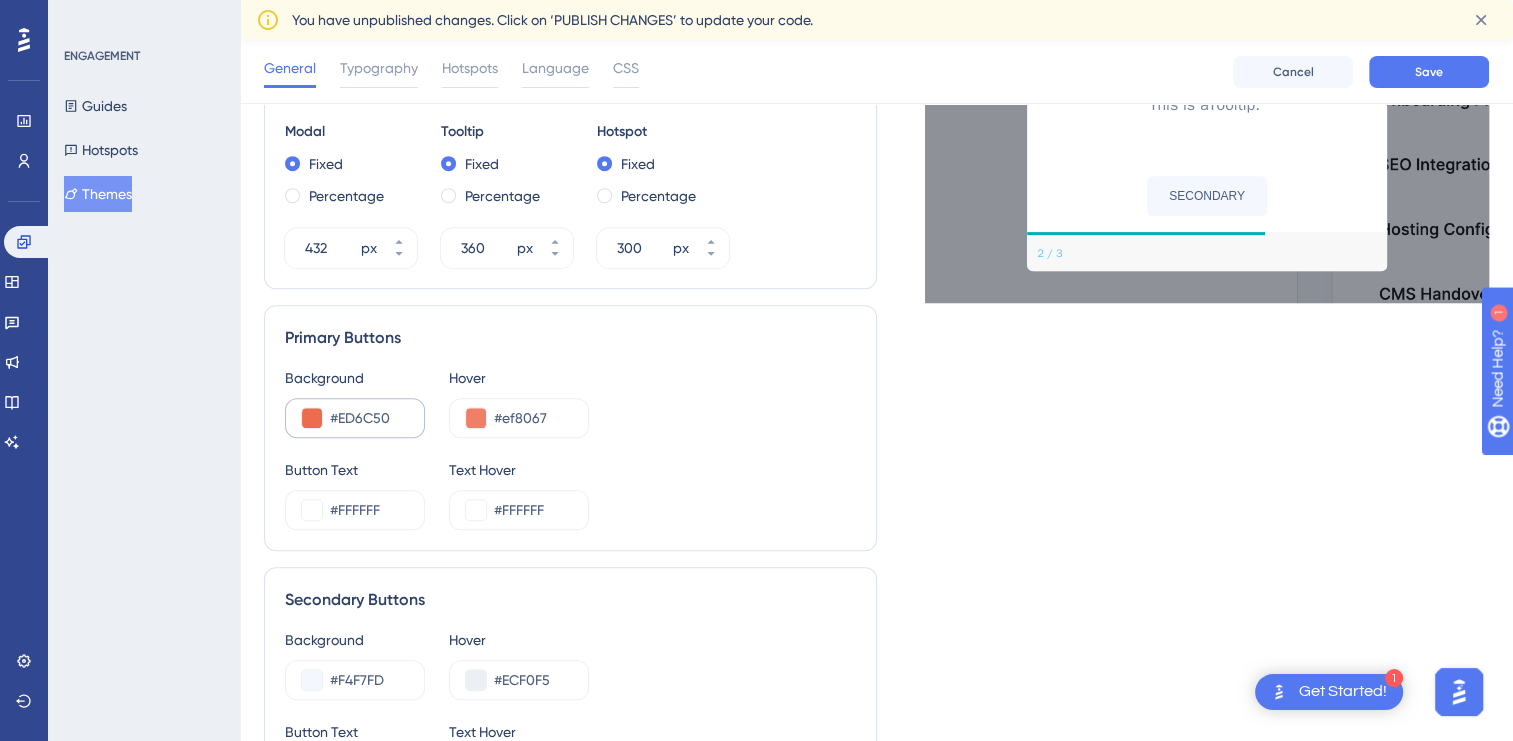 type on "#00ABBD" 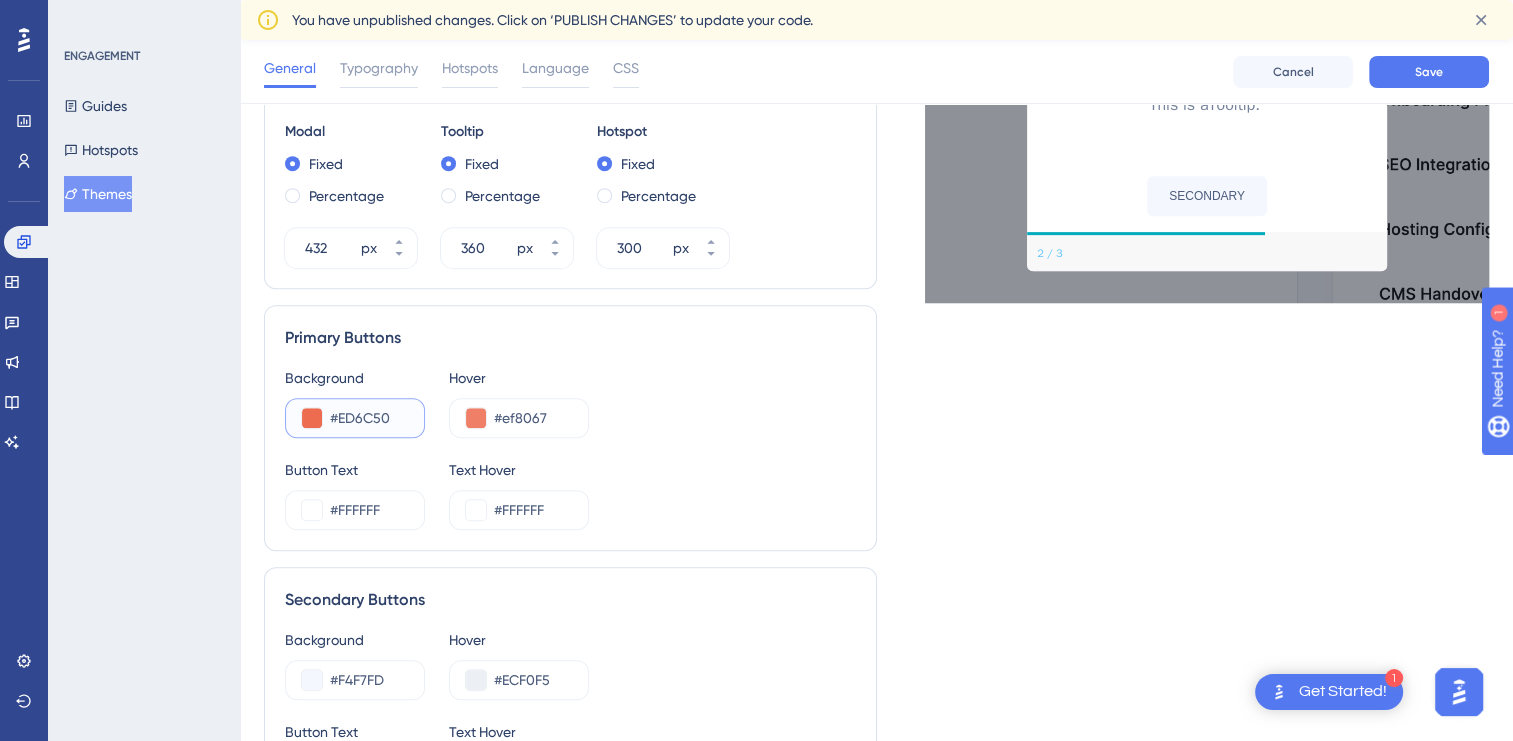 click on "#ED6C50" at bounding box center (369, 418) 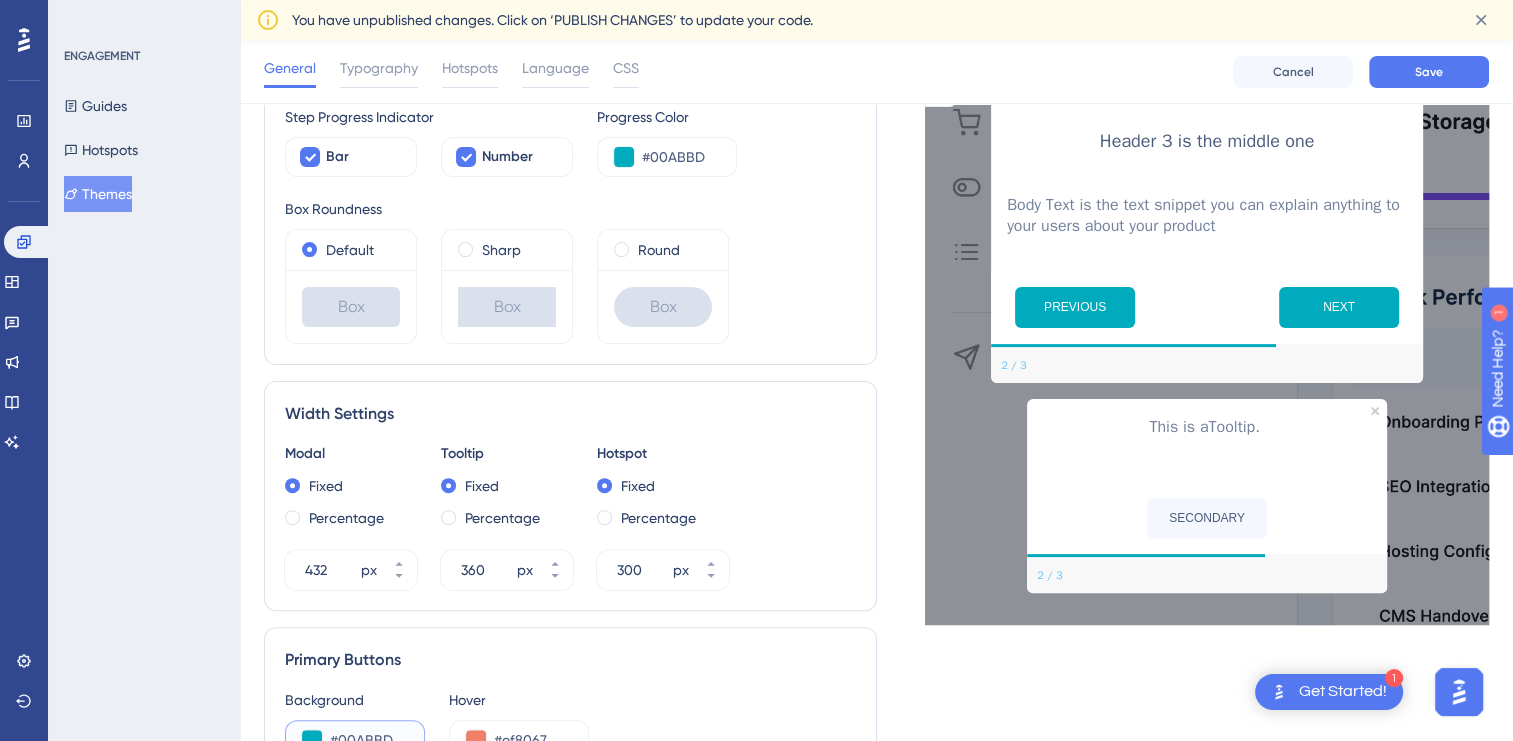 scroll, scrollTop: 600, scrollLeft: 0, axis: vertical 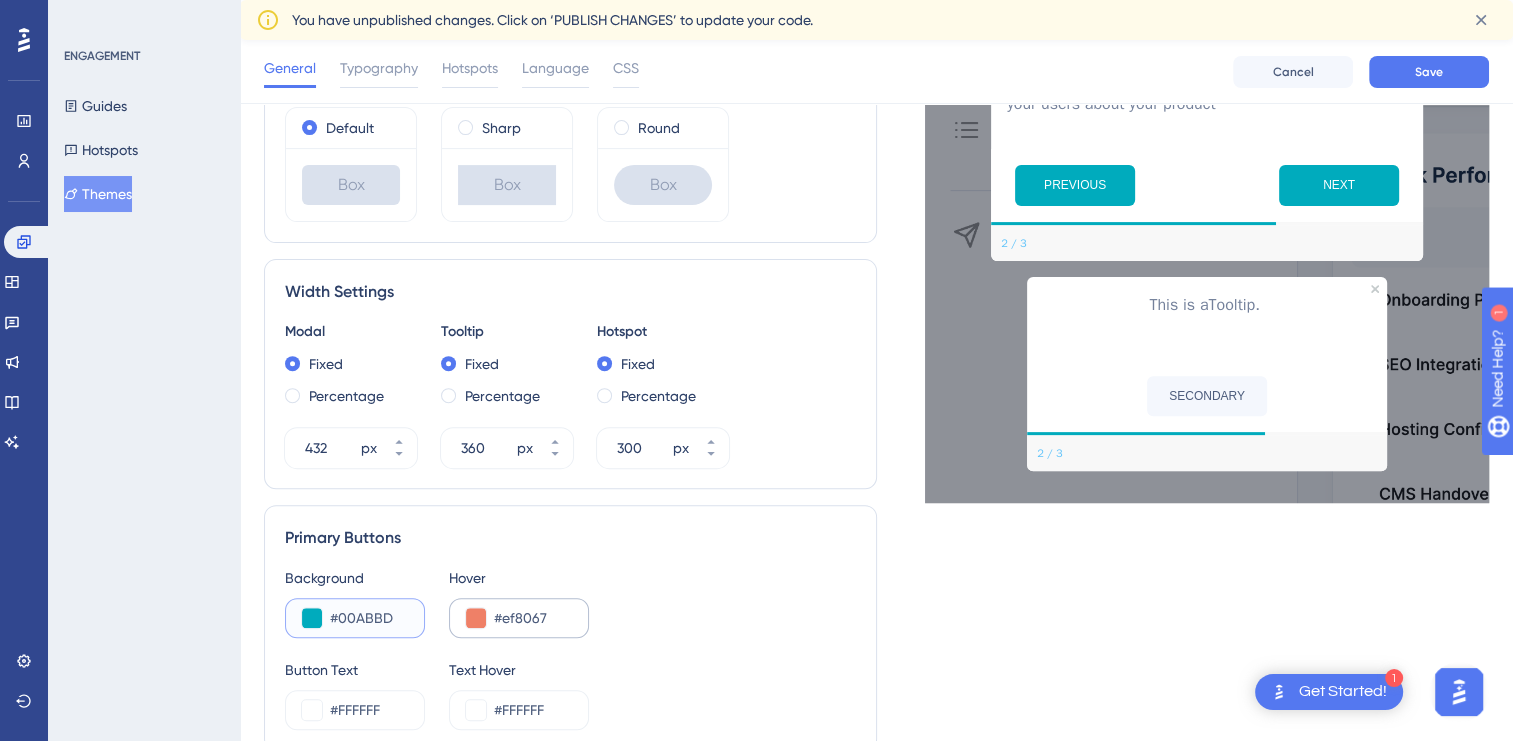 type on "#00ABBD" 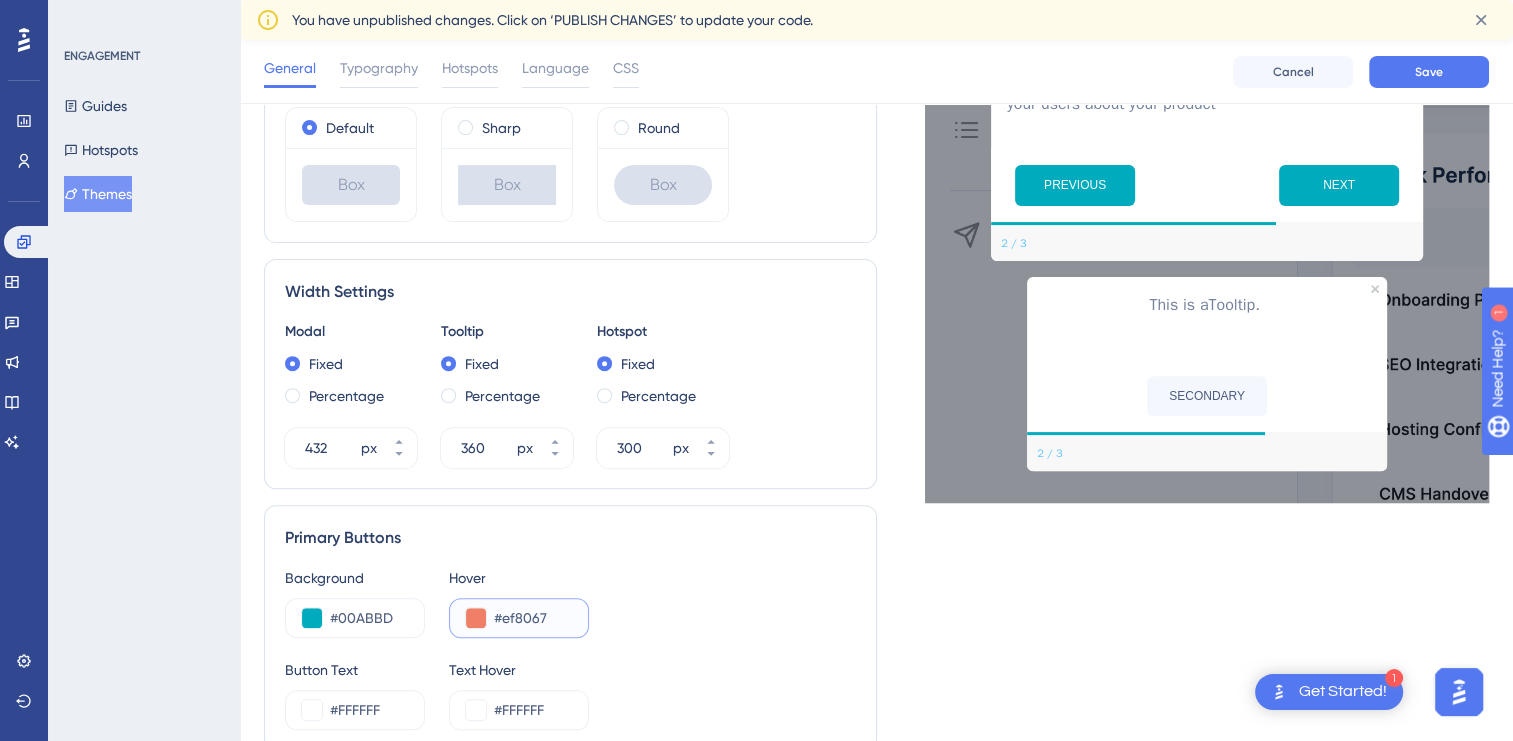 click on "#ef8067" at bounding box center (533, 618) 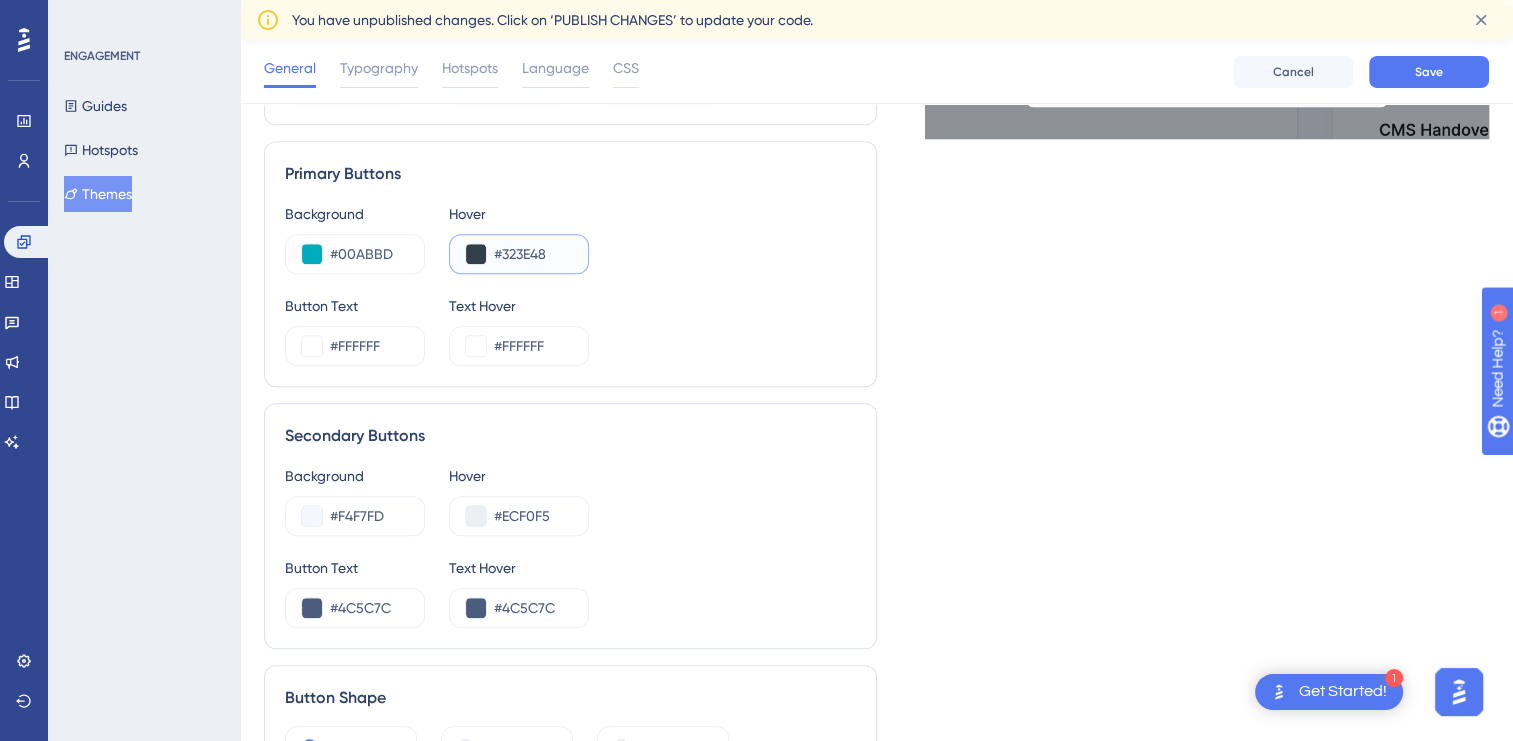 scroll, scrollTop: 900, scrollLeft: 0, axis: vertical 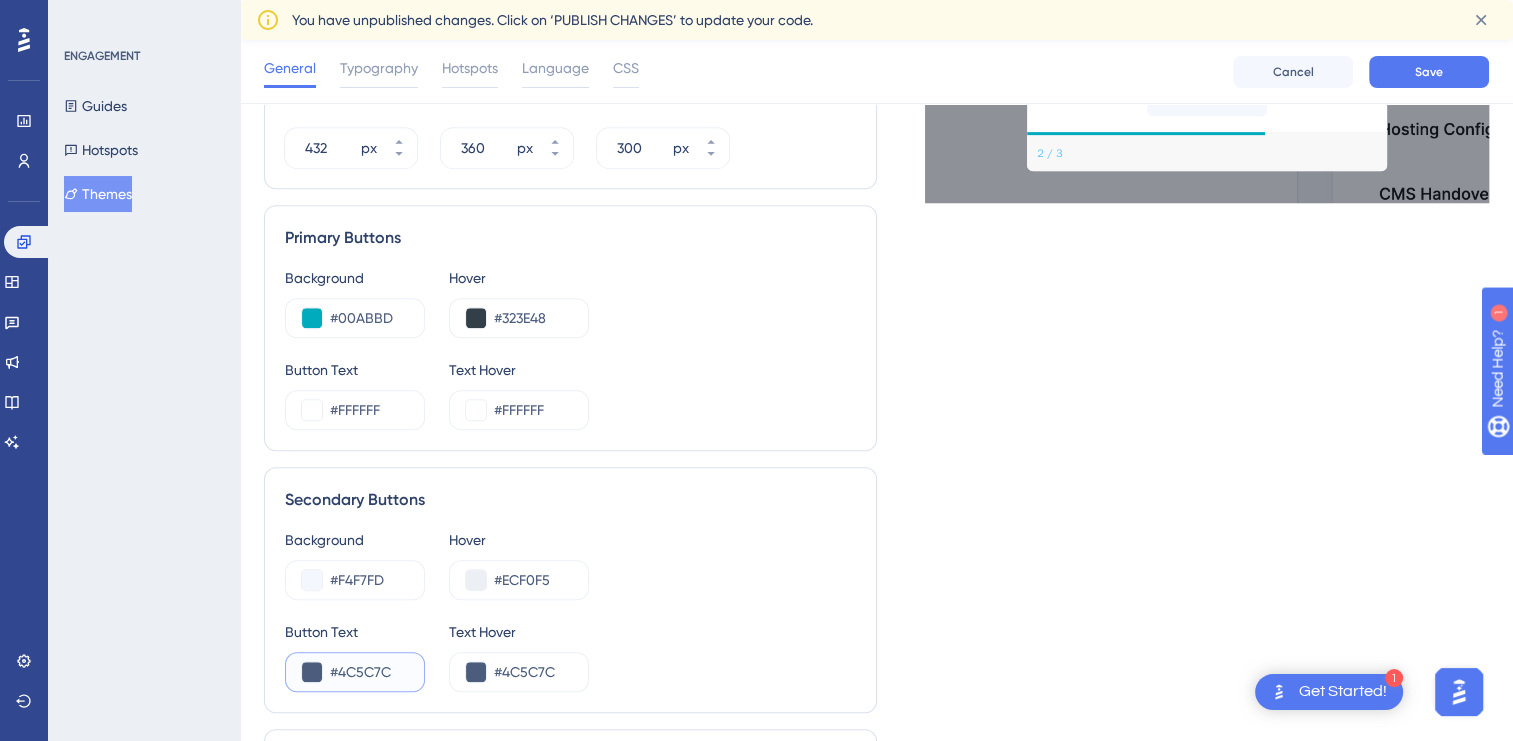 drag, startPoint x: 392, startPoint y: 667, endPoint x: 330, endPoint y: 666, distance: 62.008064 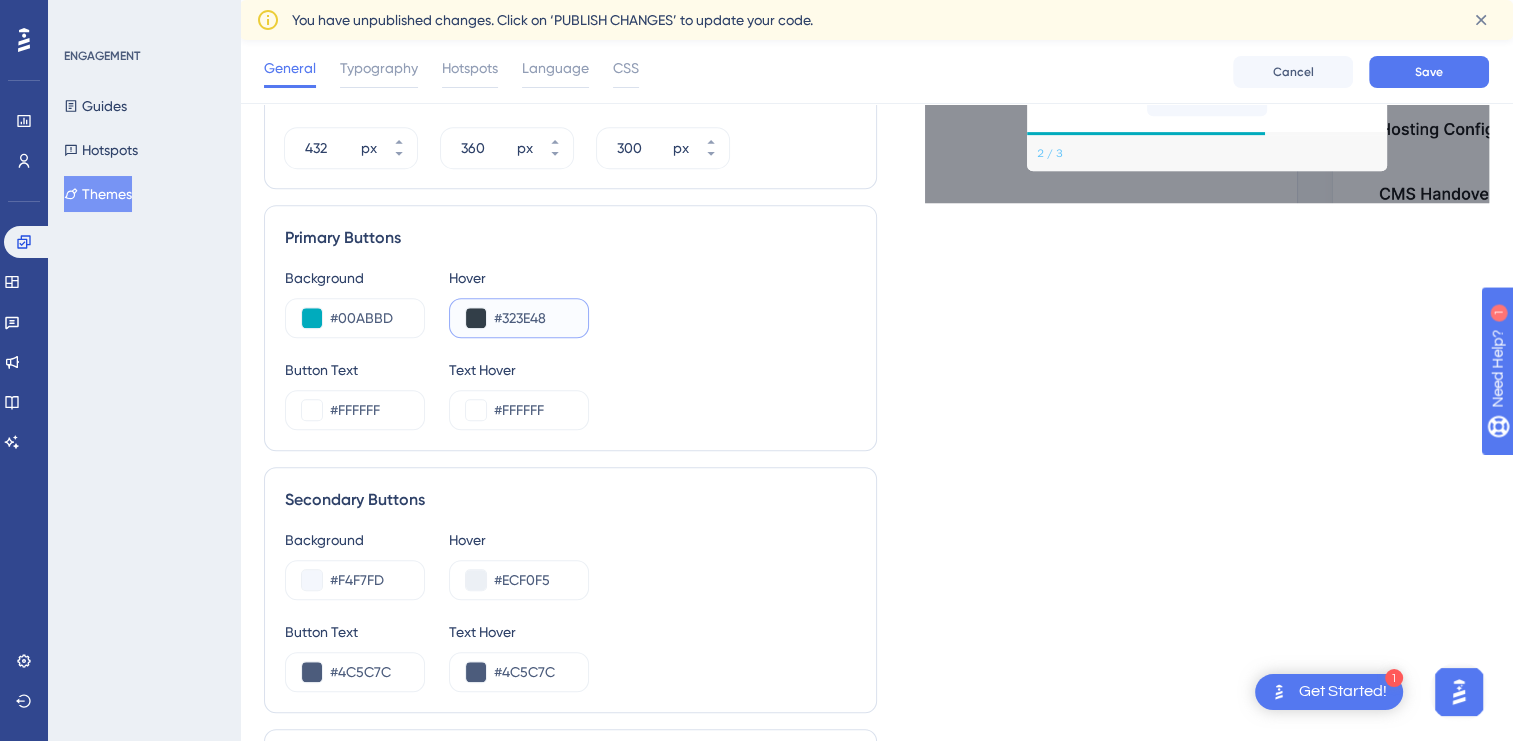 click on "#323E48" at bounding box center (533, 318) 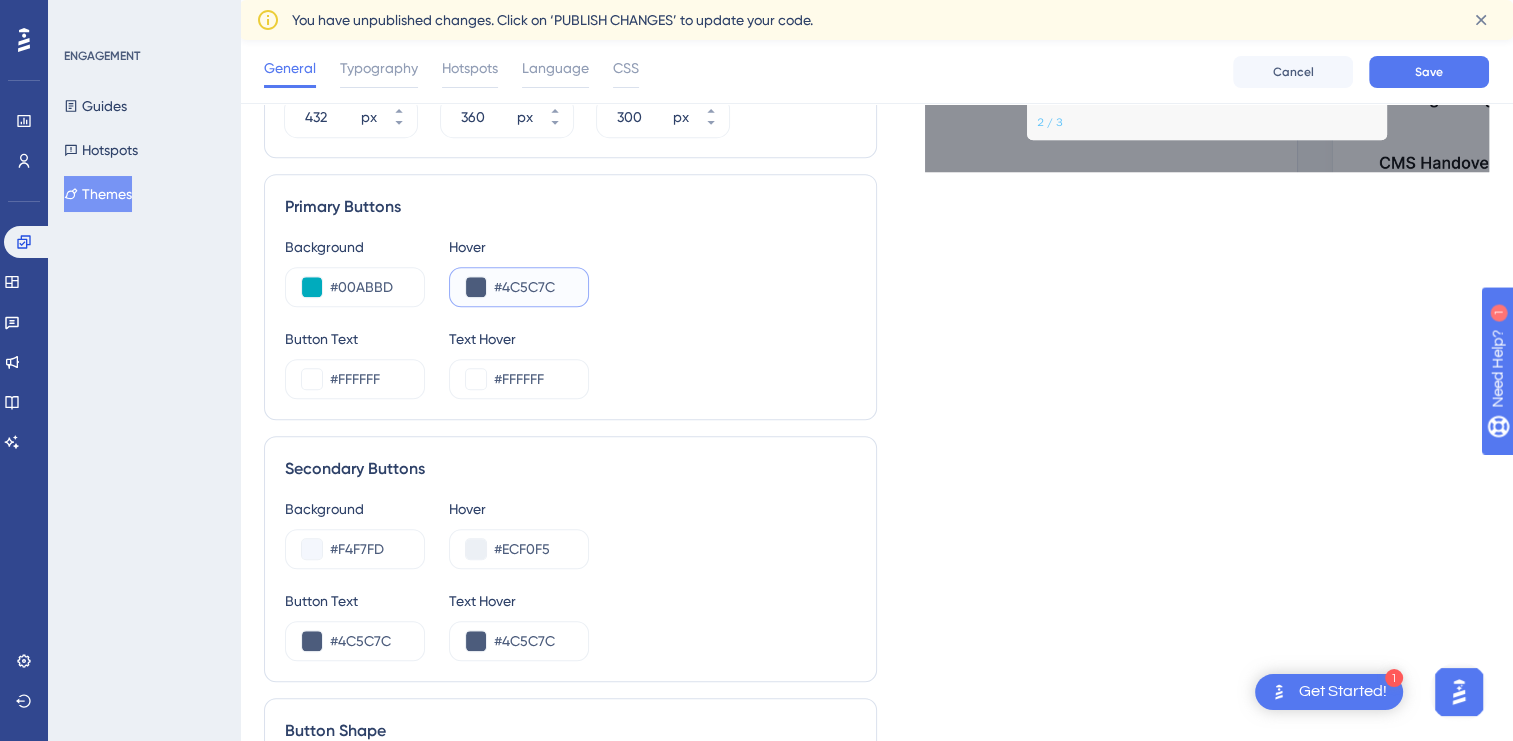 scroll, scrollTop: 1161, scrollLeft: 0, axis: vertical 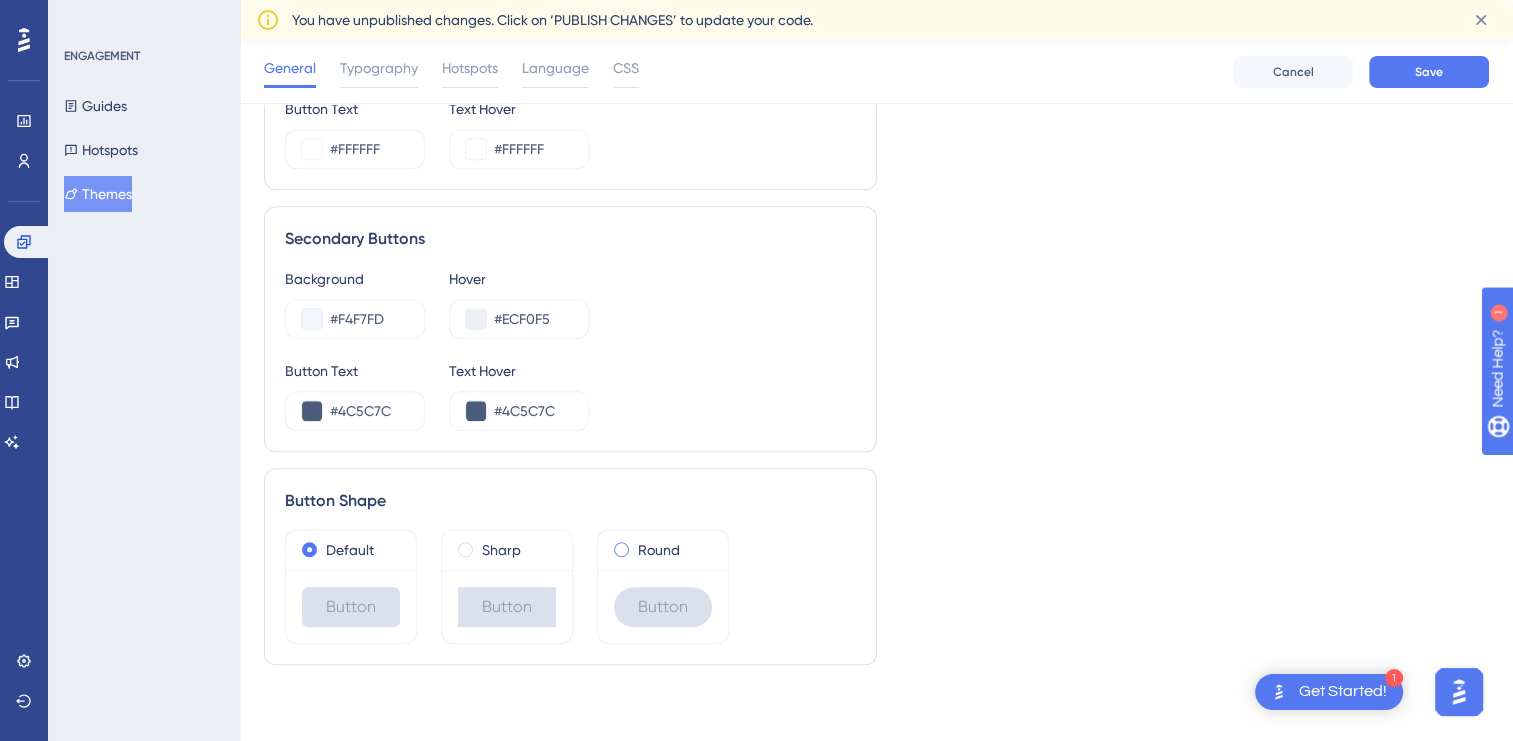 type on "#4C5C7C" 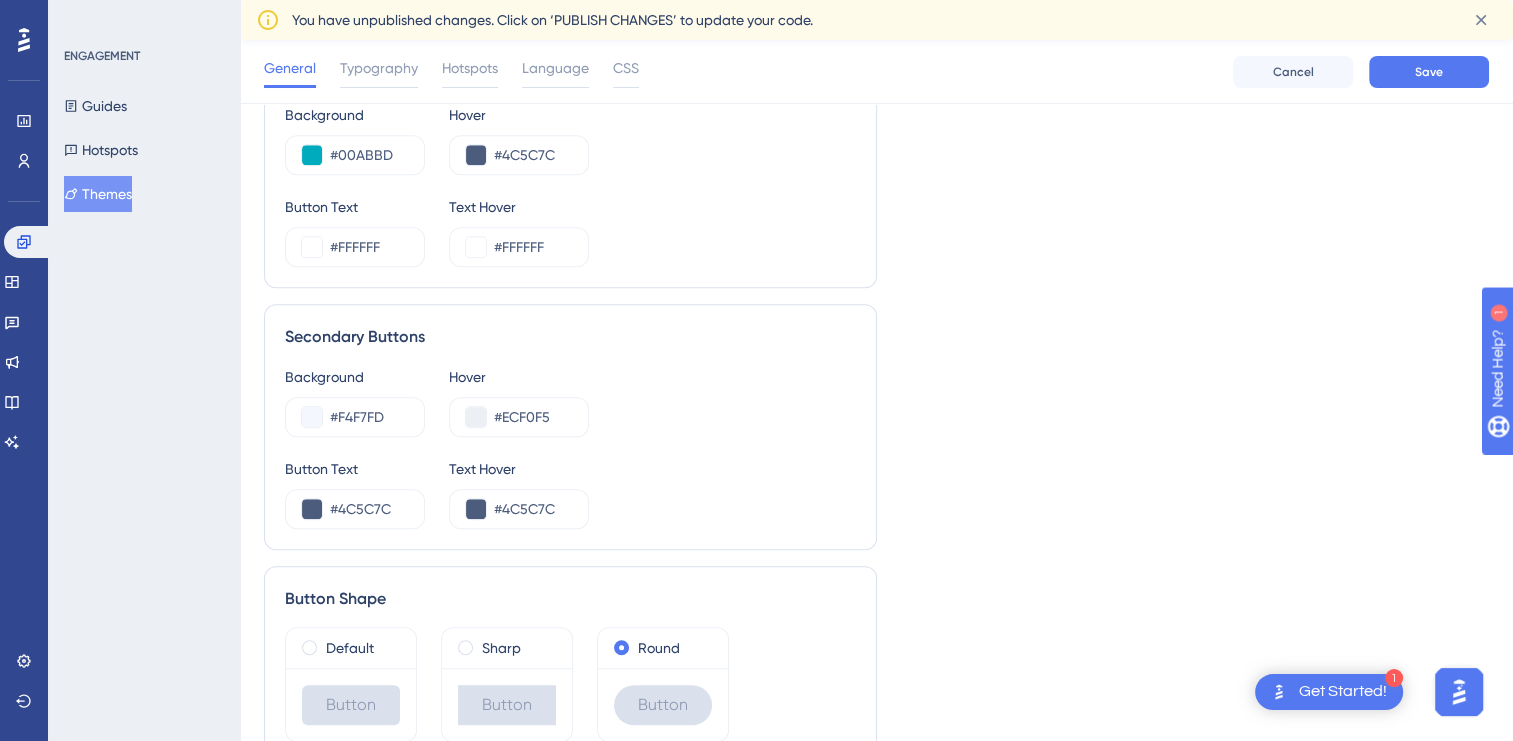 scroll, scrollTop: 1161, scrollLeft: 0, axis: vertical 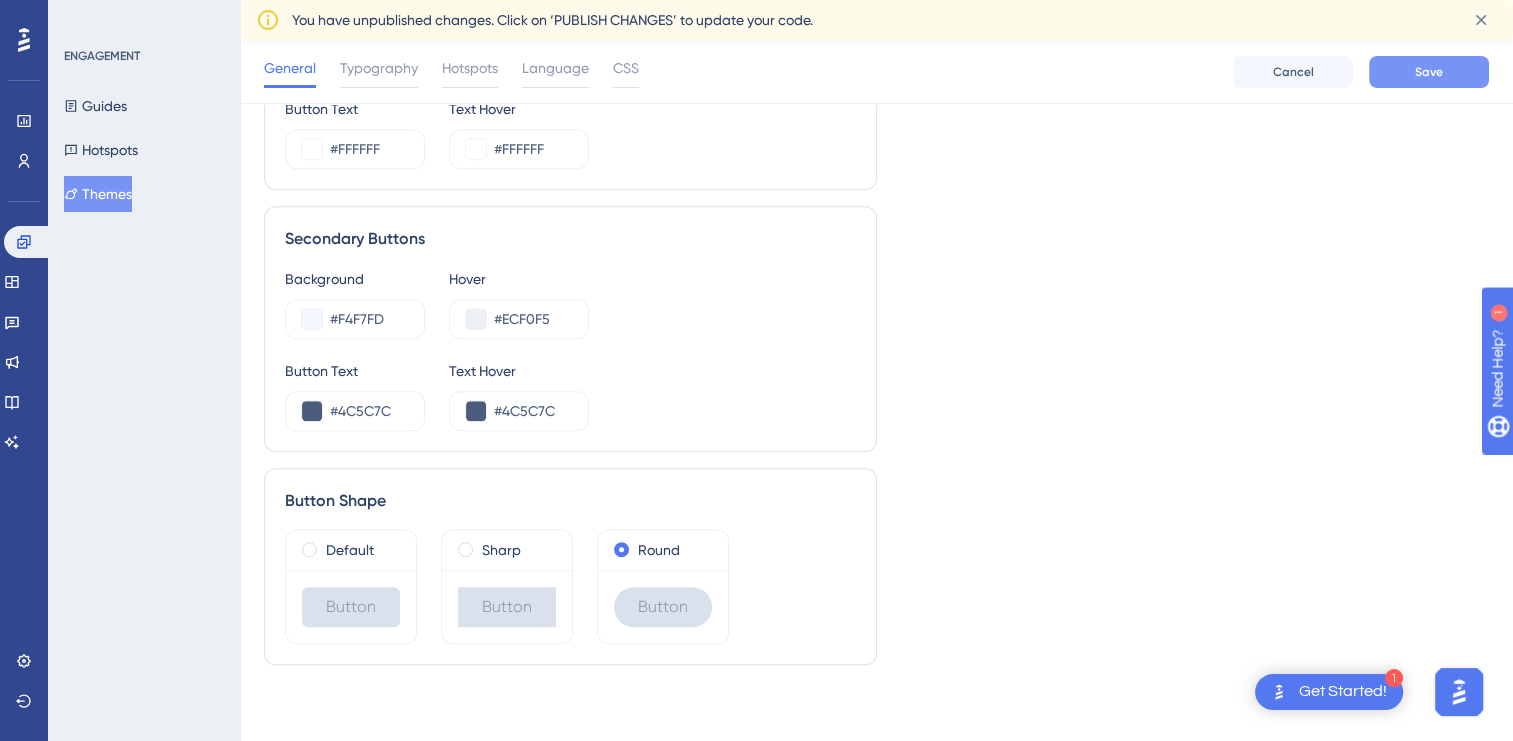 click on "Save" at bounding box center [1429, 72] 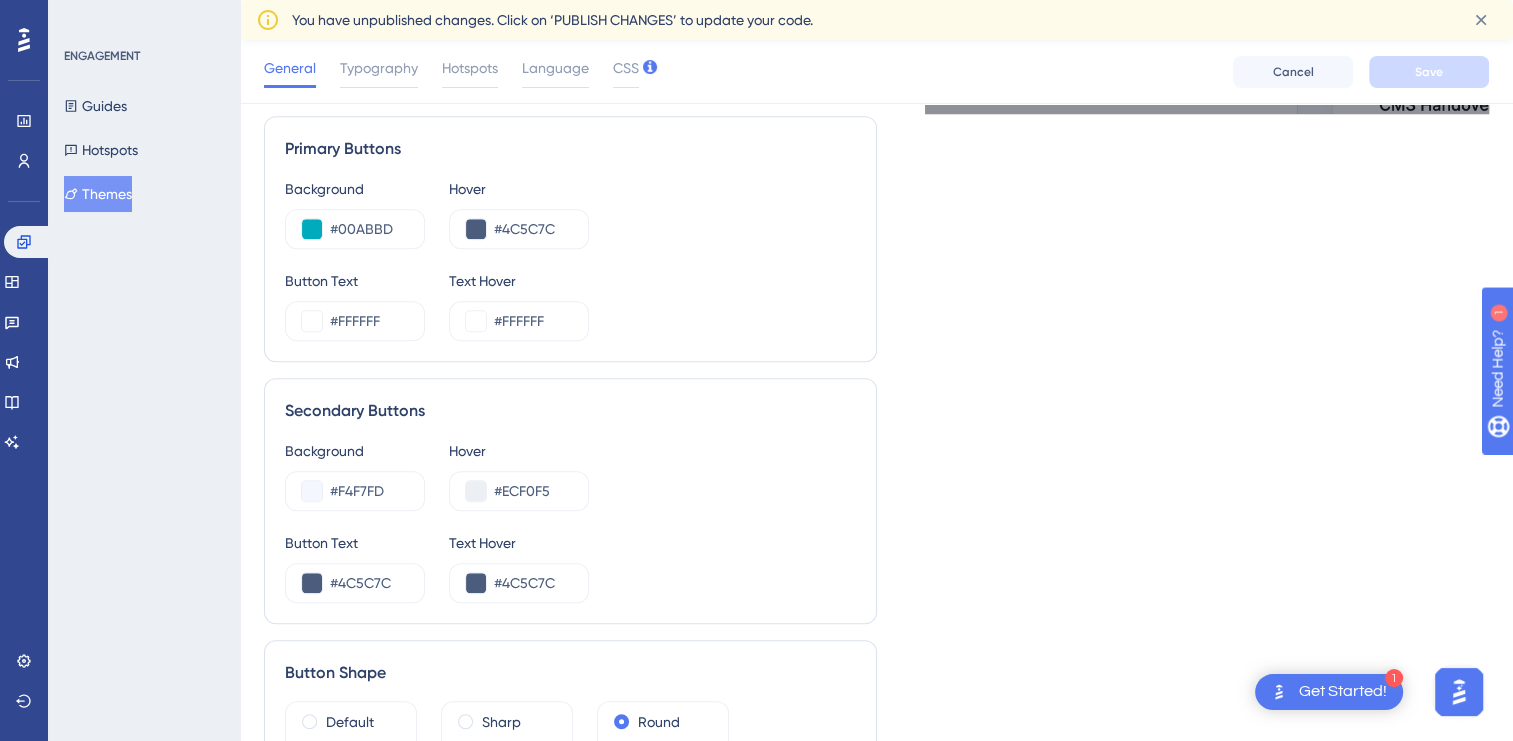 scroll, scrollTop: 1000, scrollLeft: 0, axis: vertical 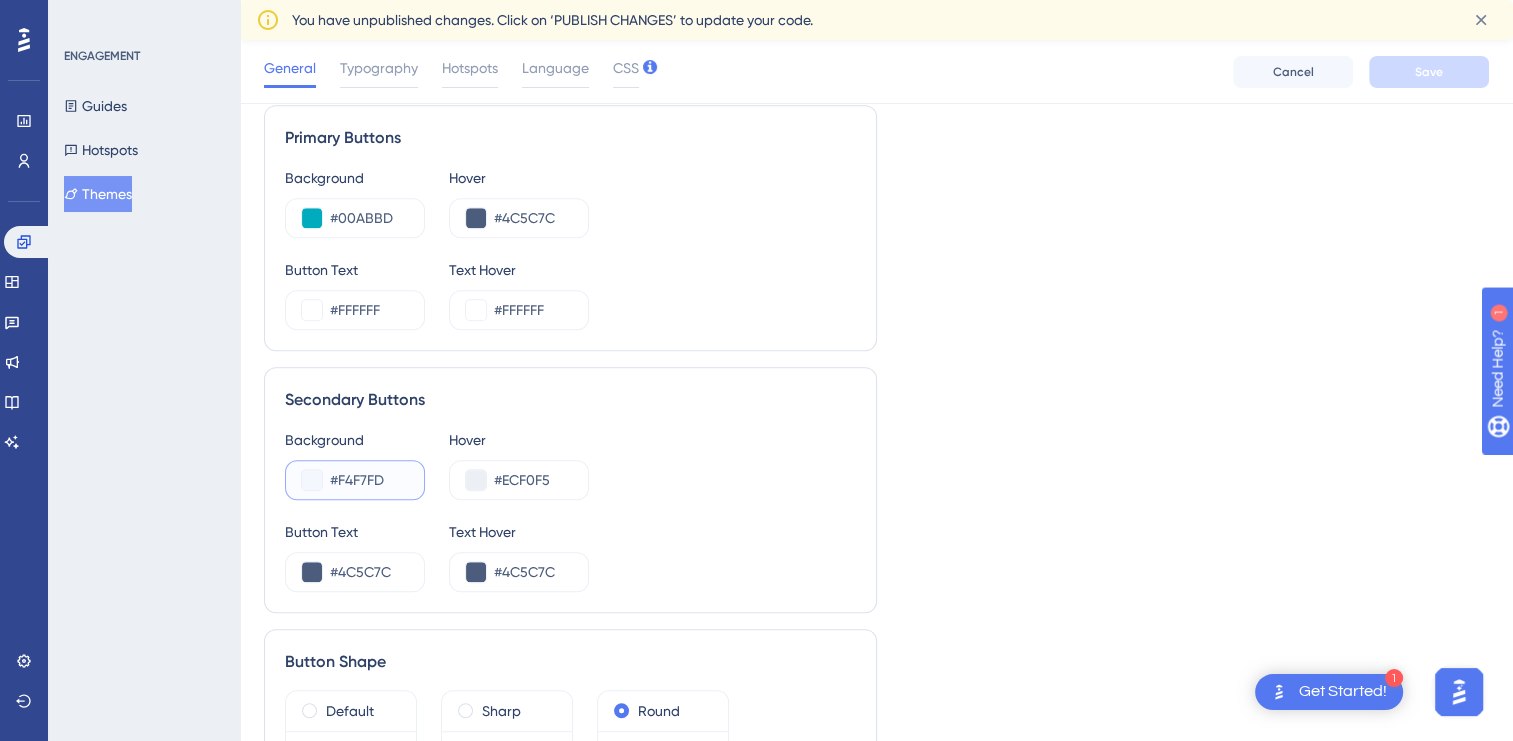 click on "#F4F7FD" at bounding box center (369, 480) 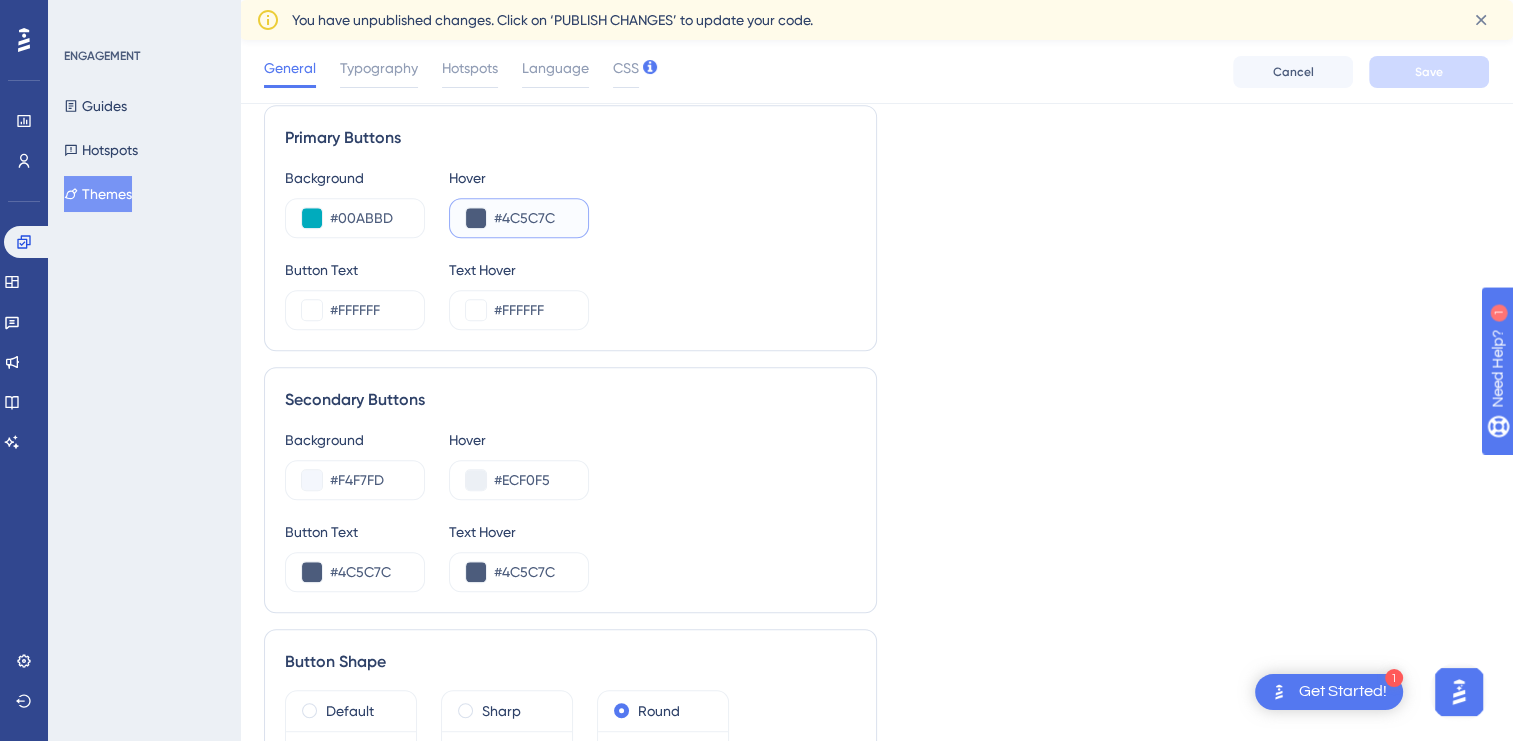 drag, startPoint x: 568, startPoint y: 224, endPoint x: 436, endPoint y: 204, distance: 133.50656 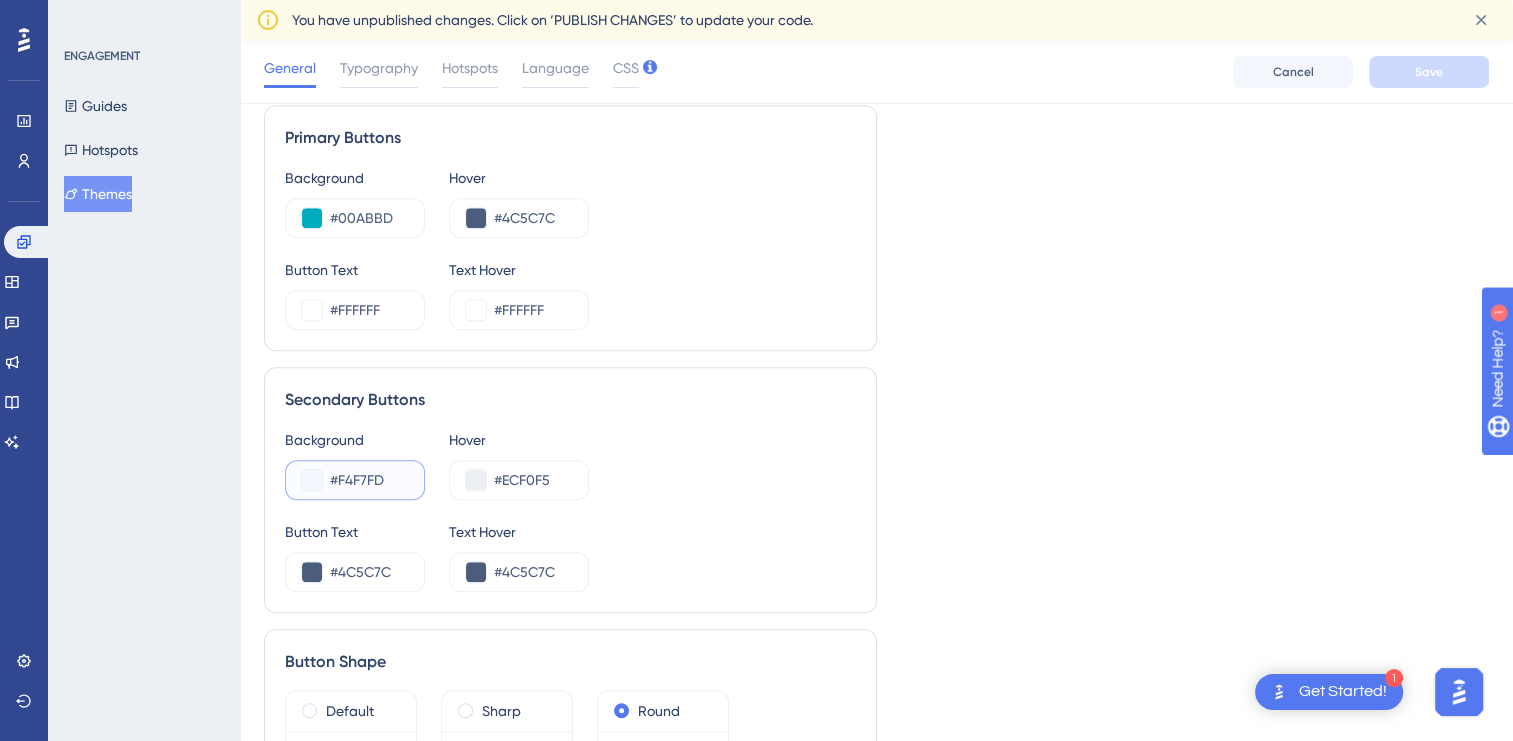 click on "#F4F7FD" at bounding box center [369, 480] 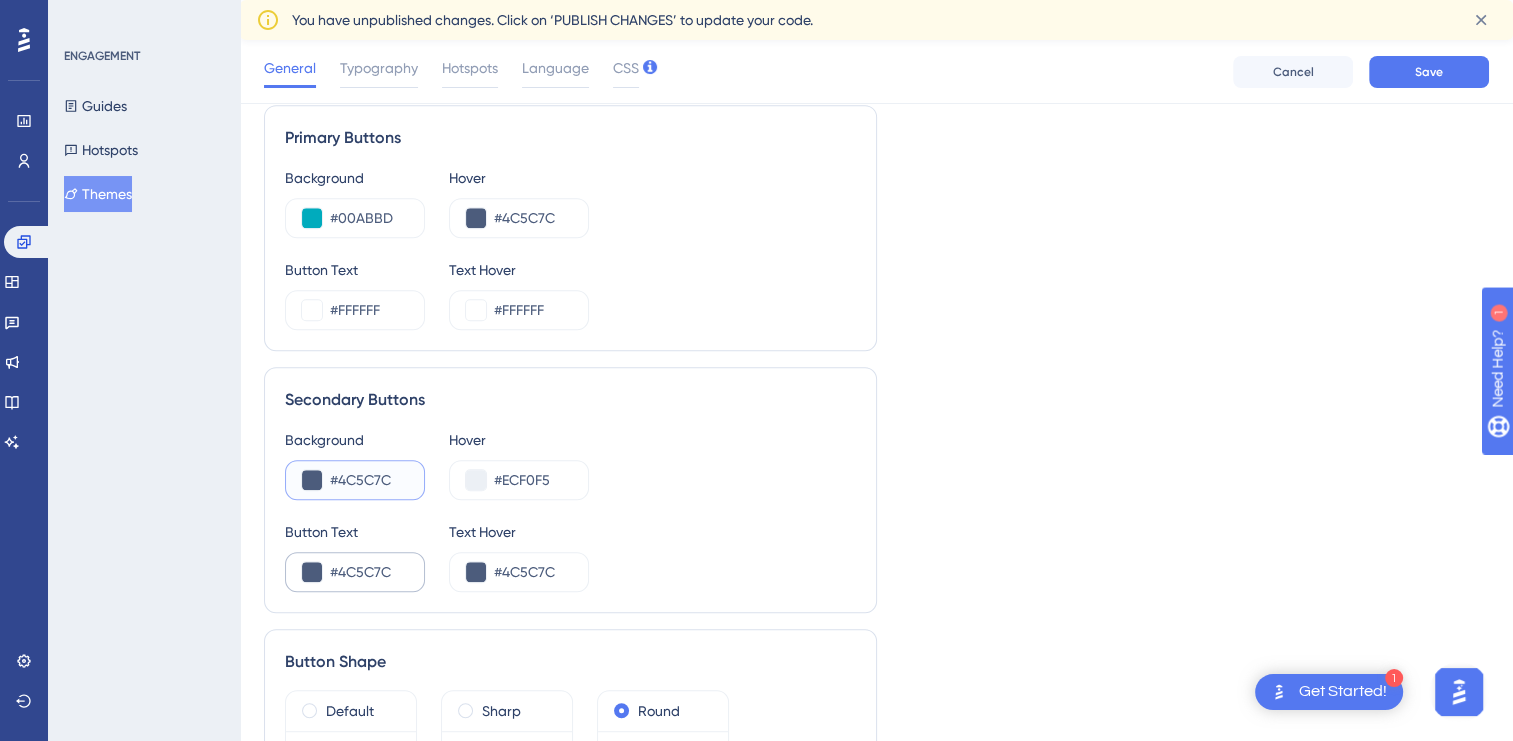 type on "#4C5C7C" 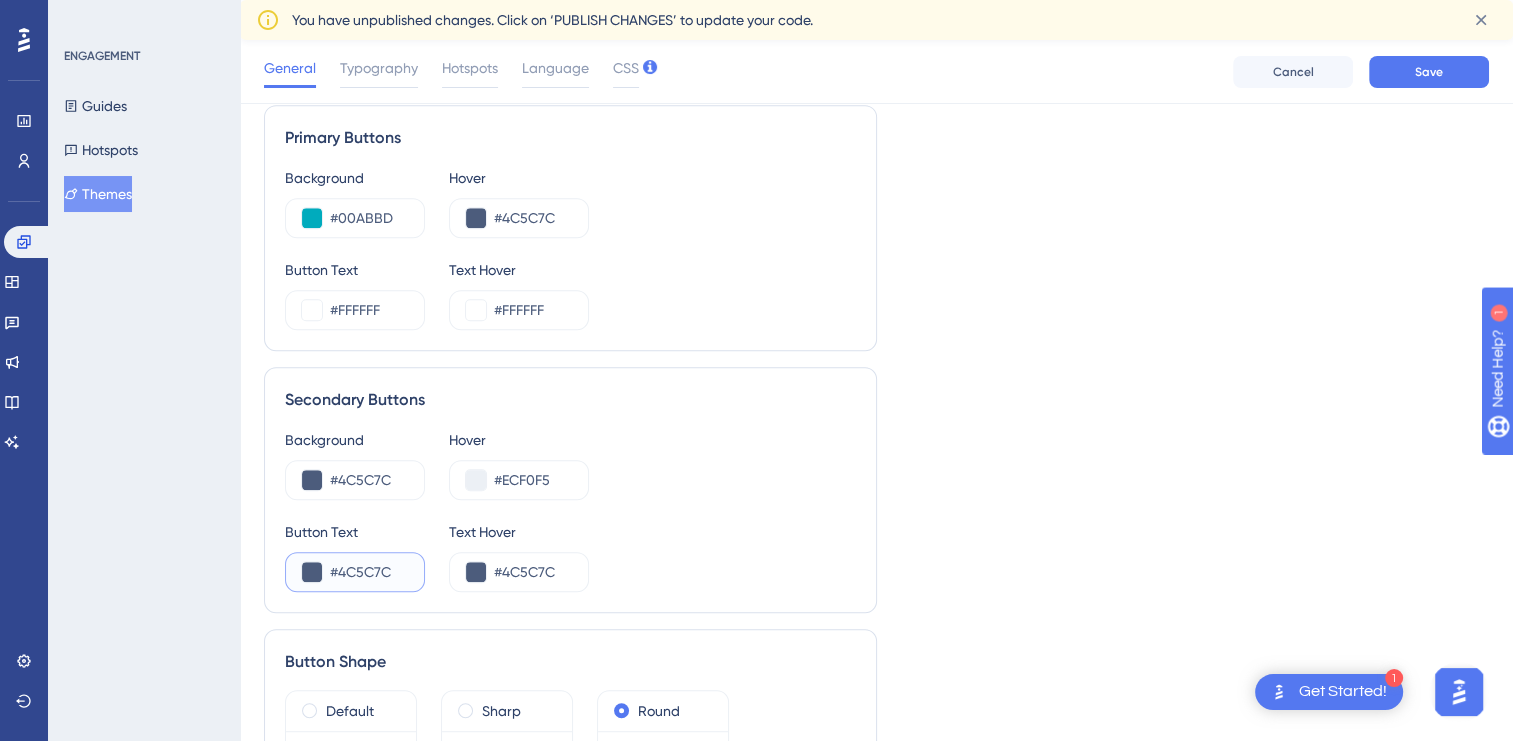click on "#4C5C7C" at bounding box center [369, 572] 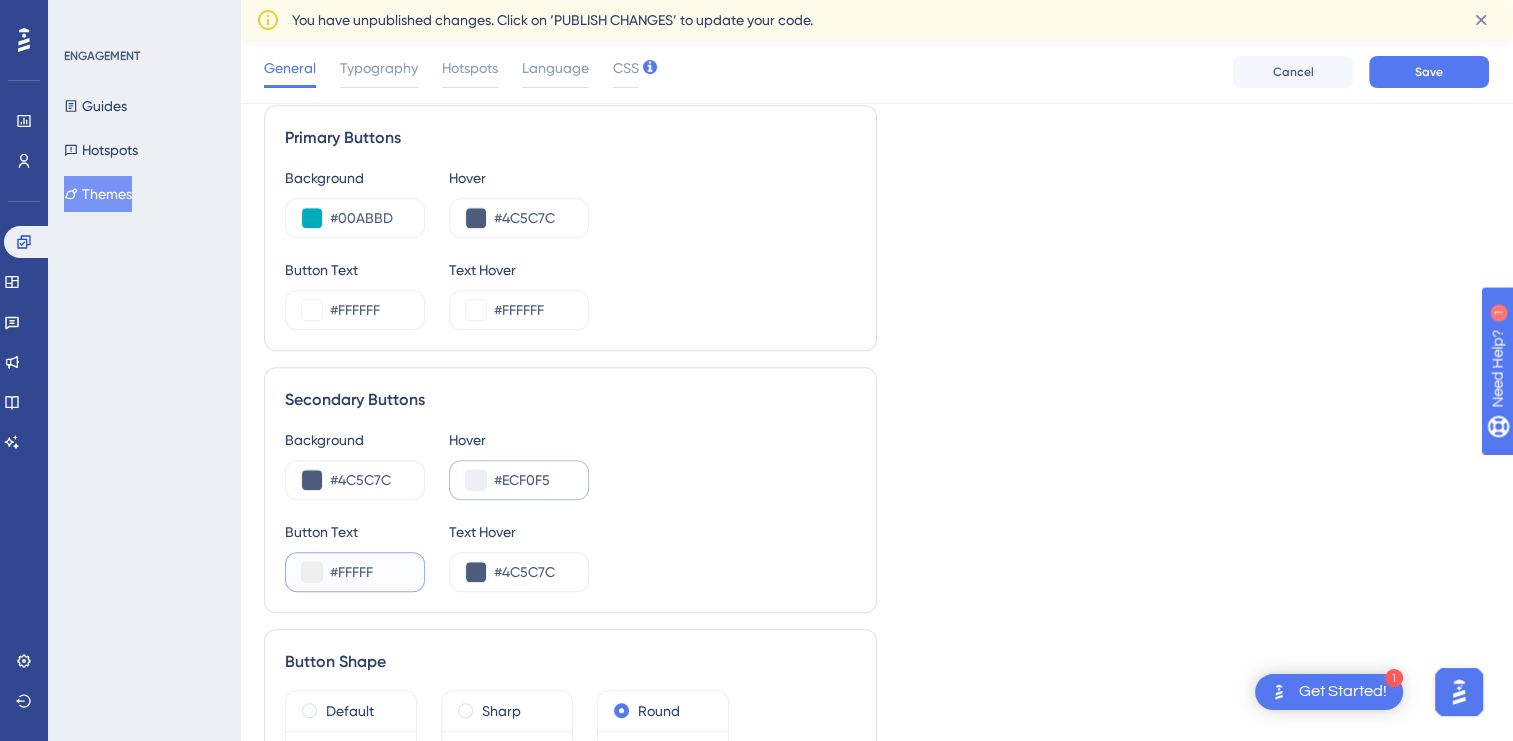 type on "#FFFFF" 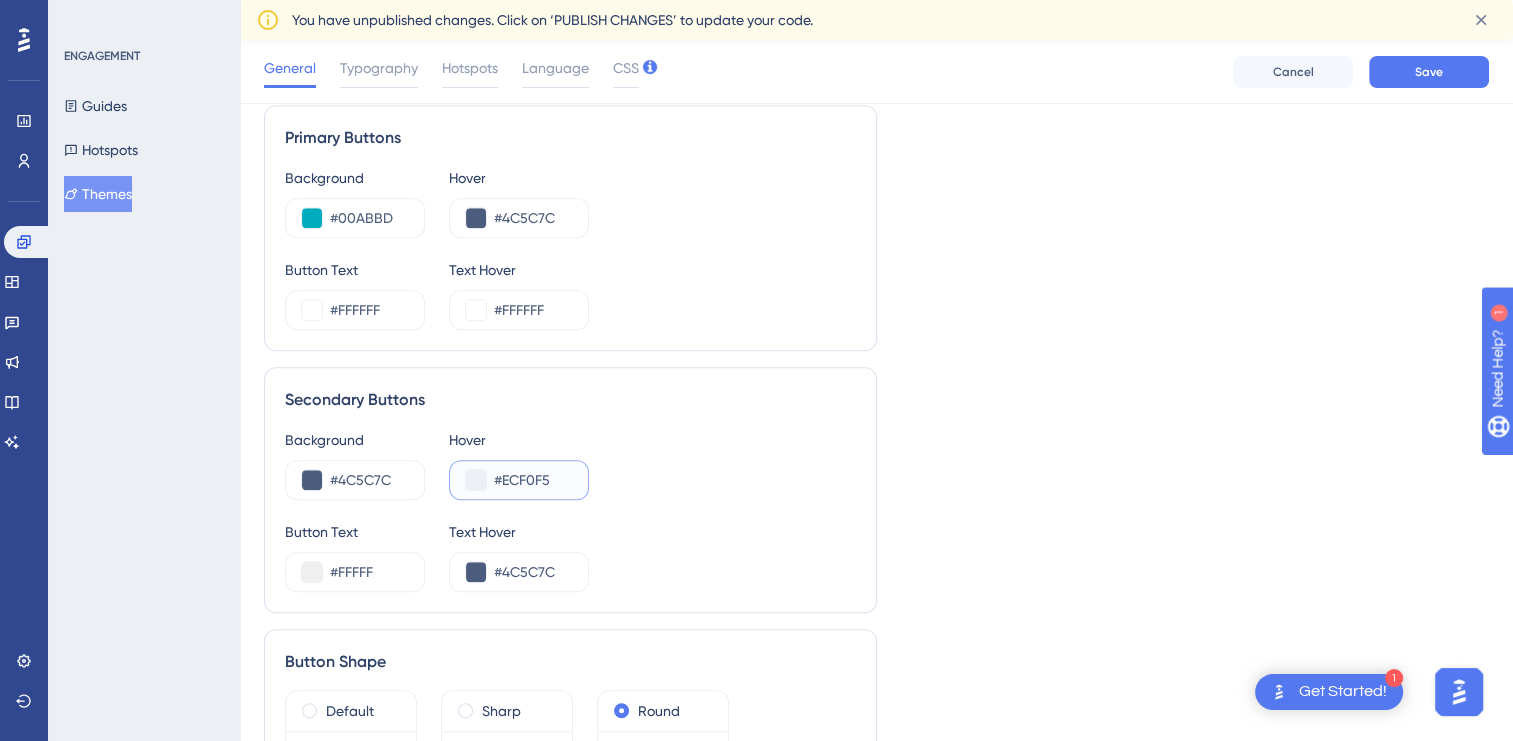 click on "#ECF0F5" at bounding box center [533, 480] 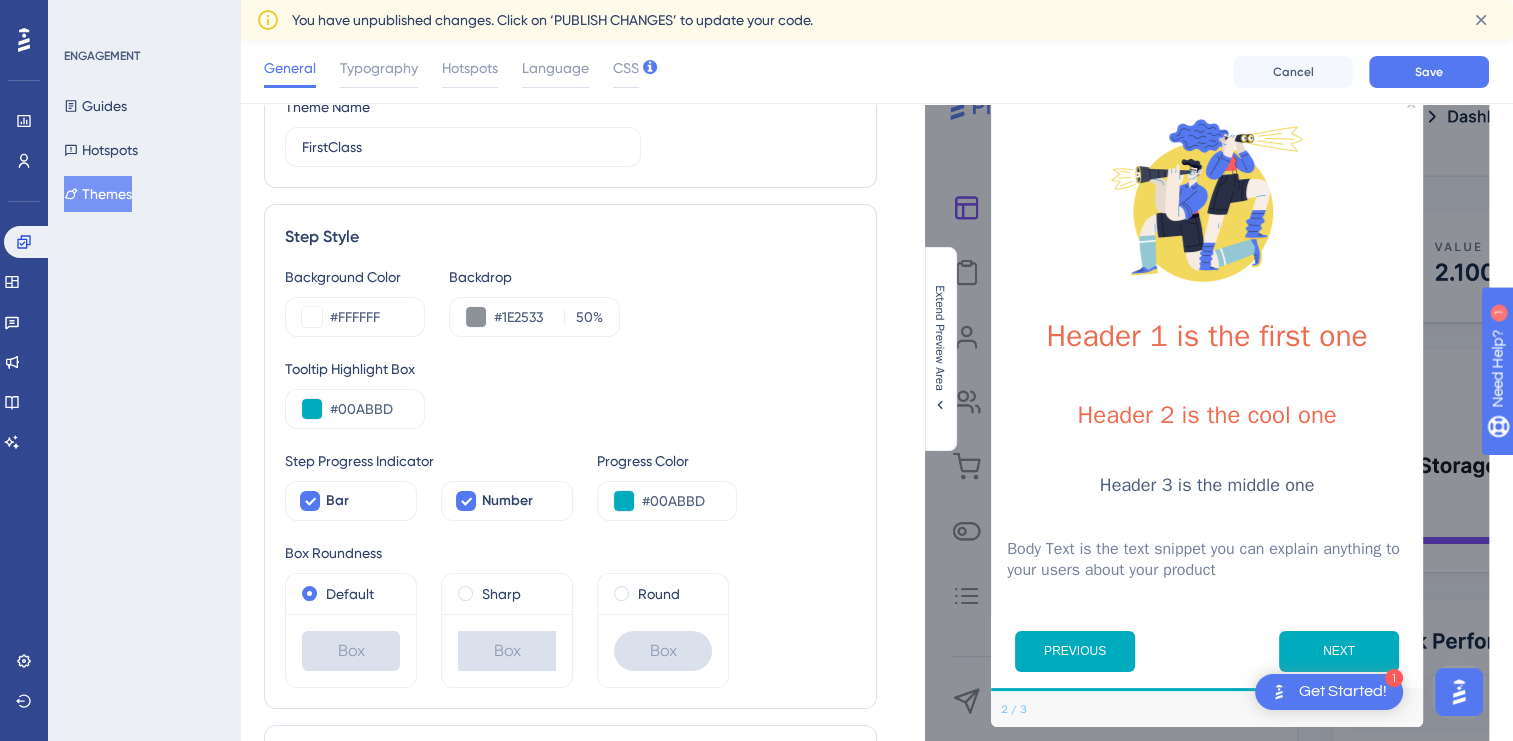 scroll, scrollTop: 100, scrollLeft: 0, axis: vertical 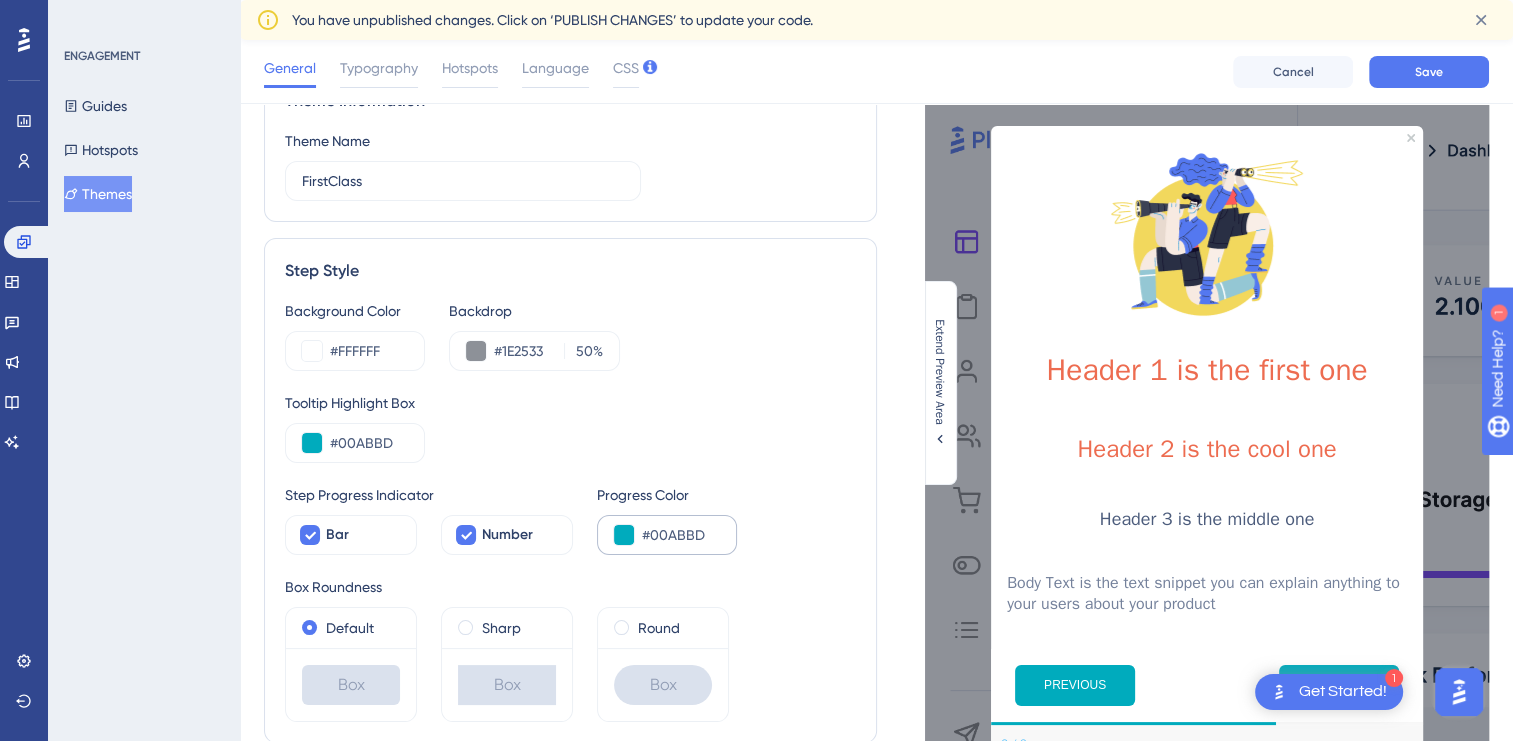 drag, startPoint x: 728, startPoint y: 537, endPoint x: 639, endPoint y: 538, distance: 89.005615 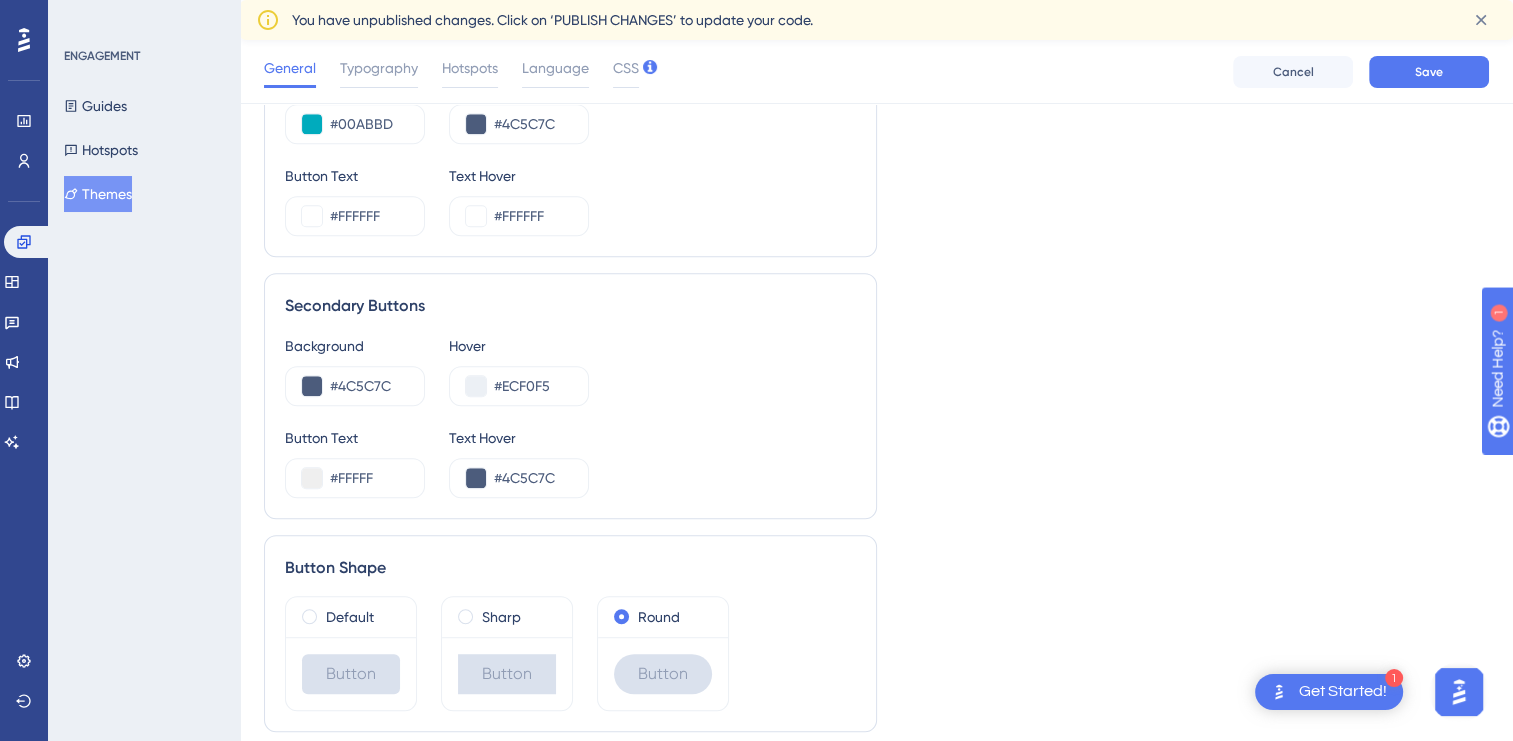 scroll, scrollTop: 1100, scrollLeft: 0, axis: vertical 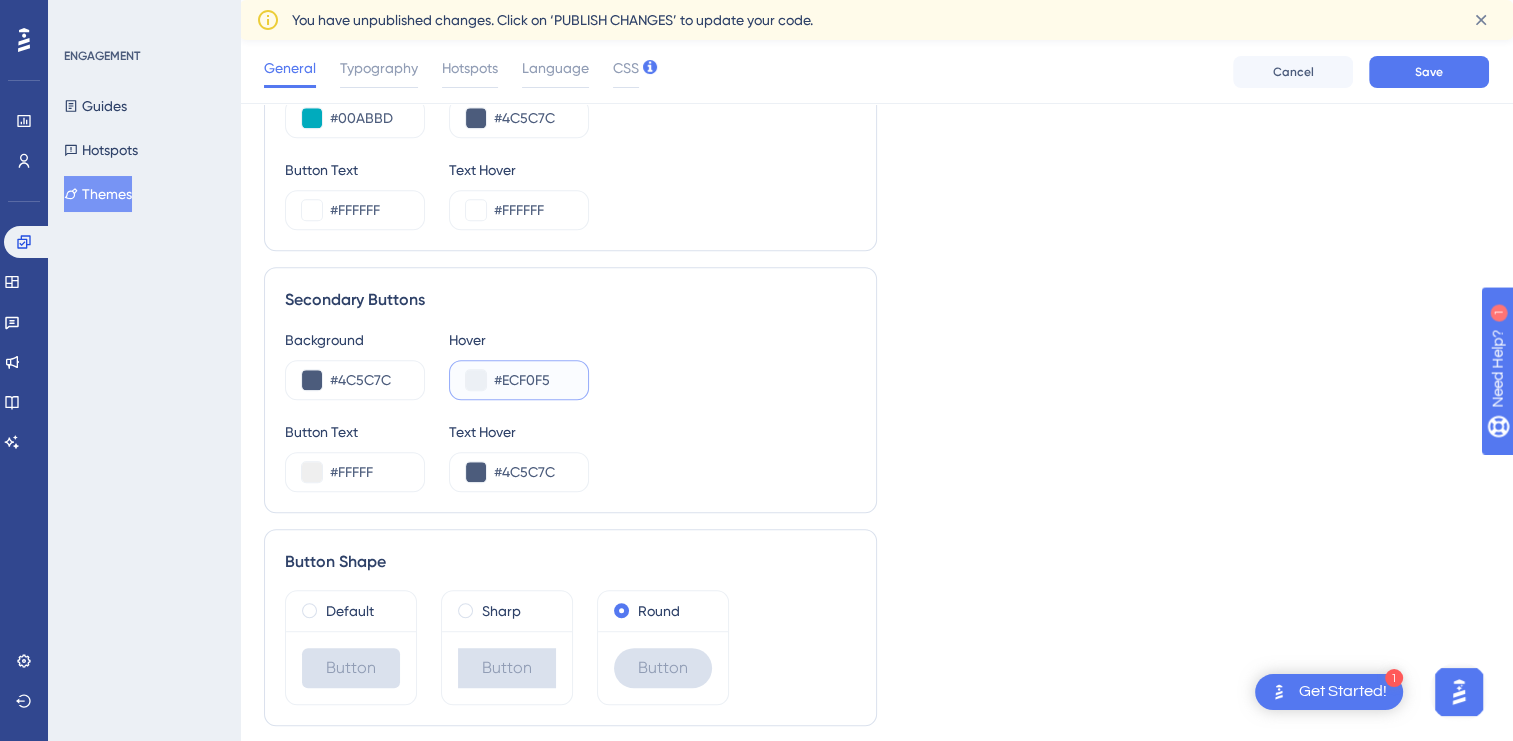 click on "#ECF0F5" at bounding box center [533, 380] 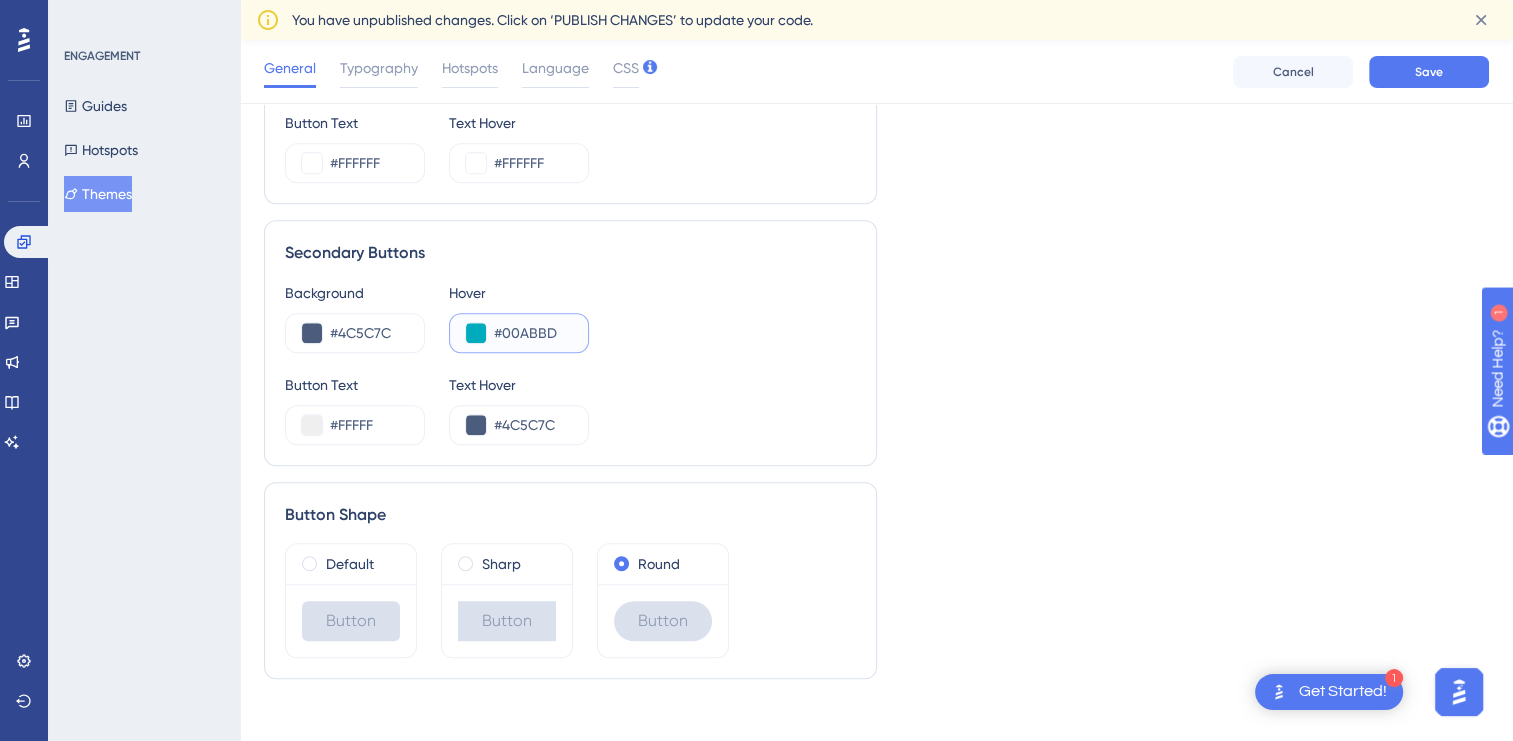scroll, scrollTop: 1161, scrollLeft: 0, axis: vertical 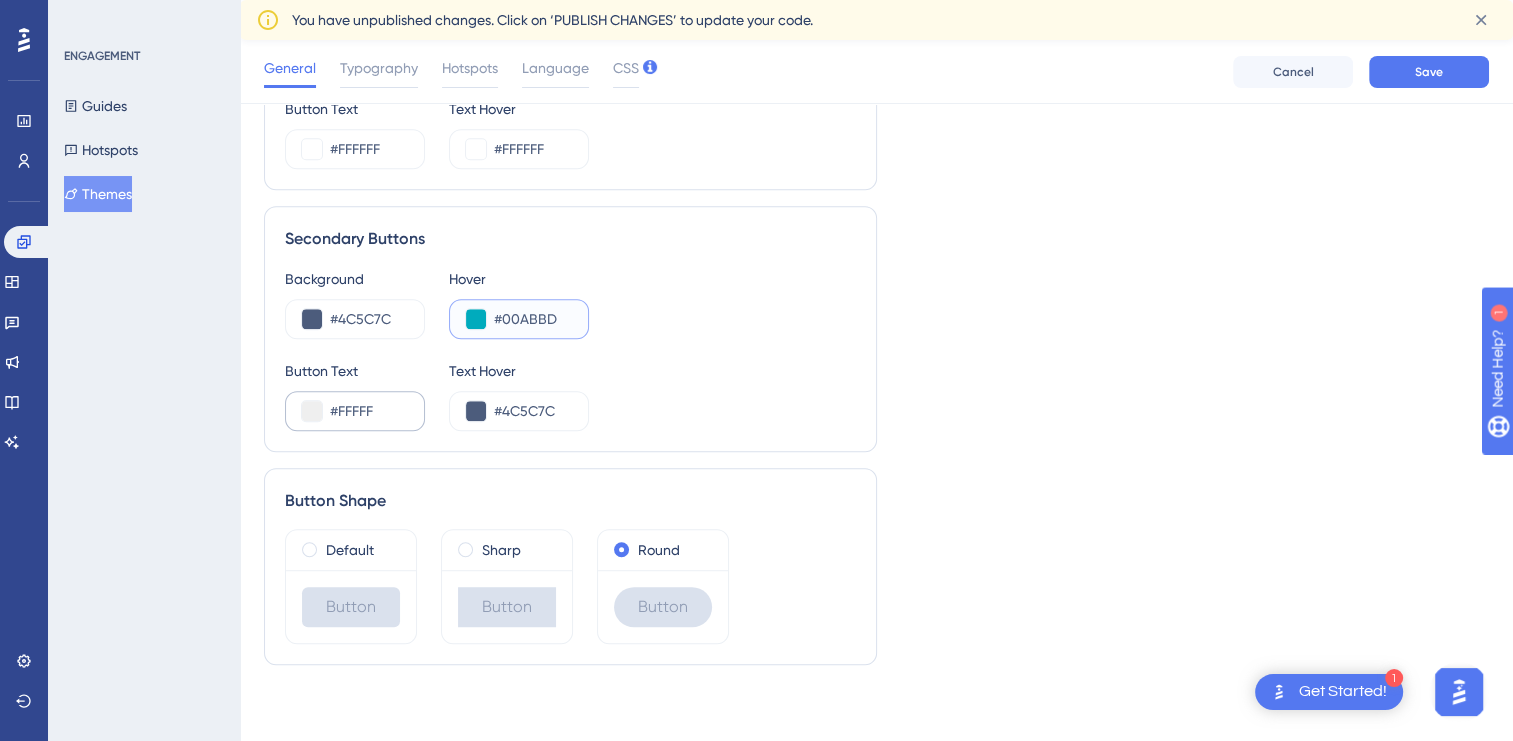 type on "#00ABBD" 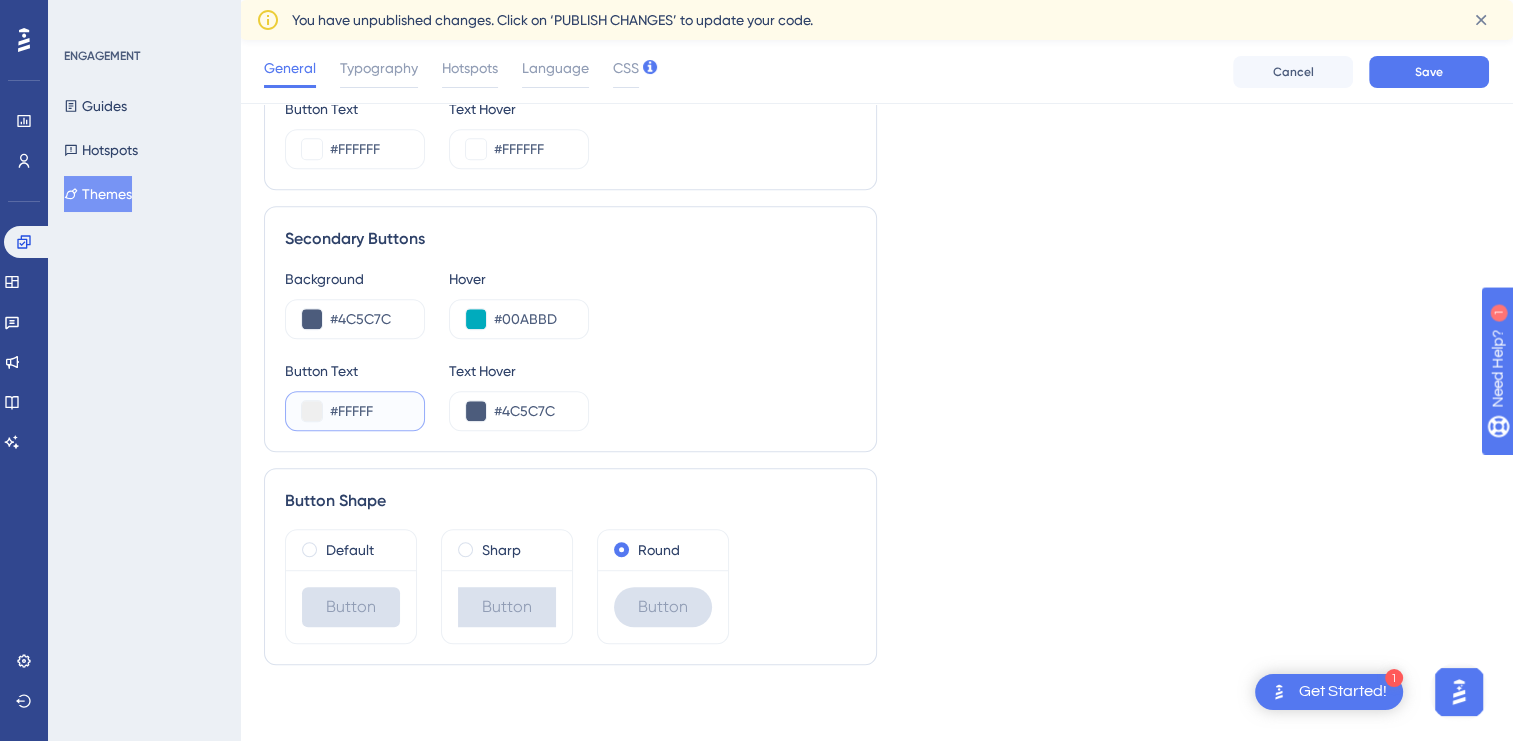 click on "#FFFFF" at bounding box center (369, 411) 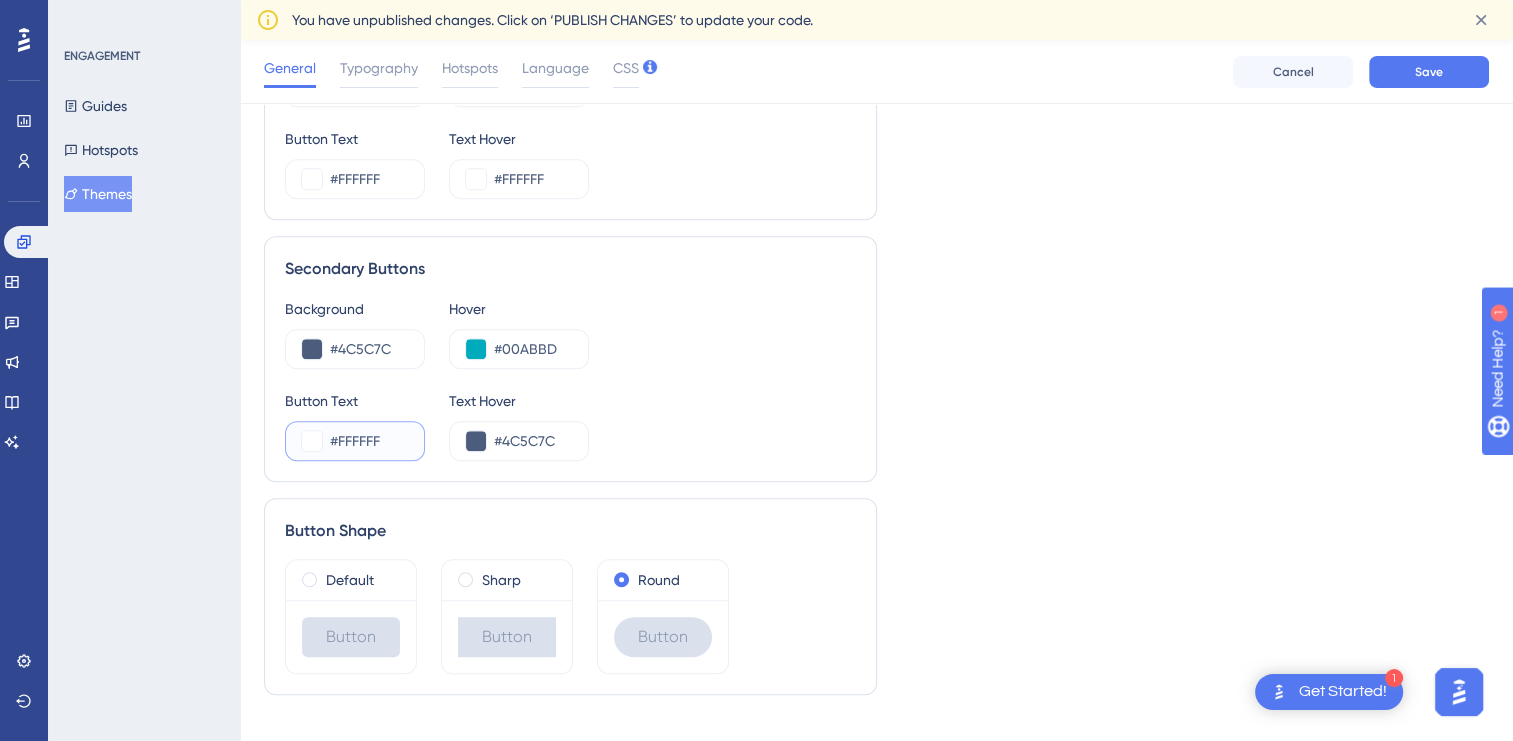 scroll, scrollTop: 1161, scrollLeft: 0, axis: vertical 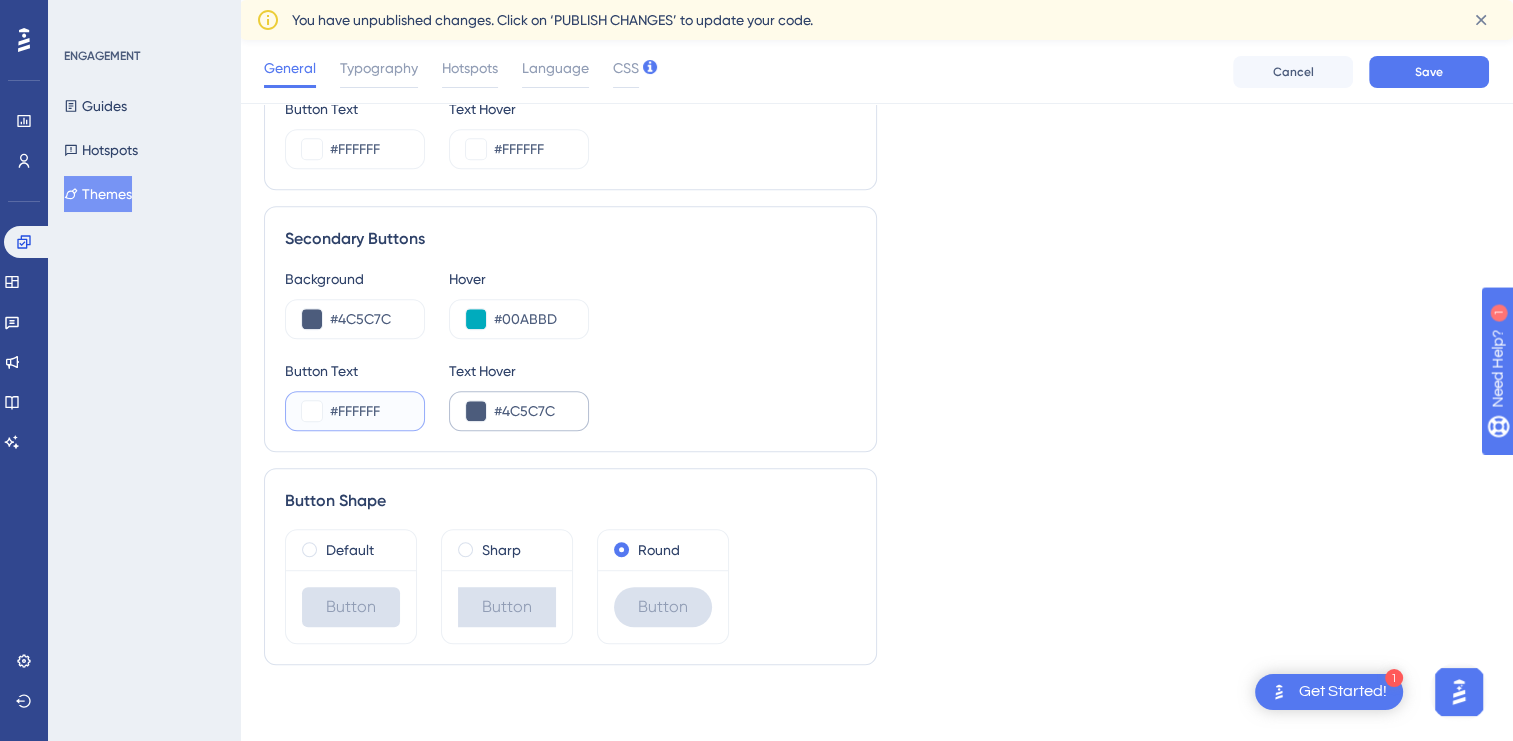 type on "#FFFFFF" 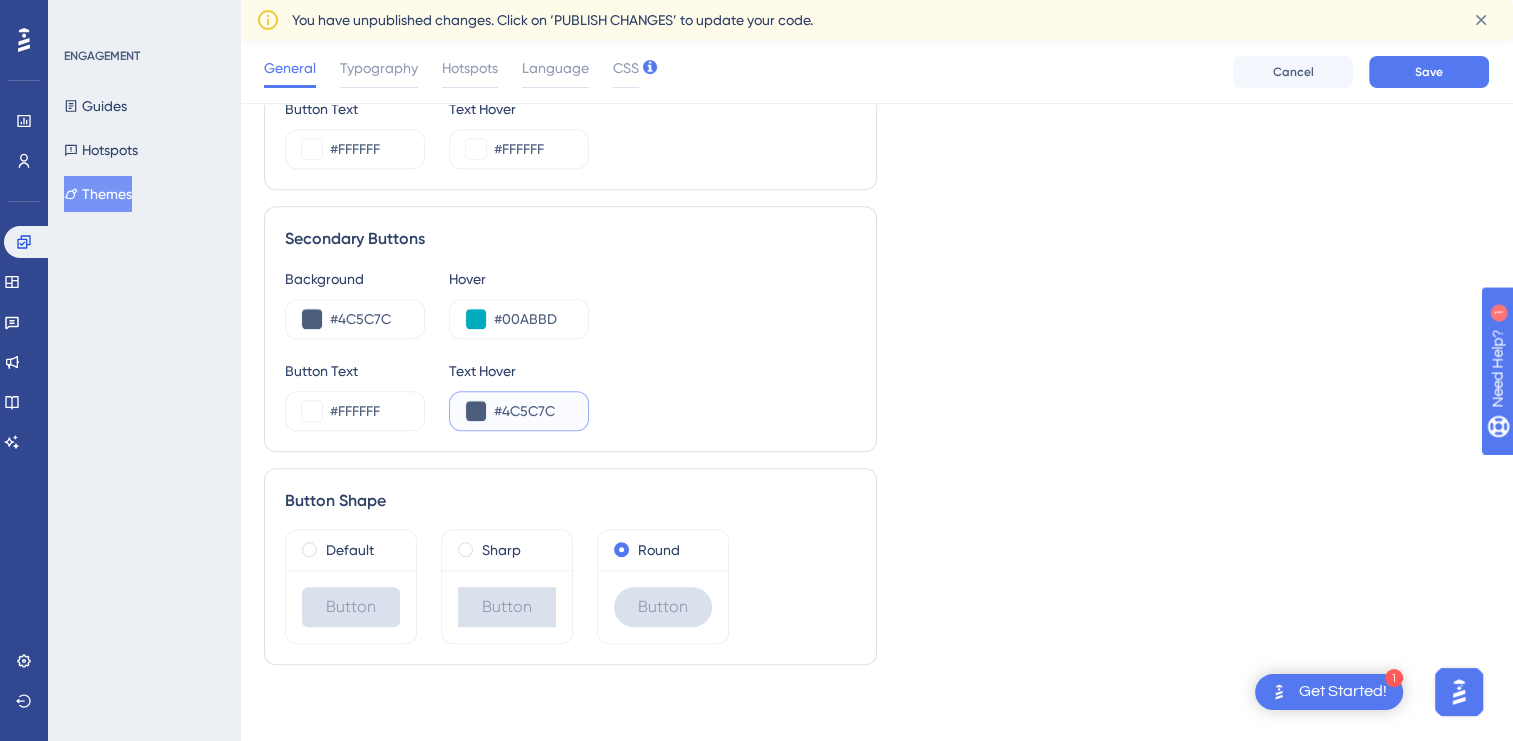 drag, startPoint x: 560, startPoint y: 410, endPoint x: 504, endPoint y: 410, distance: 56 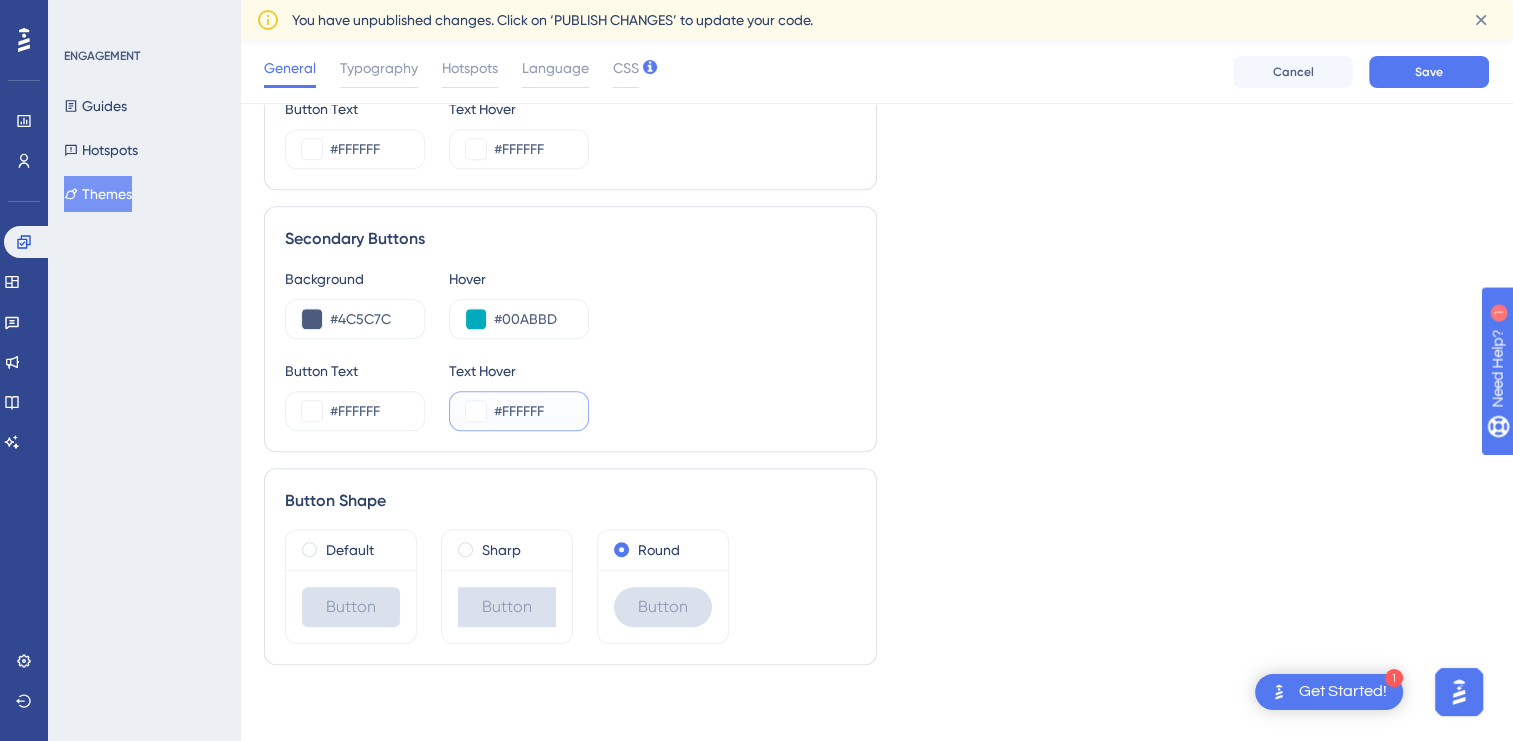 type on "#FFFFFF" 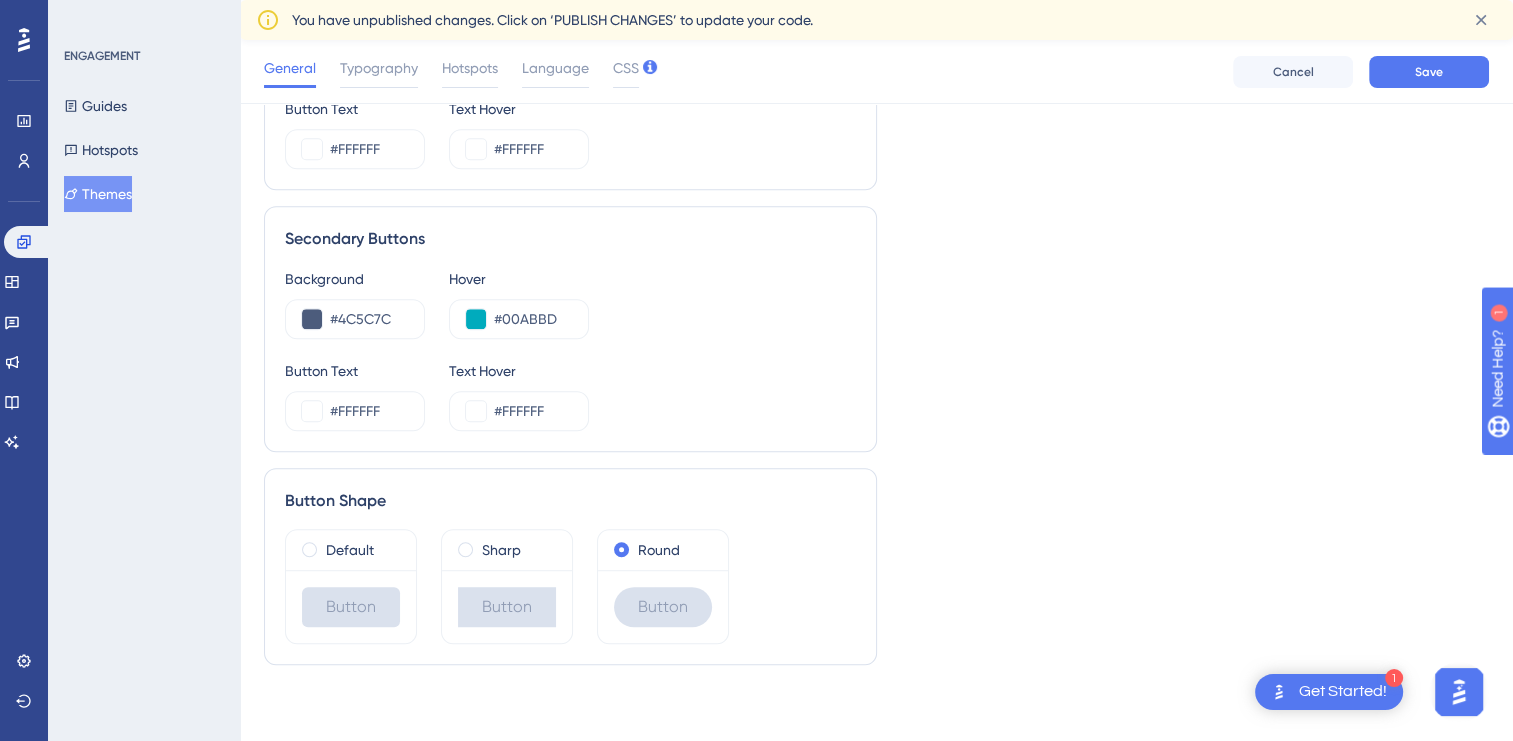 click on "Live Preview Header 1 is the first one
Header 2 is the cool one
Header 3 is the middle one
Body Text is the text snippet you can explain anything to your users about your product
PREVIOUS NEXT 2 / 3 This is a  Tooltip.
SECONDARY 2 / 3 Extend Preview Area" at bounding box center (1183, -156) 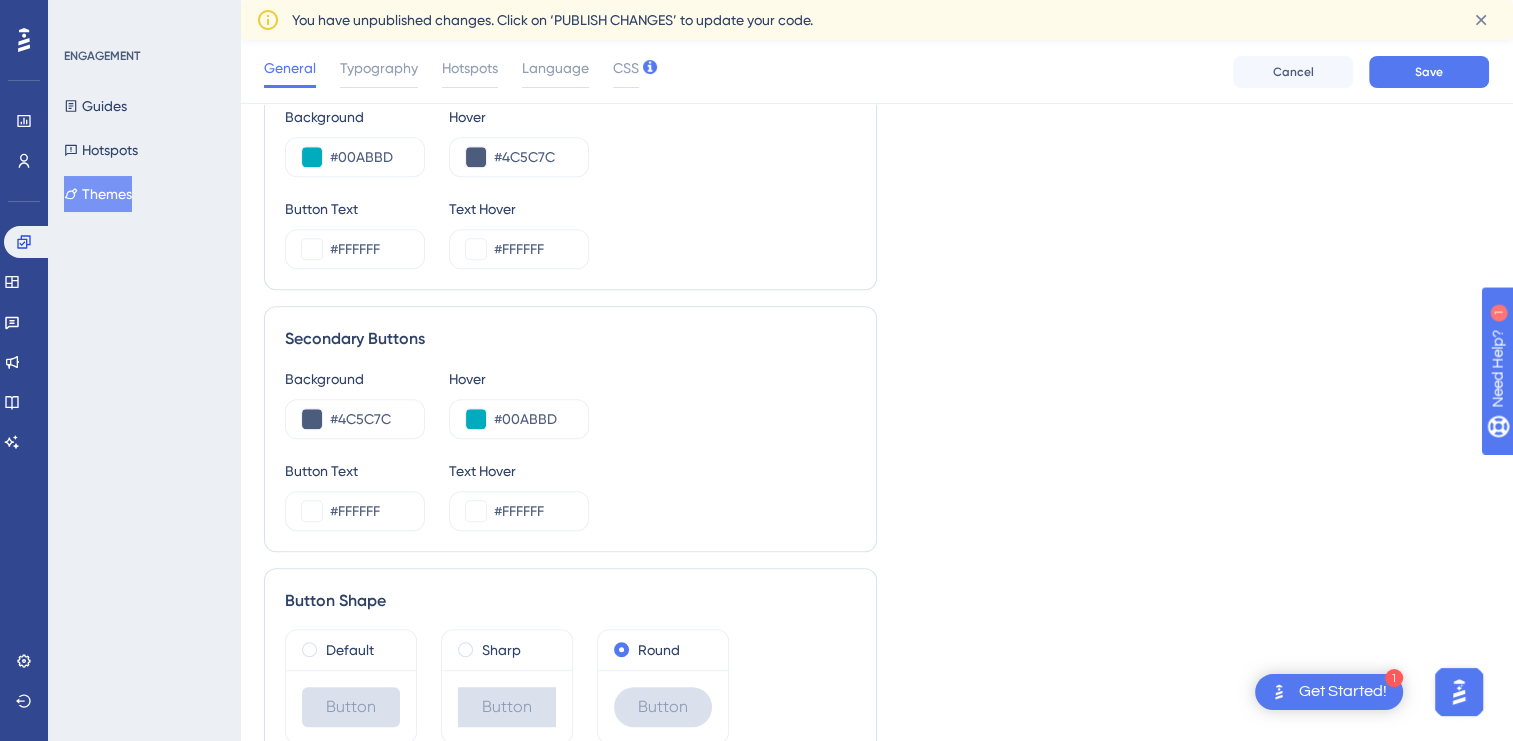 scroll, scrollTop: 1161, scrollLeft: 0, axis: vertical 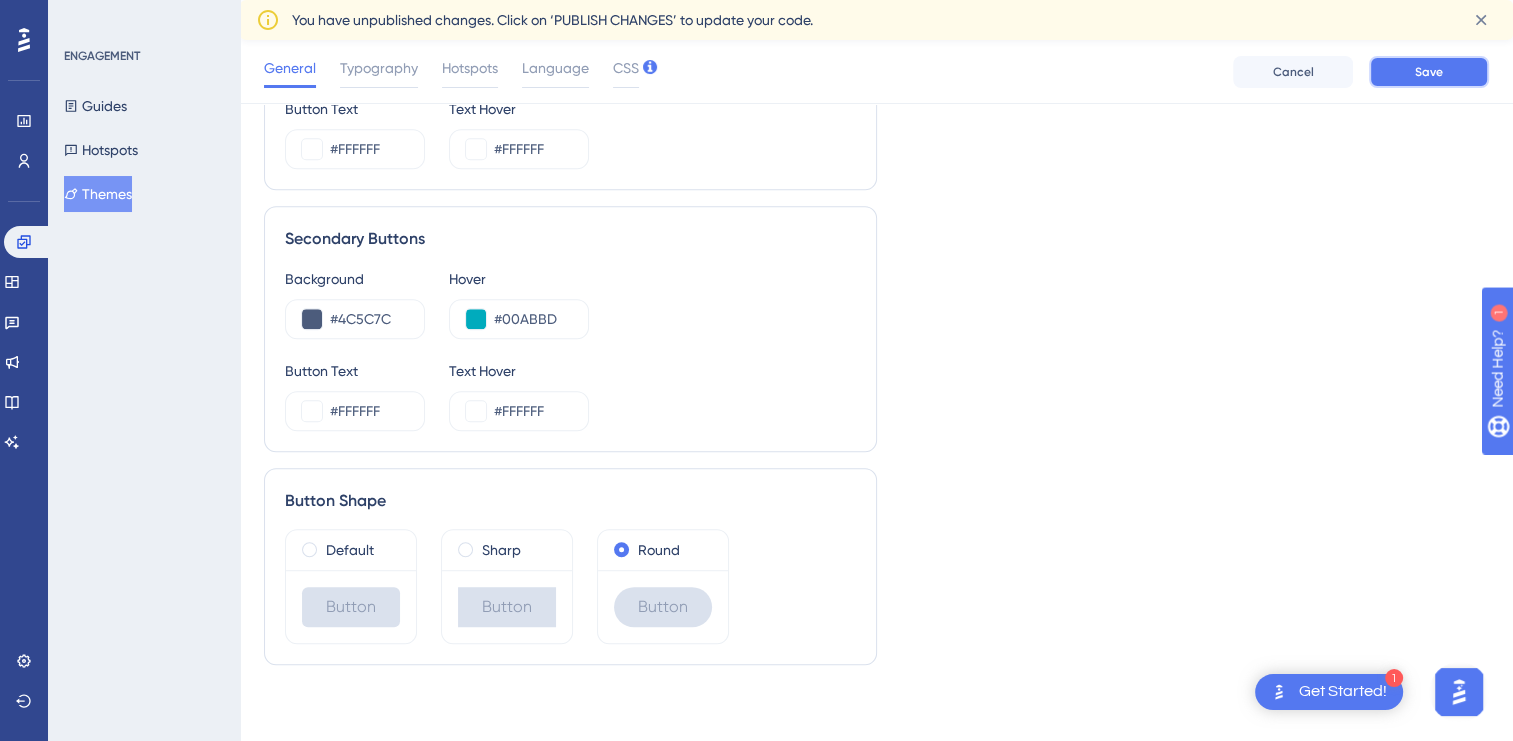 click on "Save" at bounding box center (1429, 72) 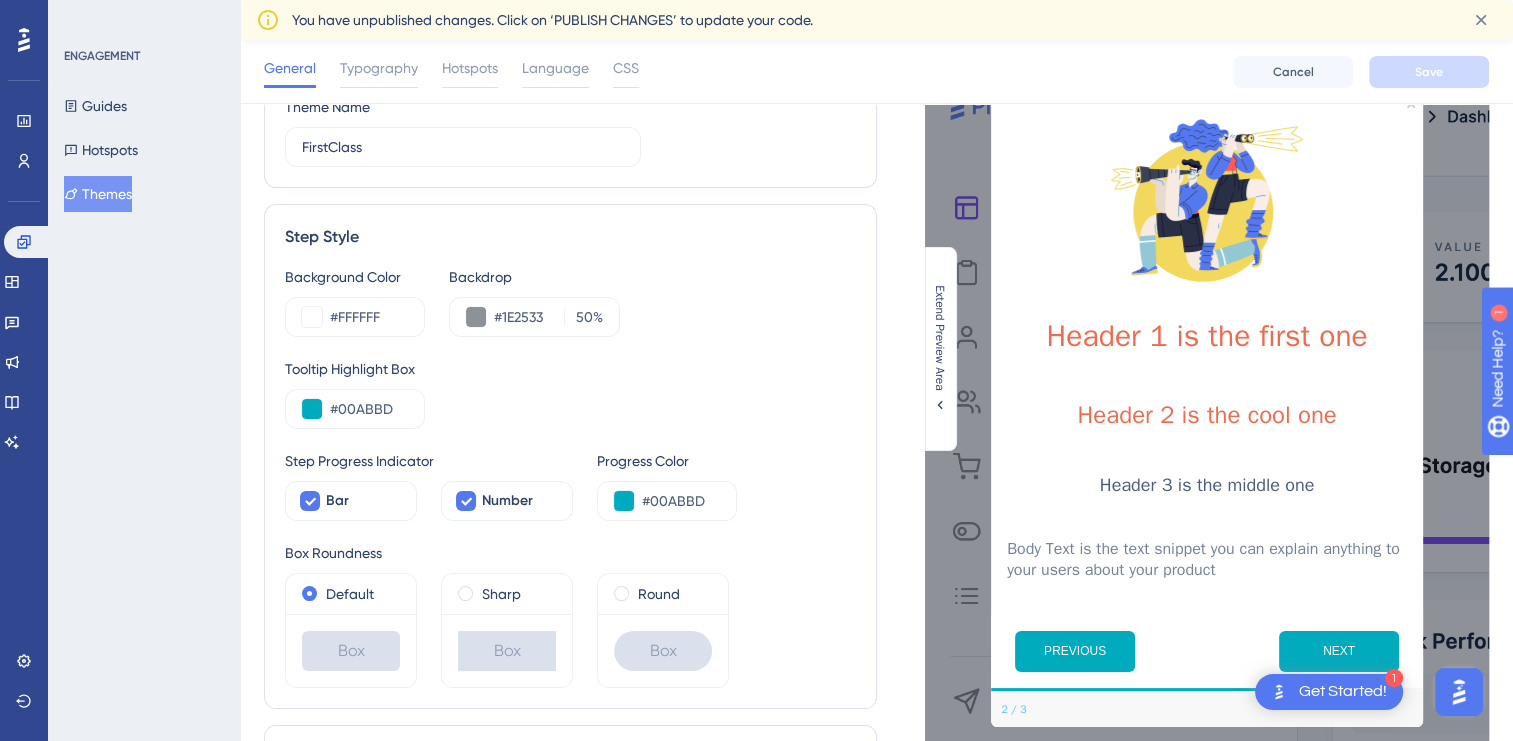 scroll, scrollTop: 100, scrollLeft: 0, axis: vertical 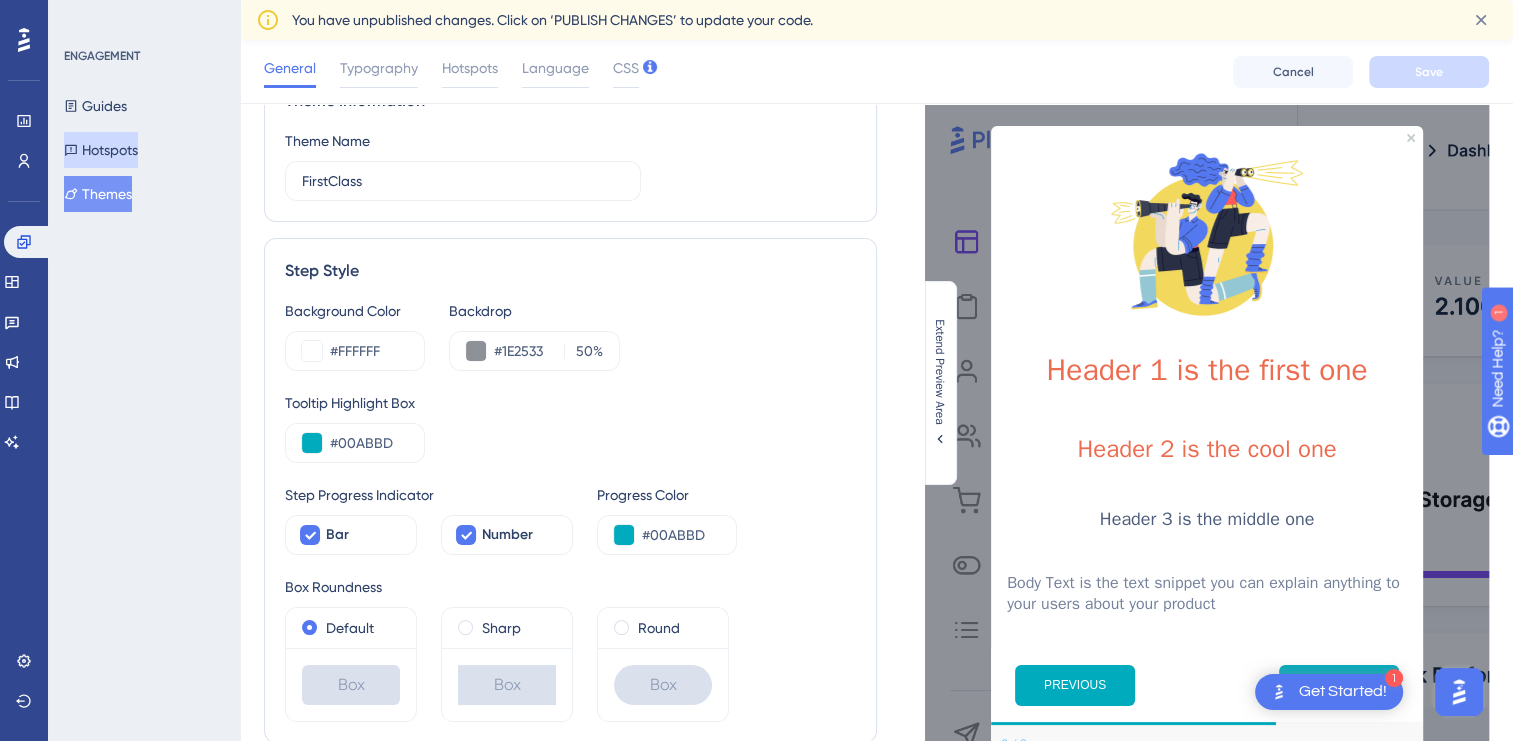 click on "Hotspots" at bounding box center [101, 150] 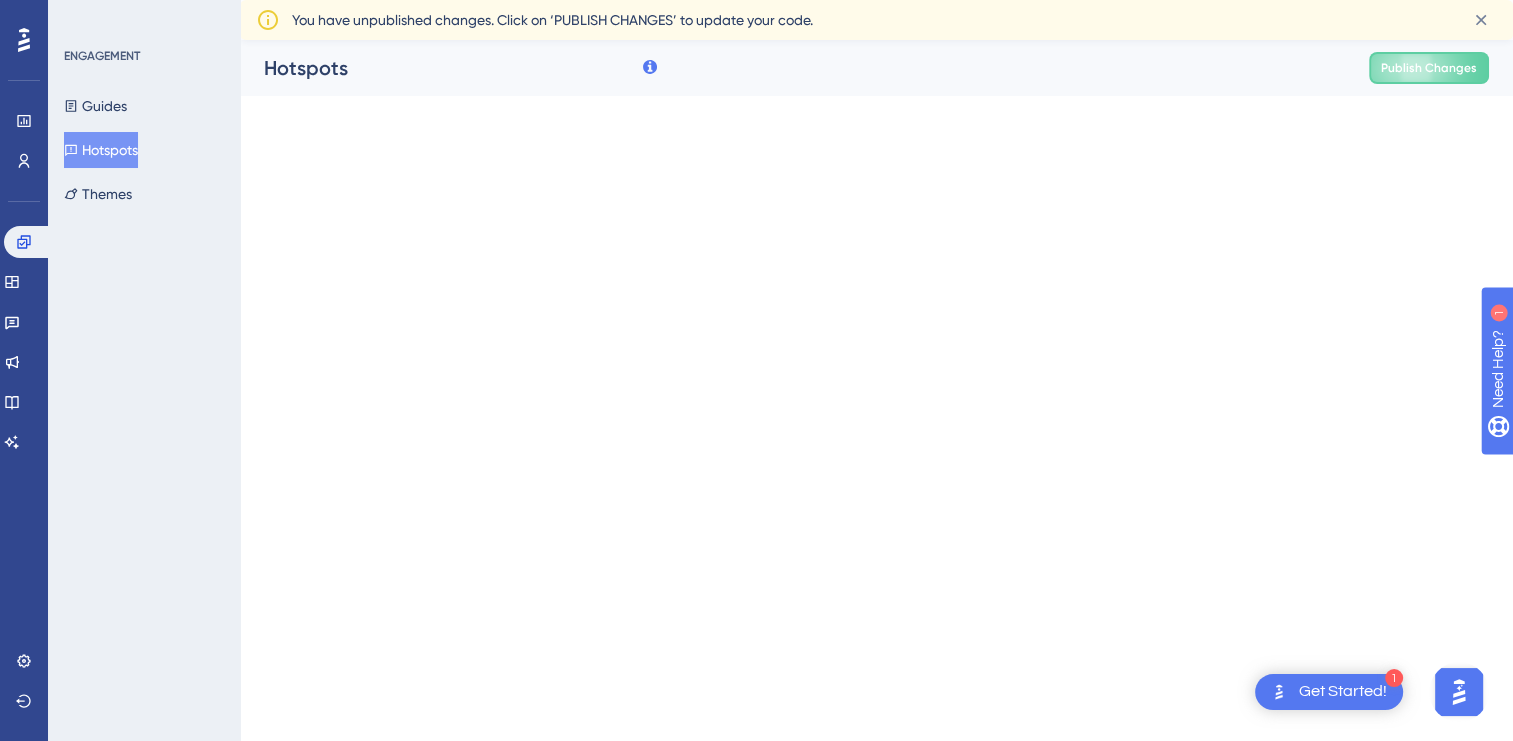 scroll, scrollTop: 0, scrollLeft: 0, axis: both 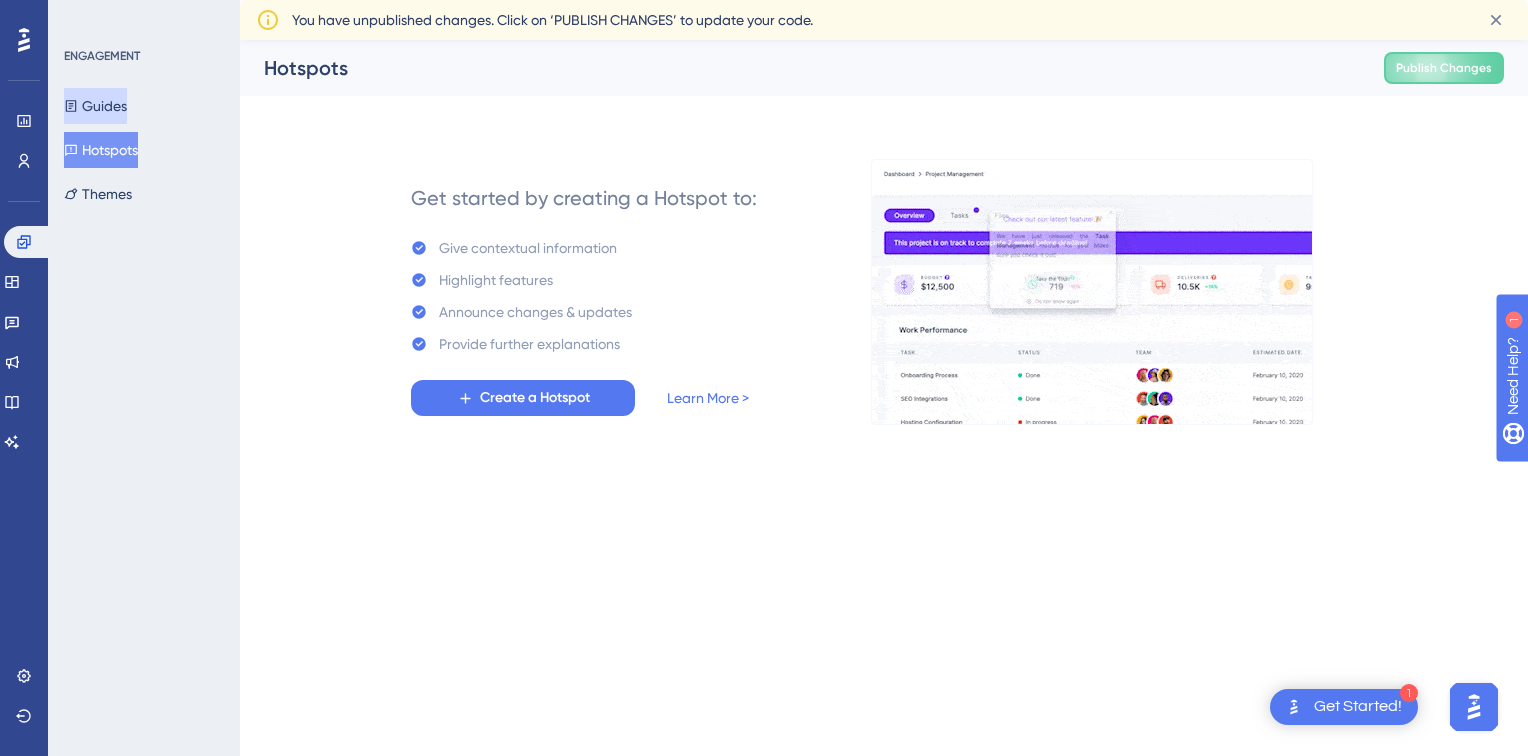 click on "Guides" at bounding box center (95, 106) 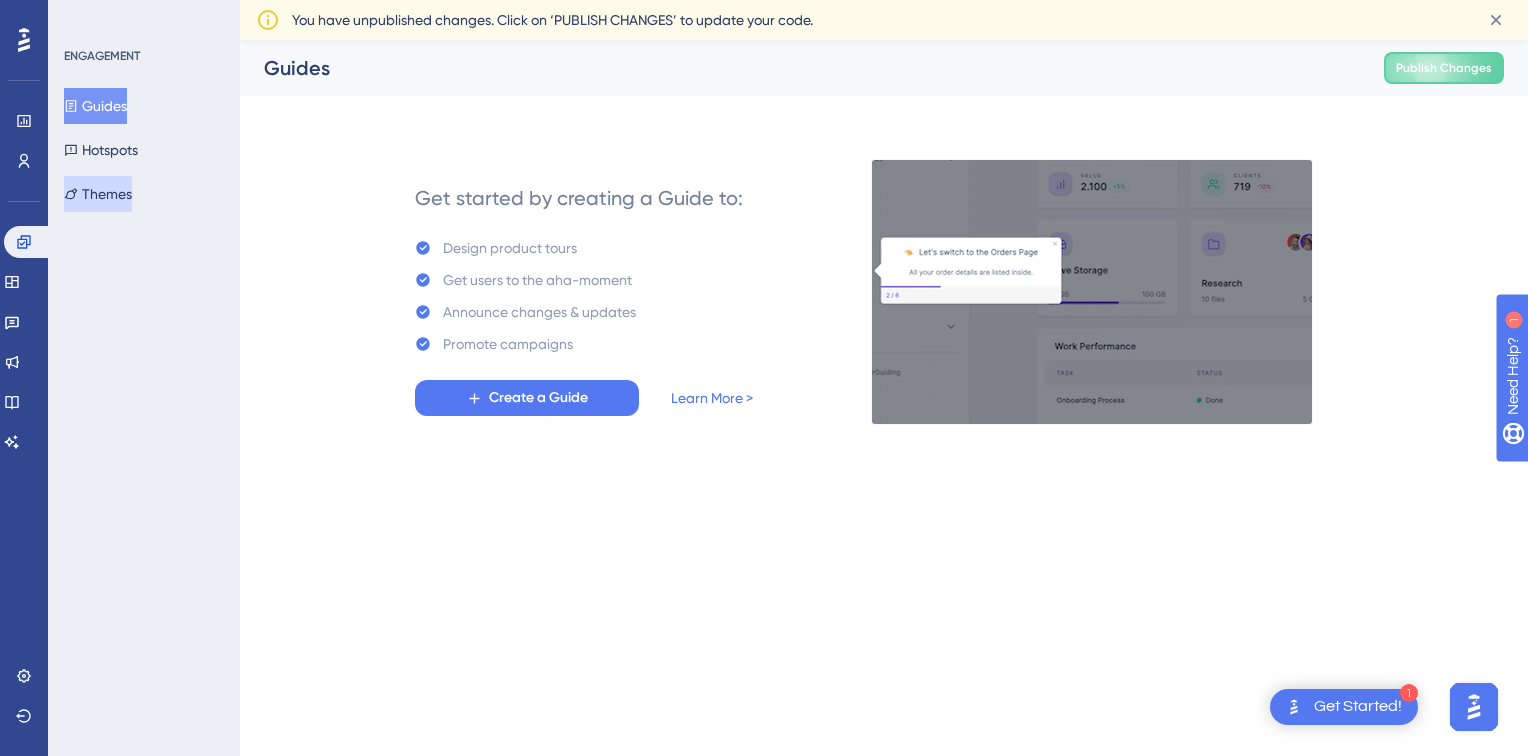 click on "Themes" at bounding box center (98, 194) 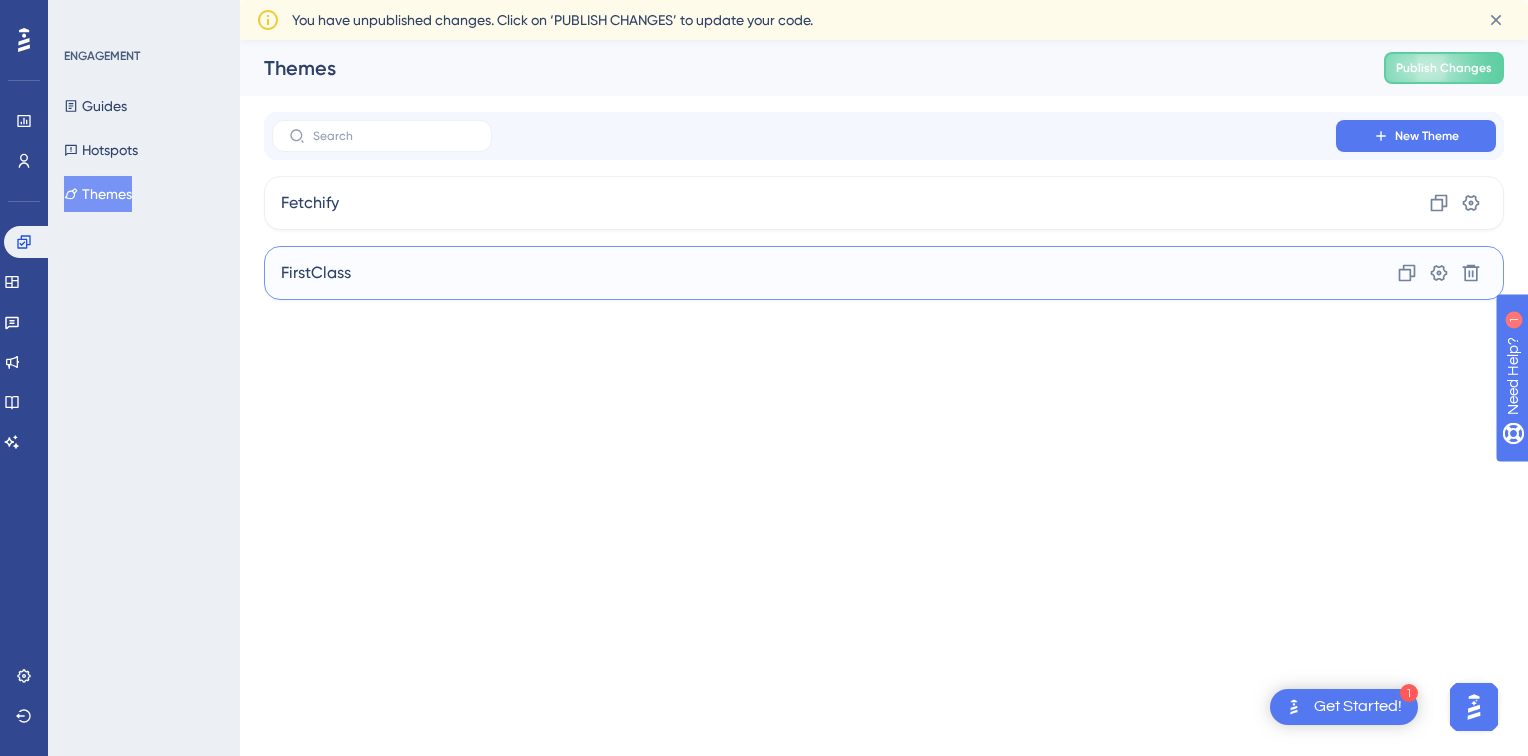 click on "FirstClass" at bounding box center [316, 273] 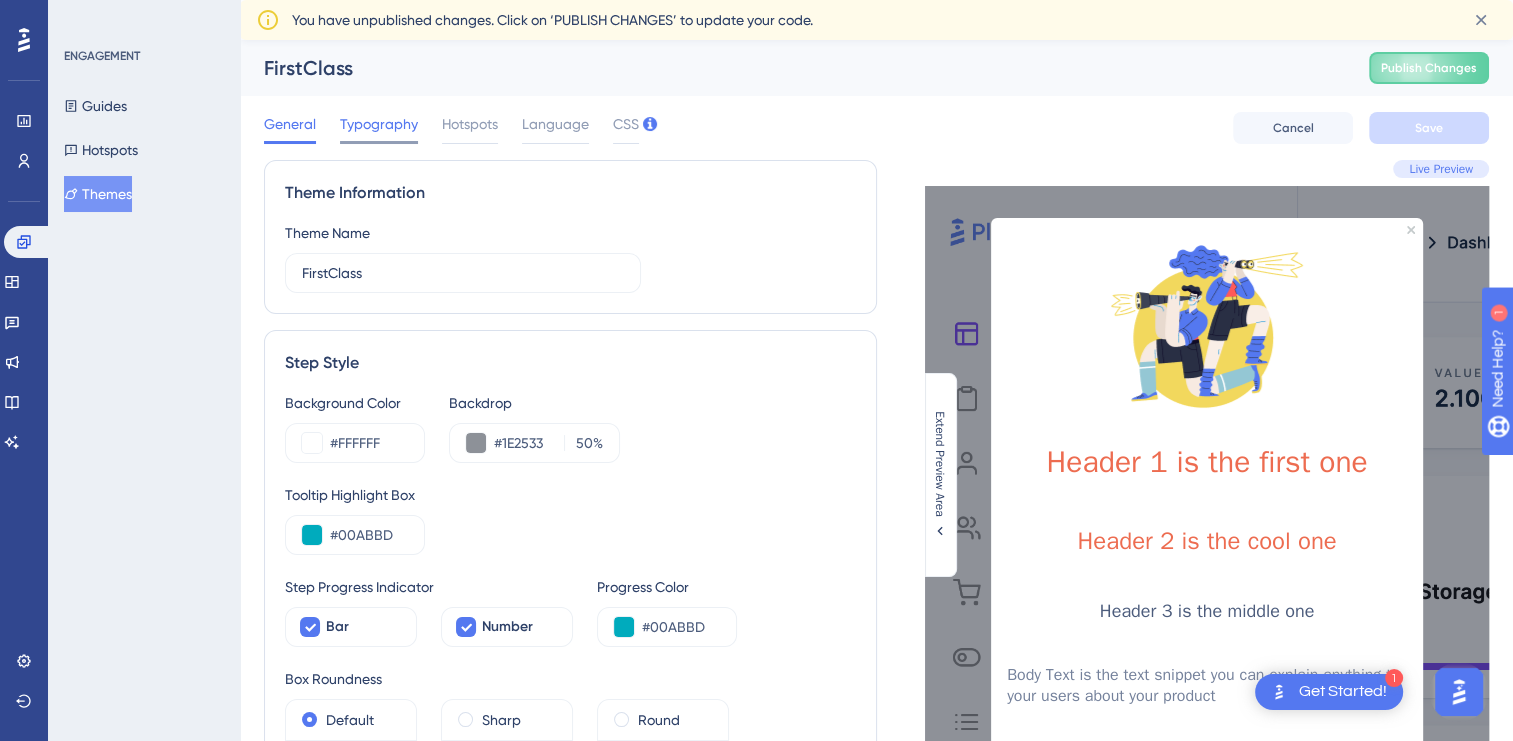 click on "Typography" at bounding box center [379, 124] 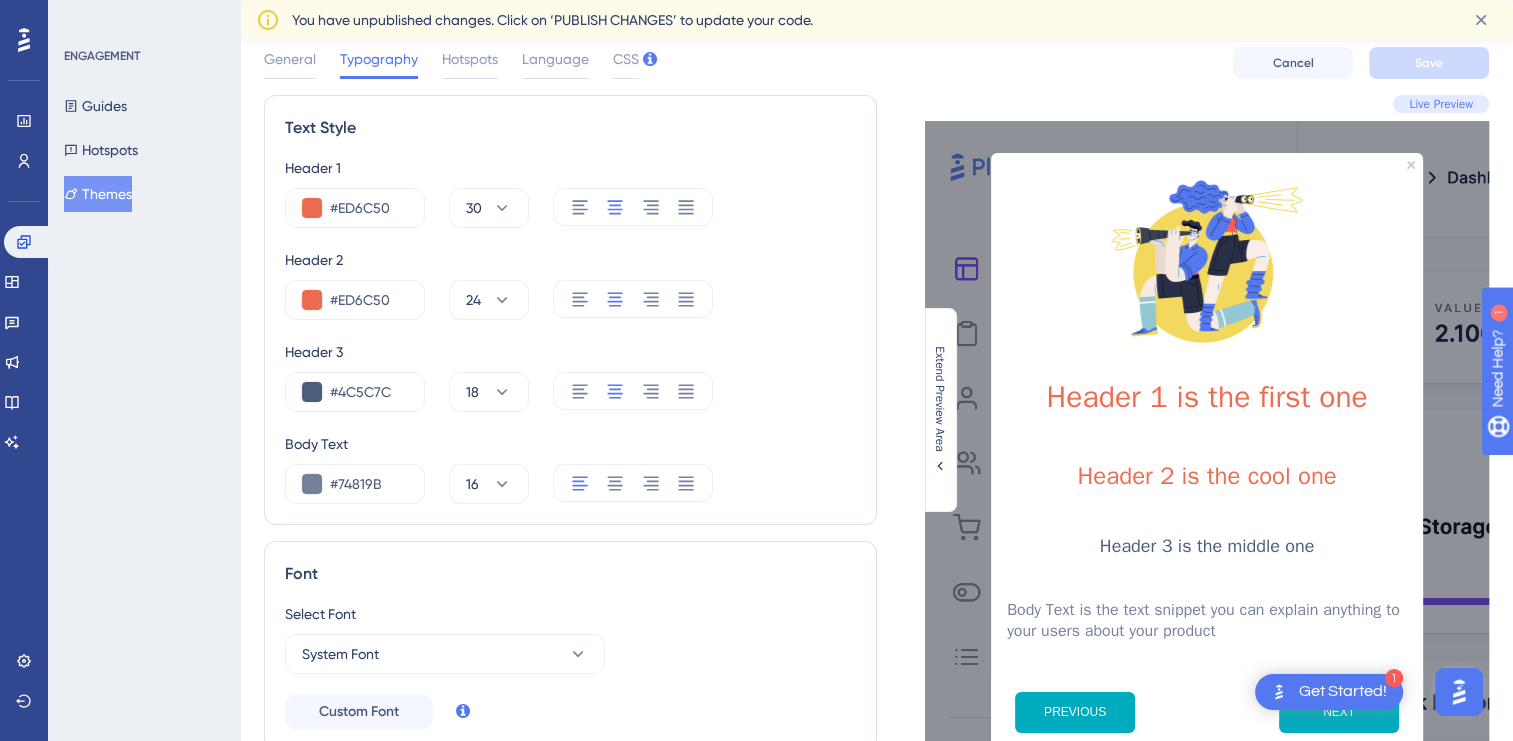 scroll, scrollTop: 100, scrollLeft: 0, axis: vertical 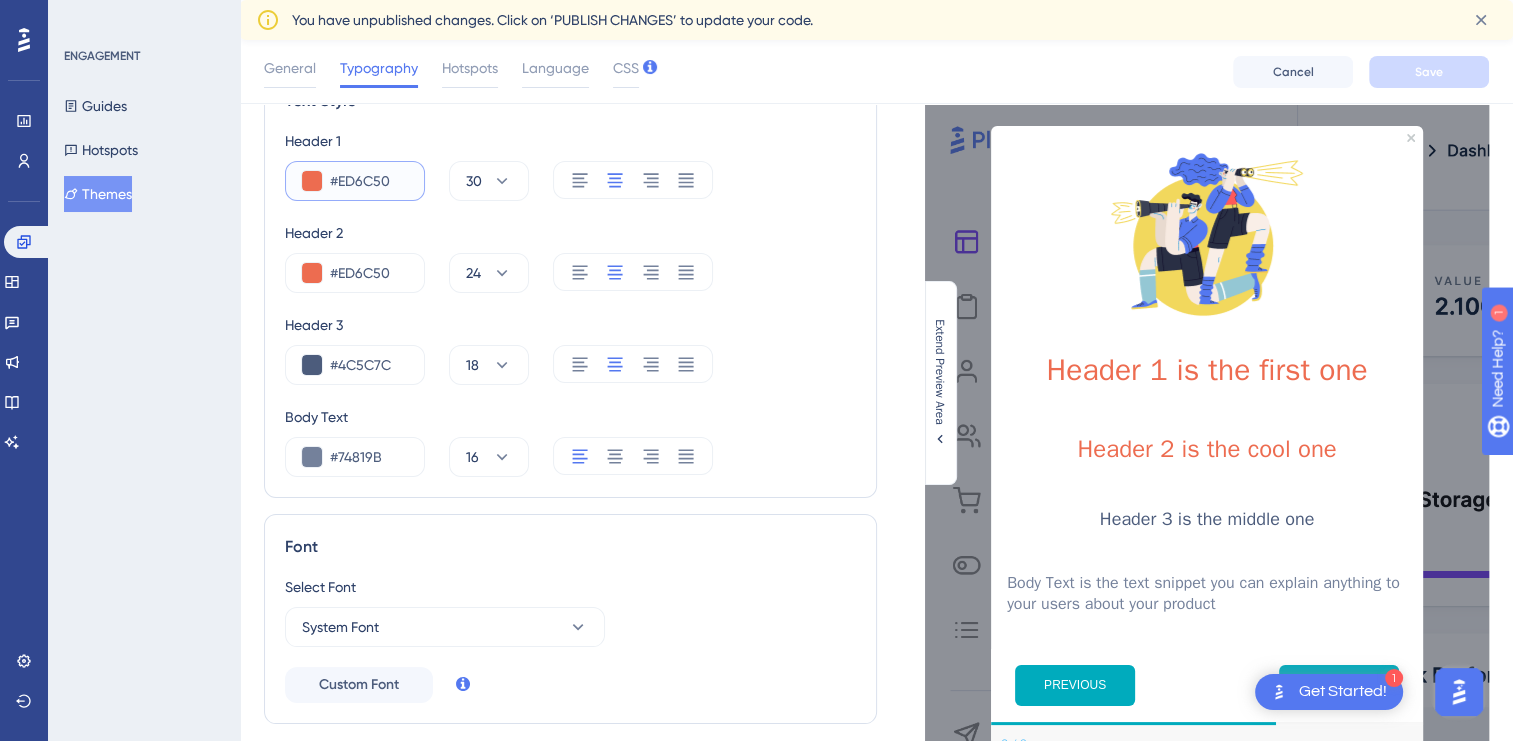 click on "#ED6C50" at bounding box center [369, 181] 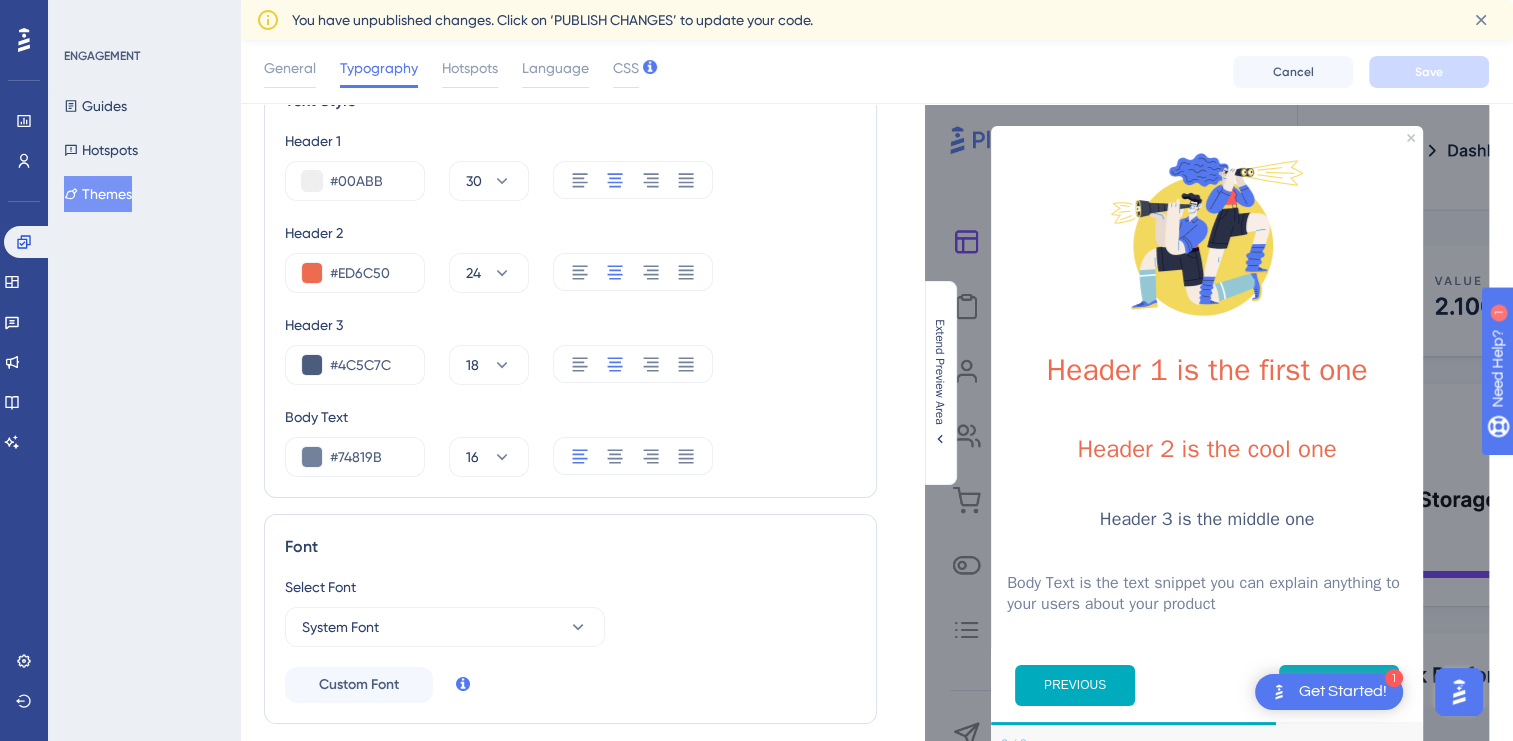 click on "Header 2 #ED6C50 24" at bounding box center [570, 257] 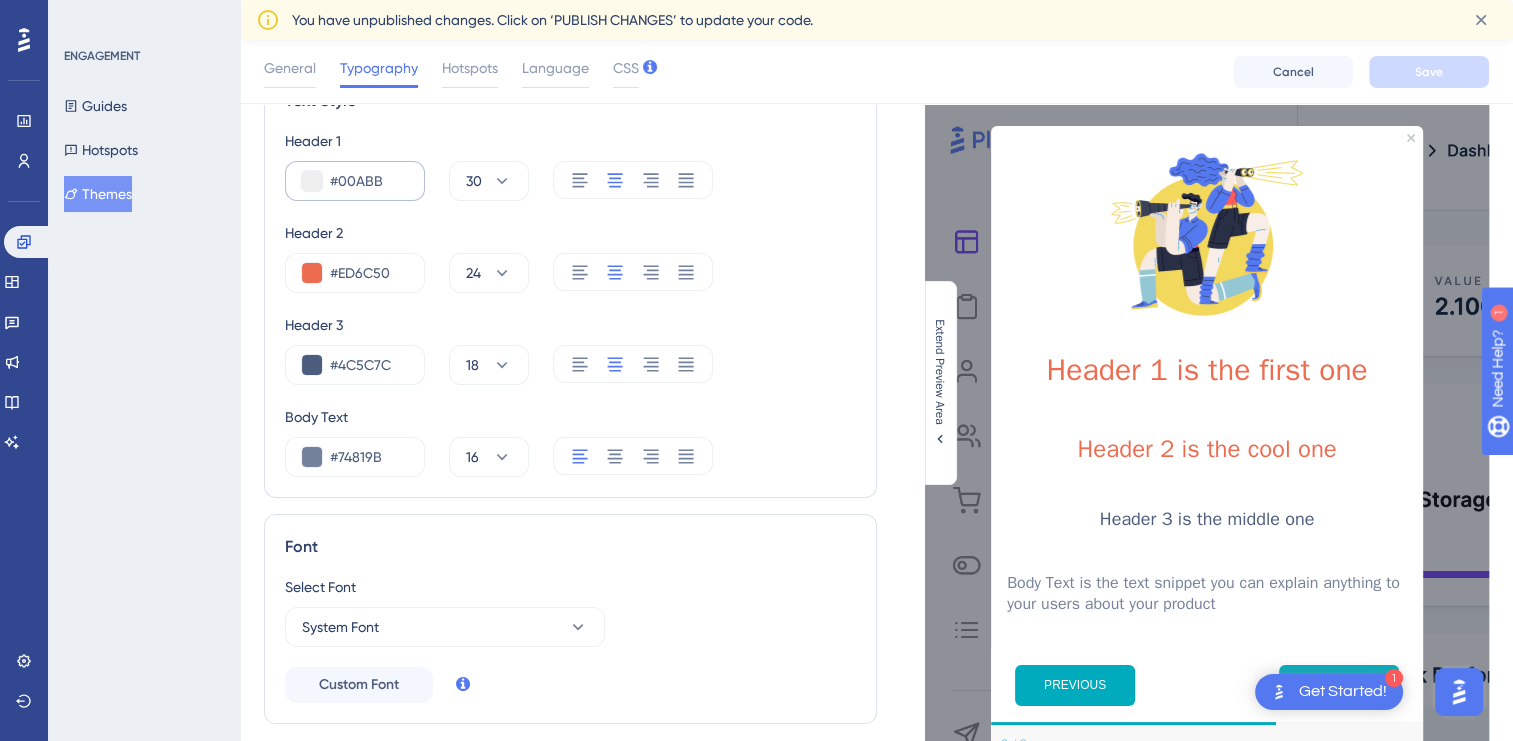 click on "#00ABB" at bounding box center (355, 181) 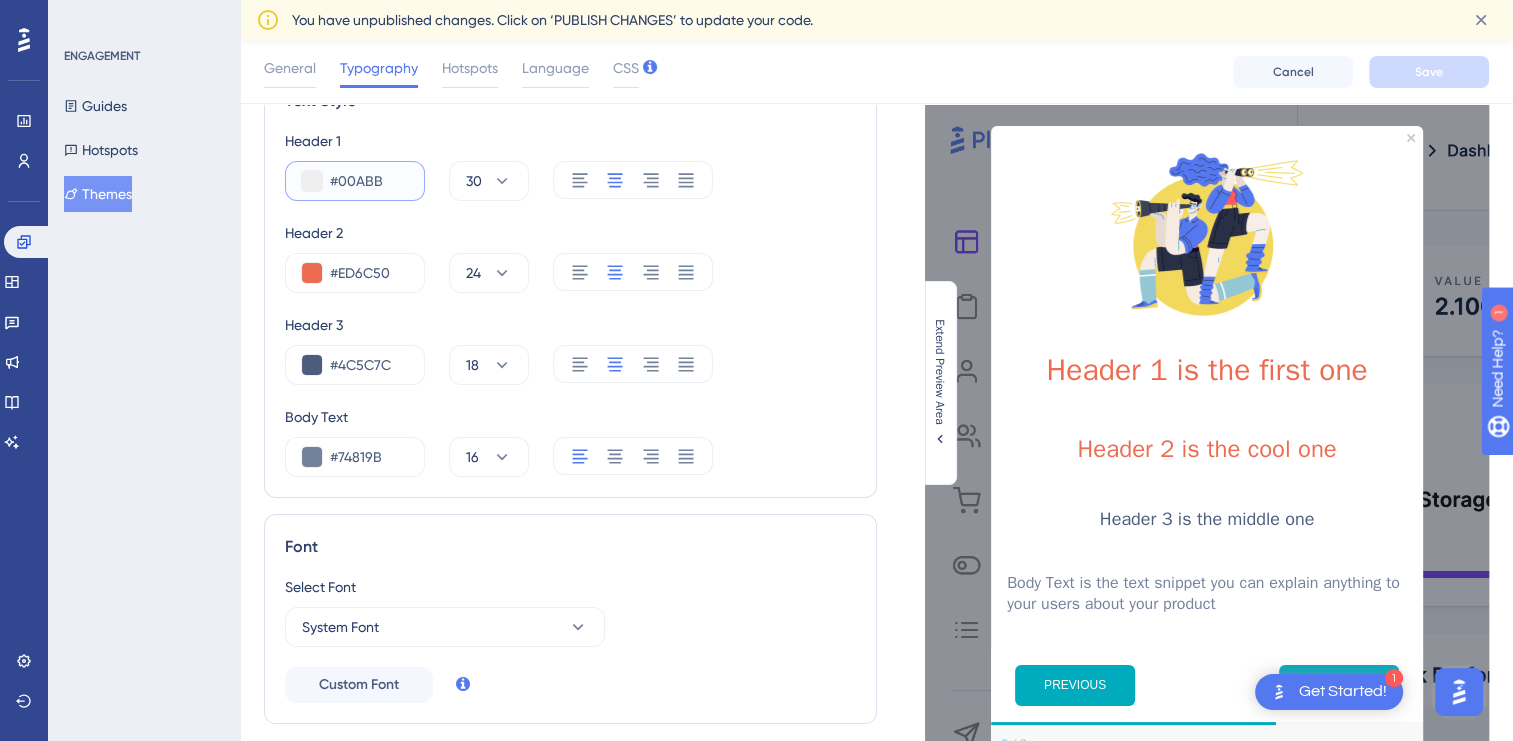 click on "#00ABB" at bounding box center [369, 181] 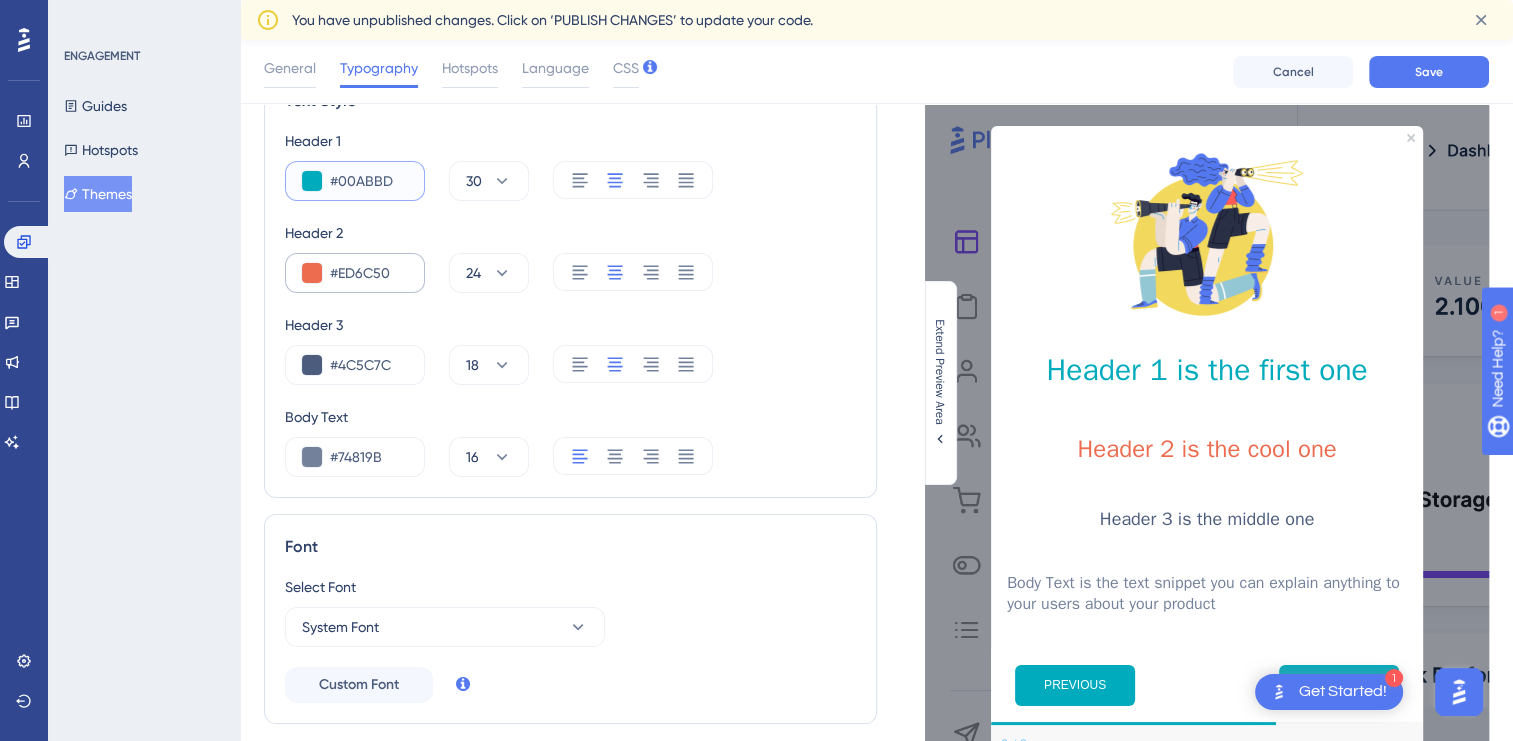 type on "#00ABBD" 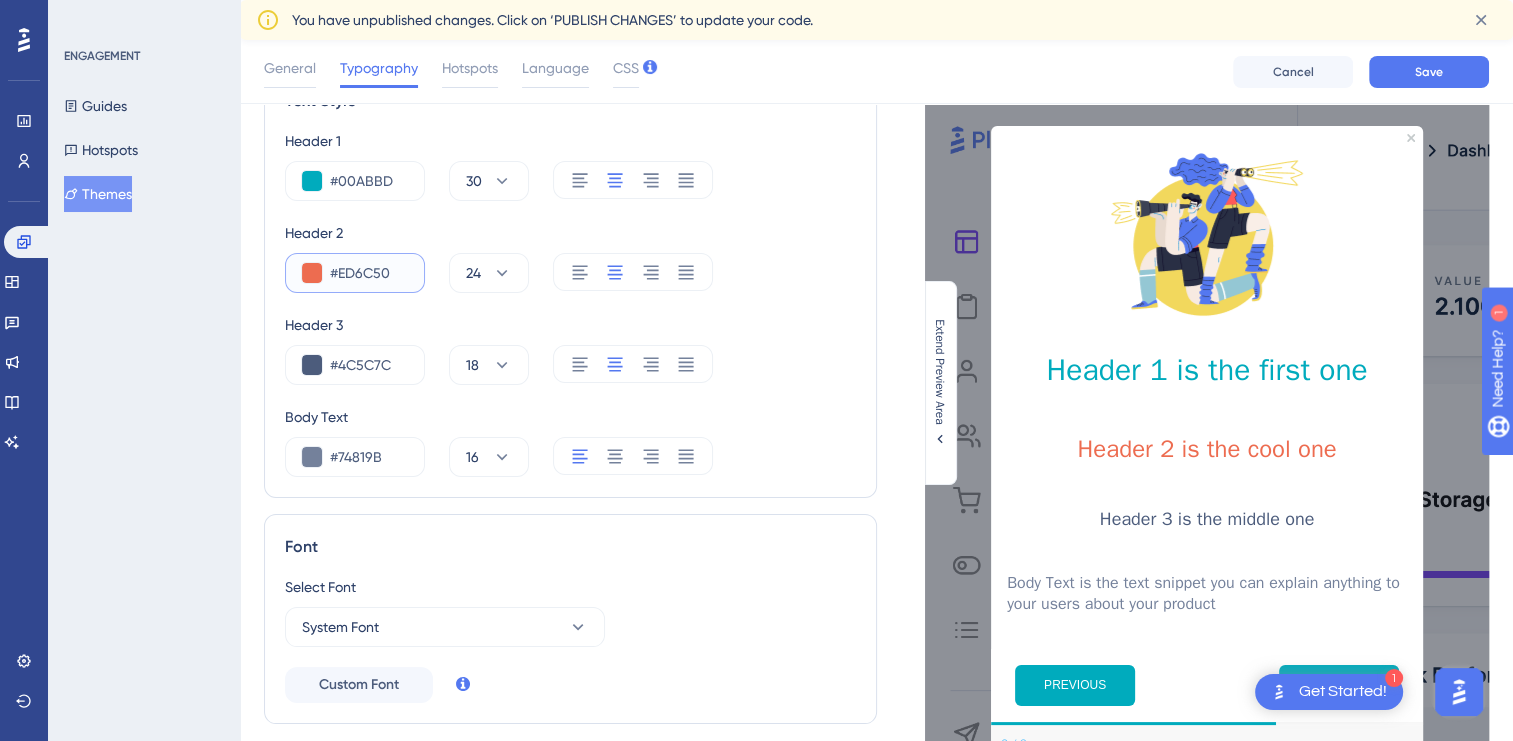 drag, startPoint x: 392, startPoint y: 274, endPoint x: 320, endPoint y: 265, distance: 72.56032 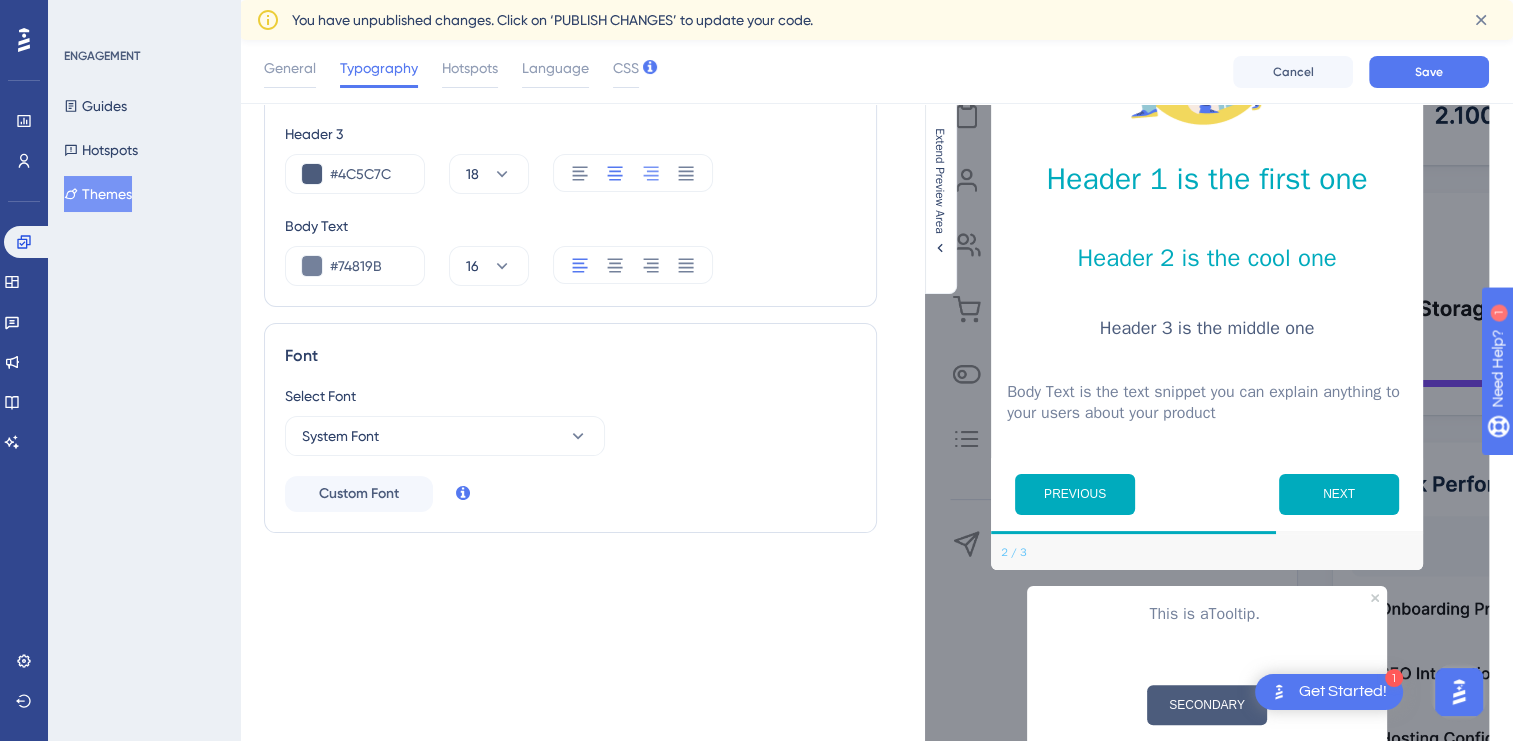scroll, scrollTop: 400, scrollLeft: 0, axis: vertical 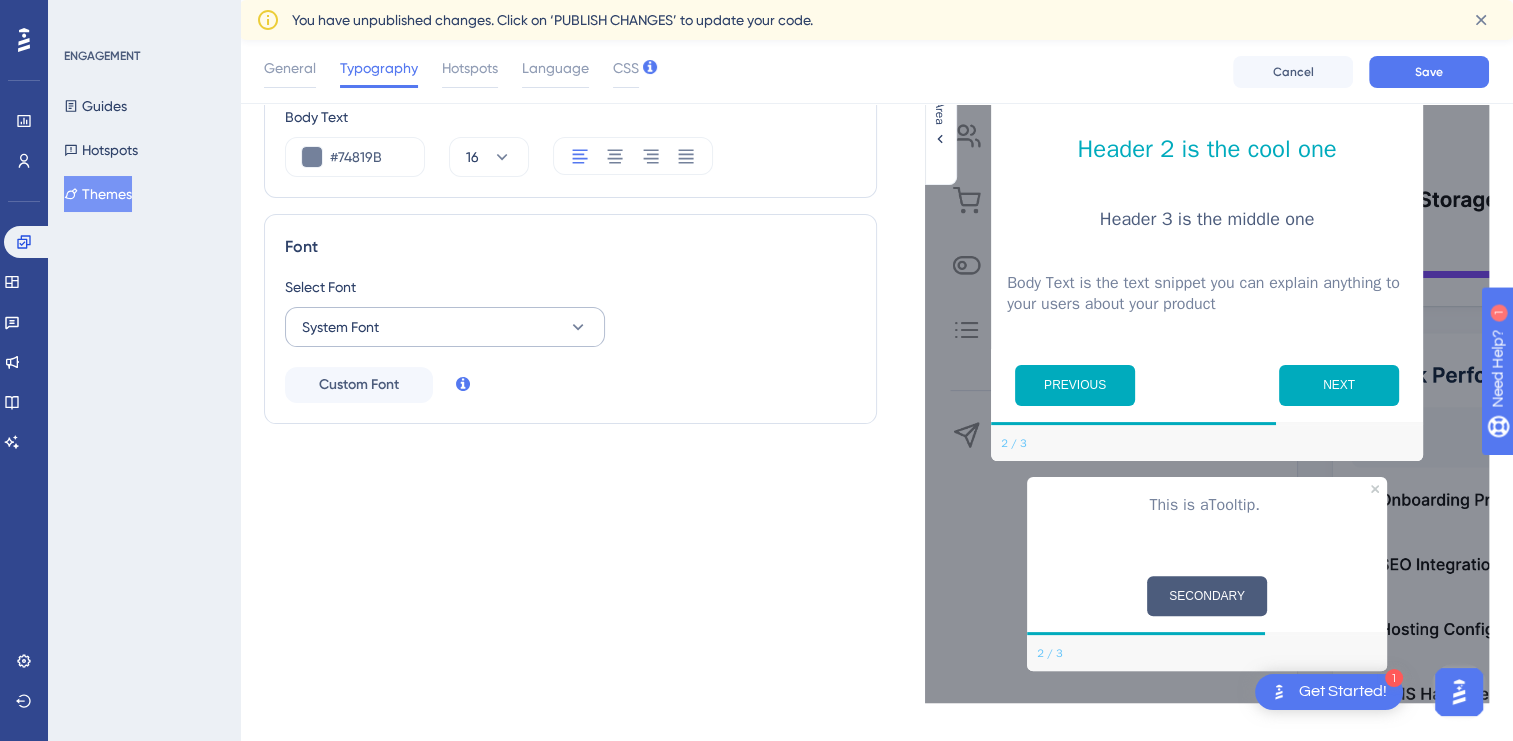 type on "#00ABBD" 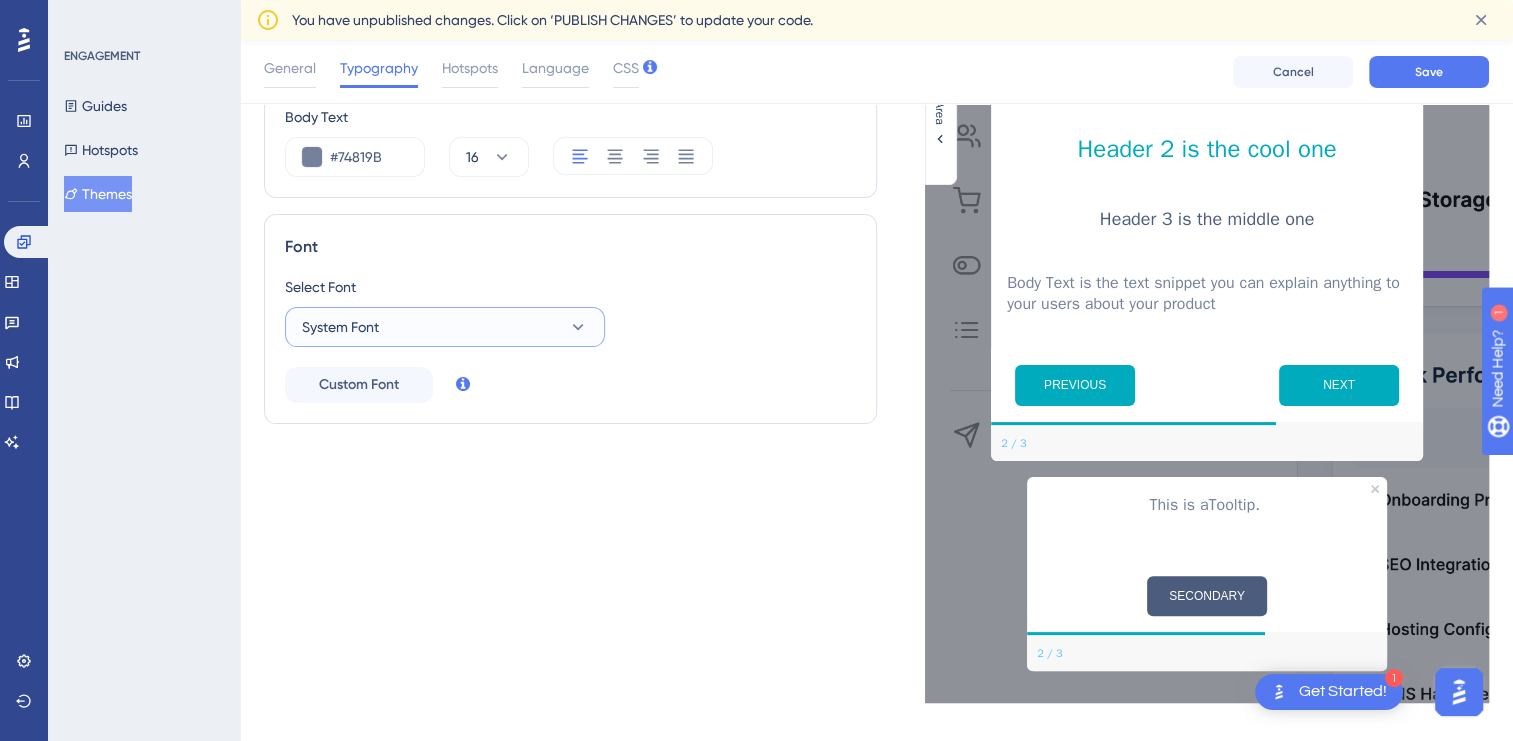 click on "System Font" at bounding box center [445, 327] 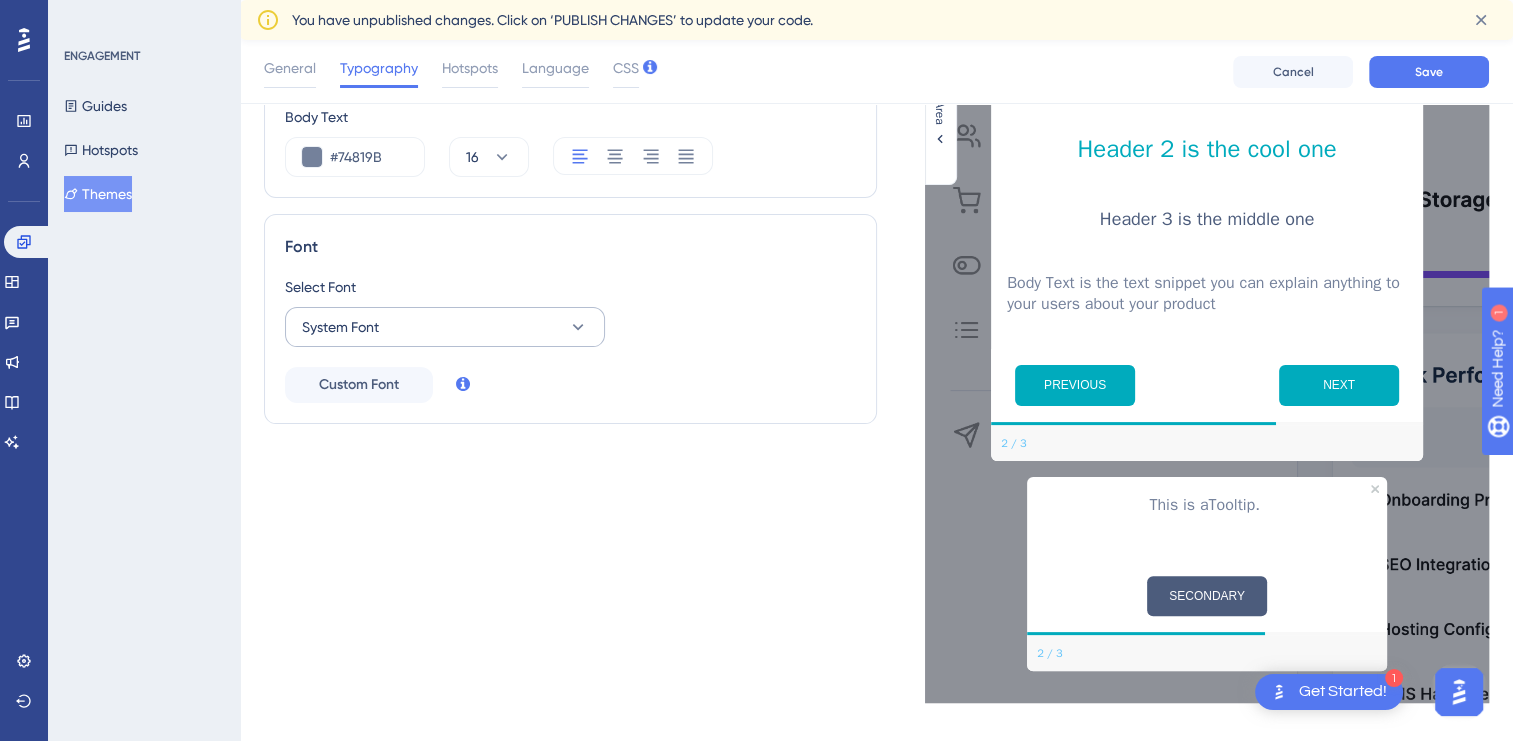scroll, scrollTop: 584, scrollLeft: 0, axis: vertical 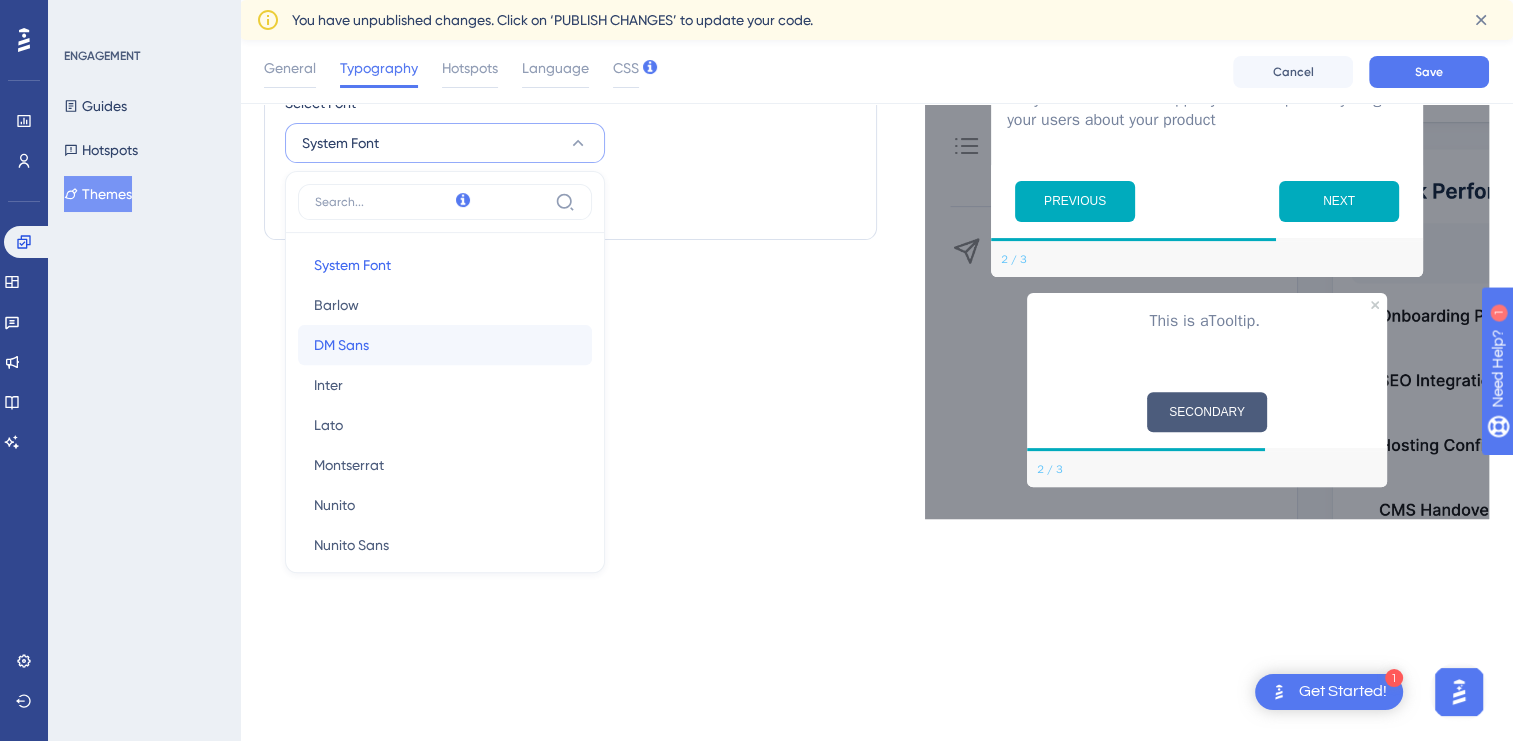 click on "DM Sans" at bounding box center (341, 345) 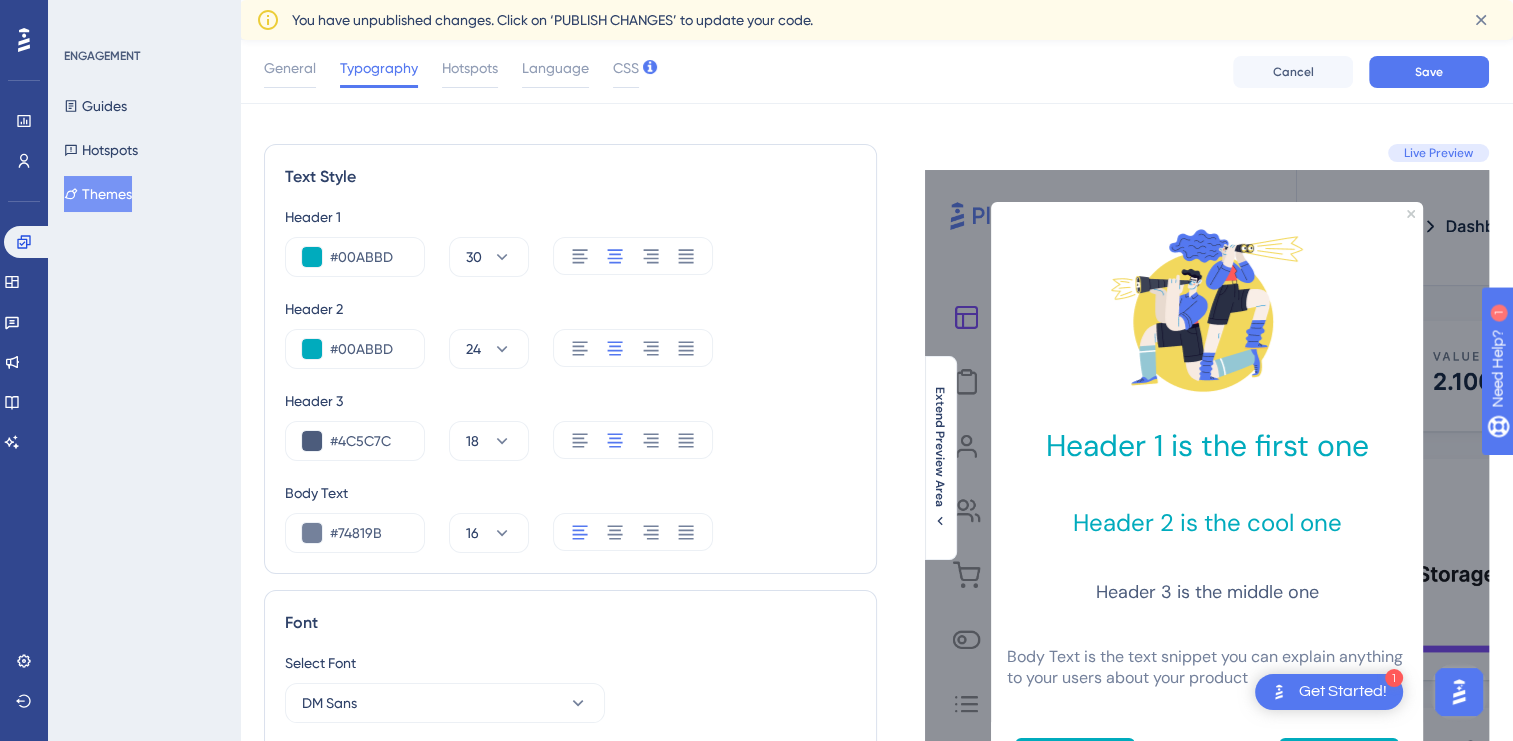 scroll, scrollTop: 0, scrollLeft: 0, axis: both 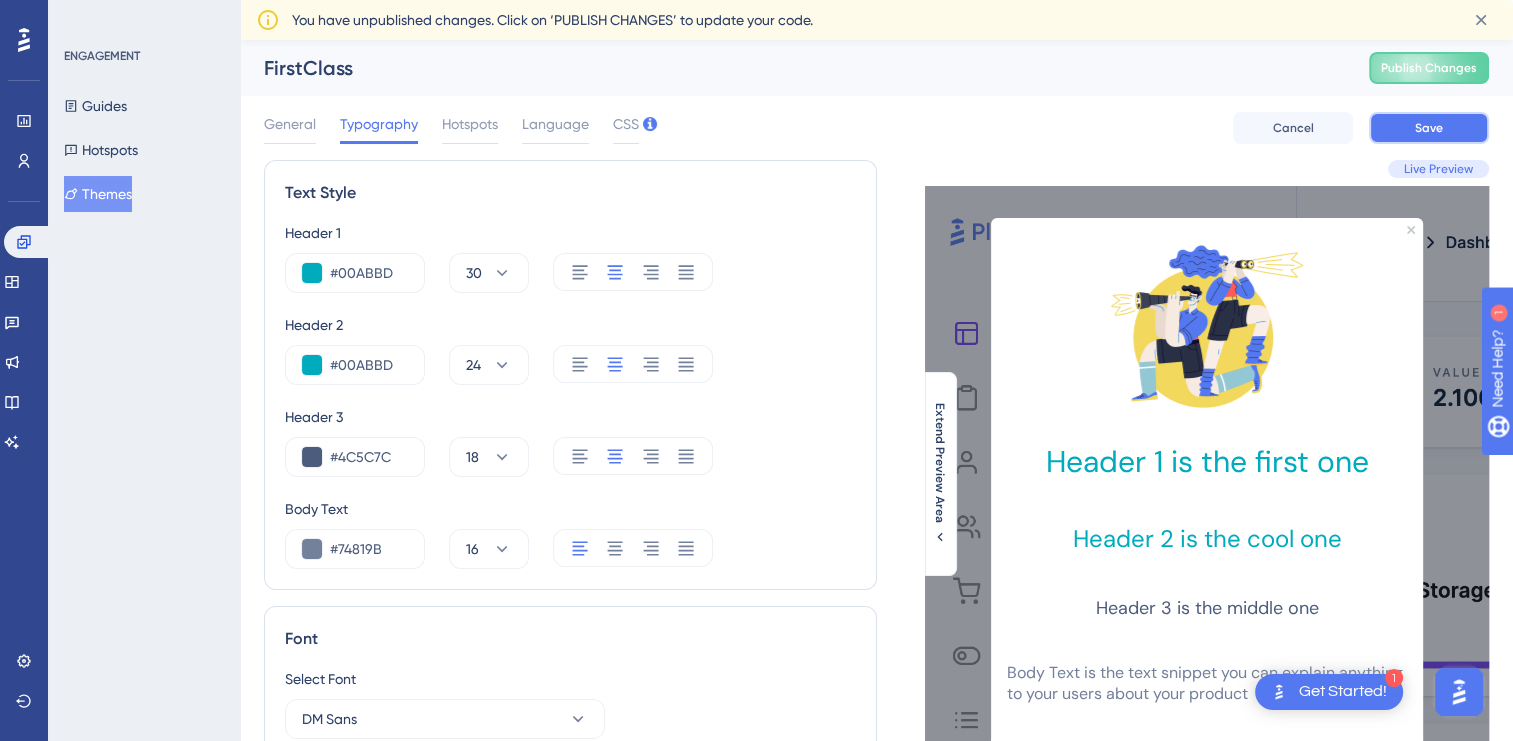 click on "Save" at bounding box center [1429, 128] 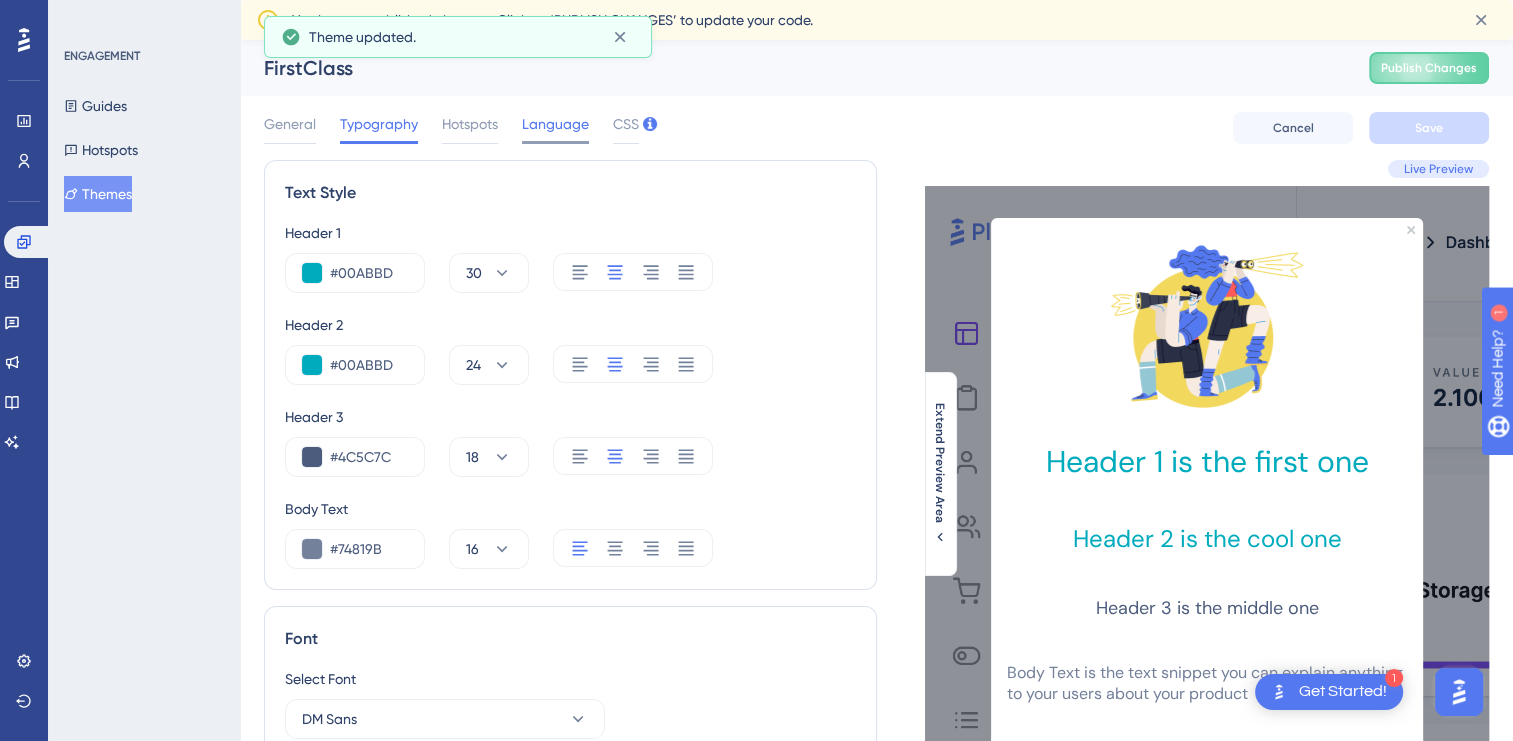 click on "Language" at bounding box center (555, 124) 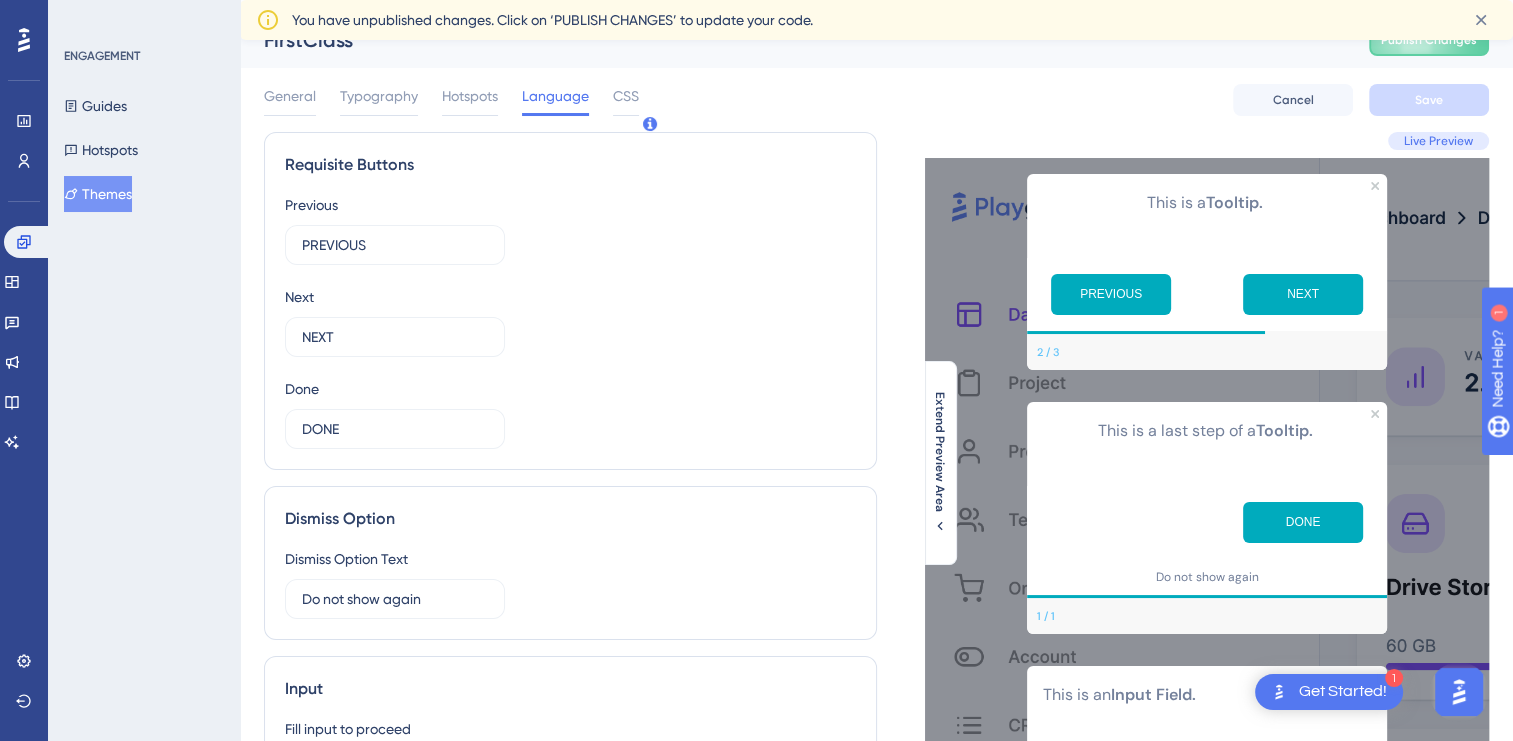 scroll, scrollTop: 0, scrollLeft: 0, axis: both 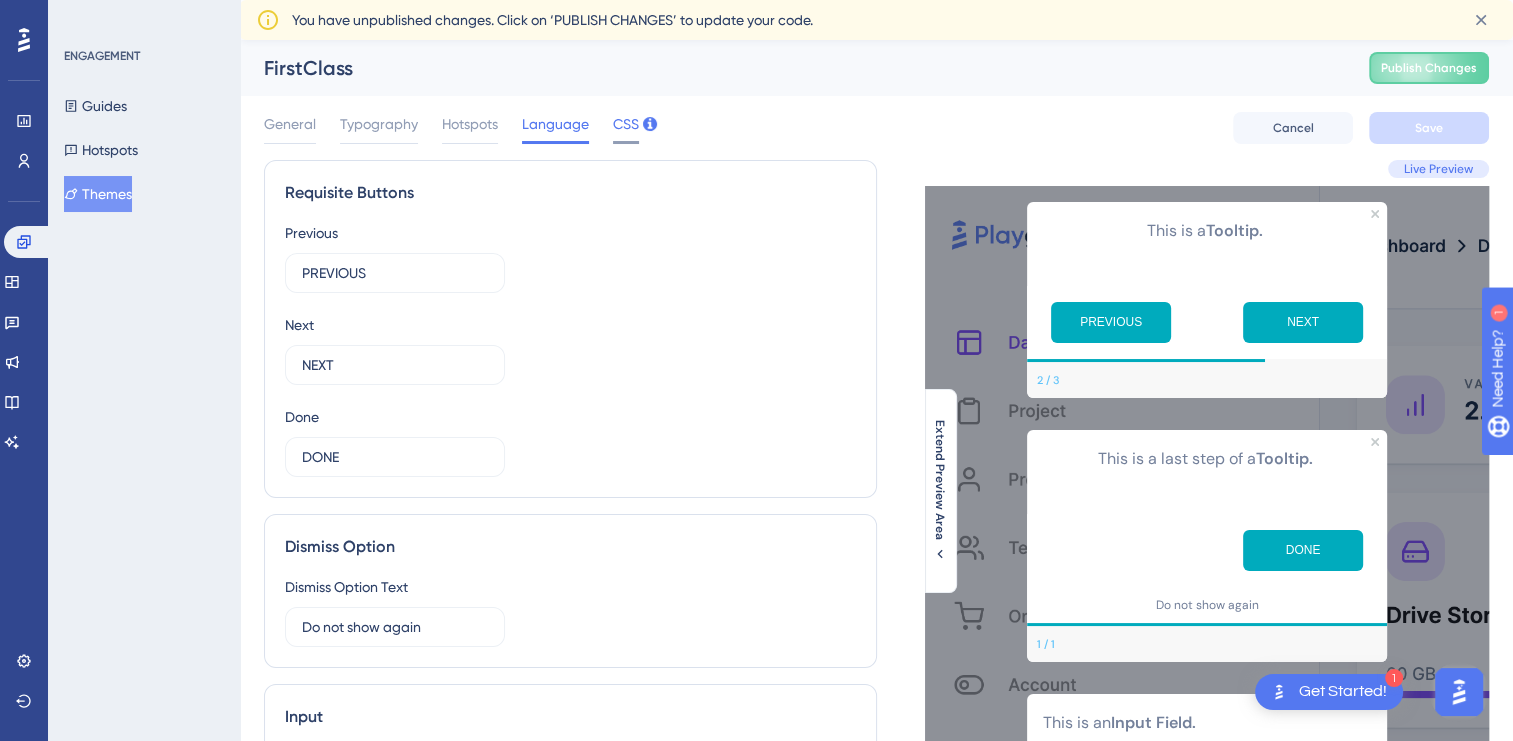 click on "CSS" at bounding box center [626, 124] 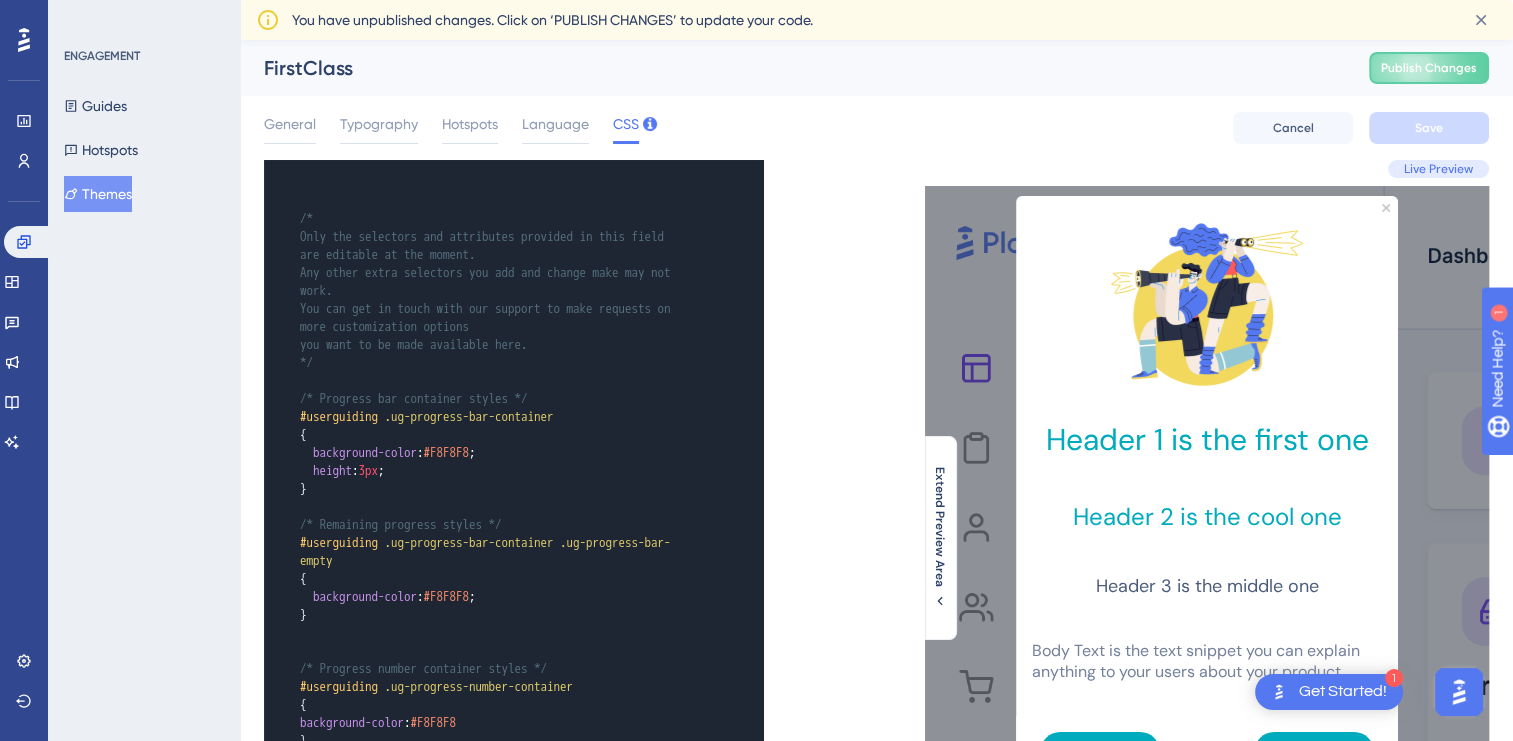 scroll, scrollTop: 0, scrollLeft: 0, axis: both 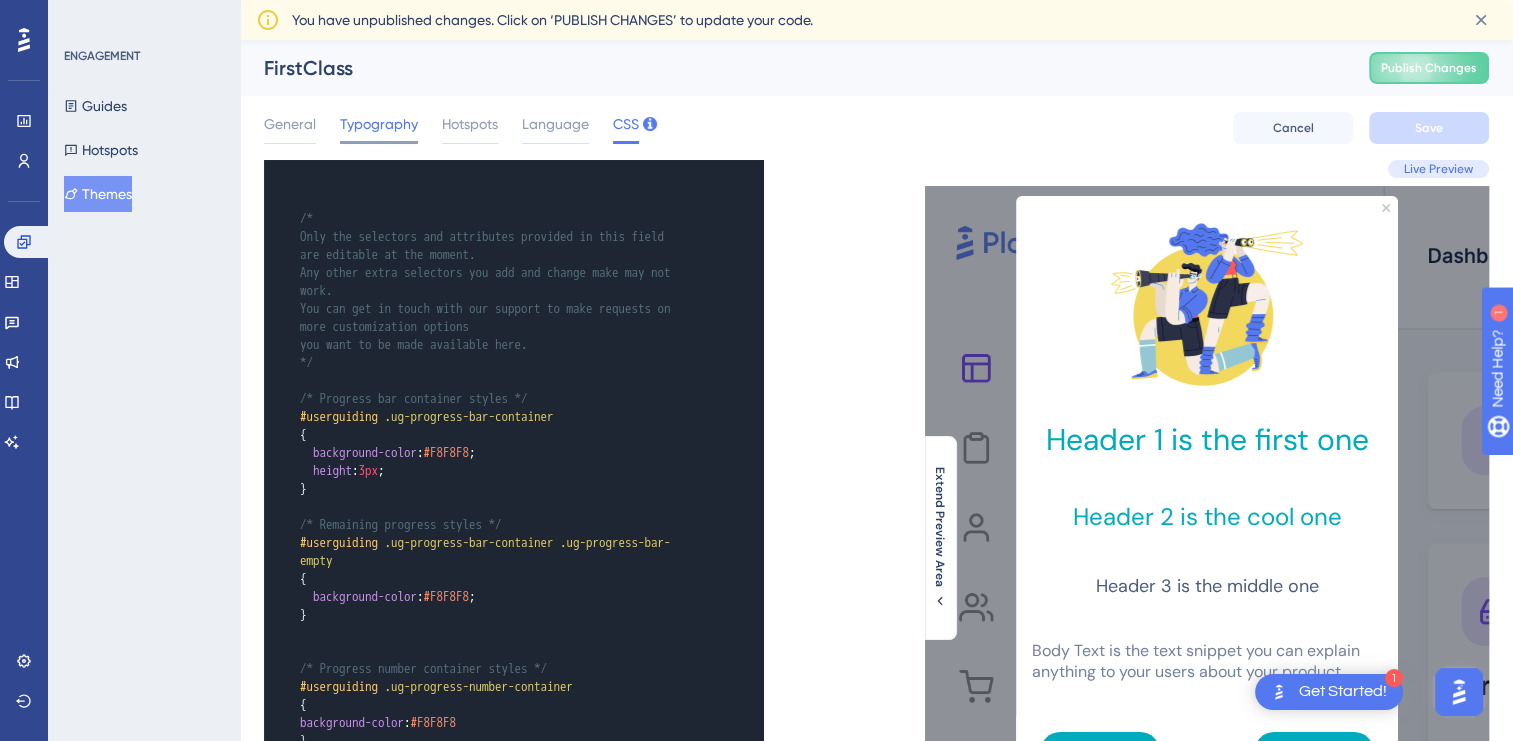 click on "Typography" at bounding box center (379, 124) 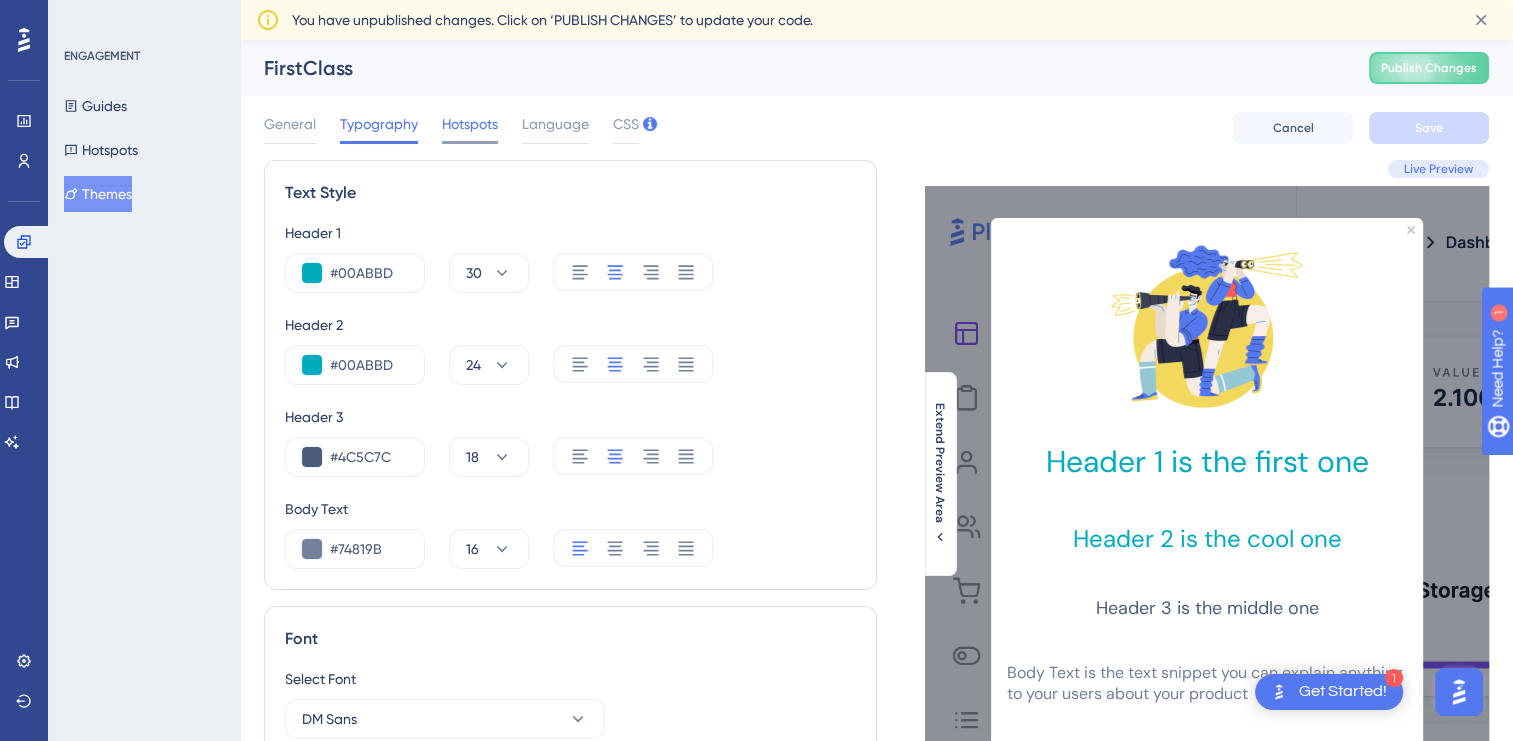 click on "Hotspots" at bounding box center (470, 124) 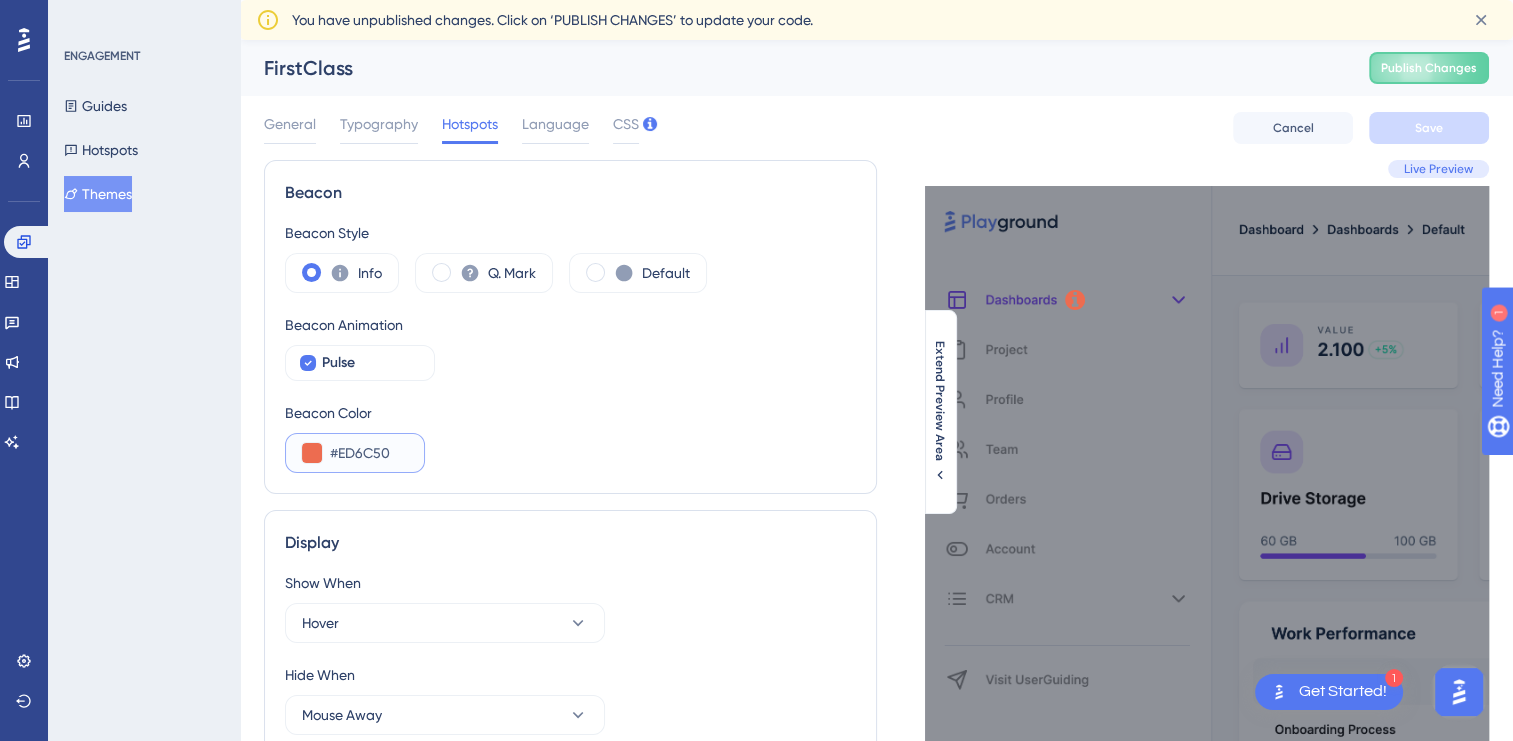 drag, startPoint x: 398, startPoint y: 448, endPoint x: 306, endPoint y: 447, distance: 92.00543 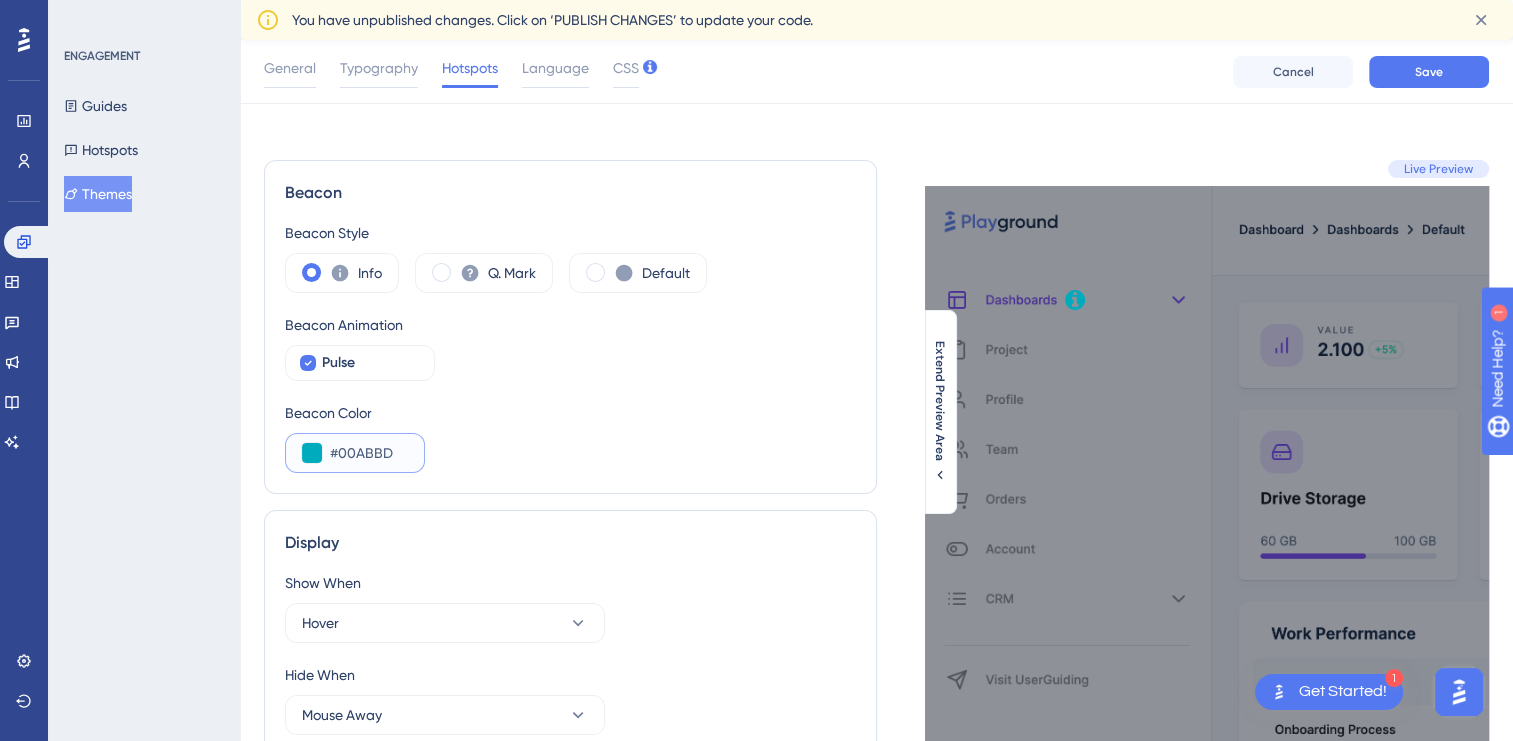 scroll, scrollTop: 0, scrollLeft: 0, axis: both 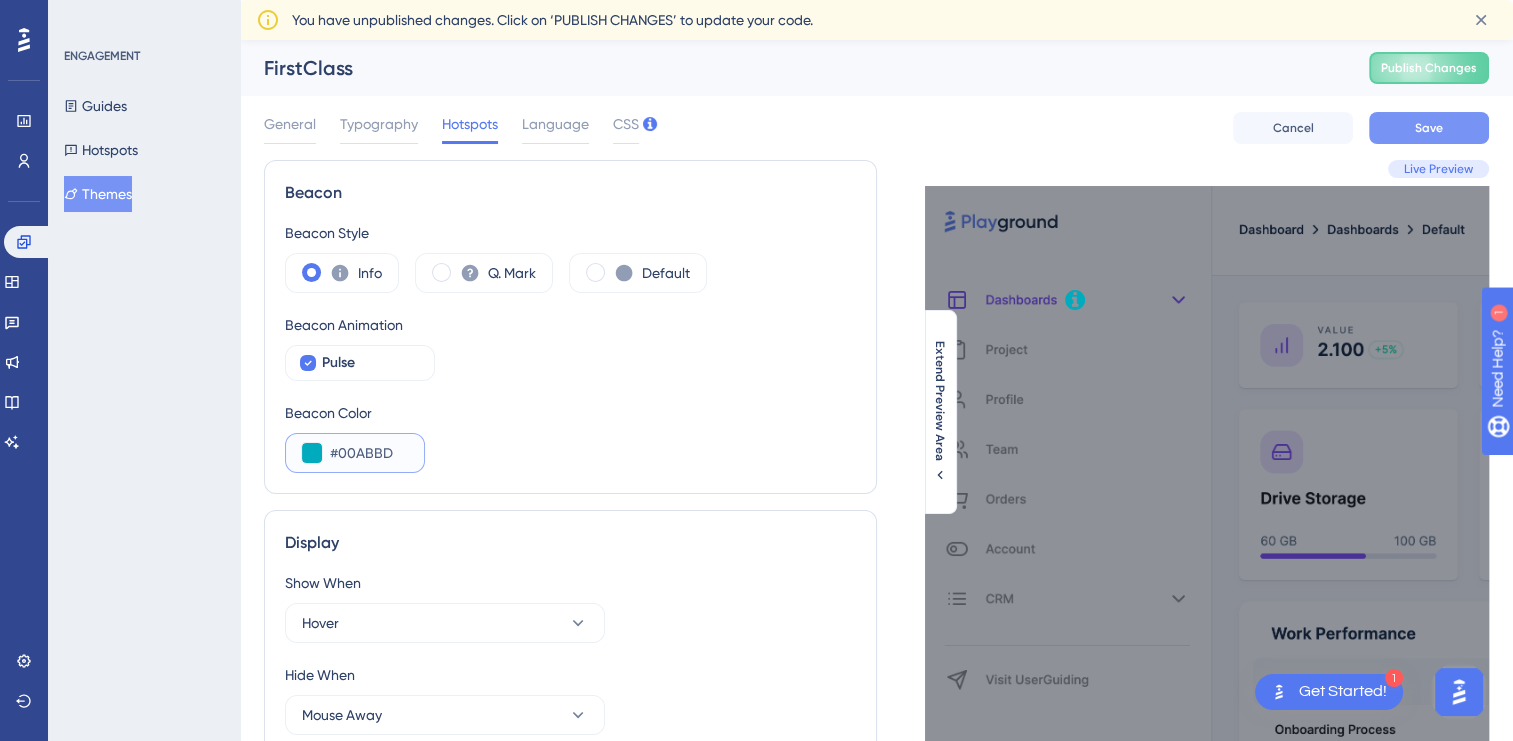 type on "#00ABBD" 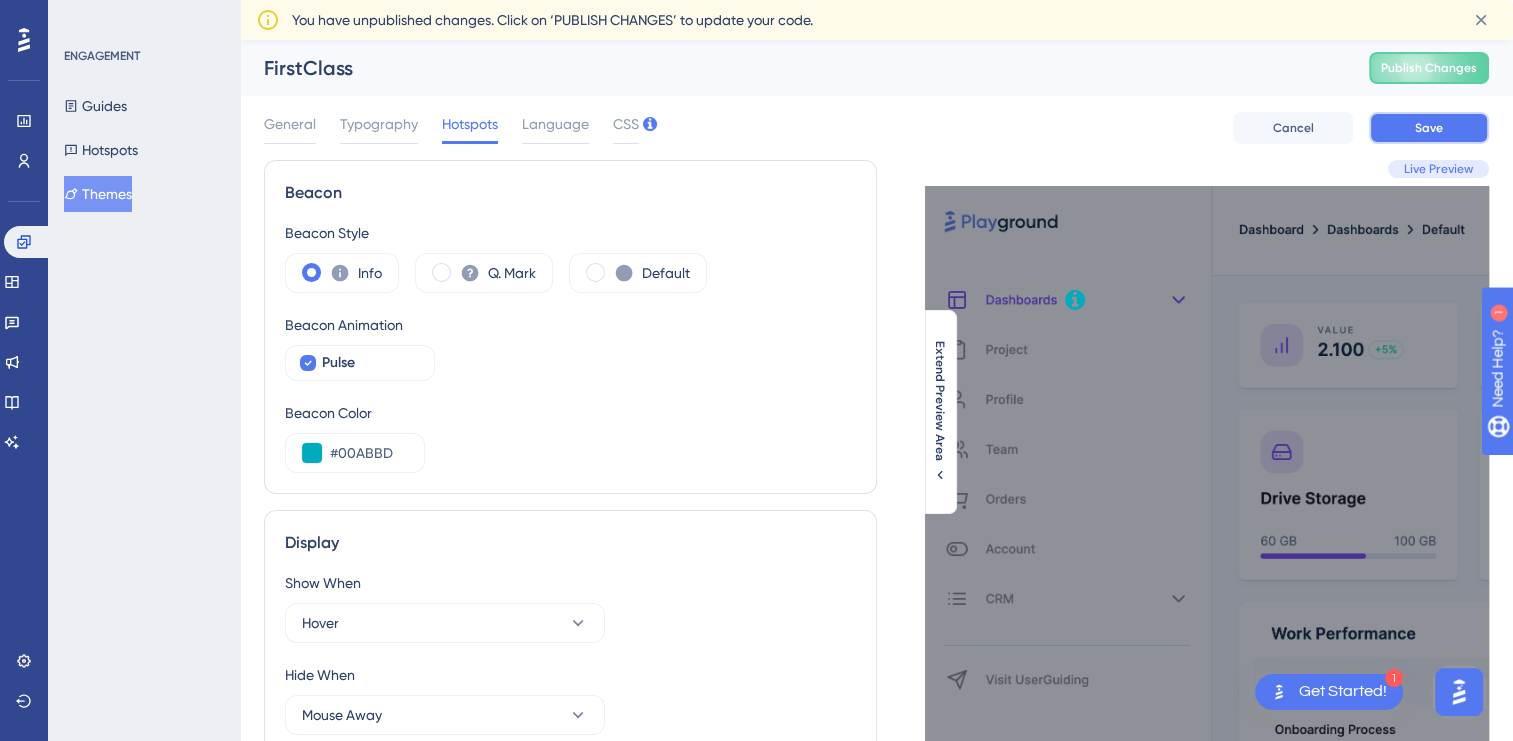 click on "Save" at bounding box center (1429, 128) 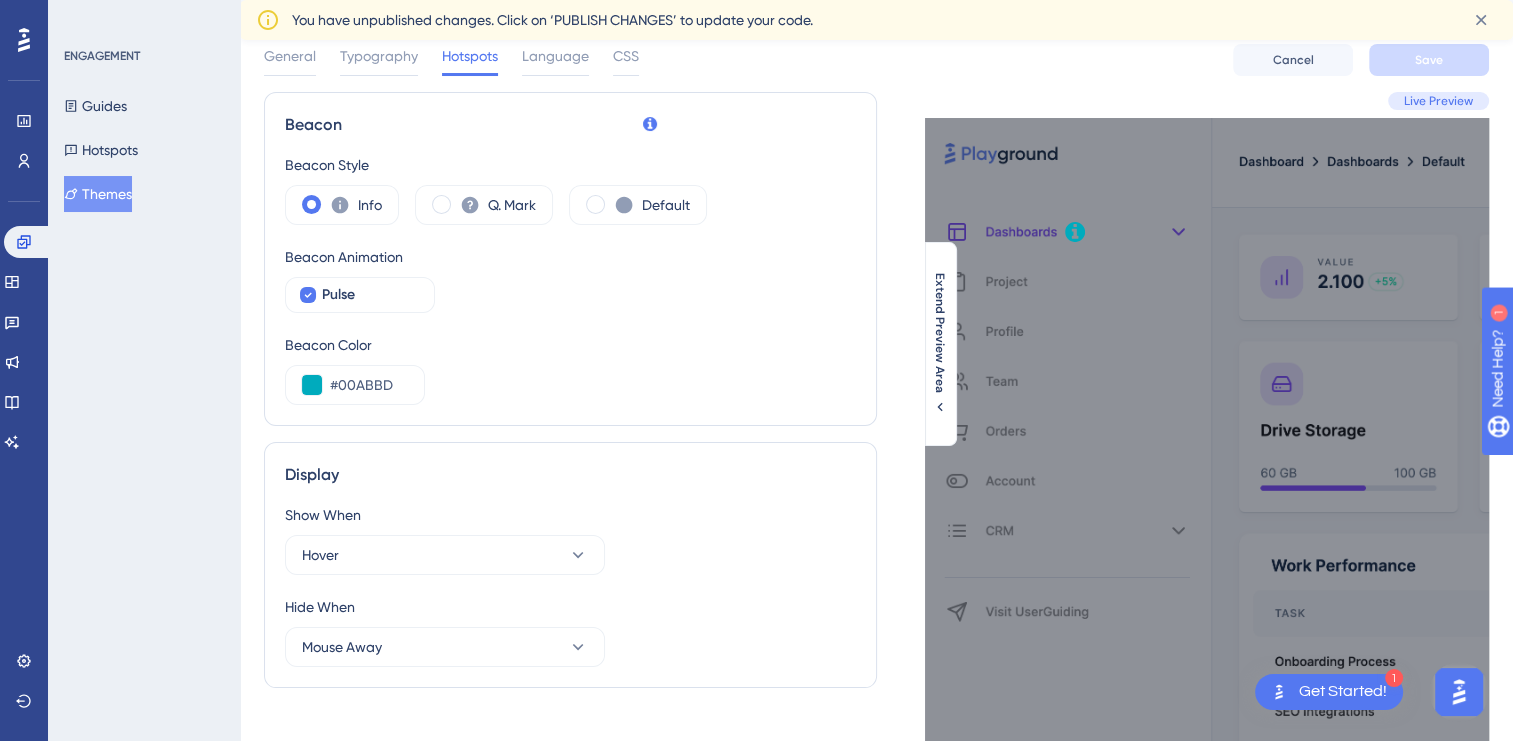 scroll, scrollTop: 0, scrollLeft: 0, axis: both 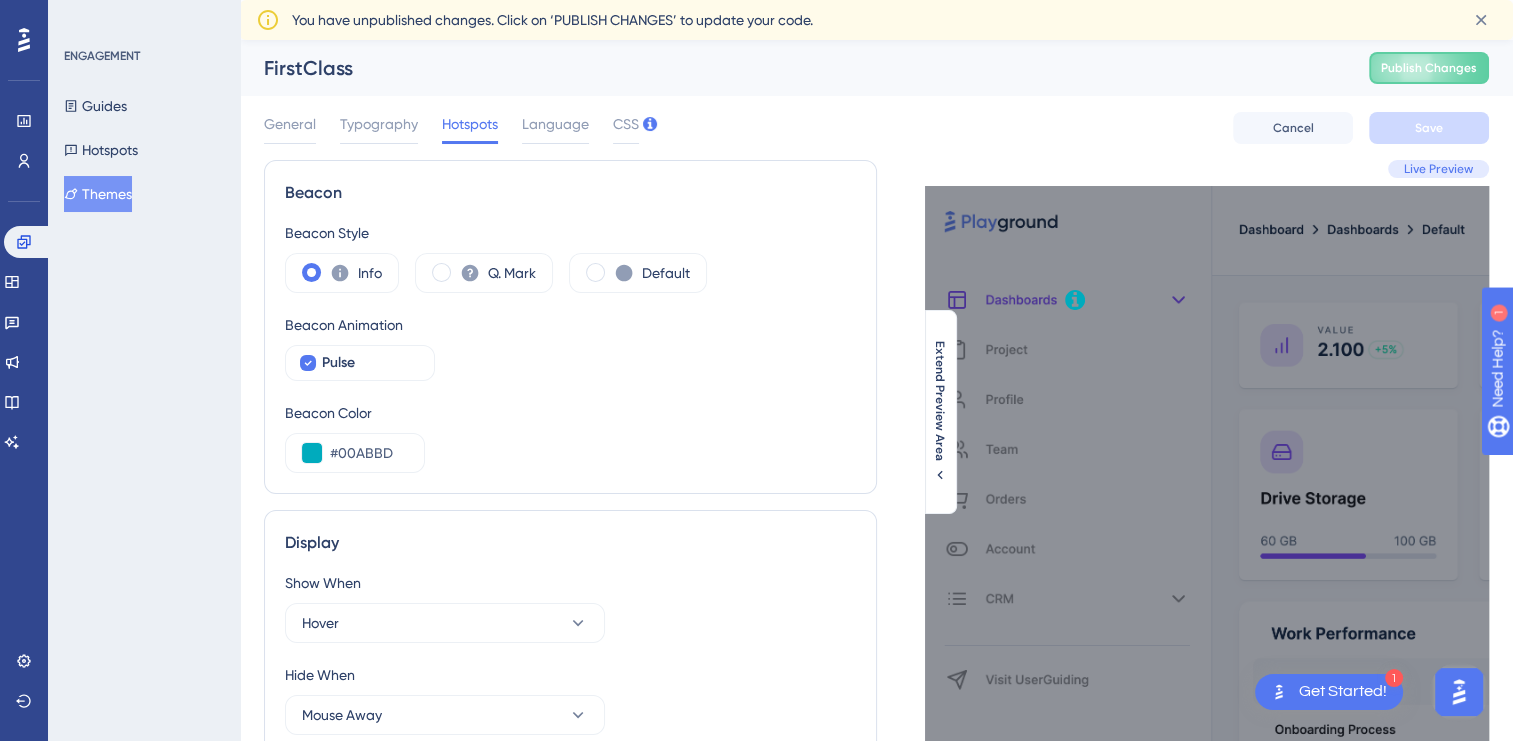 click on "Live Preview" at bounding box center (1438, 169) 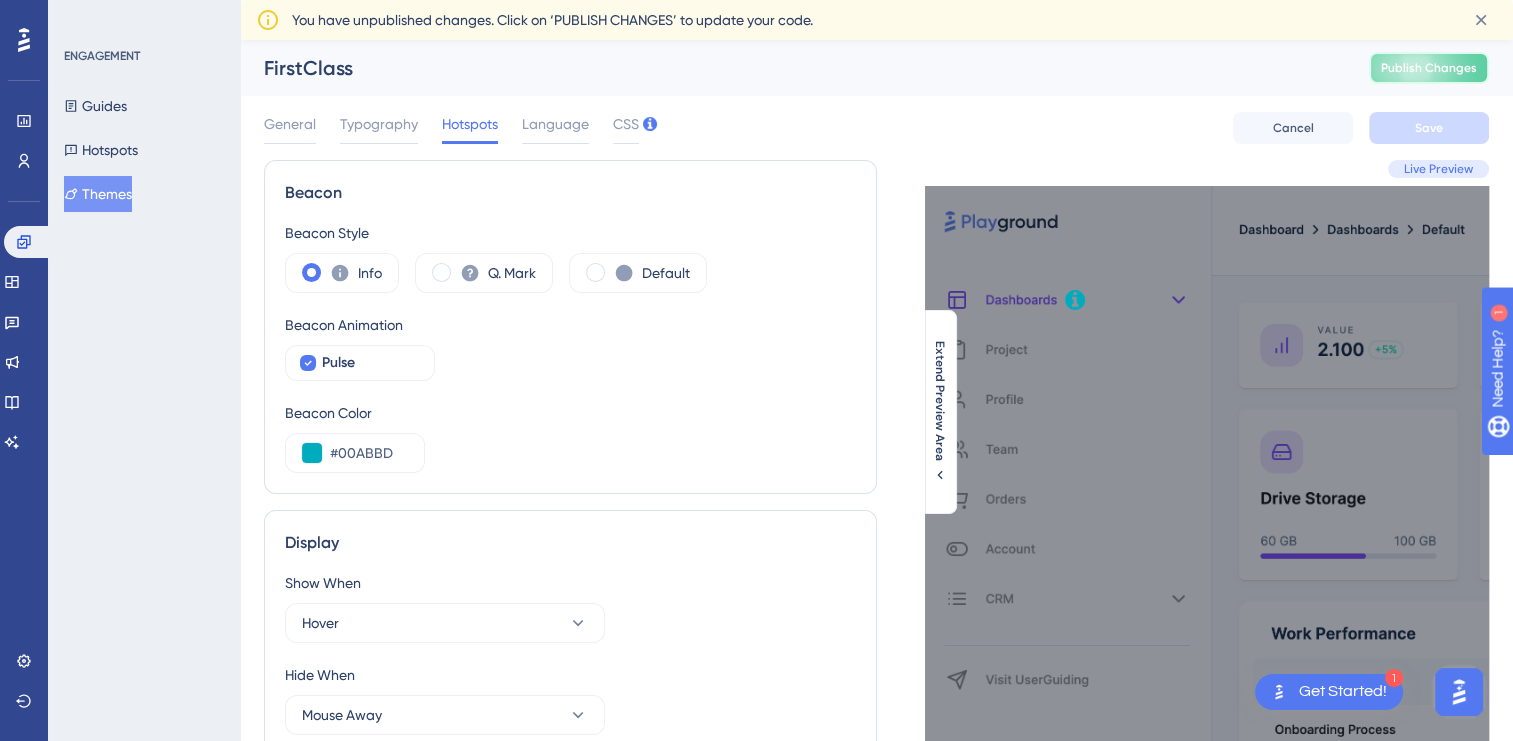 click on "Publish Changes" at bounding box center (1429, 68) 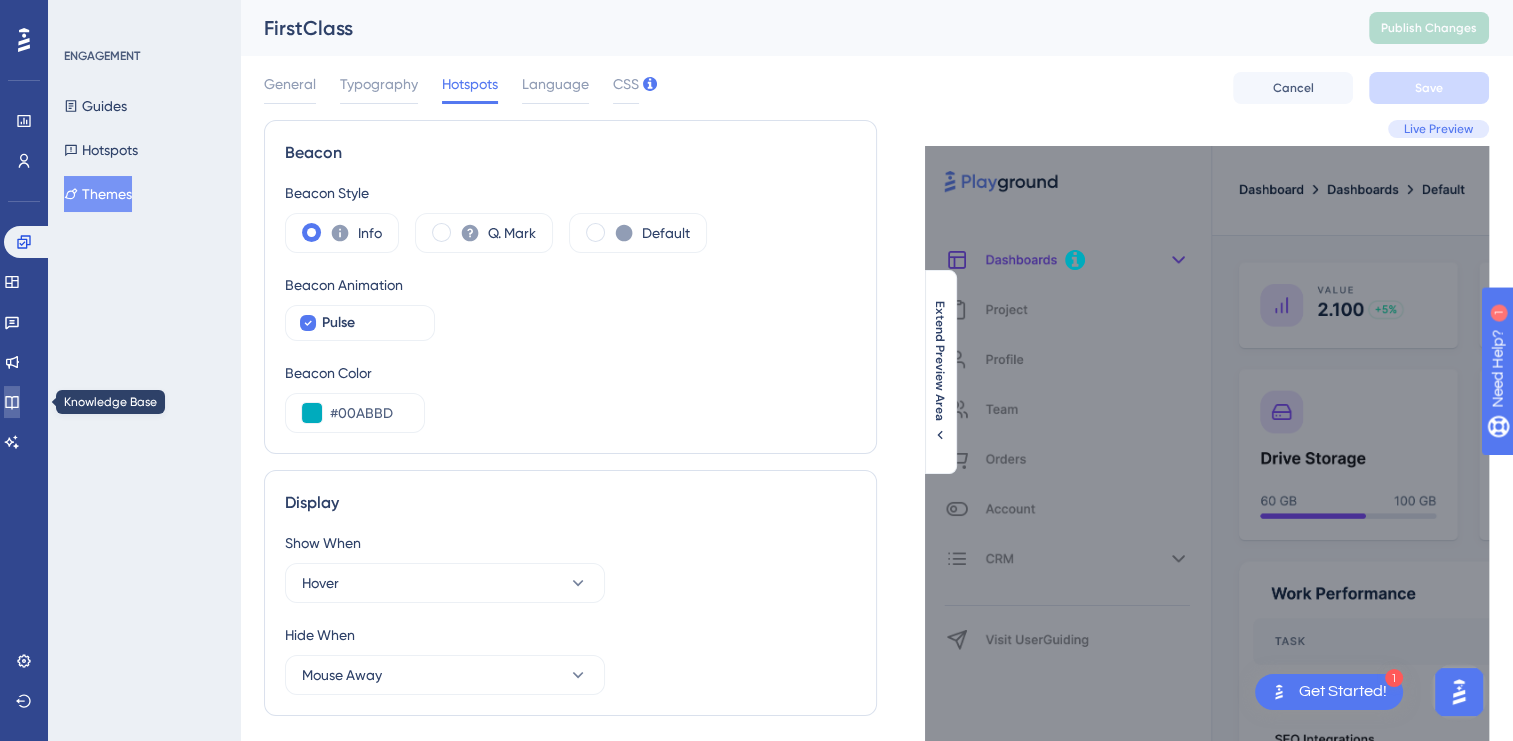 click at bounding box center [12, 402] 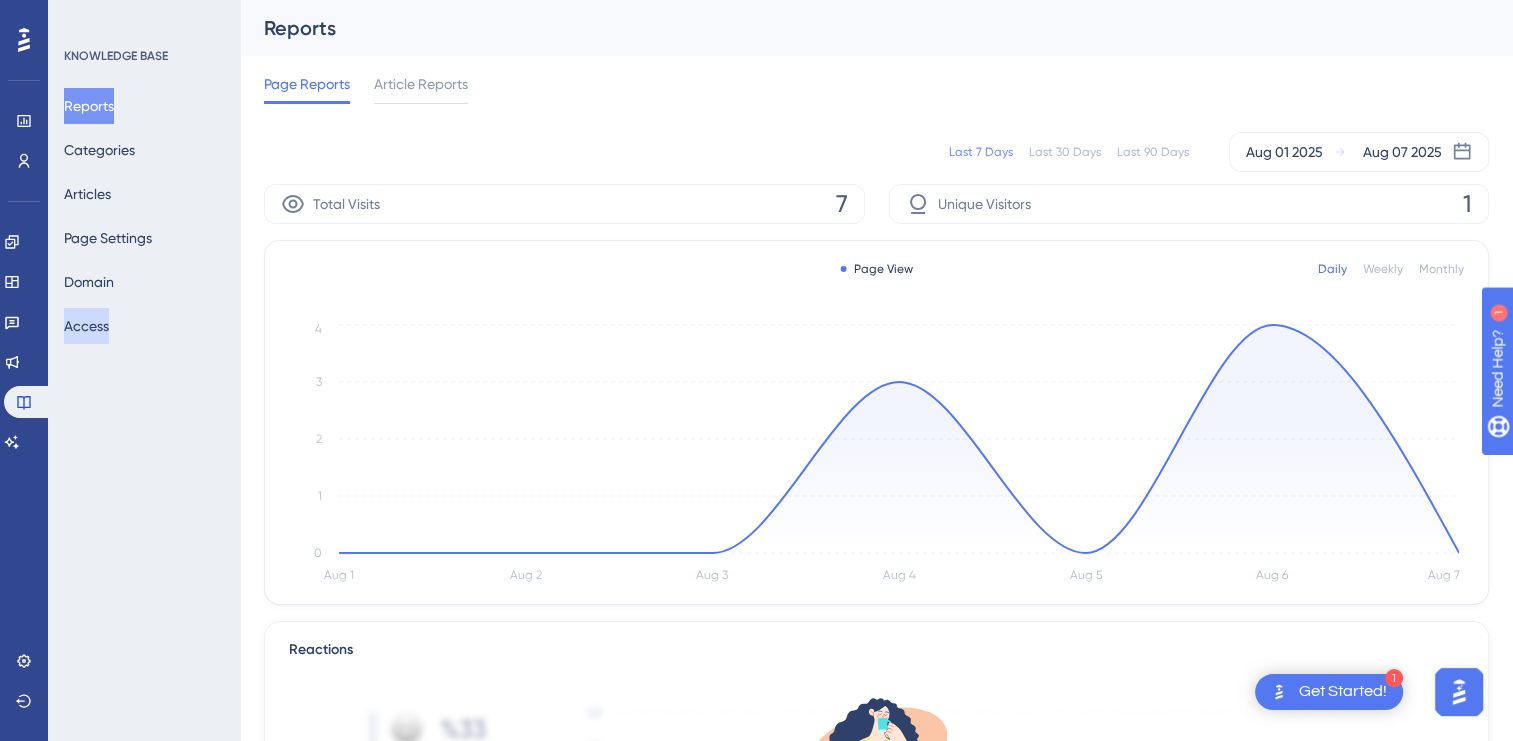 click on "Access" at bounding box center [86, 326] 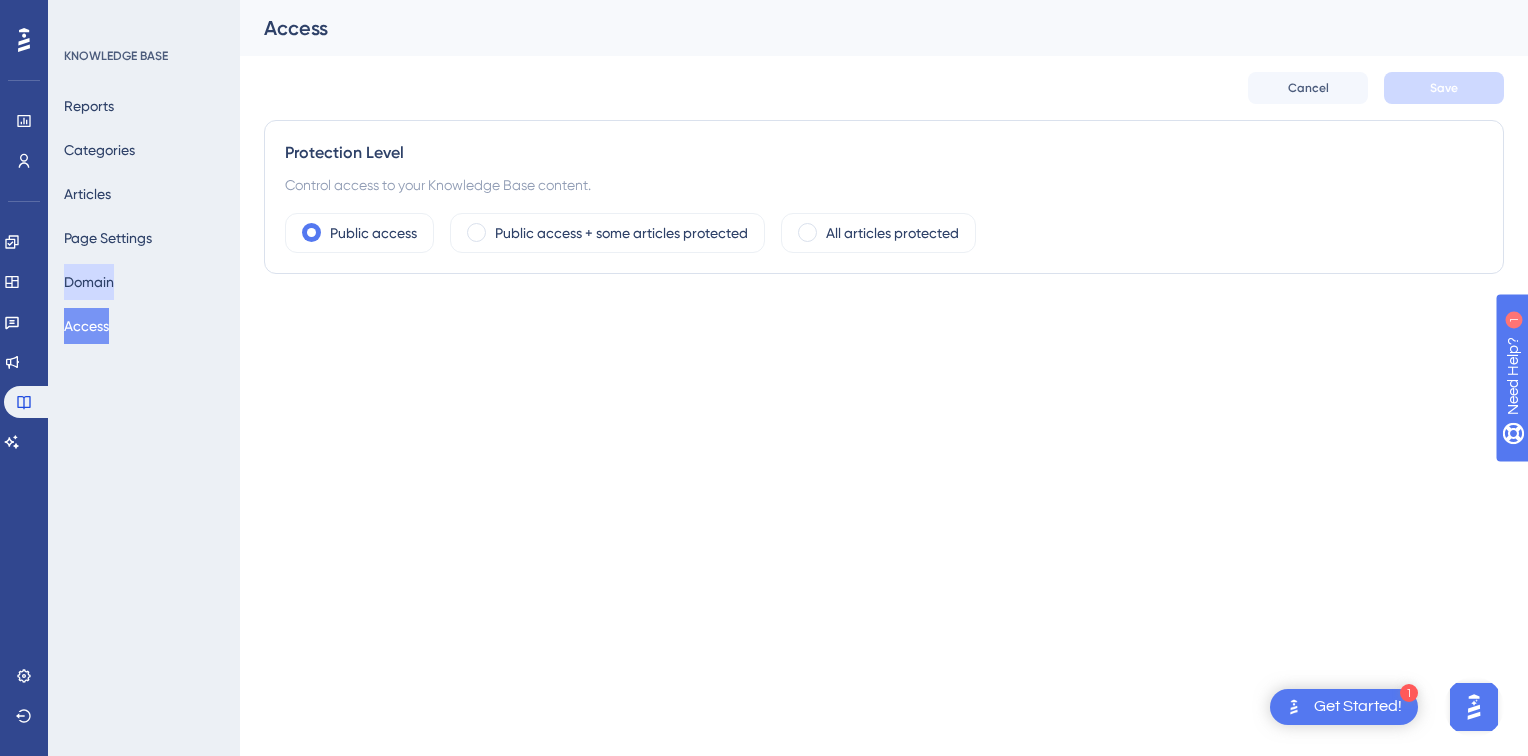 click on "Domain" at bounding box center [89, 282] 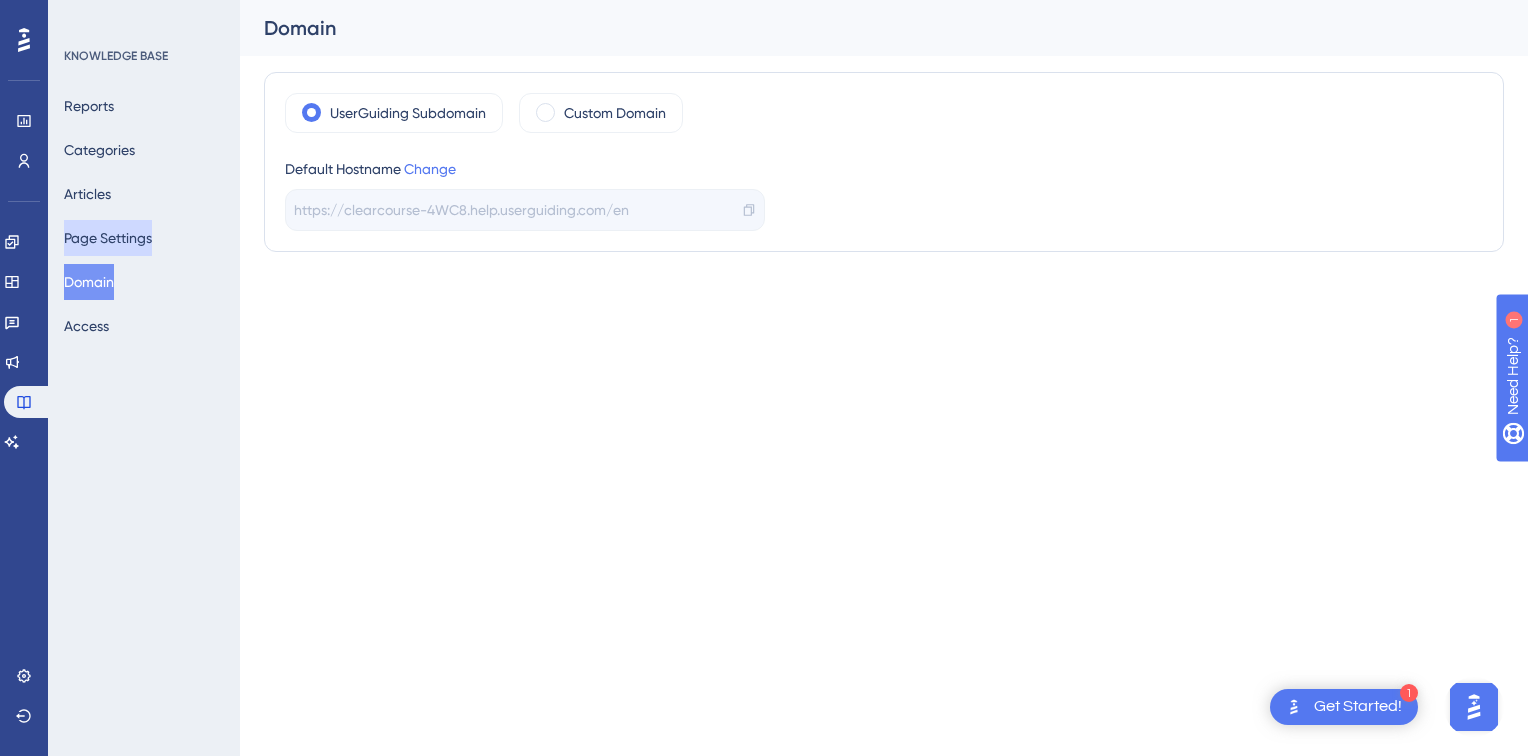 click on "Page Settings" at bounding box center [108, 238] 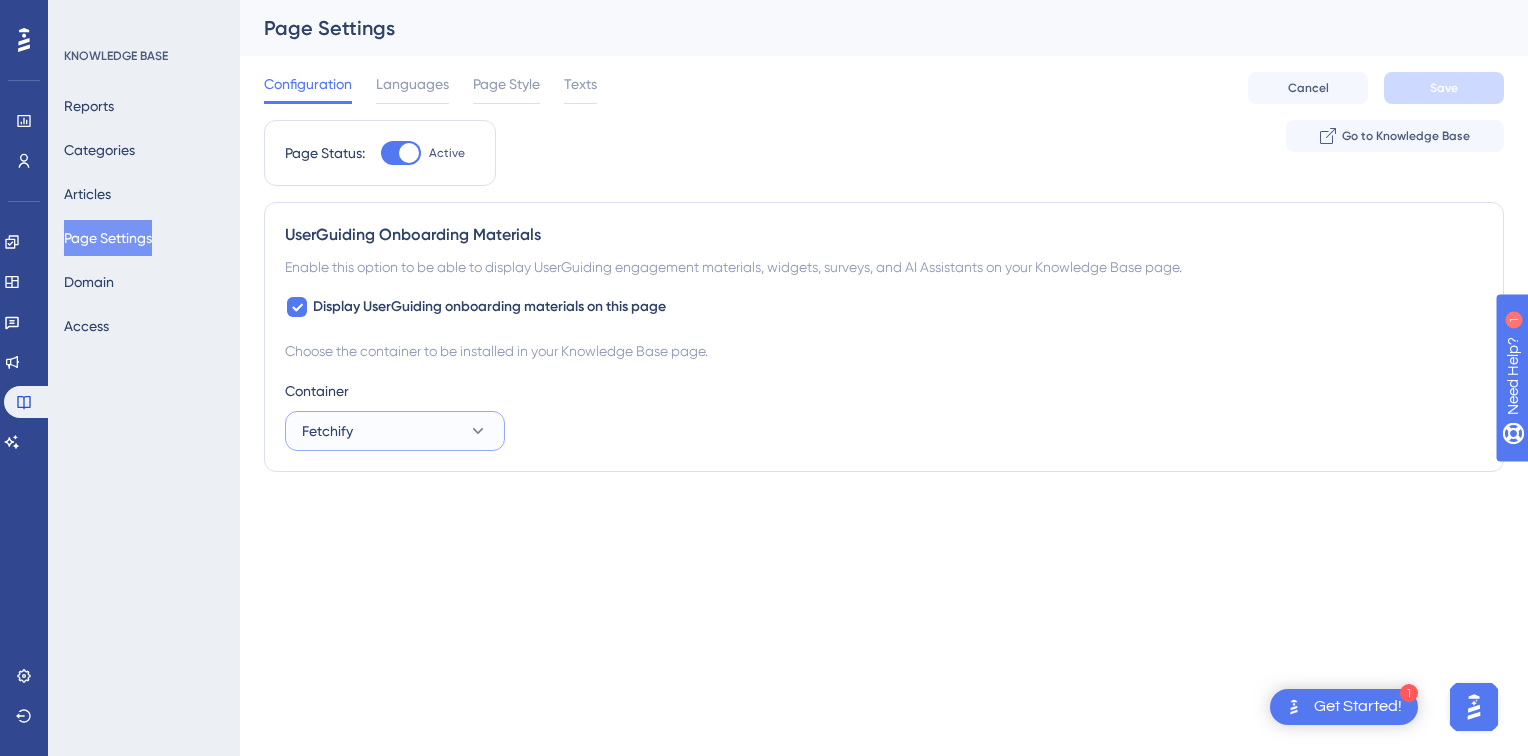 click 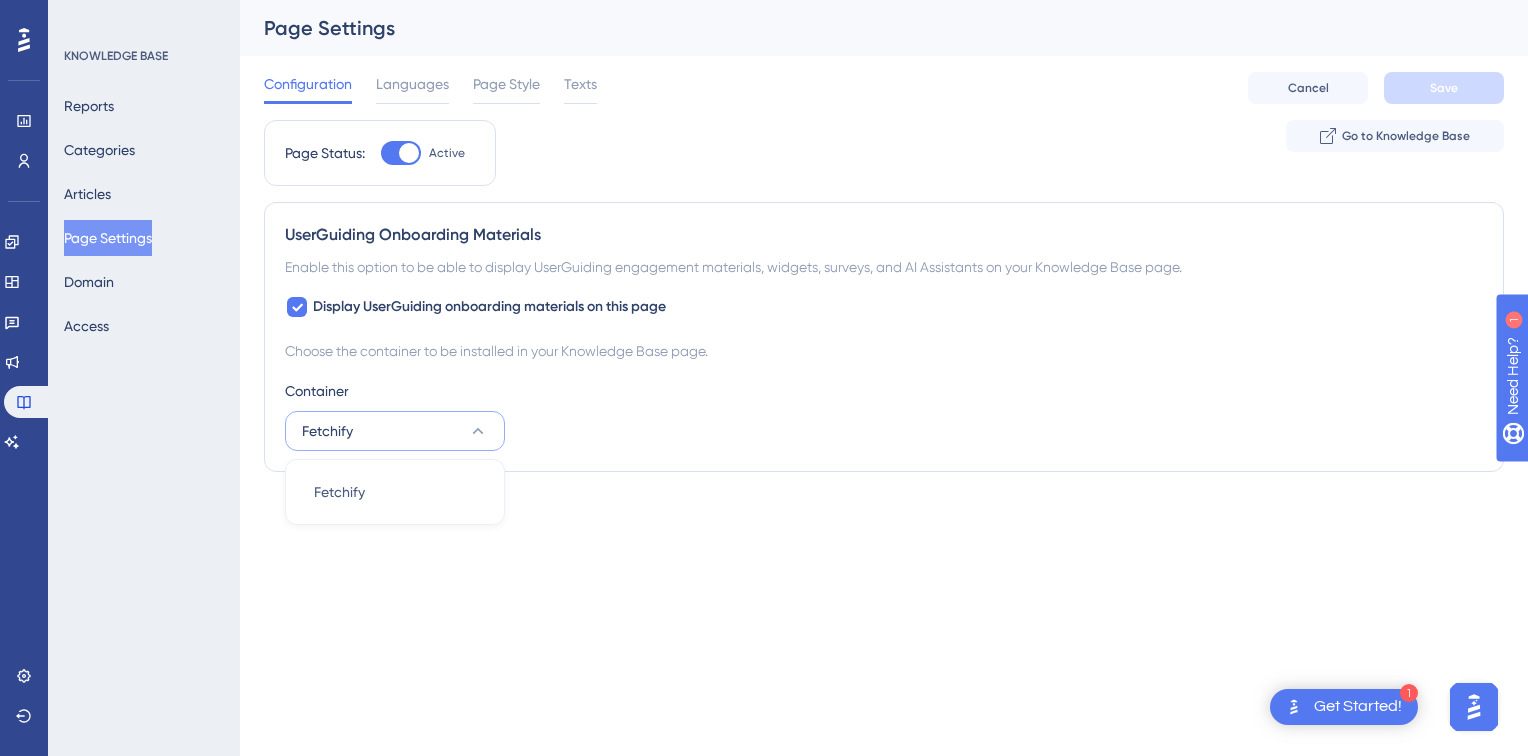 click on "Container Fetchify Fetchify Fetchify" at bounding box center (884, 415) 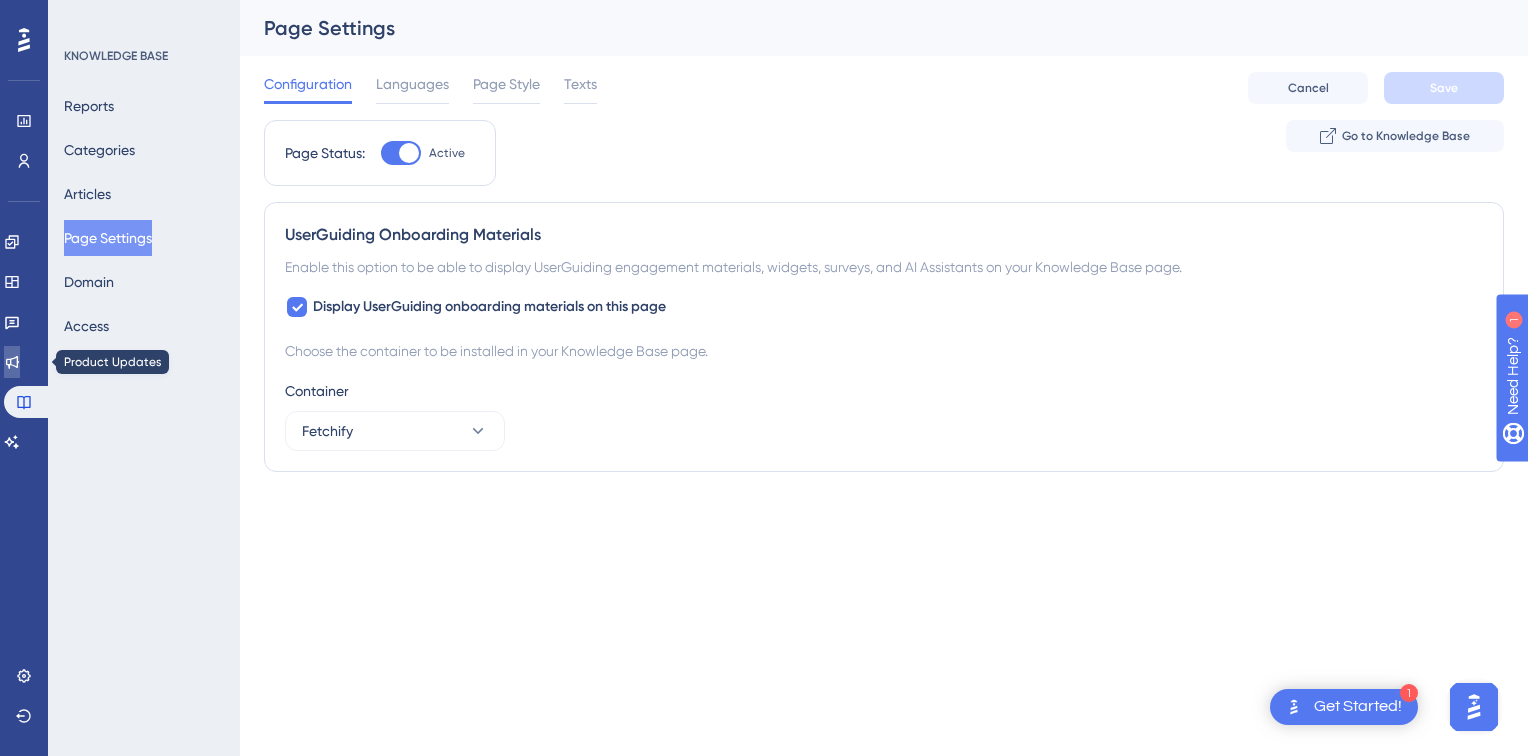click 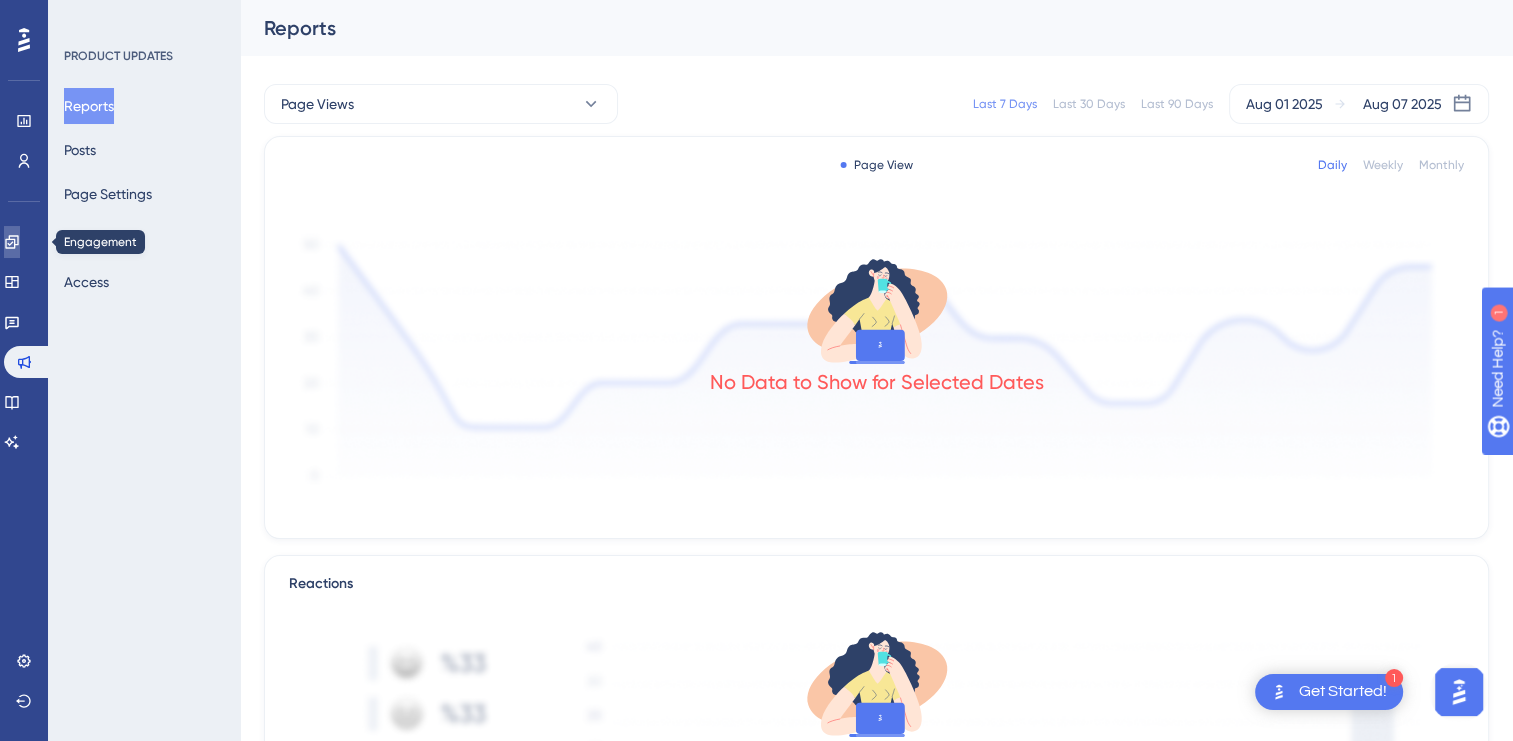 click at bounding box center (12, 242) 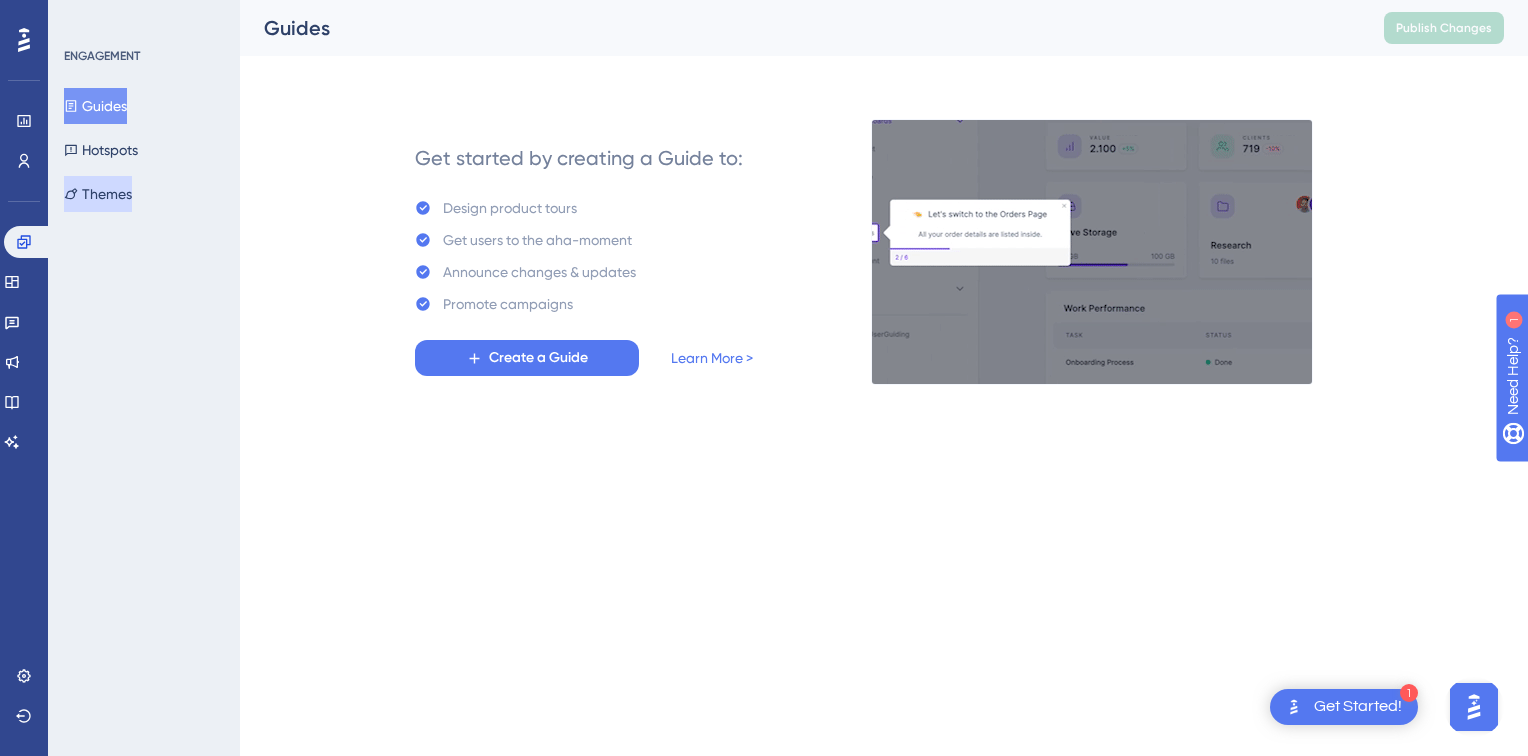 click on "Themes" at bounding box center (98, 194) 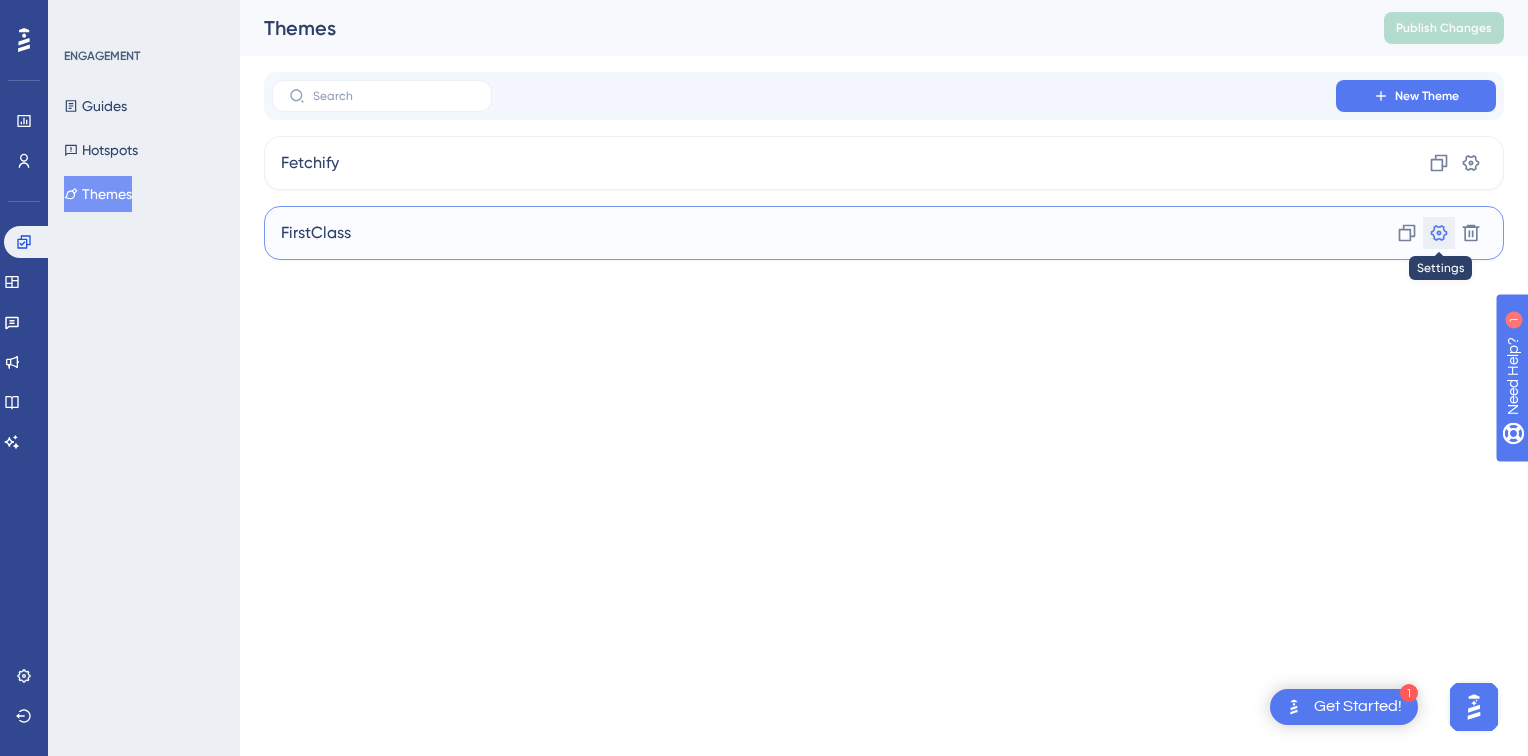 click 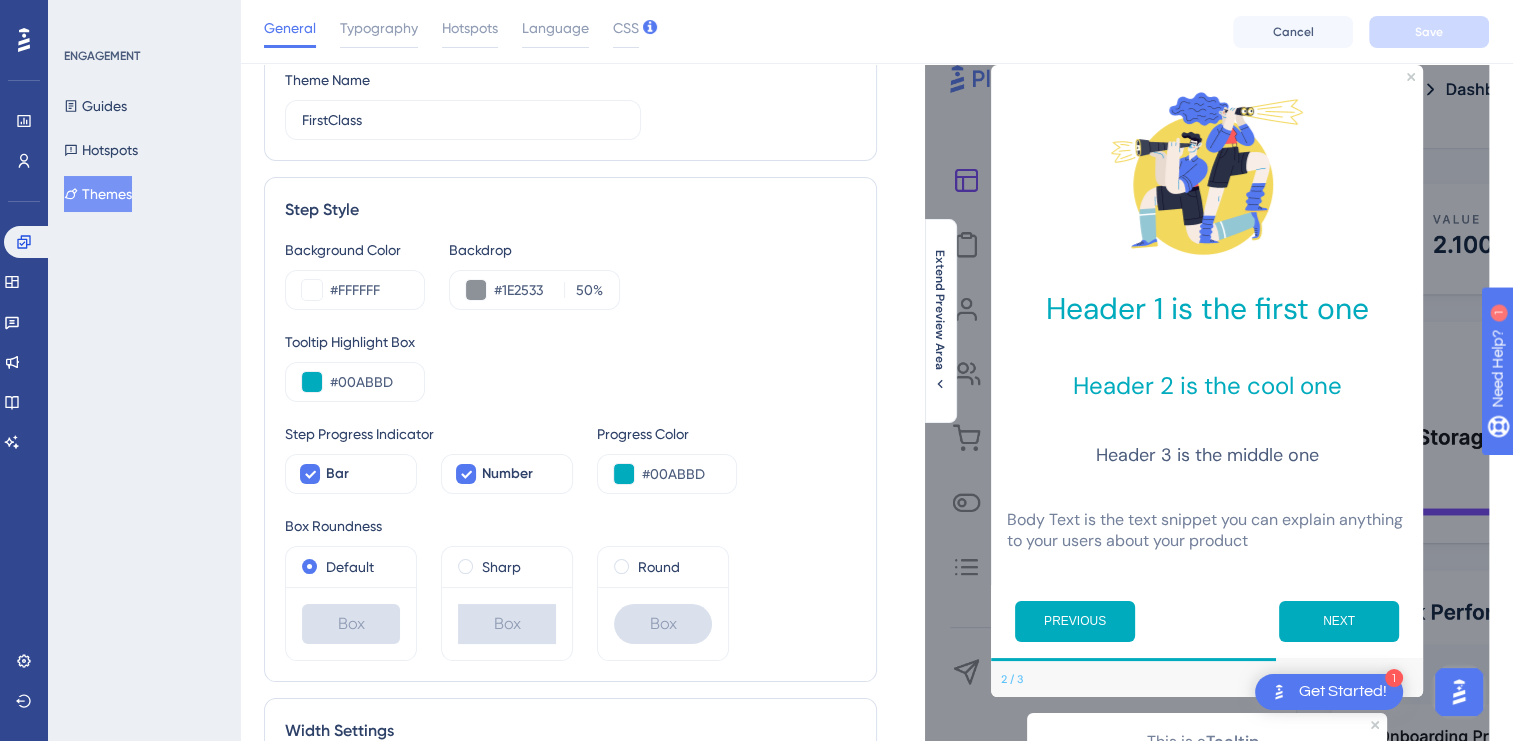 scroll, scrollTop: 0, scrollLeft: 0, axis: both 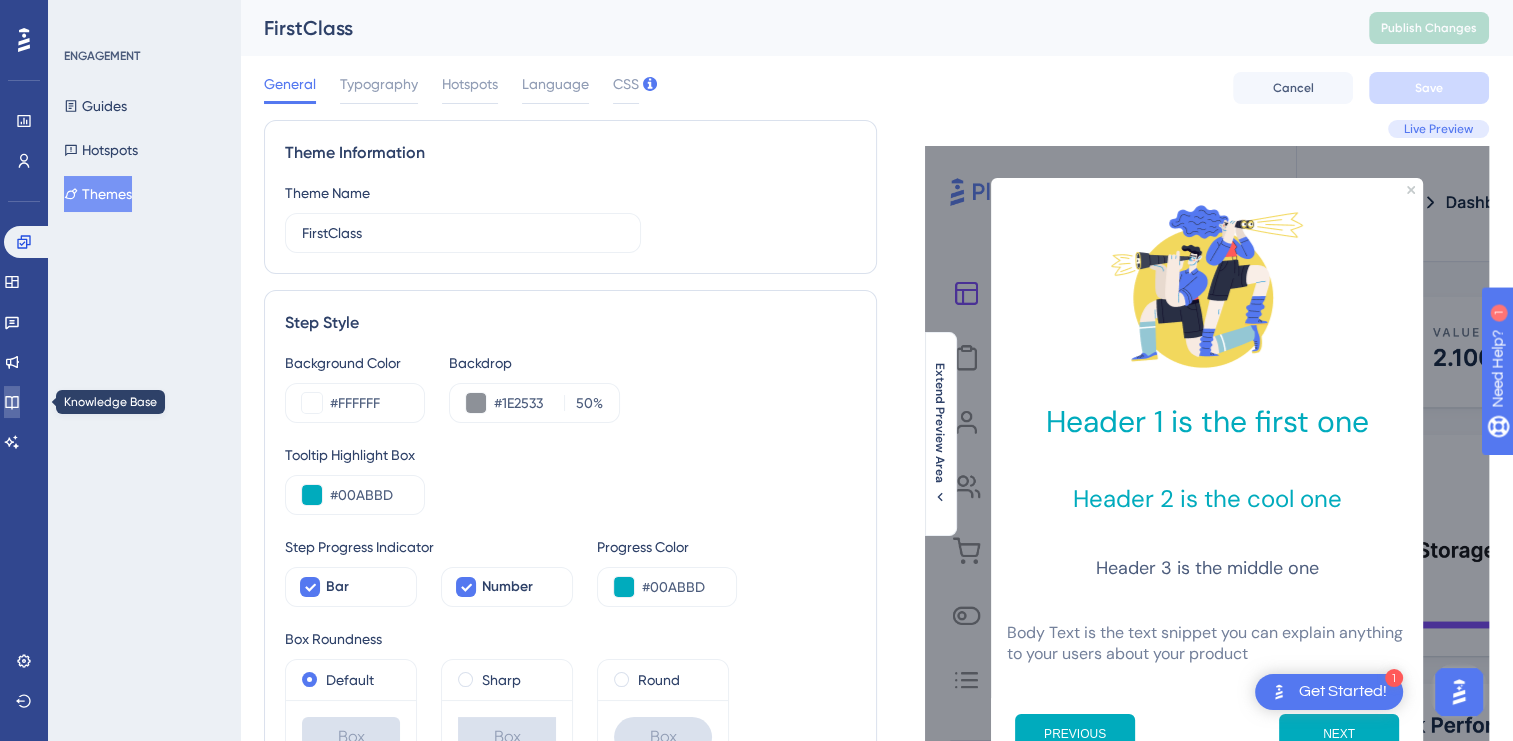 click 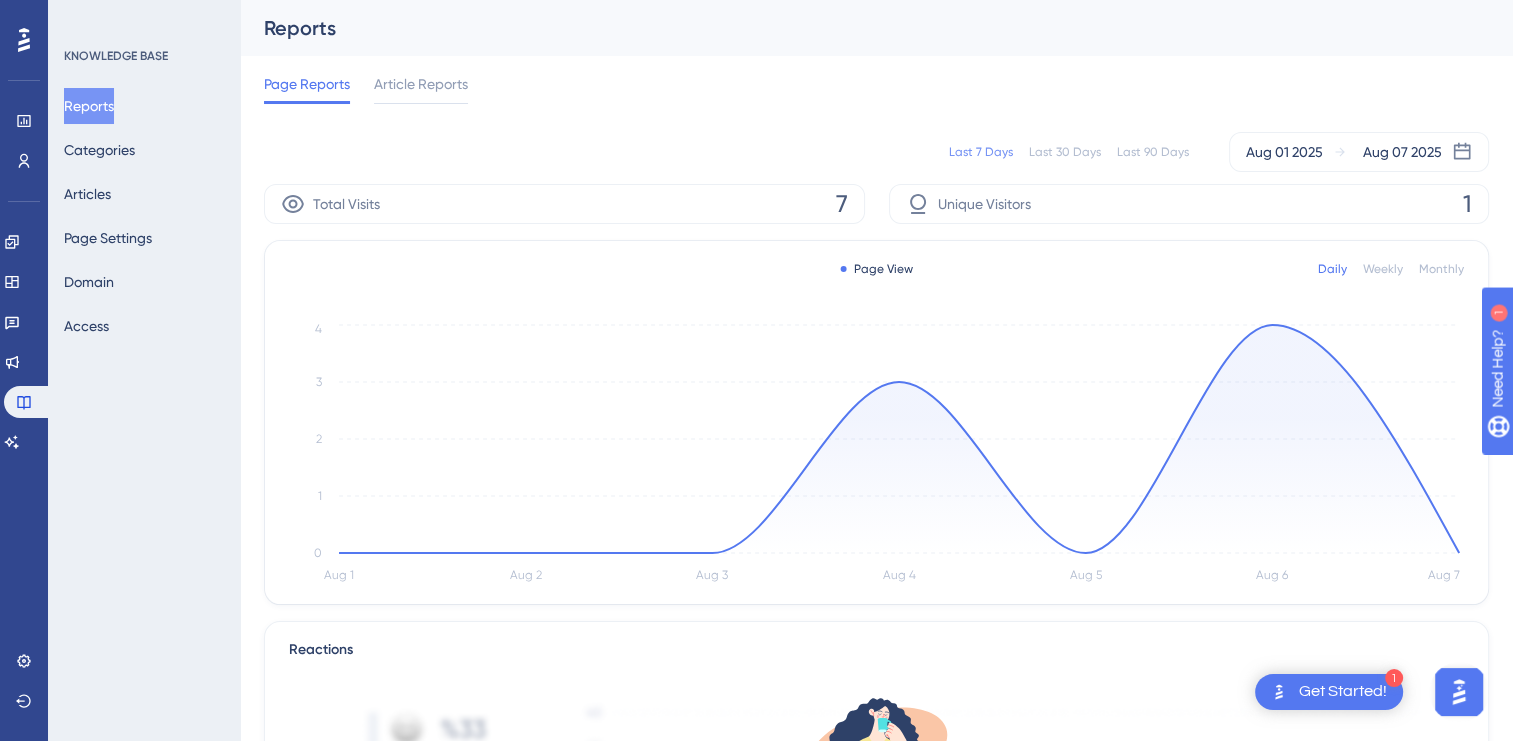 click at bounding box center [1459, 692] 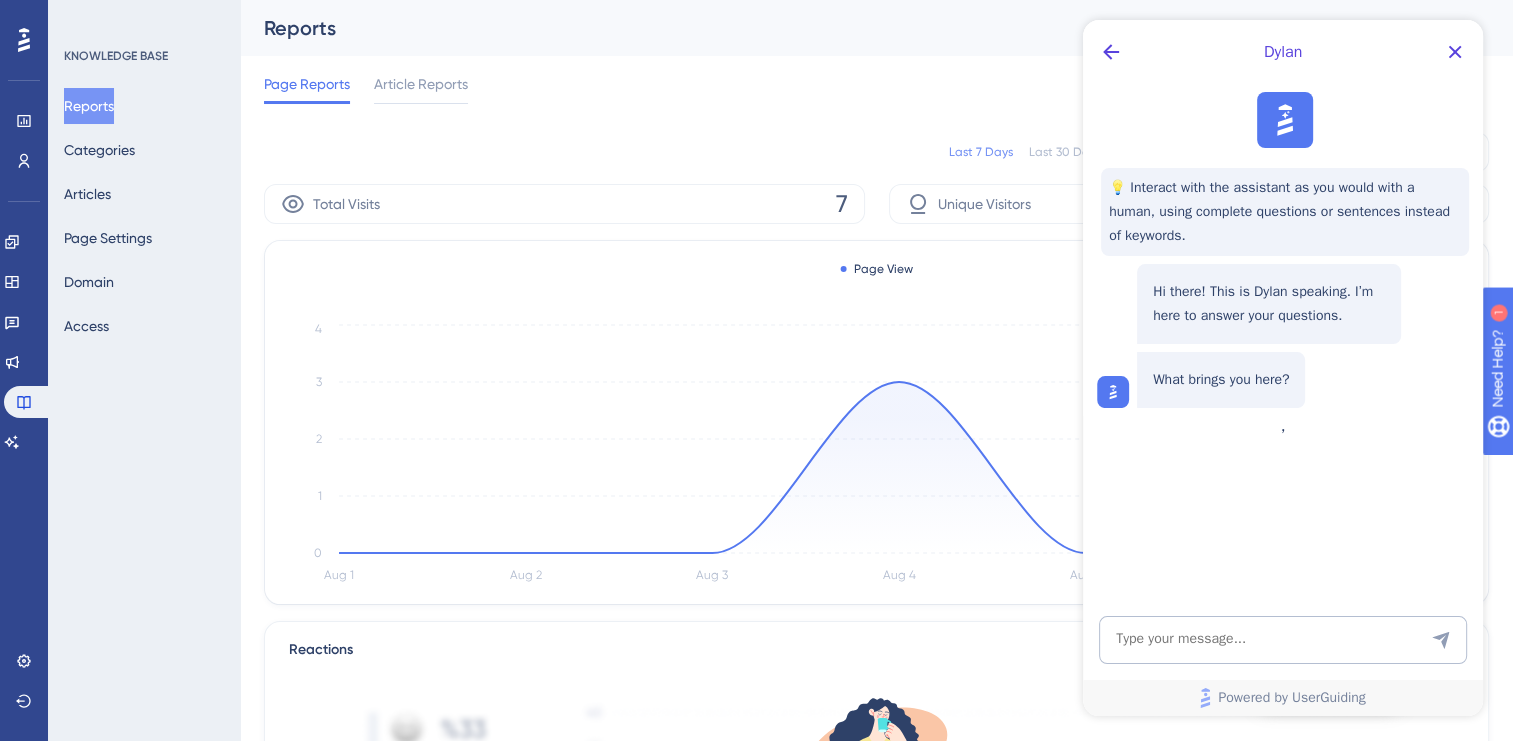 scroll, scrollTop: 0, scrollLeft: 0, axis: both 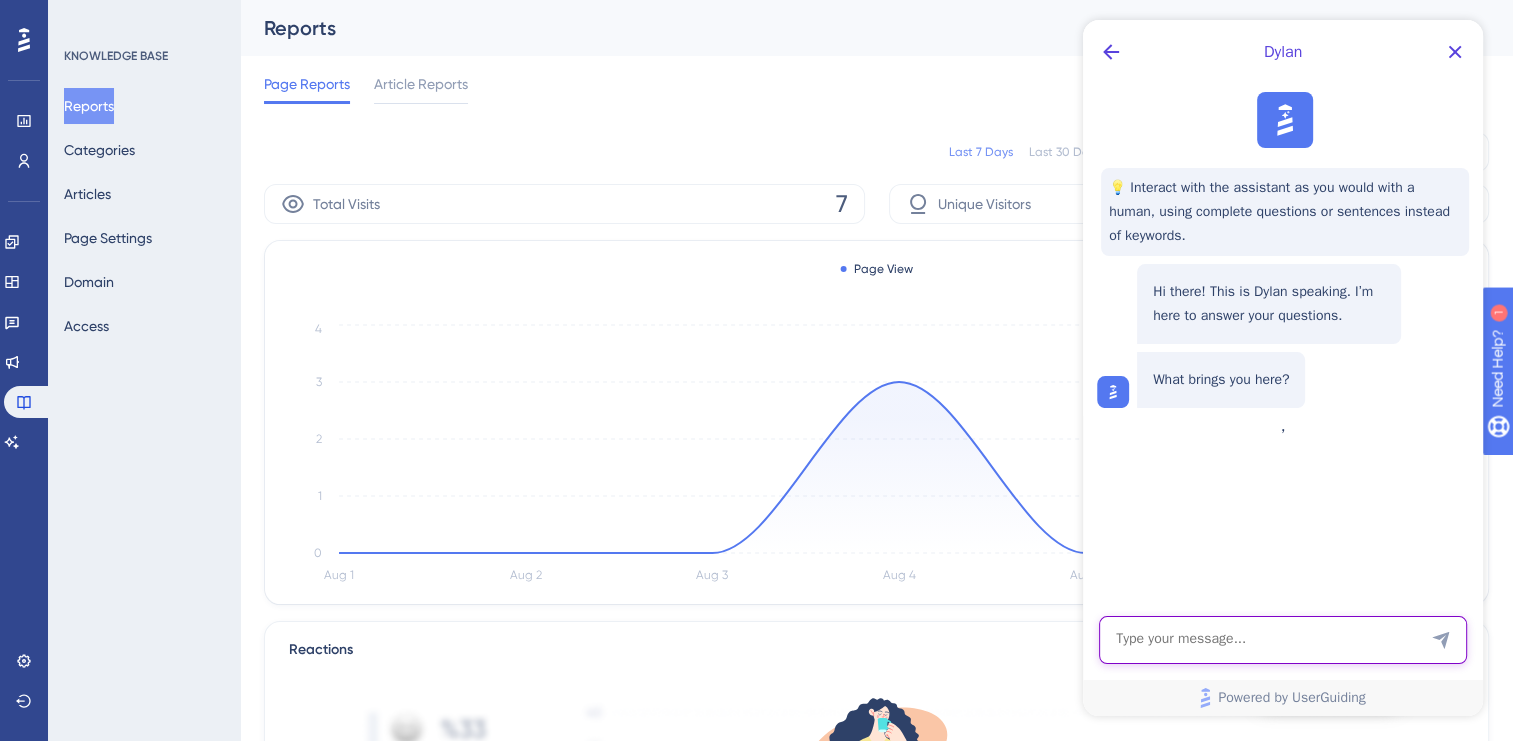click at bounding box center [1283, 640] 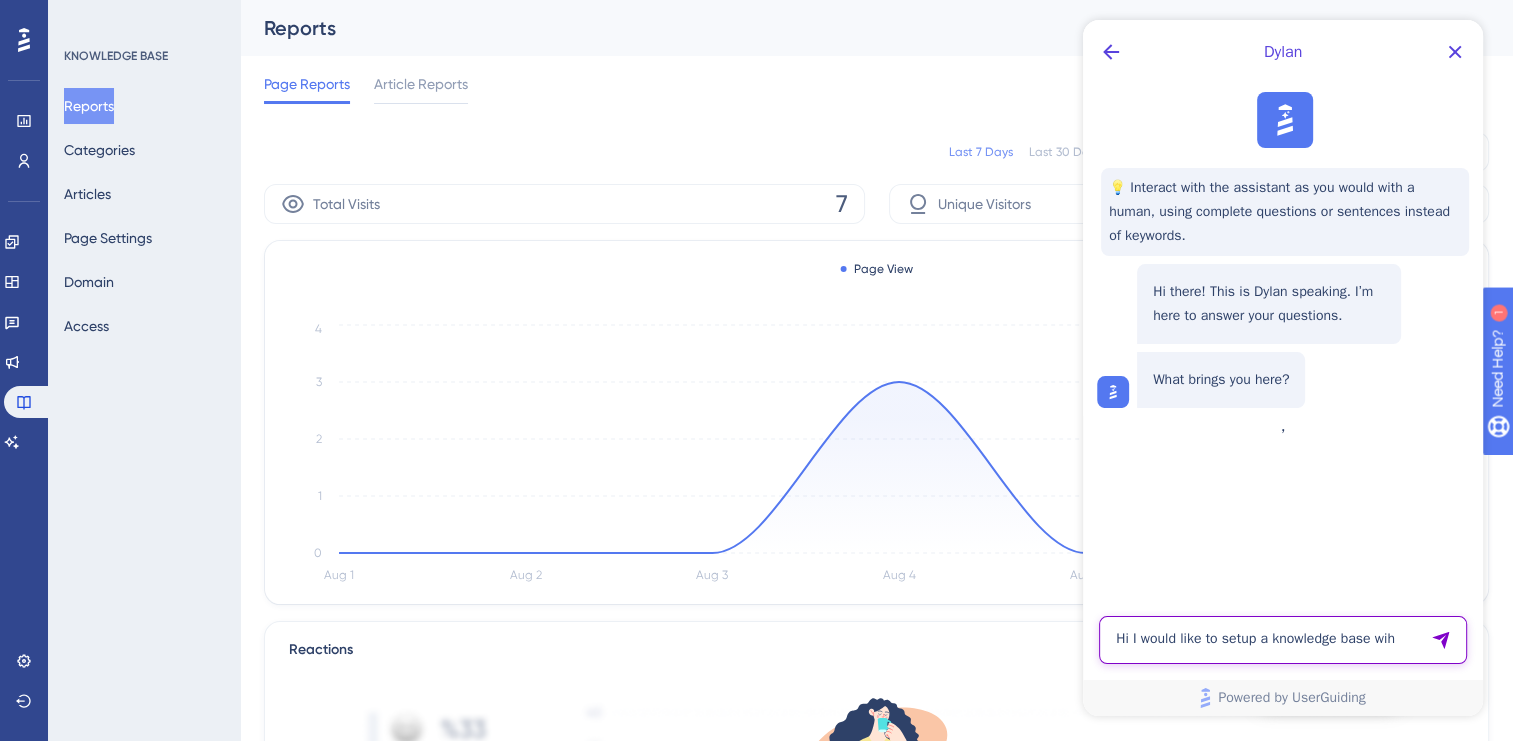 drag, startPoint x: 1376, startPoint y: 639, endPoint x: 1415, endPoint y: 635, distance: 39.20459 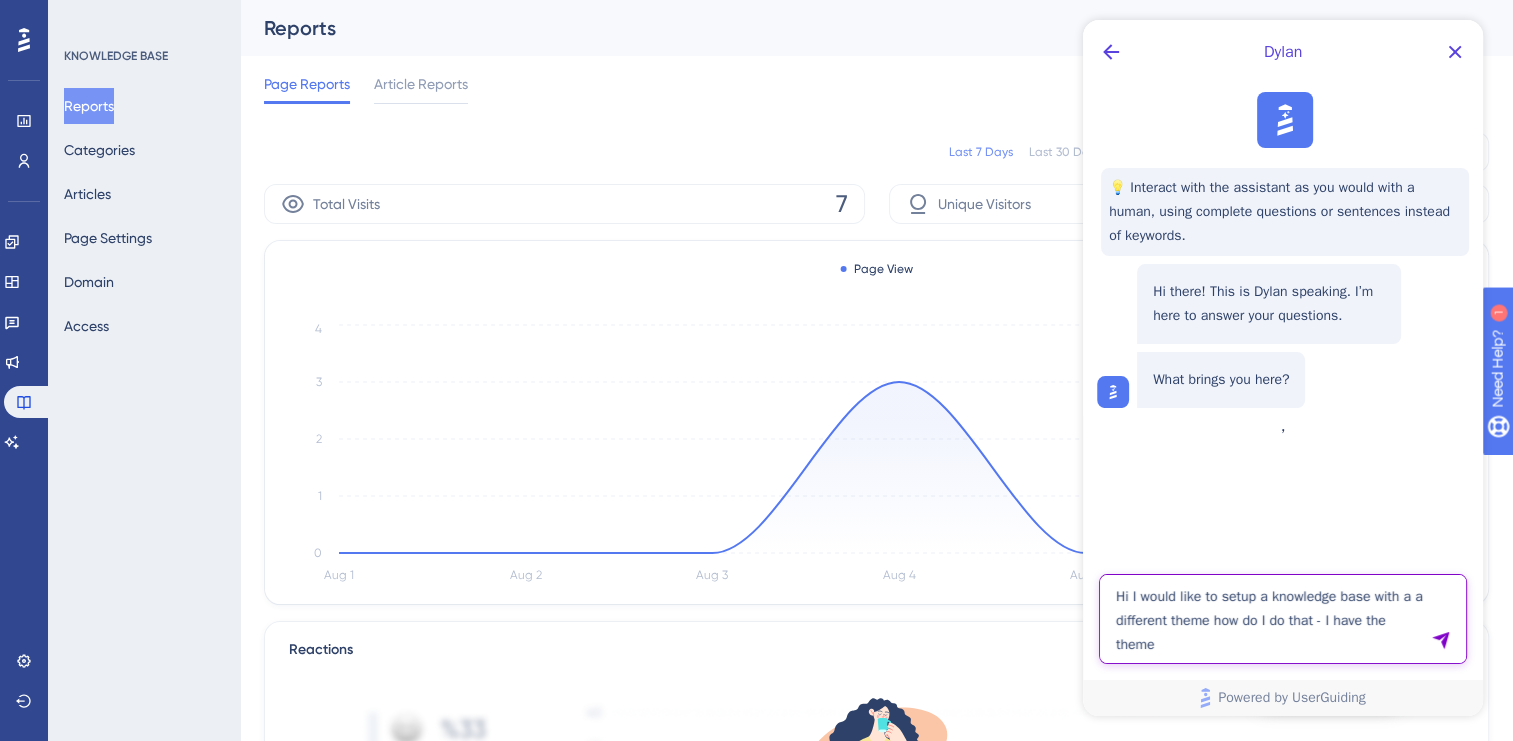 click on "Hi I would like to setup a knowledge base with a a different theme how do I do that - I have the theme" at bounding box center [1283, 619] 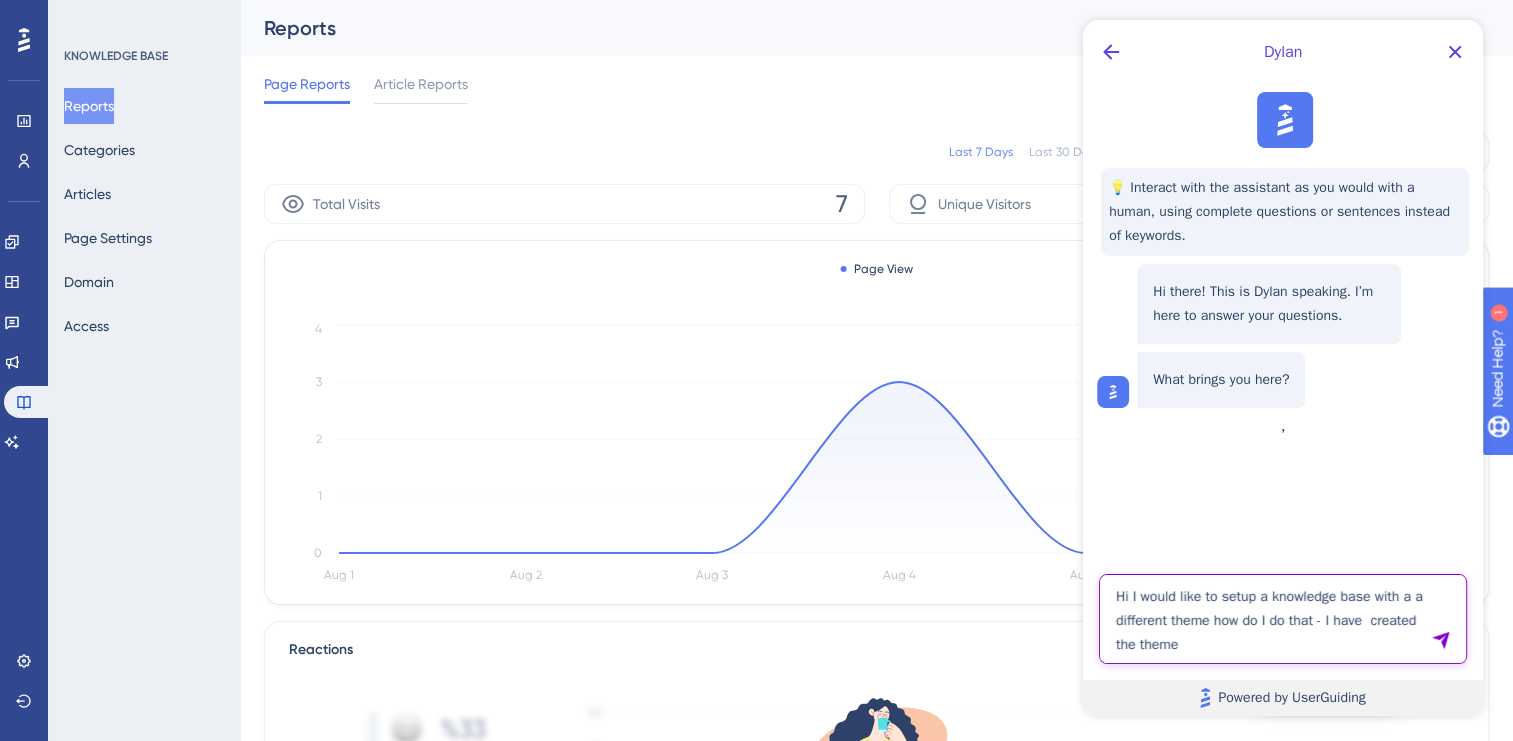 type on "Hi I would like to setup a knowledge base with a a different theme how do I do that - I have  created the theme" 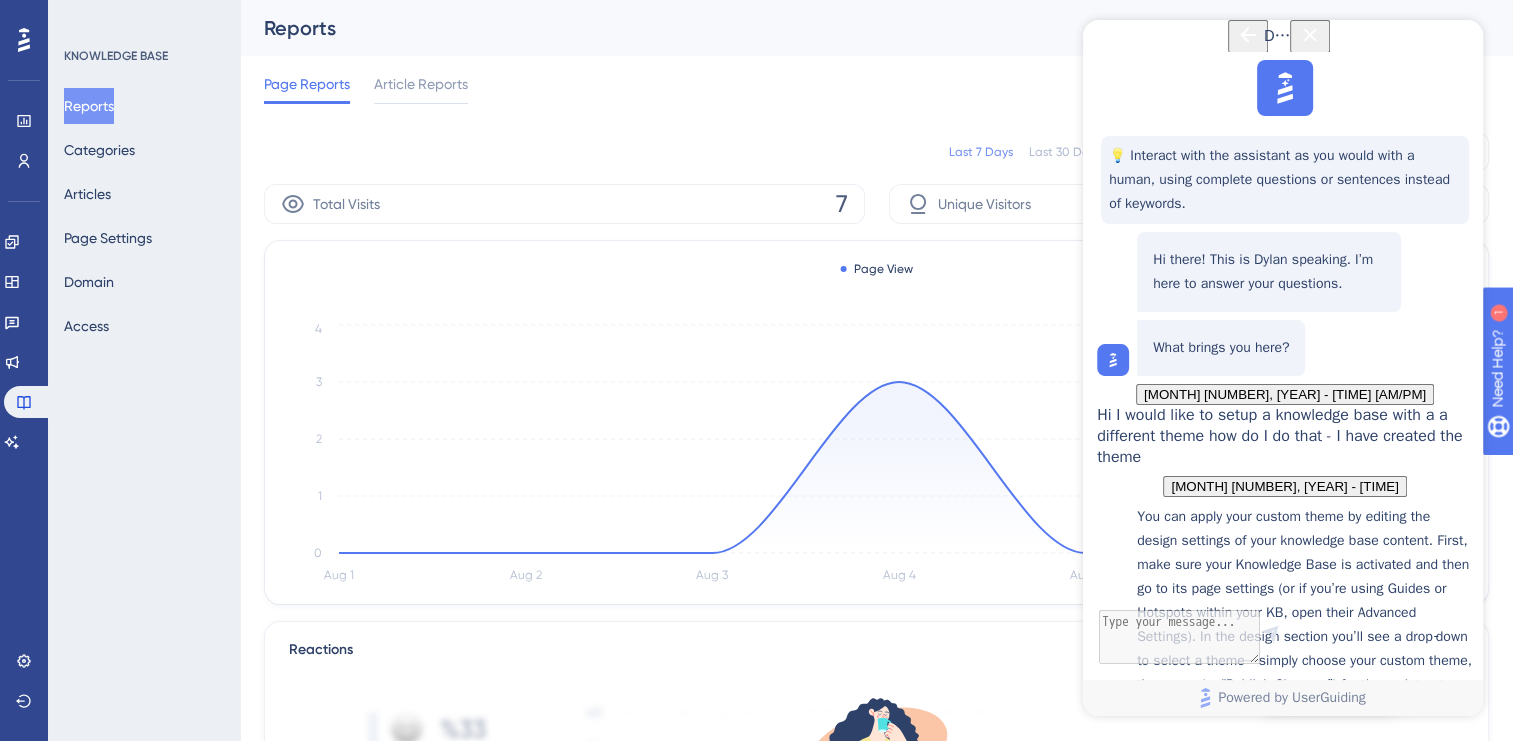 scroll, scrollTop: 458, scrollLeft: 0, axis: vertical 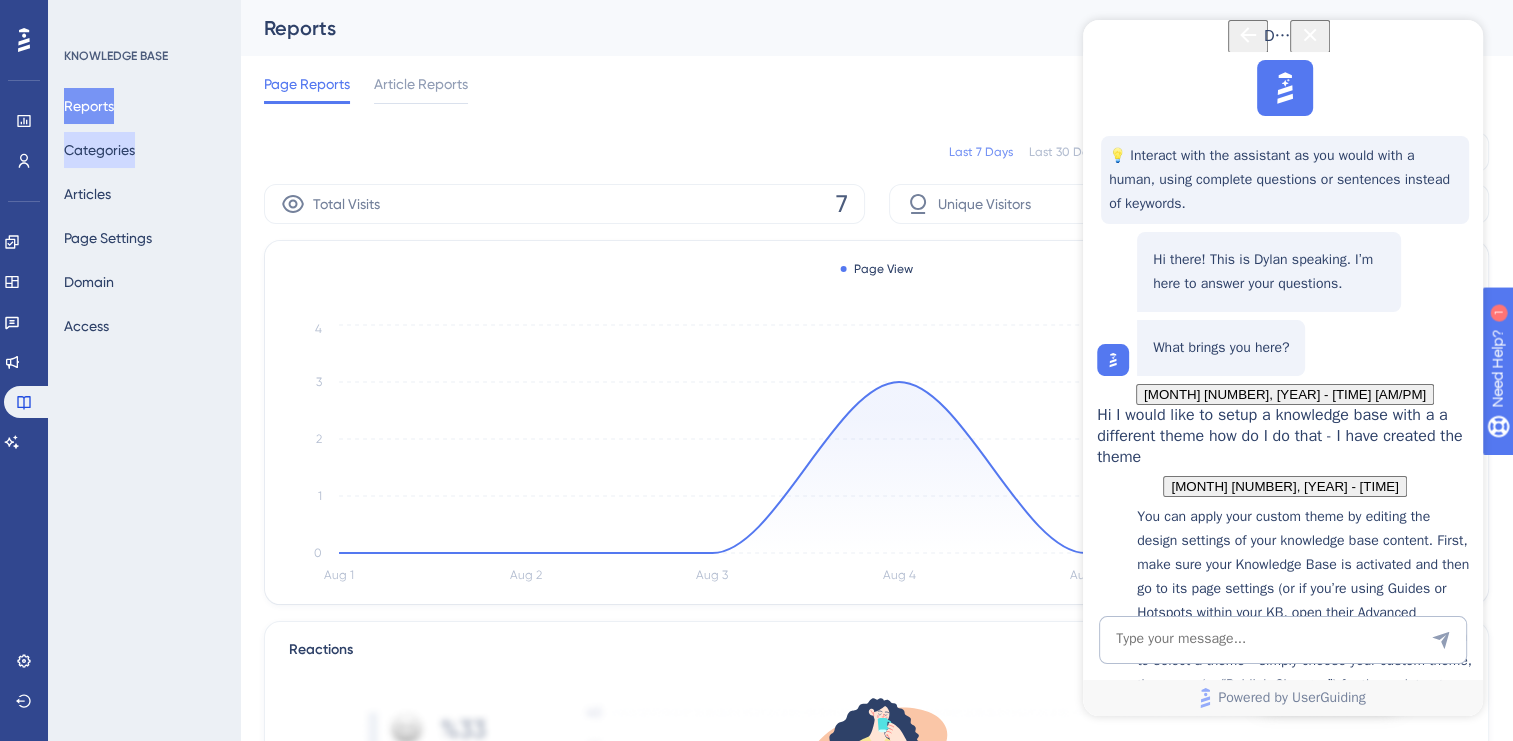 click on "Categories" at bounding box center (99, 150) 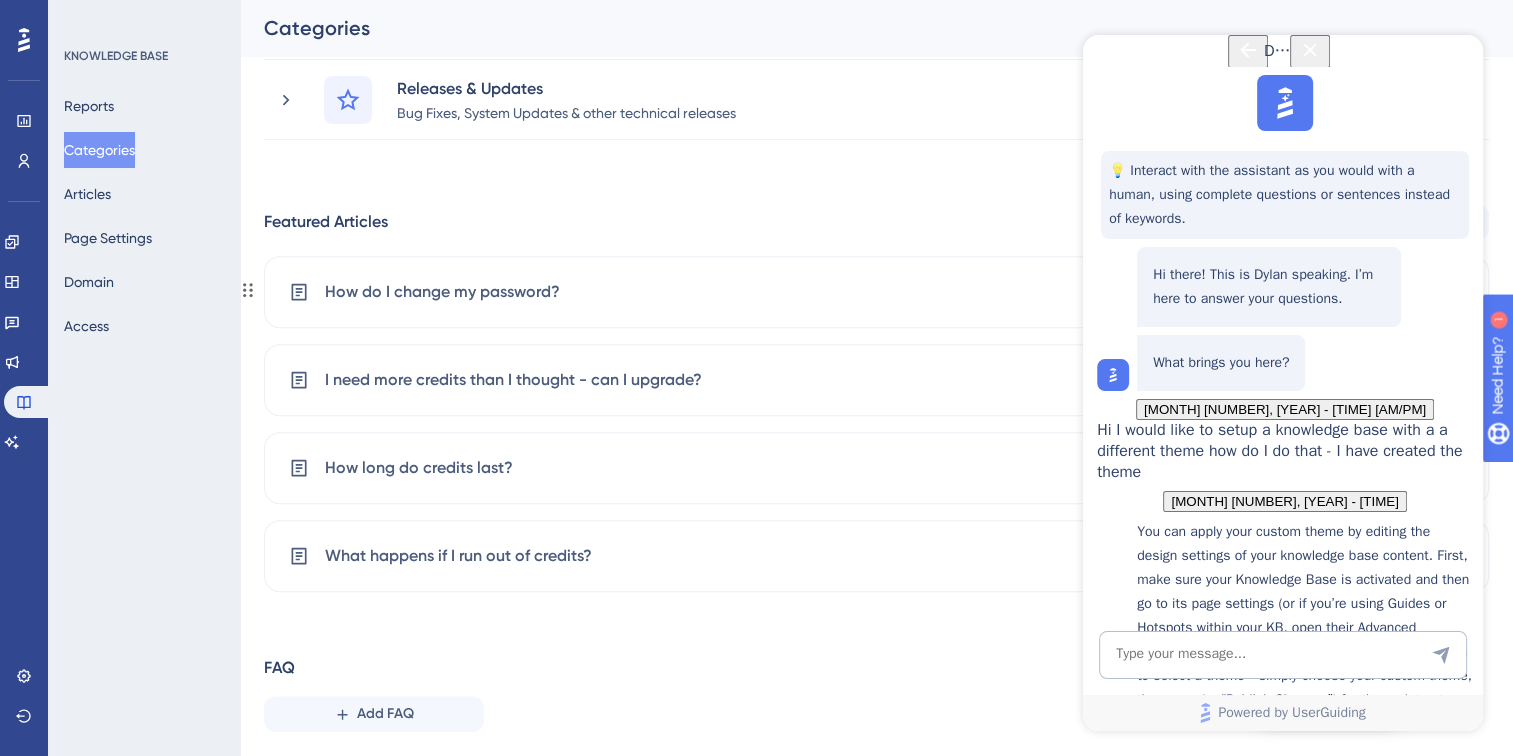scroll, scrollTop: 812, scrollLeft: 0, axis: vertical 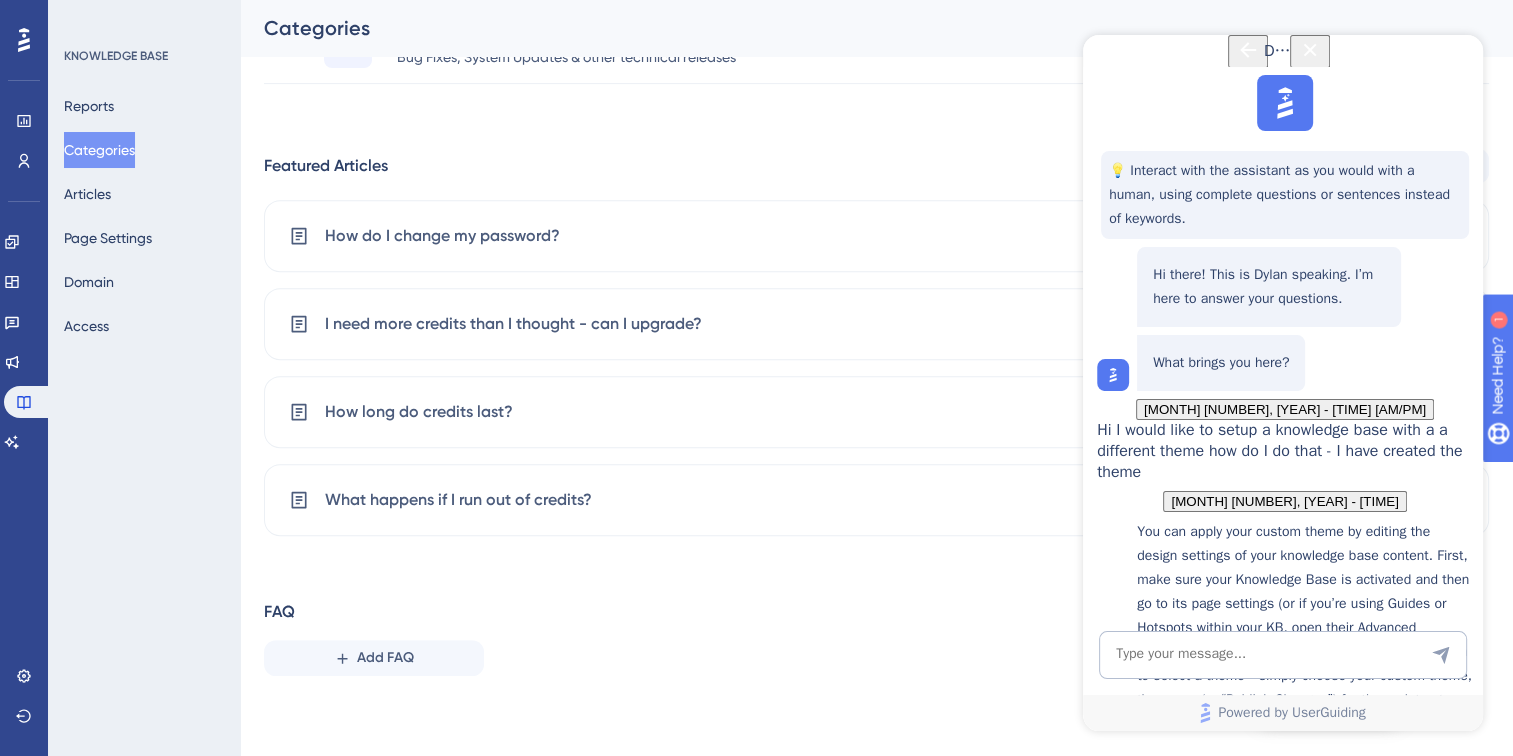 click 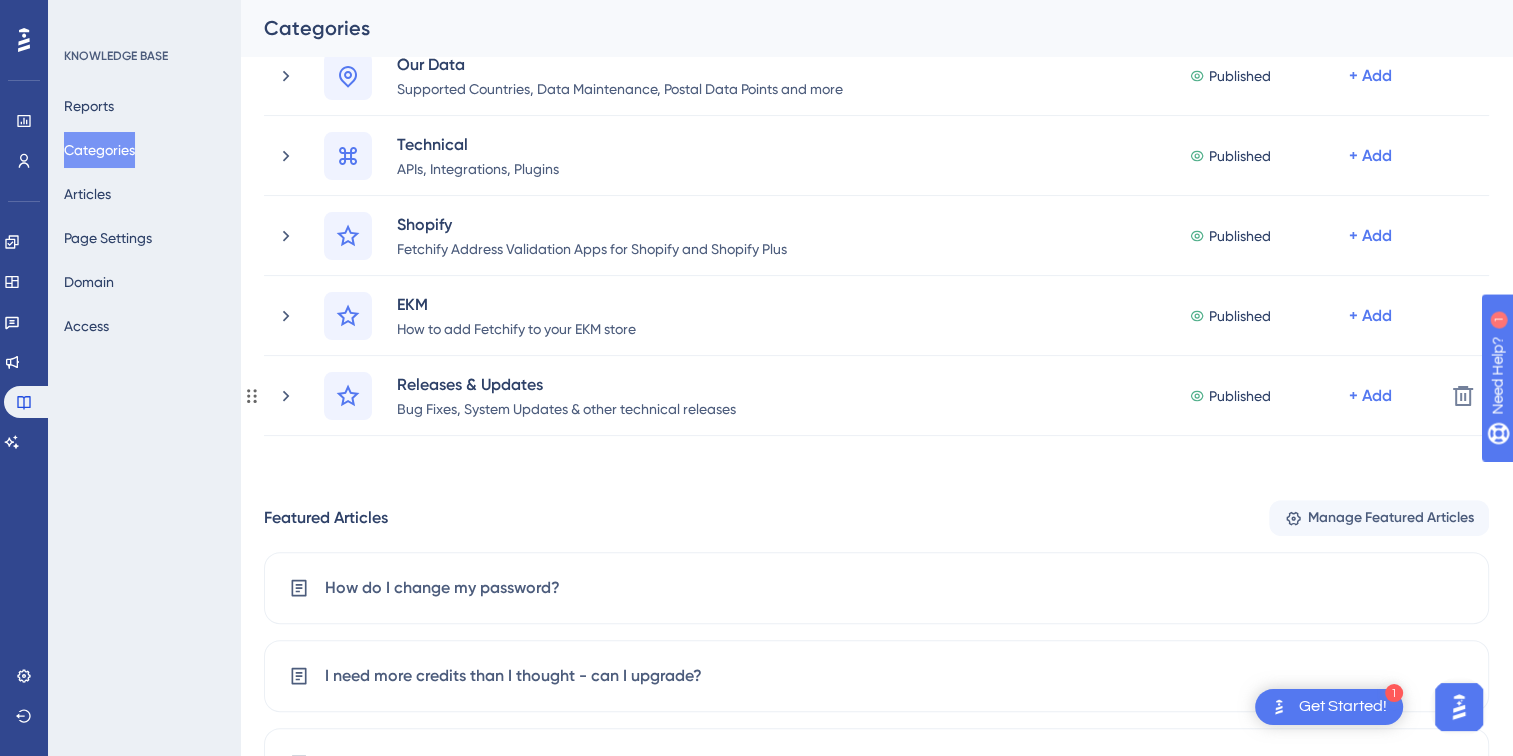 scroll, scrollTop: 412, scrollLeft: 0, axis: vertical 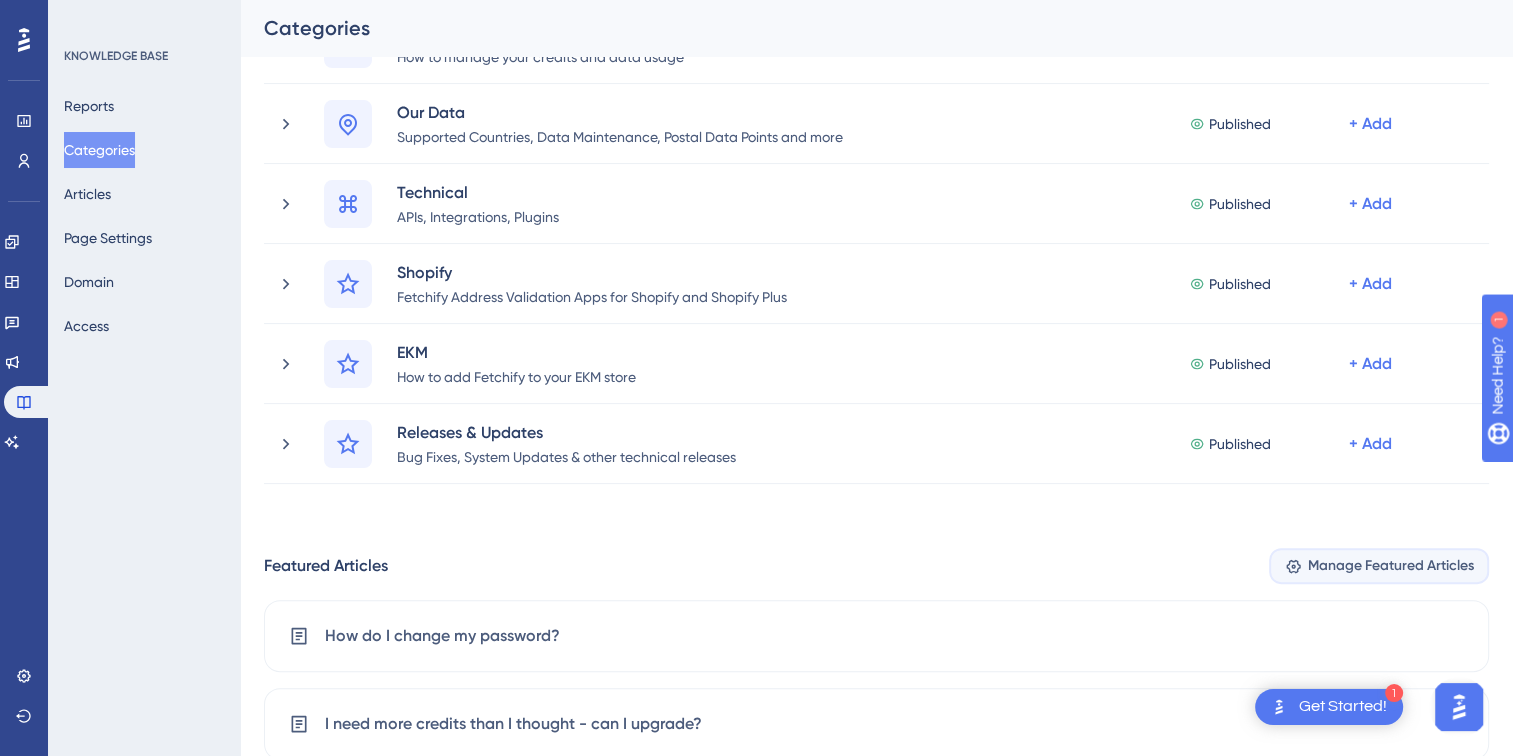 click 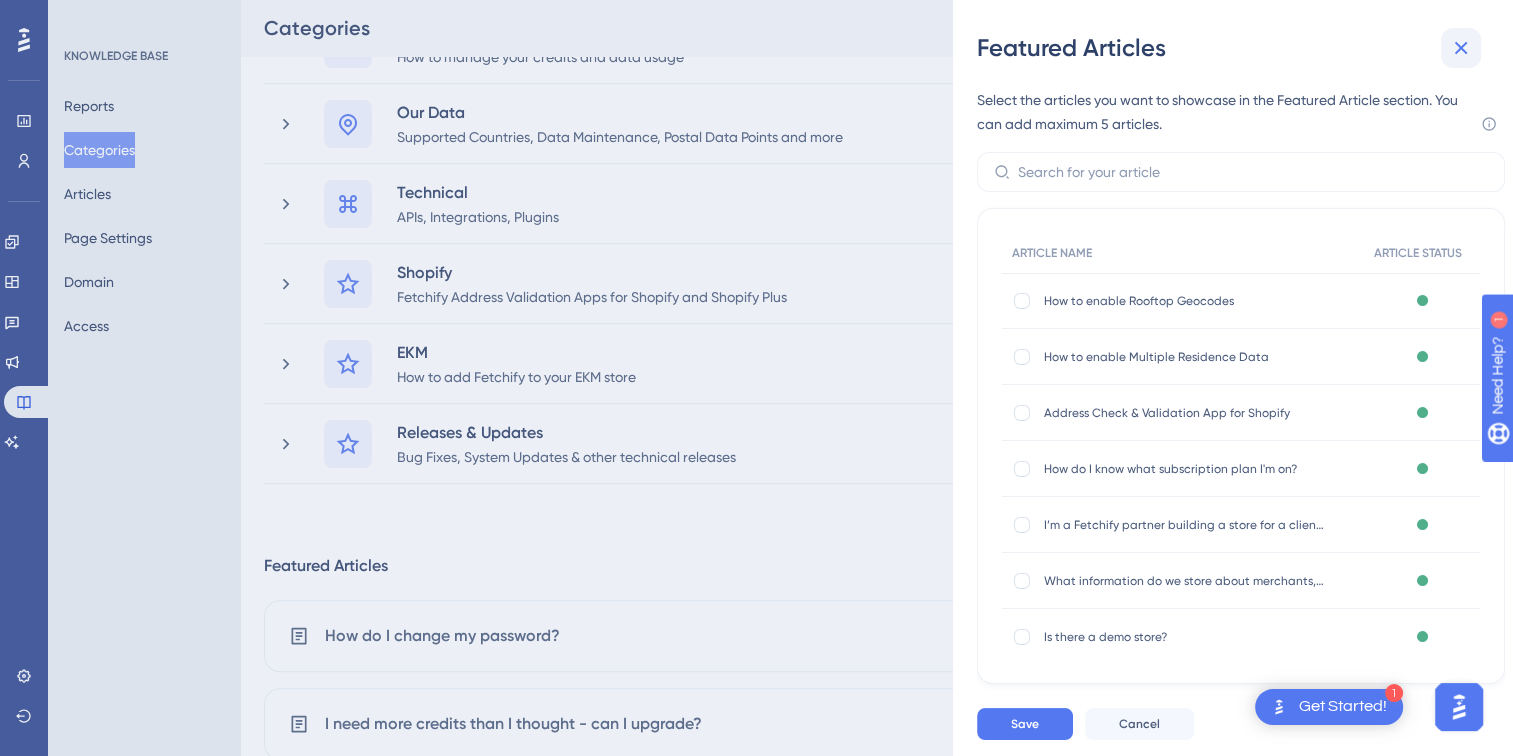 click 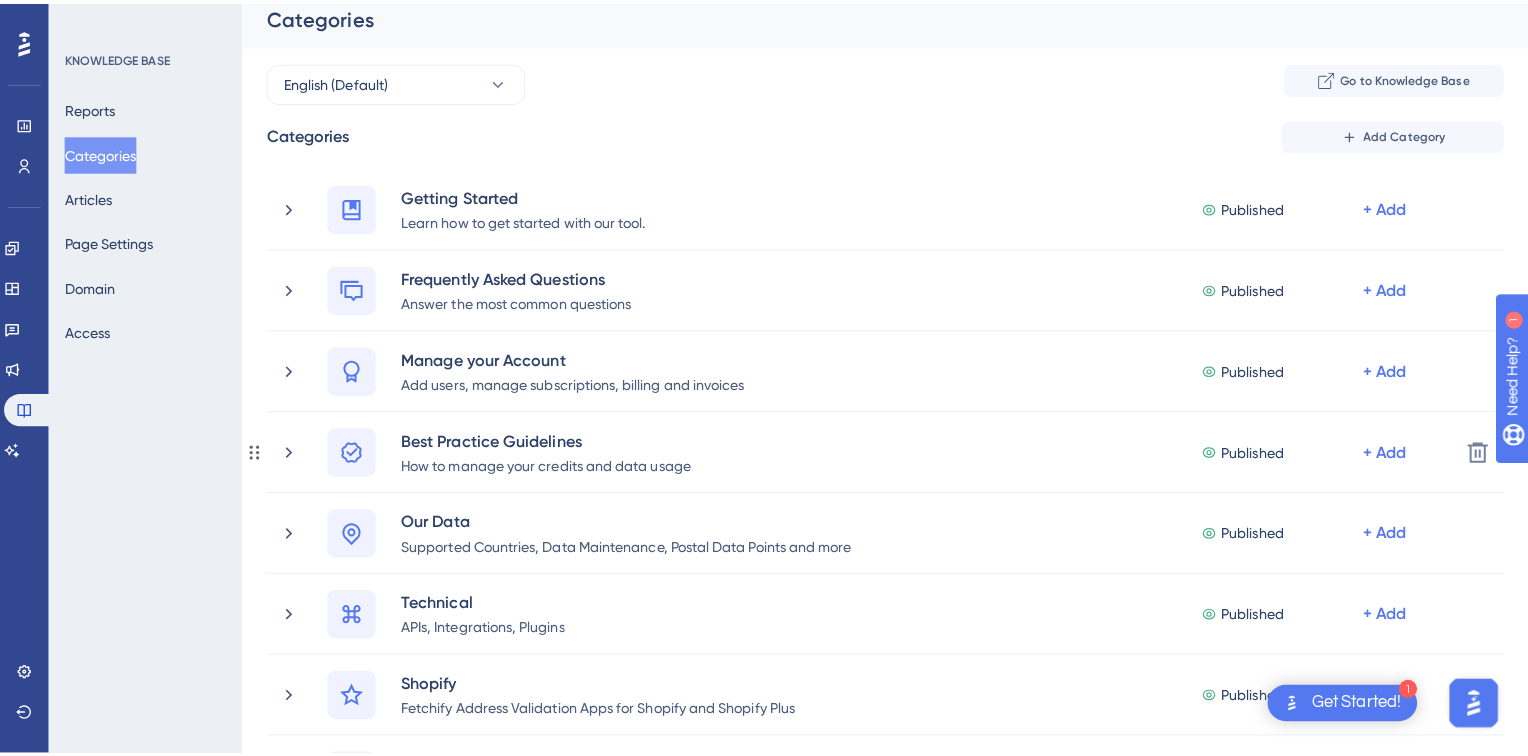 scroll, scrollTop: 0, scrollLeft: 0, axis: both 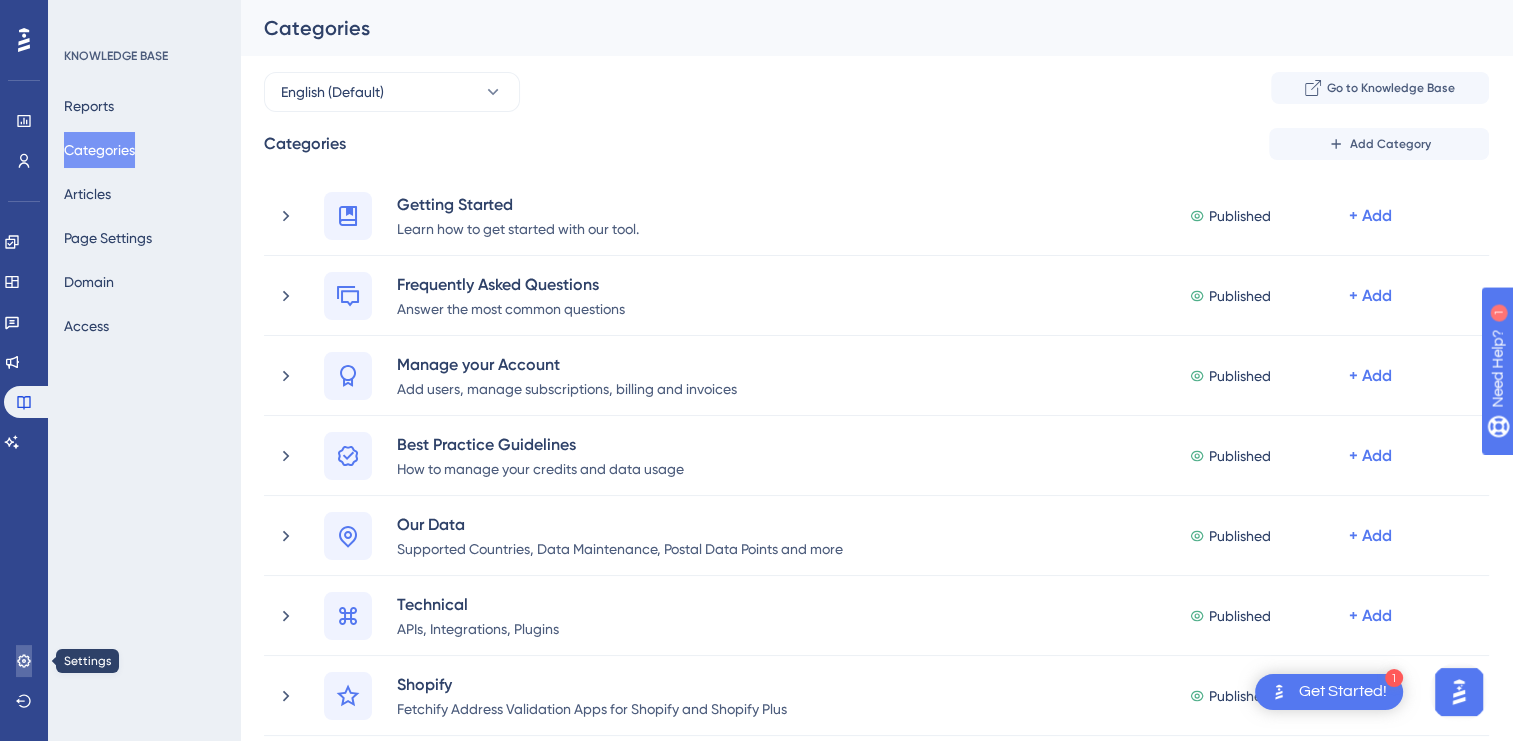 click 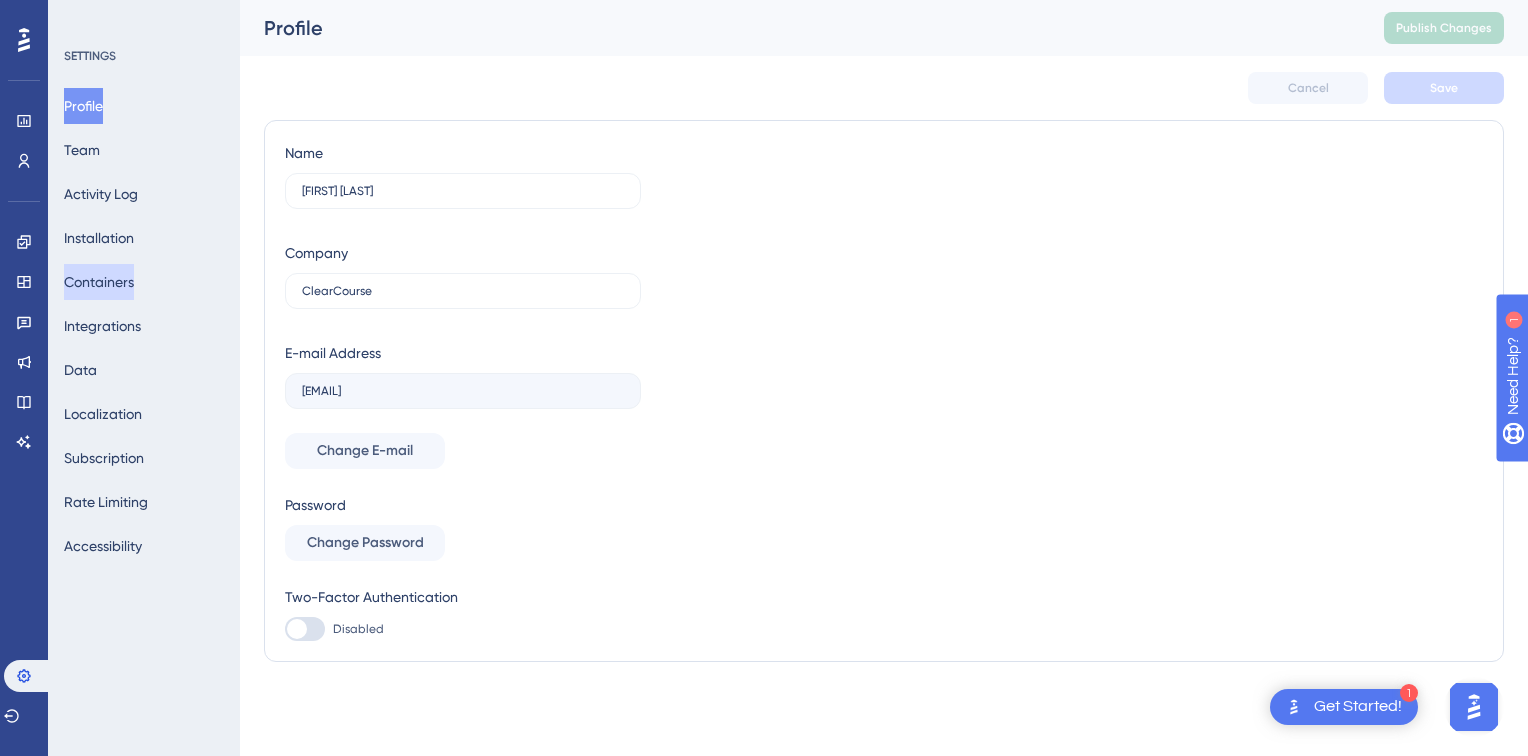 click on "Containers" at bounding box center (99, 282) 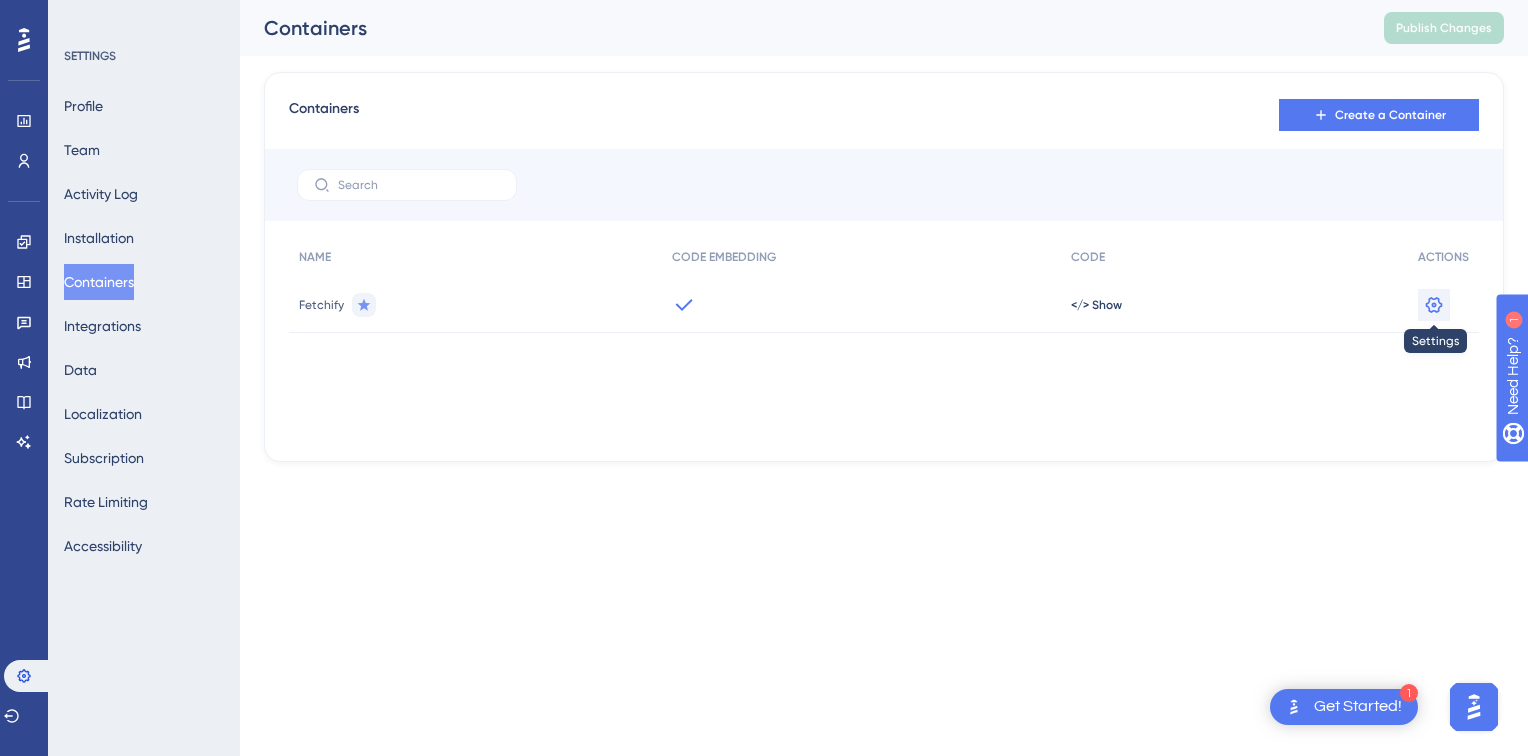 click 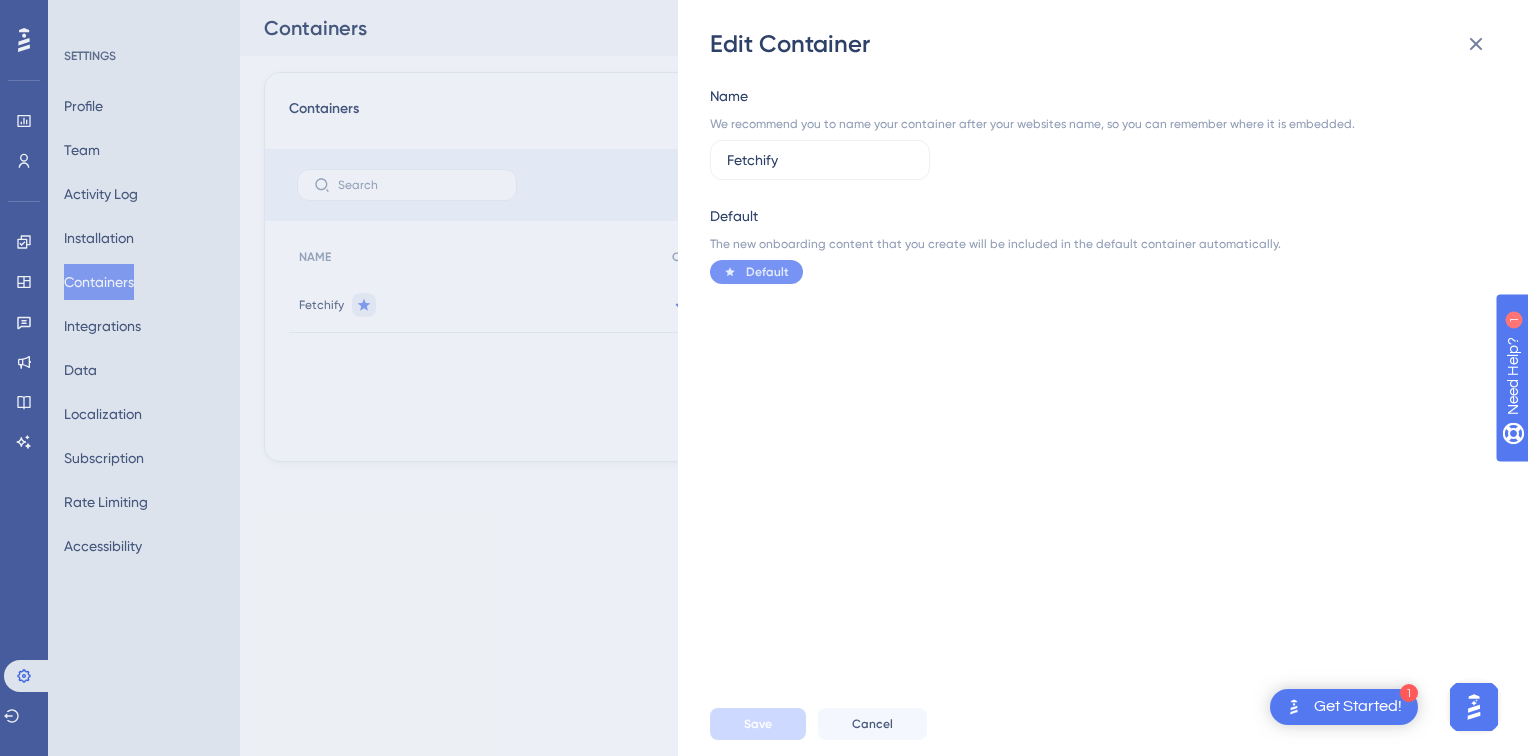 click on "Edit Container Name We recommend you to name your container after your websites name, so you can remember where it is embedded. Fetchify Default The new onboarding content that you create will be included in the default container automatically. Default Save Cancel" at bounding box center [764, 378] 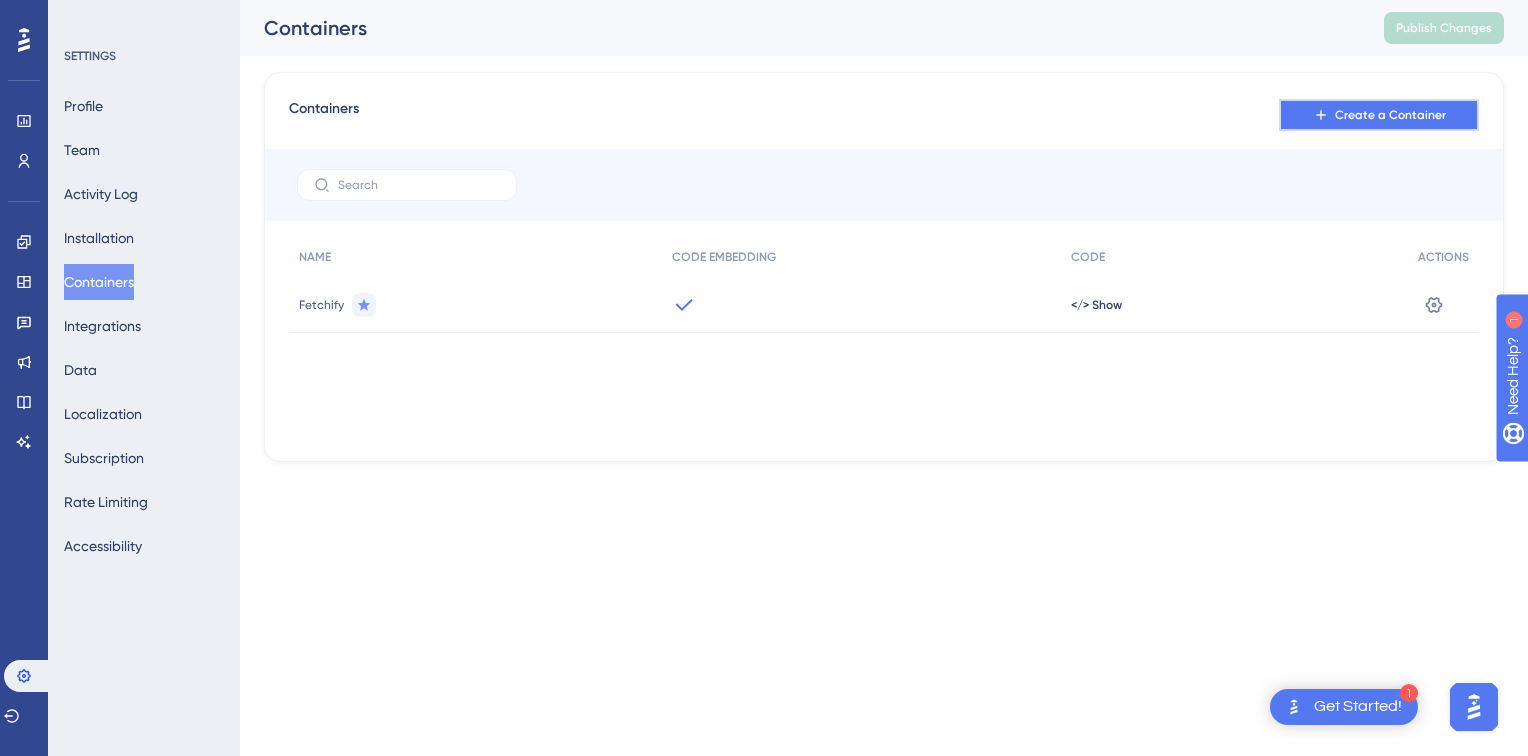 click 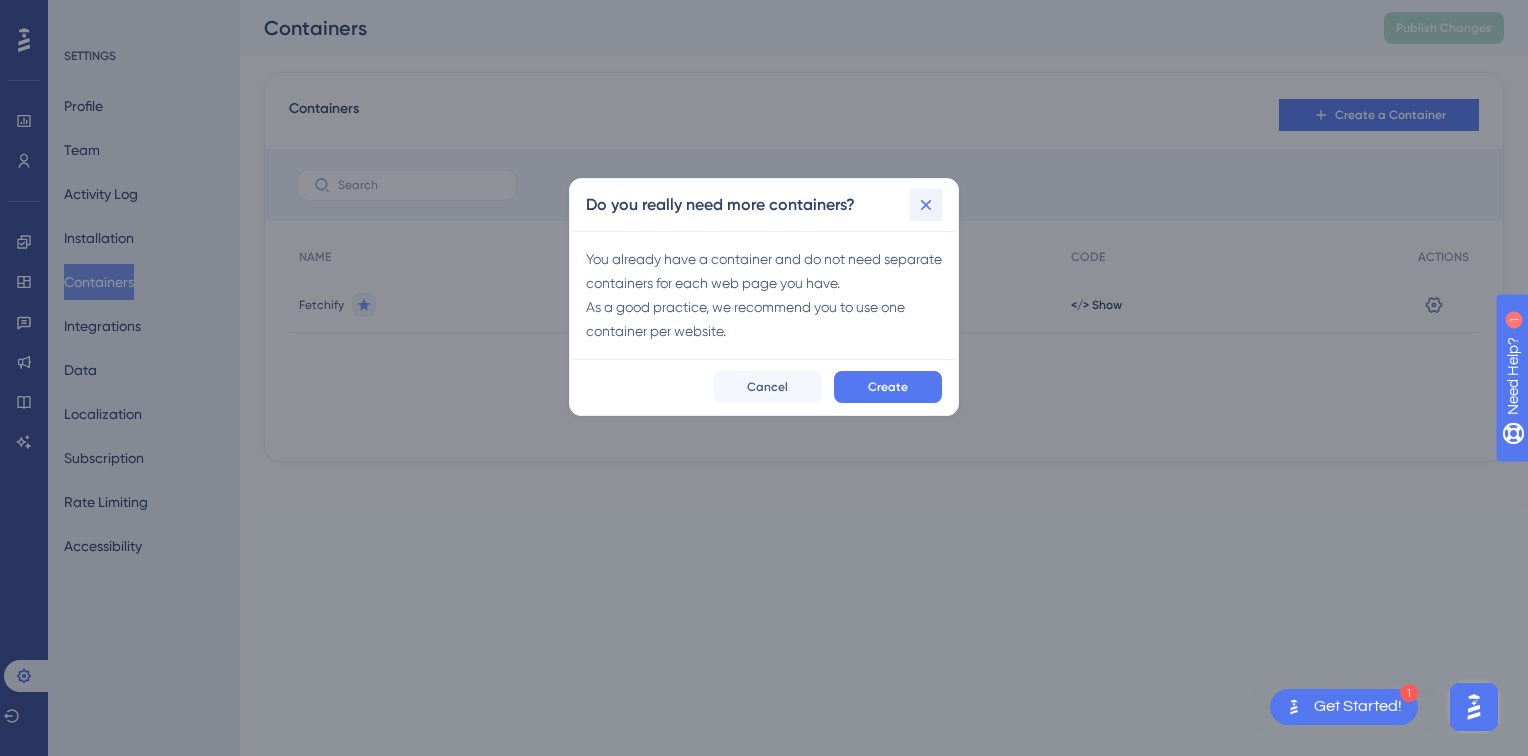 click 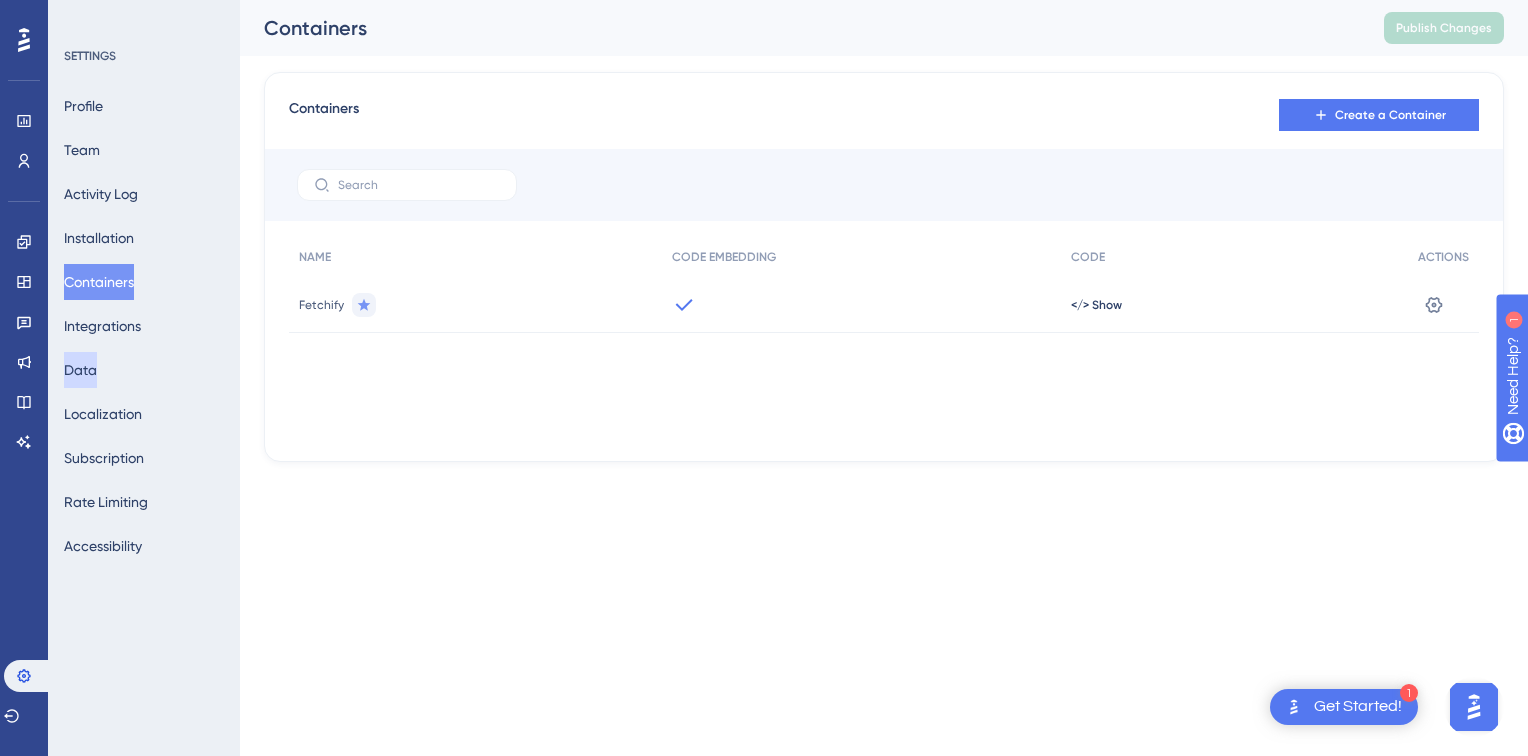 click on "Data" at bounding box center [80, 370] 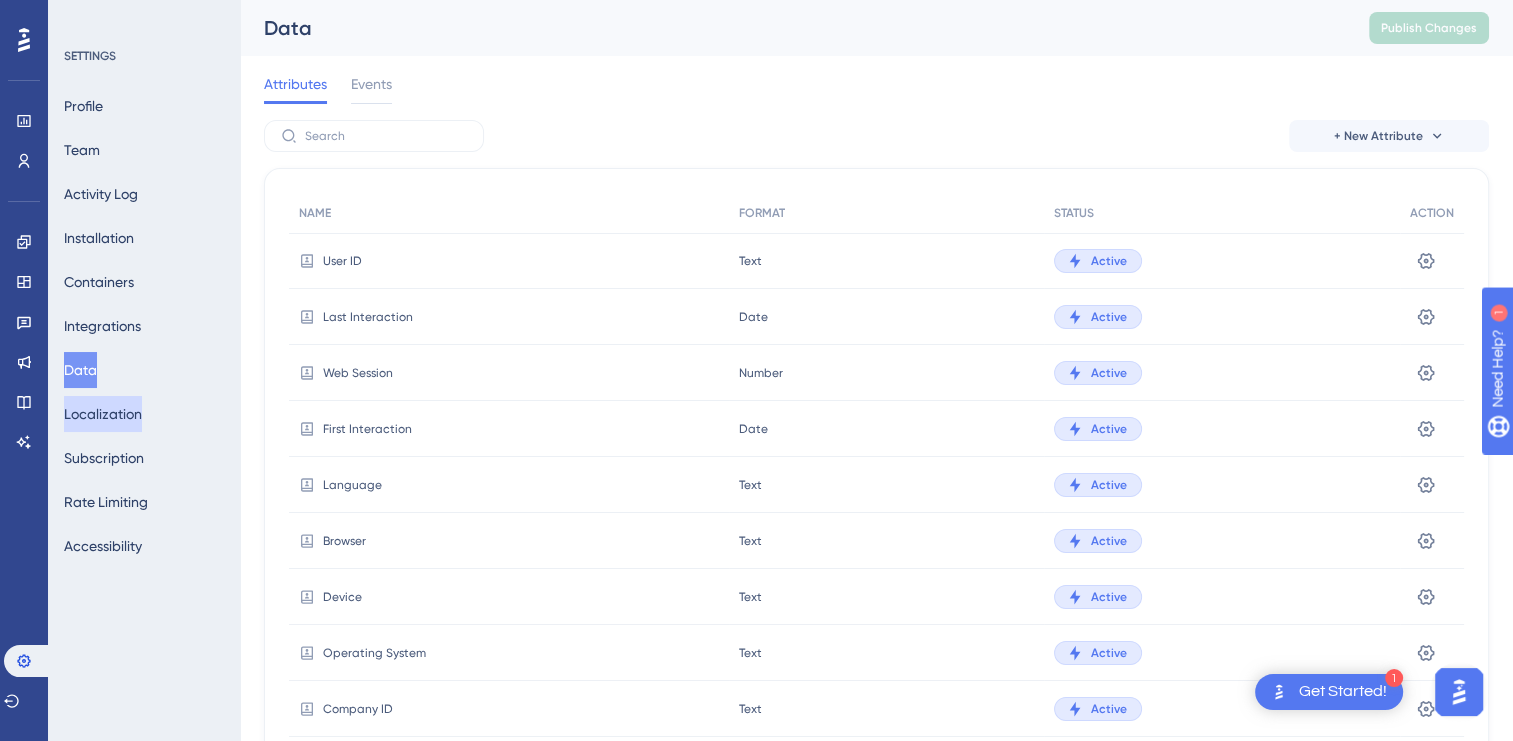 click on "Localization" at bounding box center (103, 414) 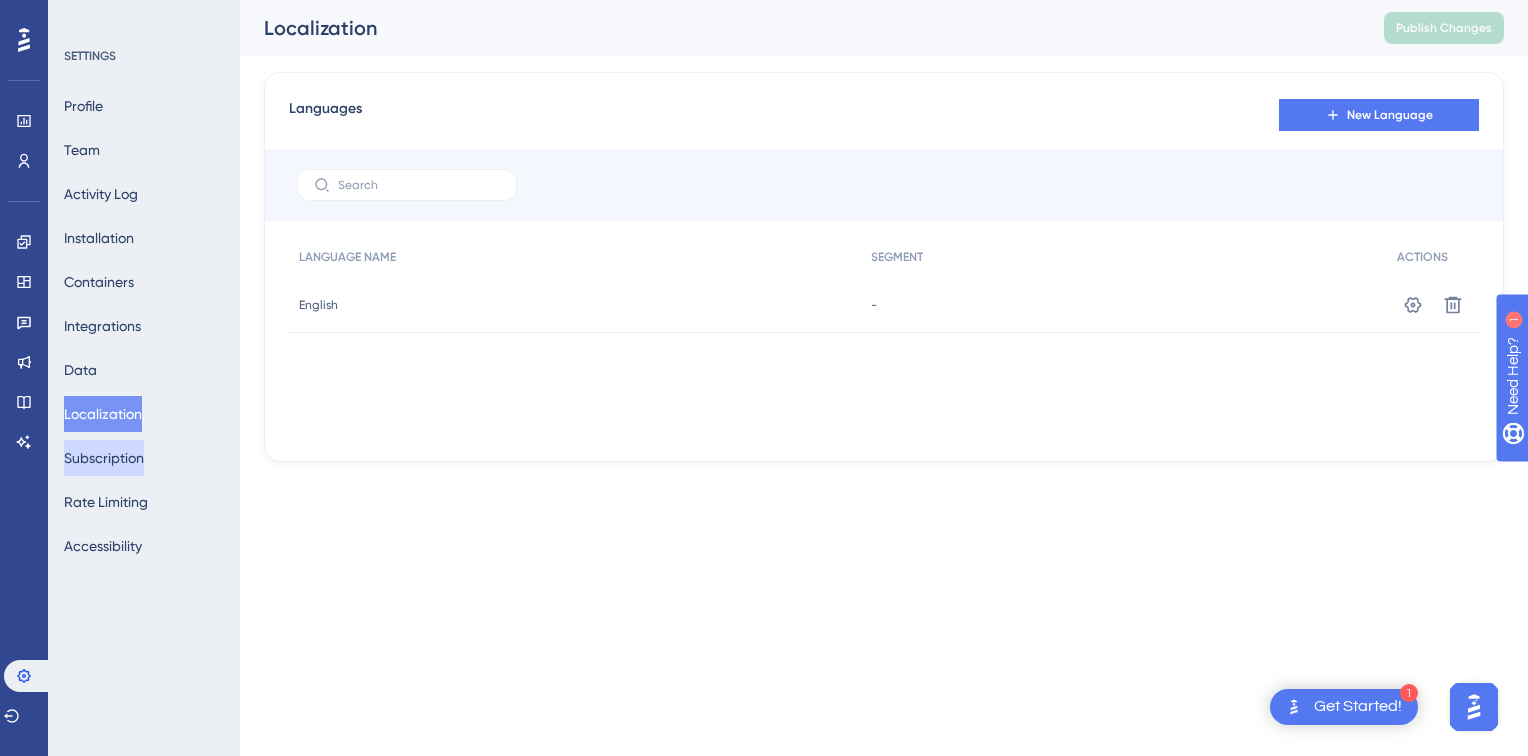 click on "Subscription" at bounding box center (104, 458) 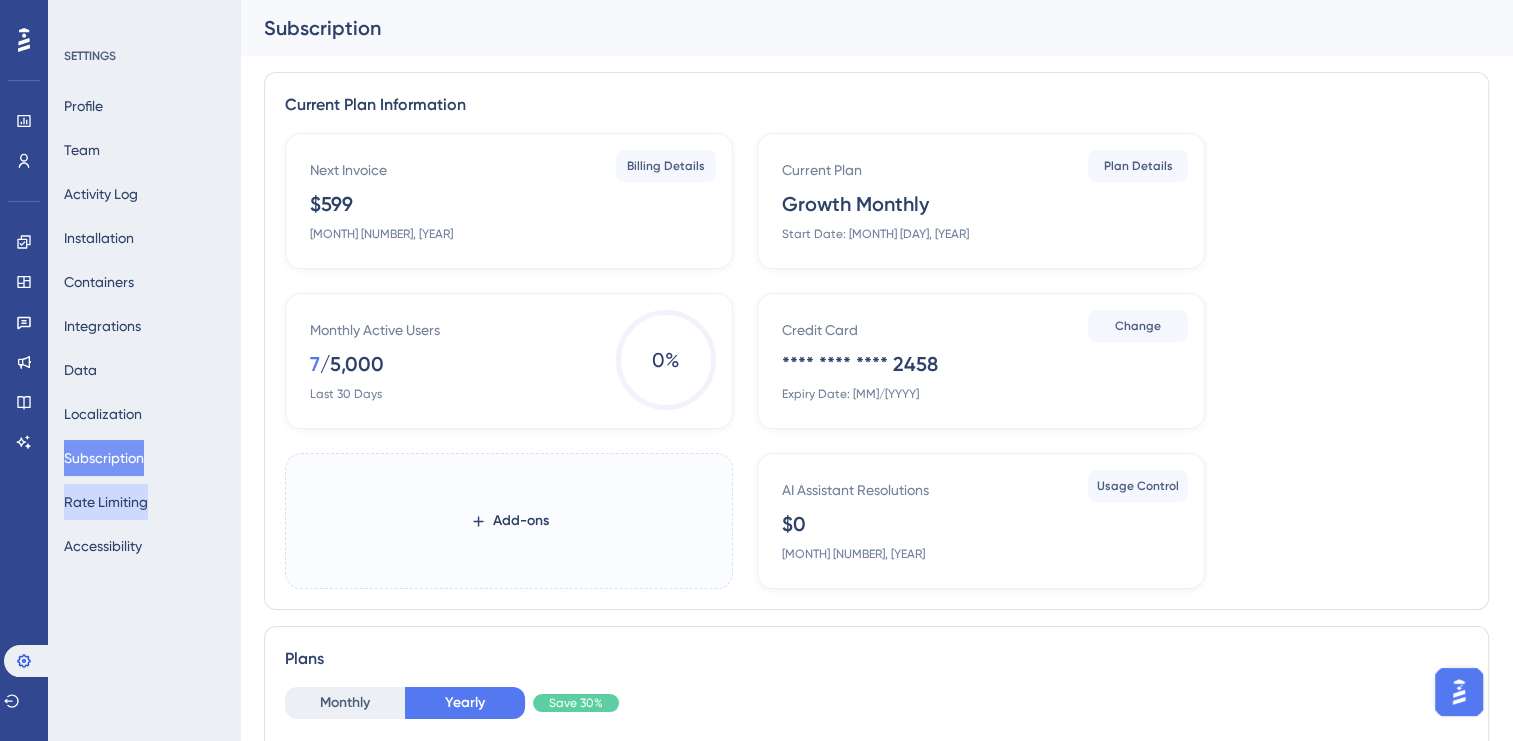 click on "Rate Limiting" at bounding box center (106, 502) 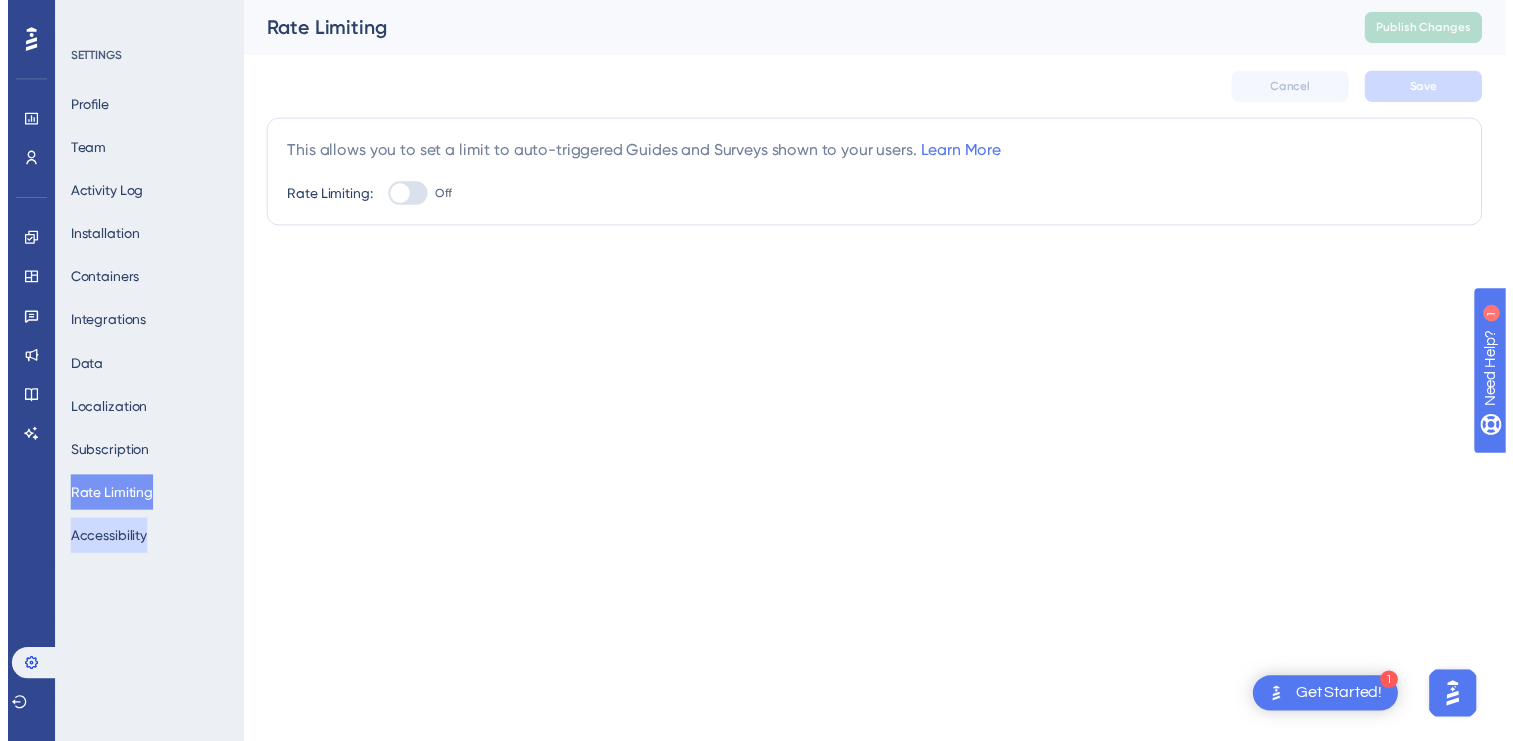 scroll, scrollTop: 0, scrollLeft: 0, axis: both 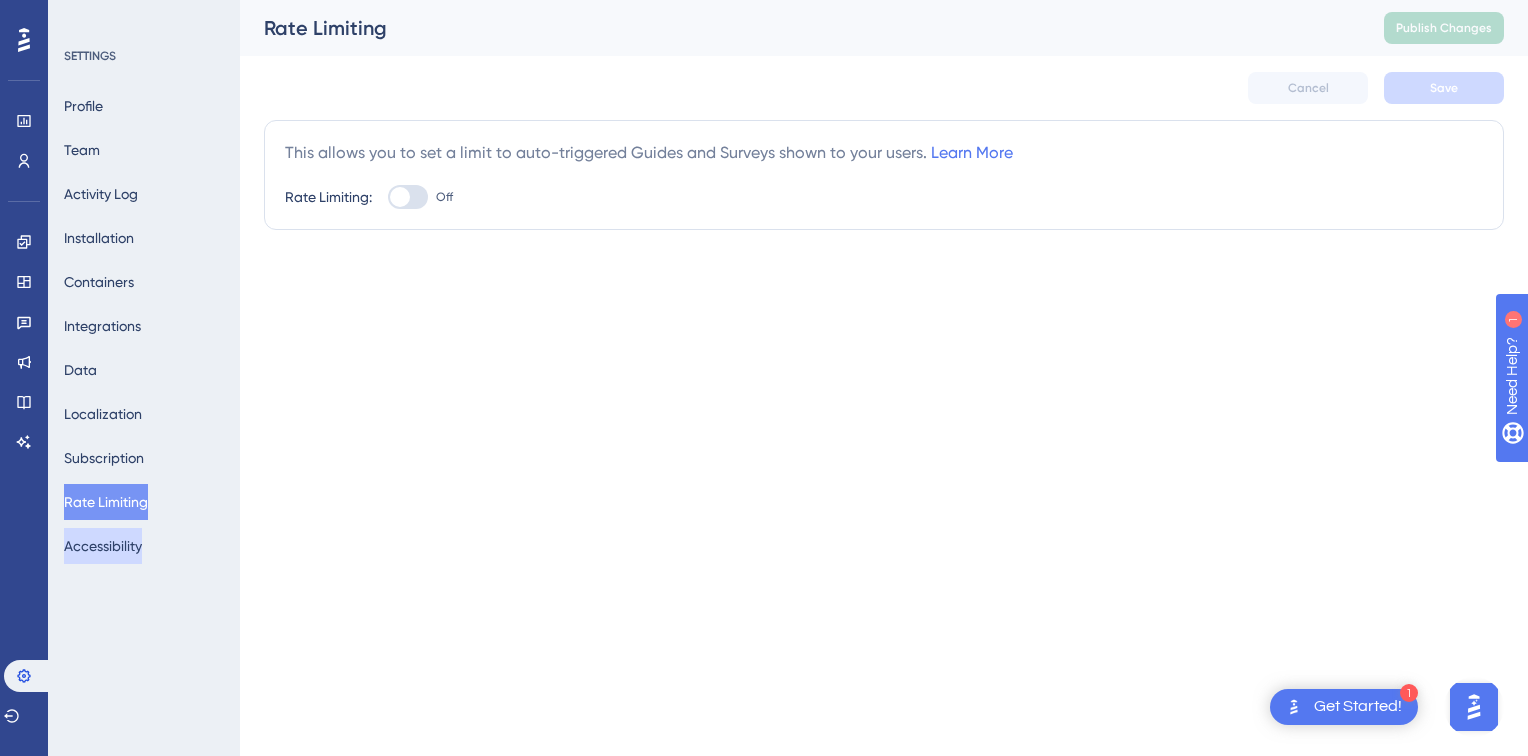click on "Accessibility" at bounding box center (103, 546) 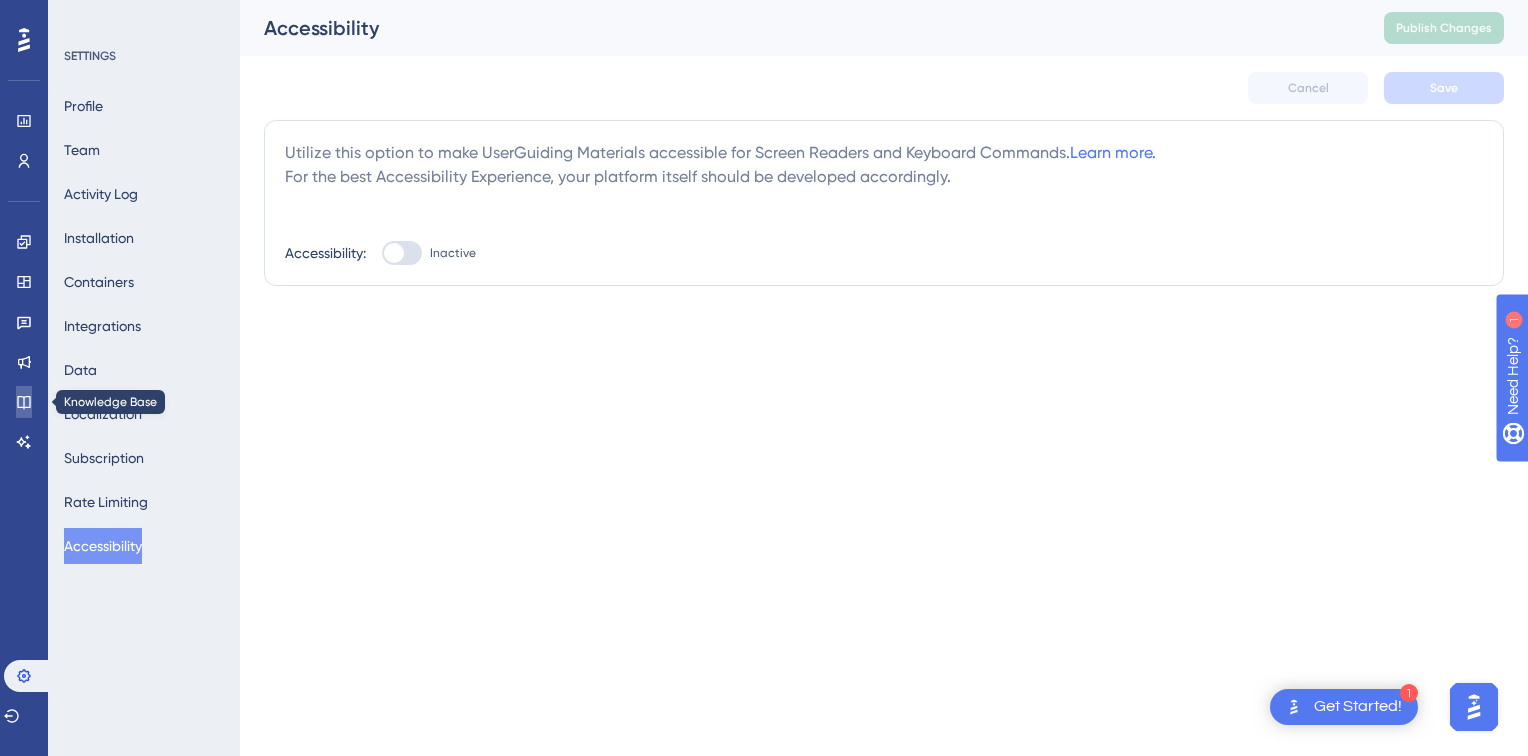click 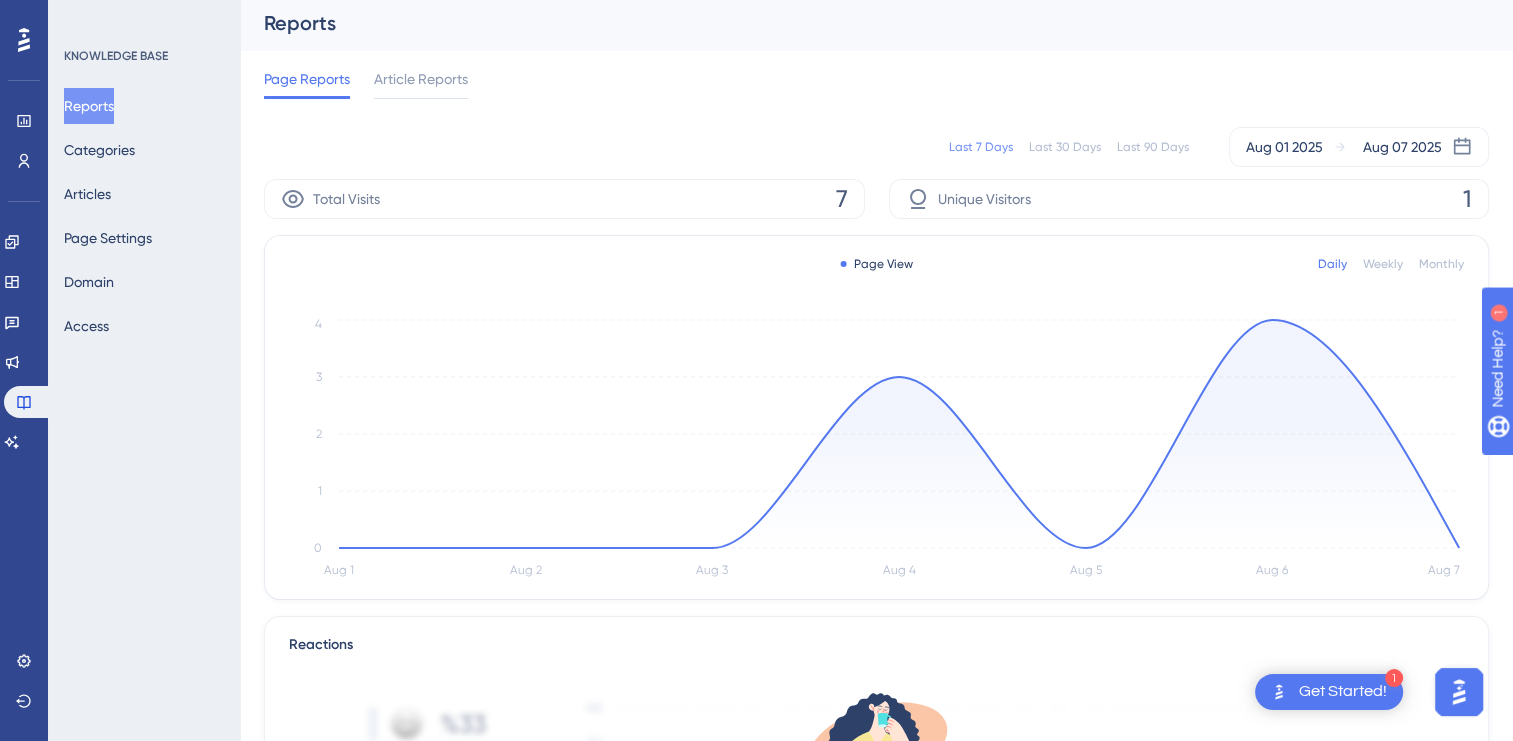 scroll, scrollTop: 0, scrollLeft: 0, axis: both 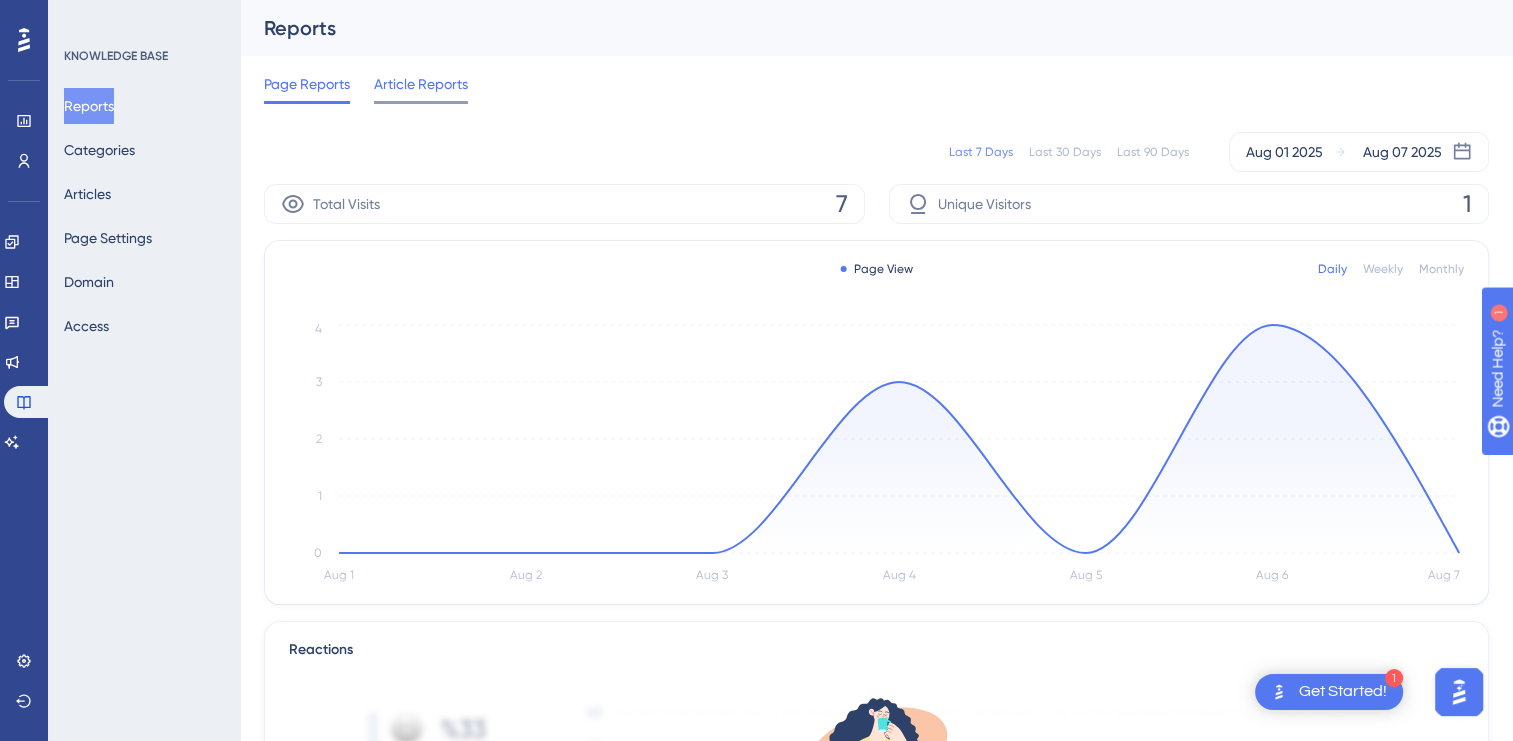click on "Article Reports" at bounding box center (421, 84) 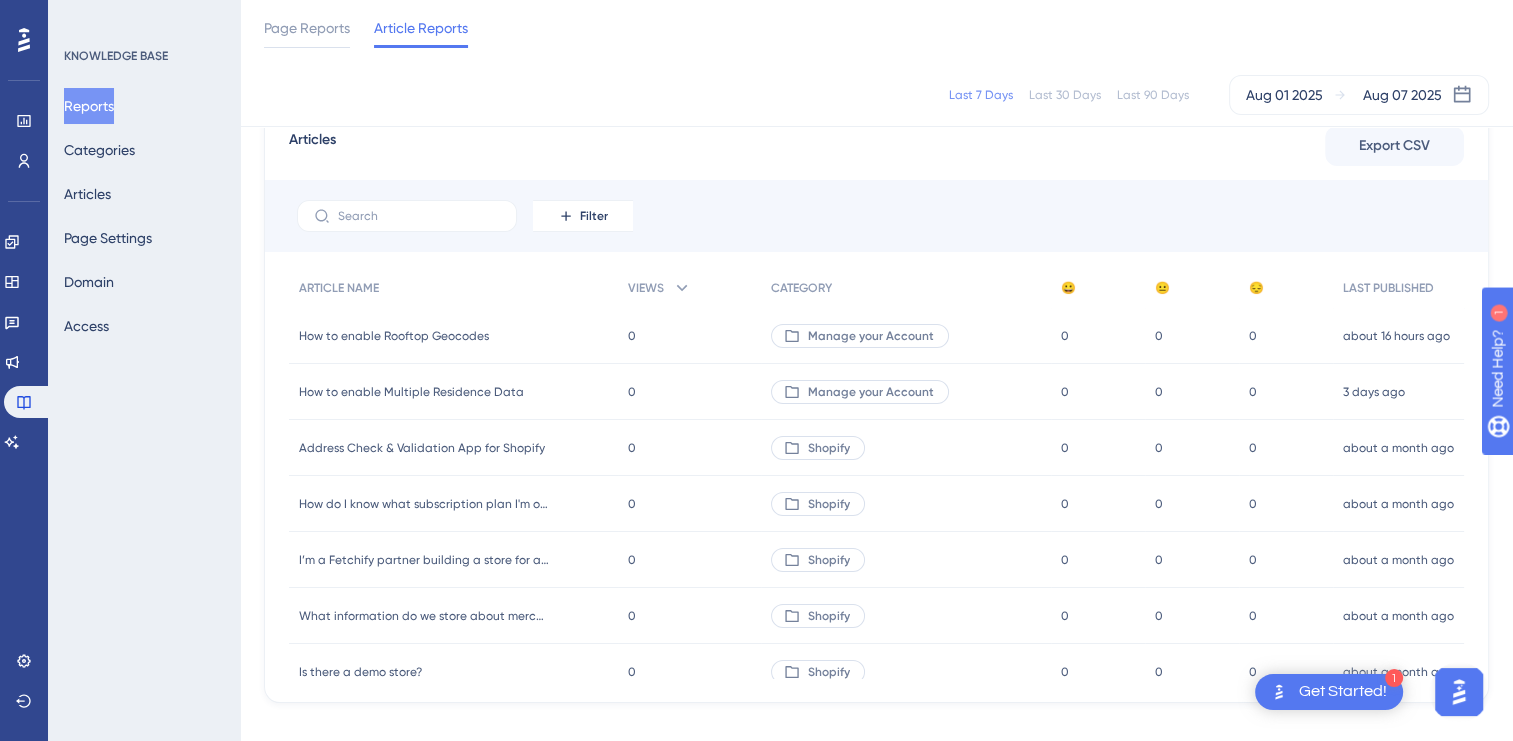 scroll, scrollTop: 155, scrollLeft: 0, axis: vertical 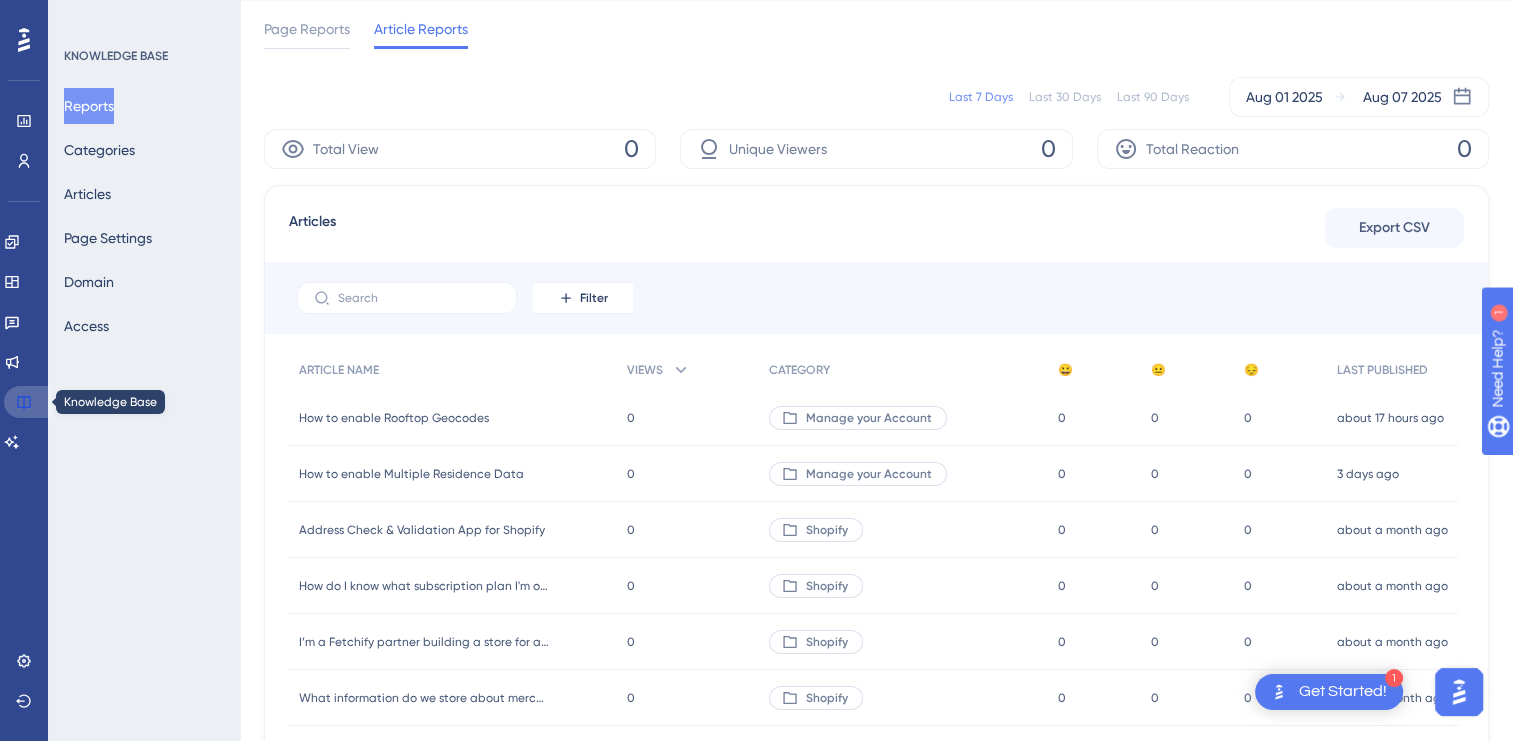 click 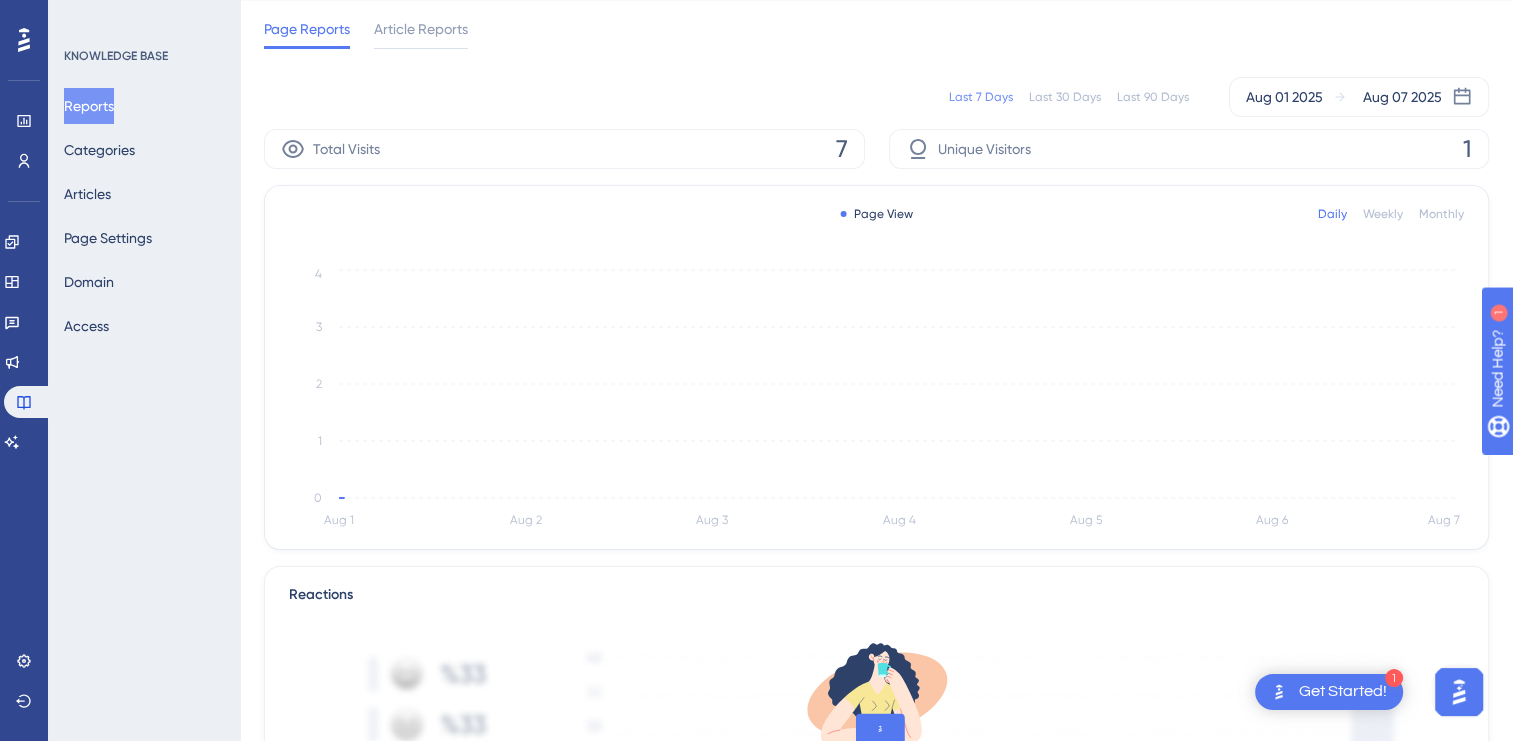 scroll, scrollTop: 0, scrollLeft: 0, axis: both 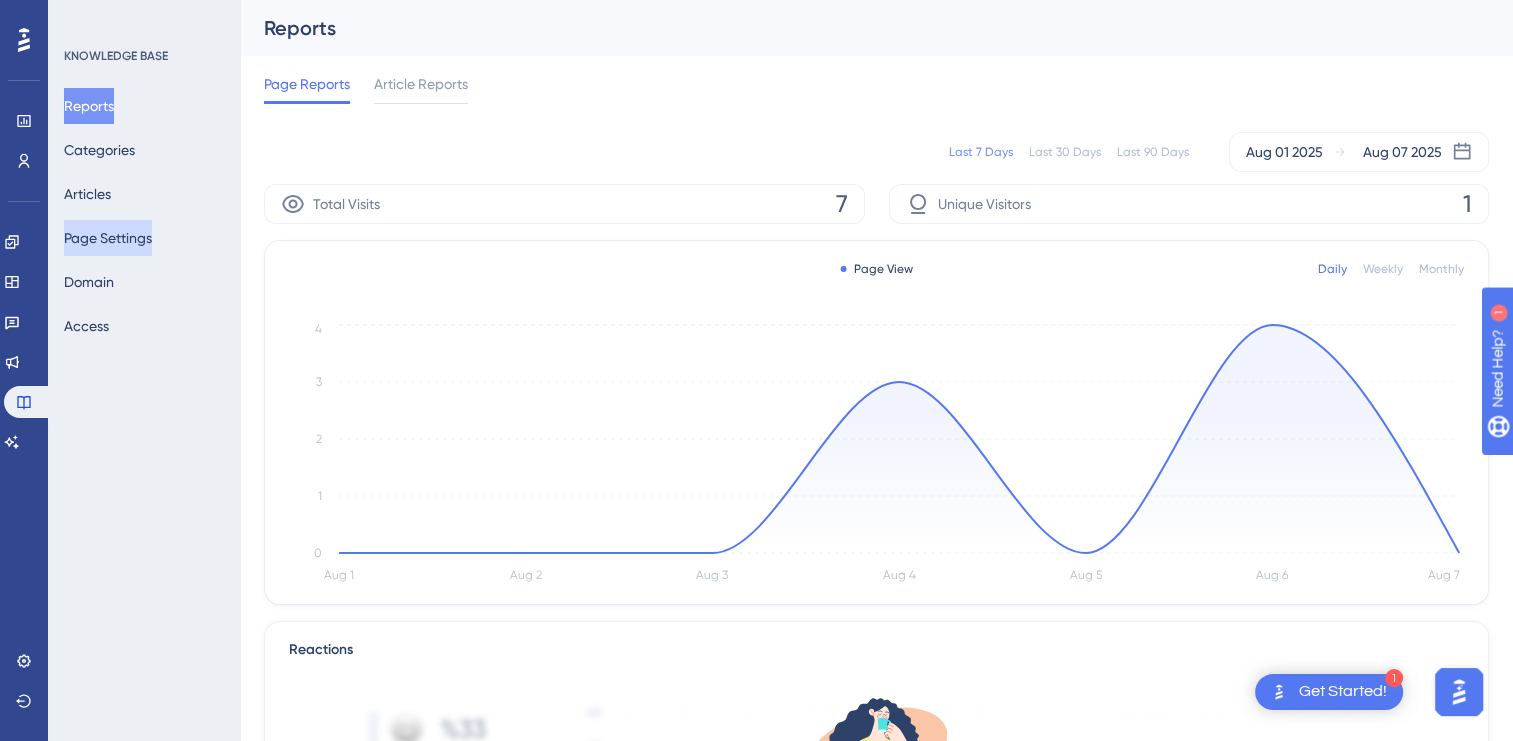 click on "Page Settings" at bounding box center (108, 238) 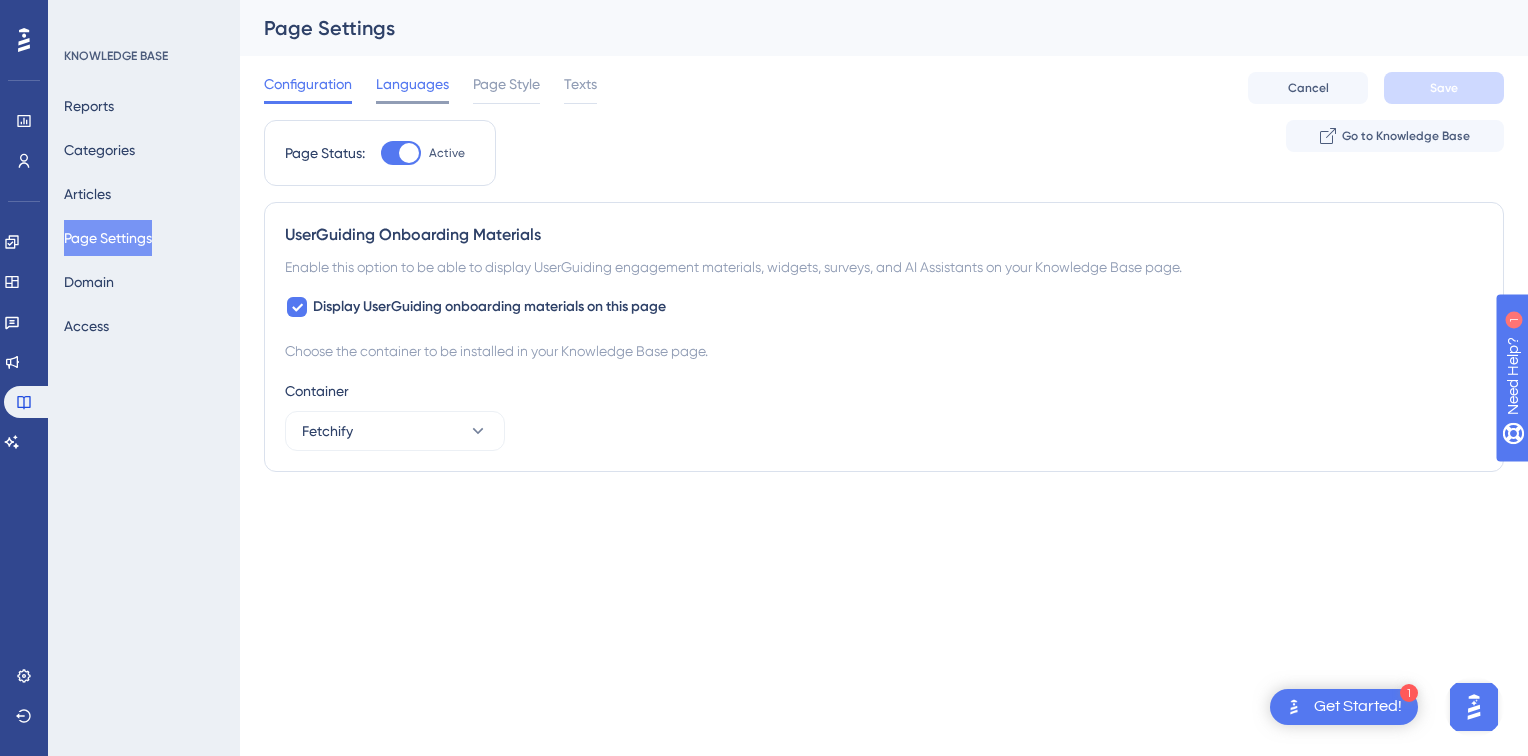 click on "Languages" at bounding box center [412, 84] 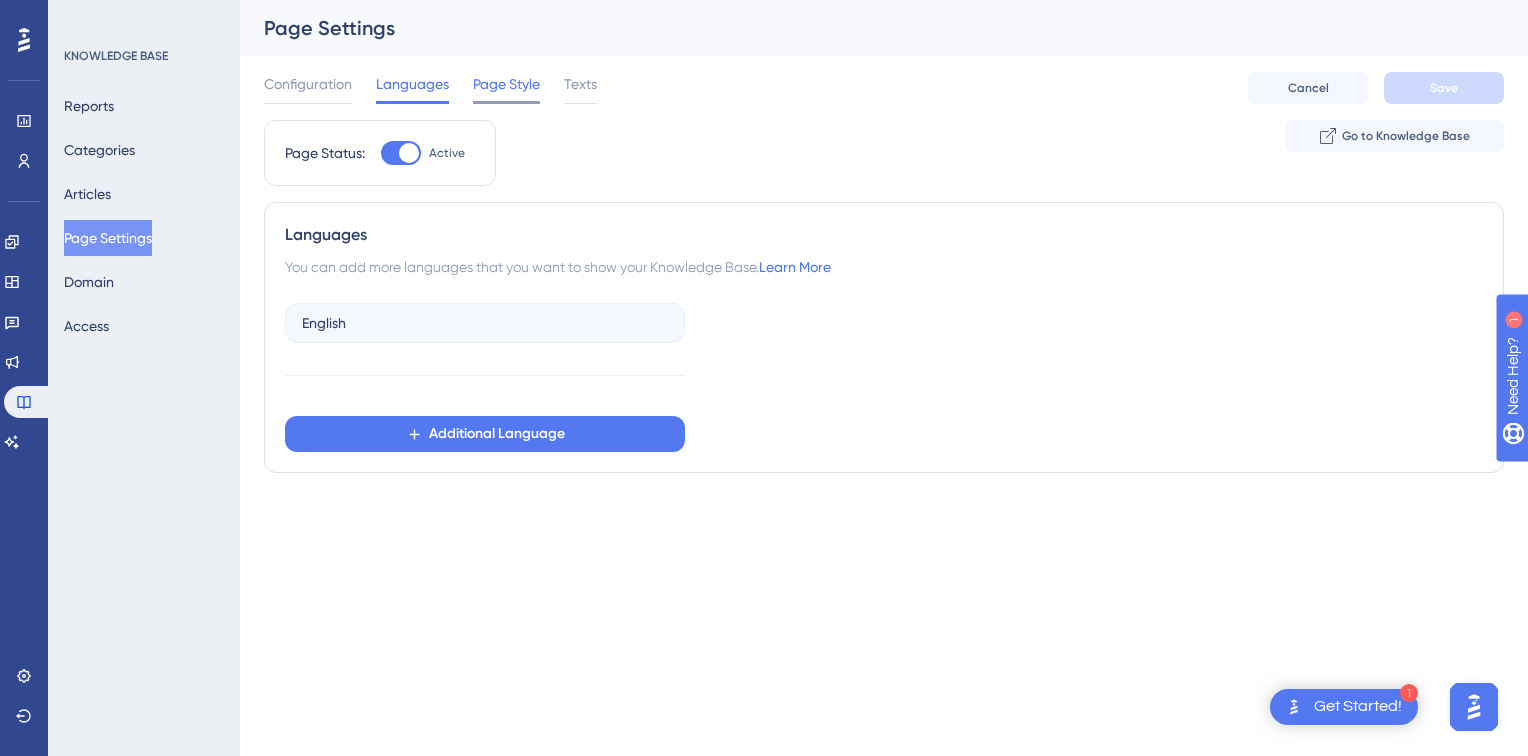 click on "Page Style" at bounding box center [506, 84] 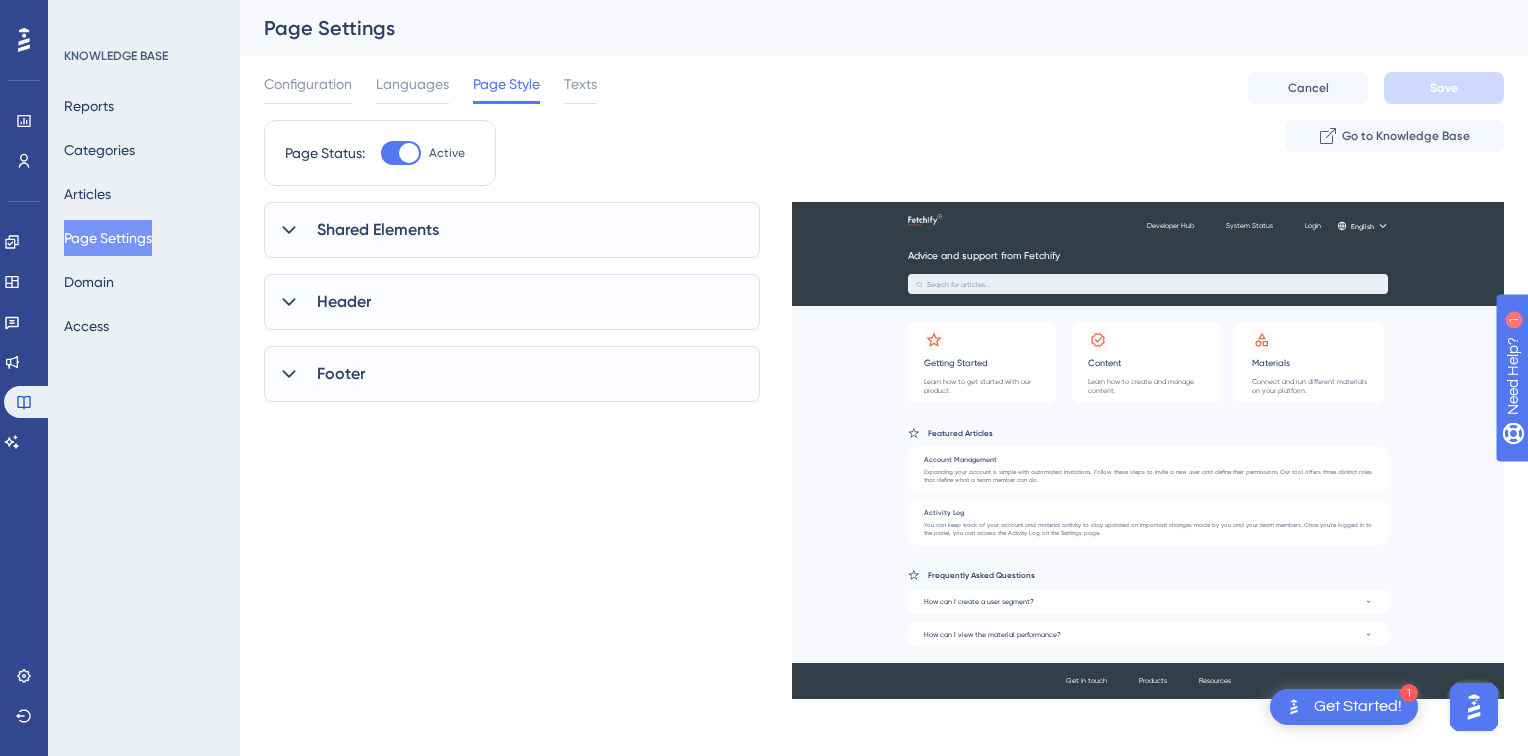 click on "Footer" at bounding box center [341, 374] 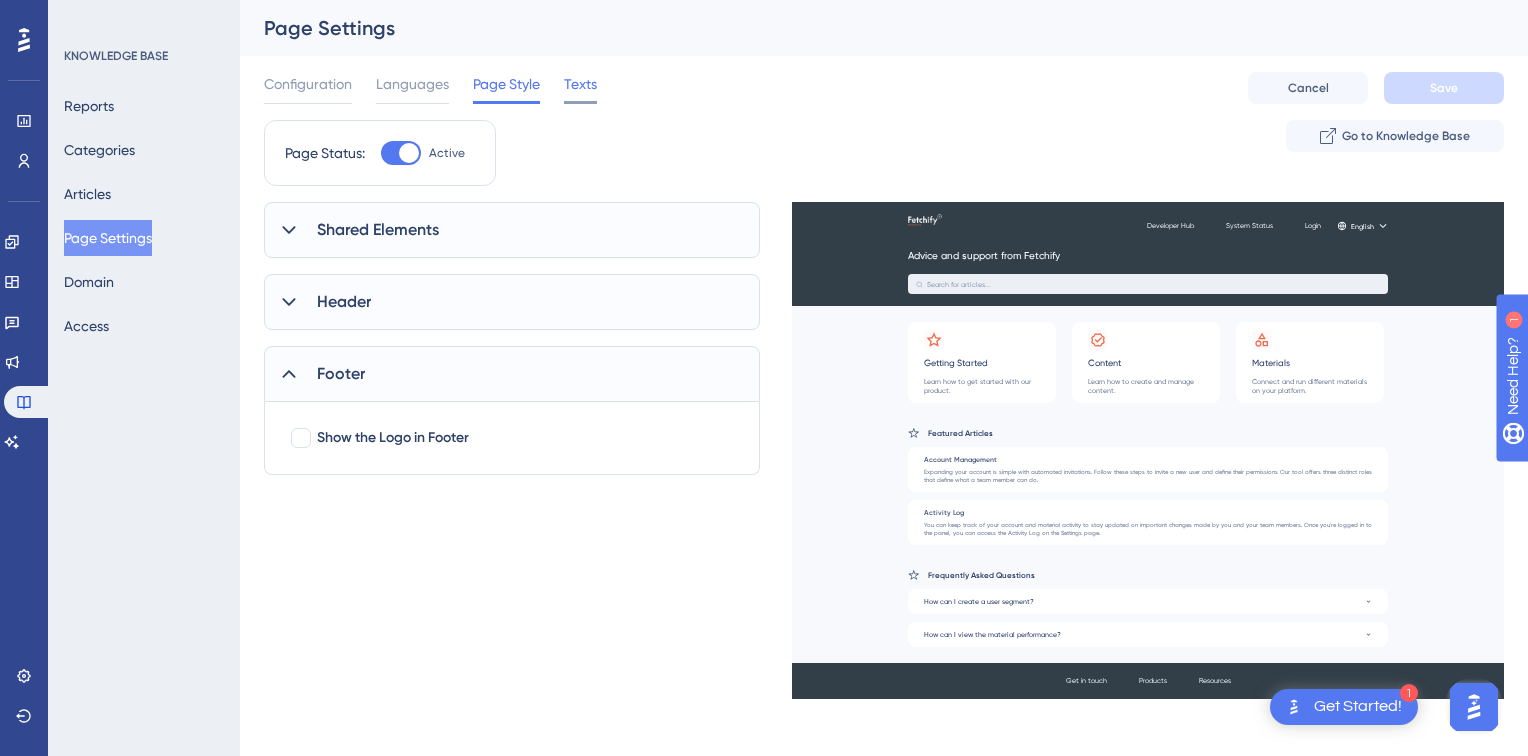 click on "Texts" at bounding box center (580, 84) 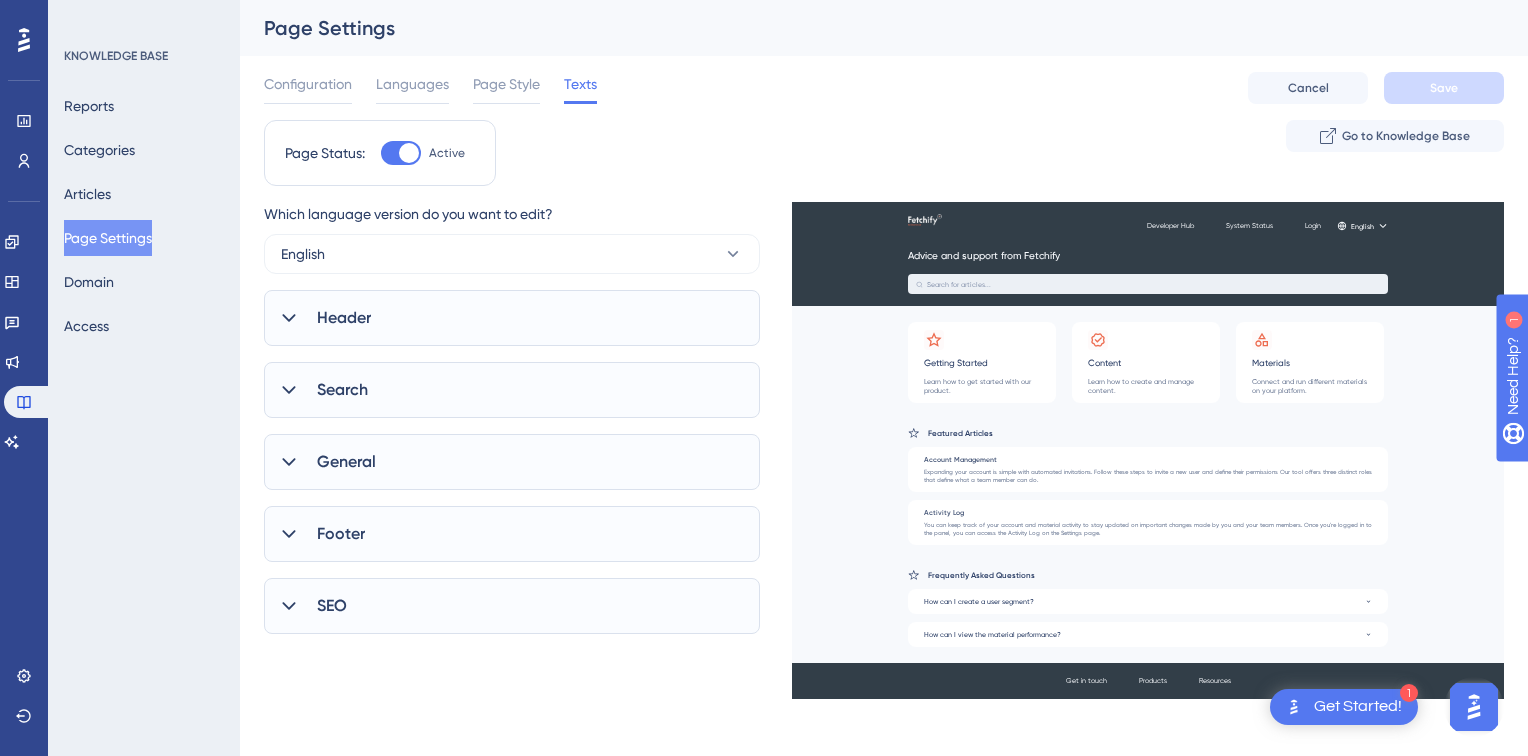 click on "Header" at bounding box center (344, 318) 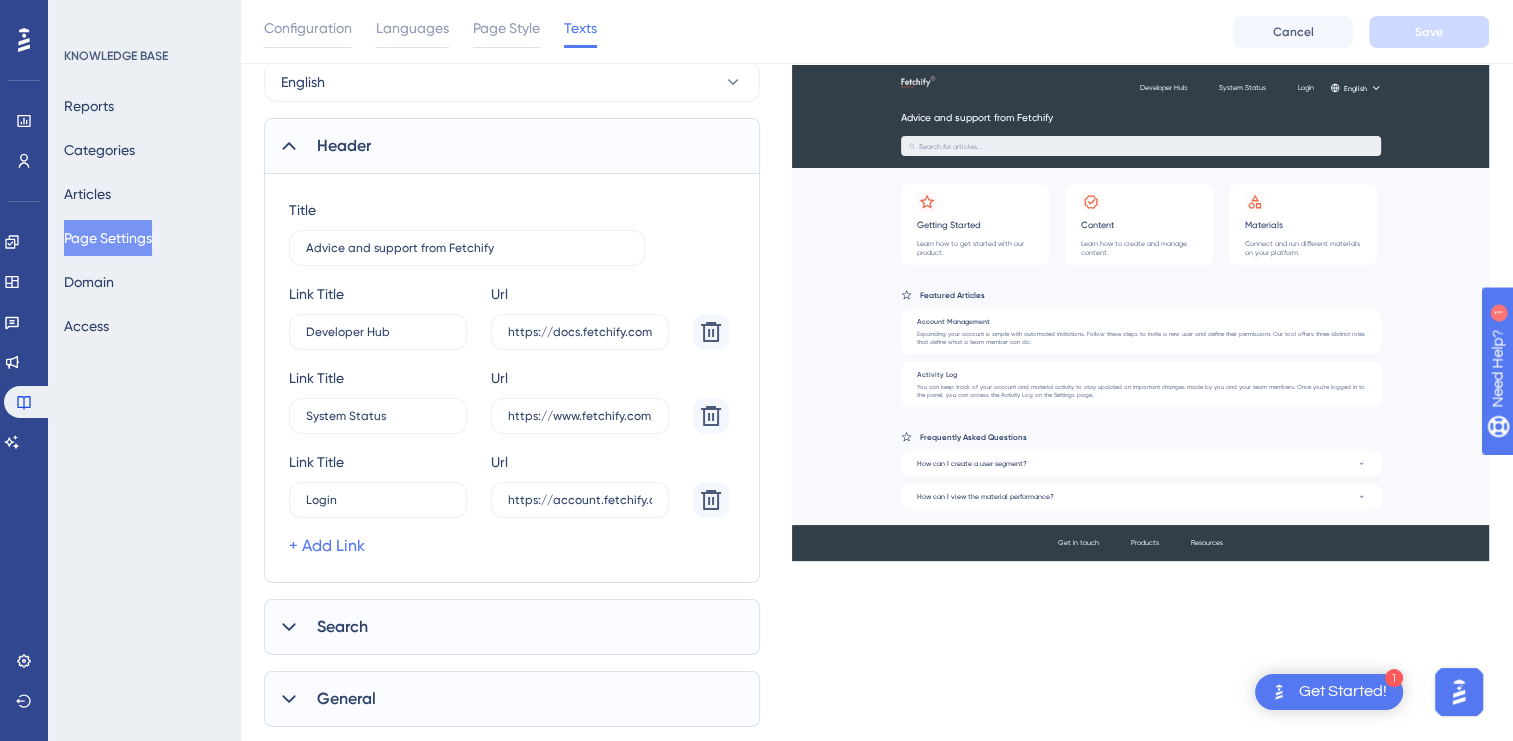 scroll, scrollTop: 0, scrollLeft: 0, axis: both 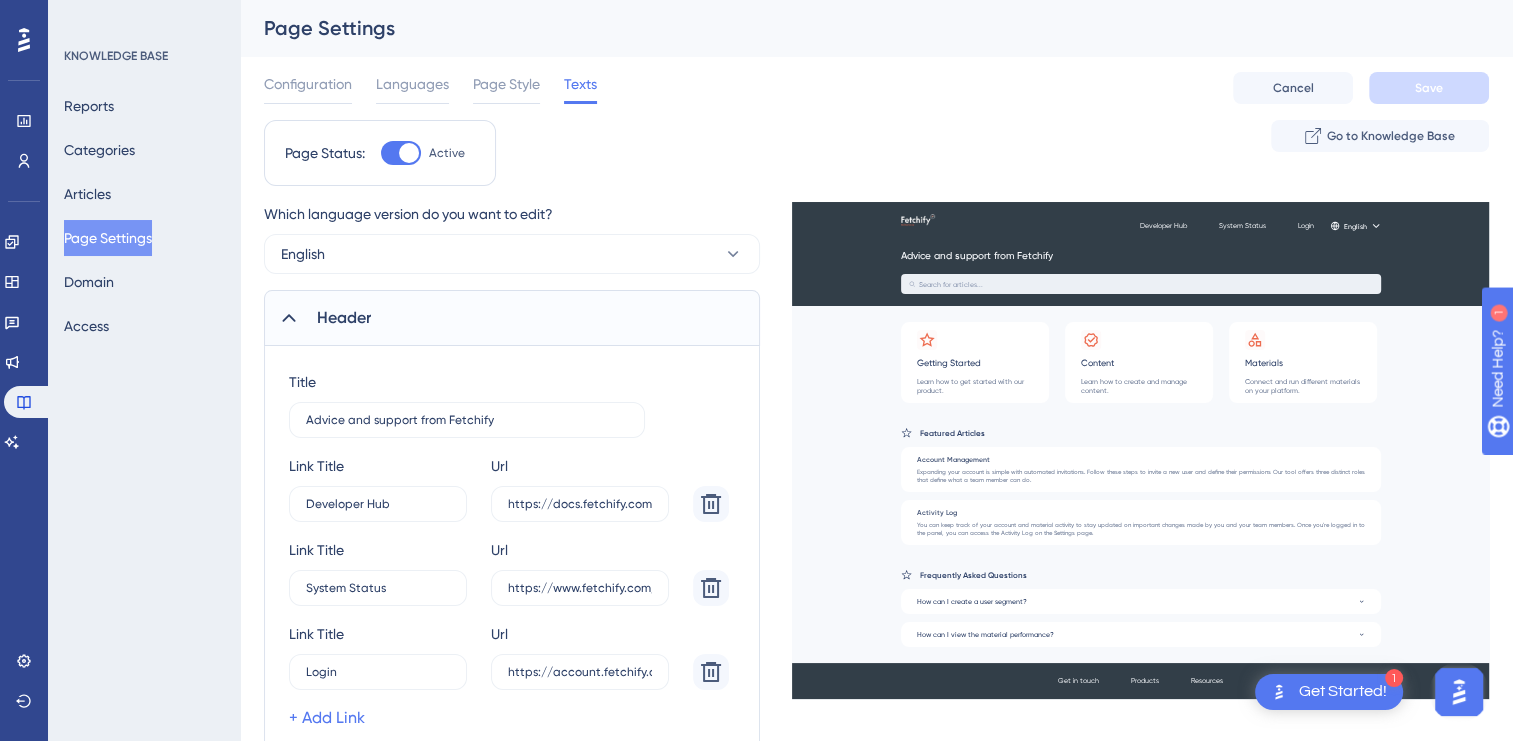 click 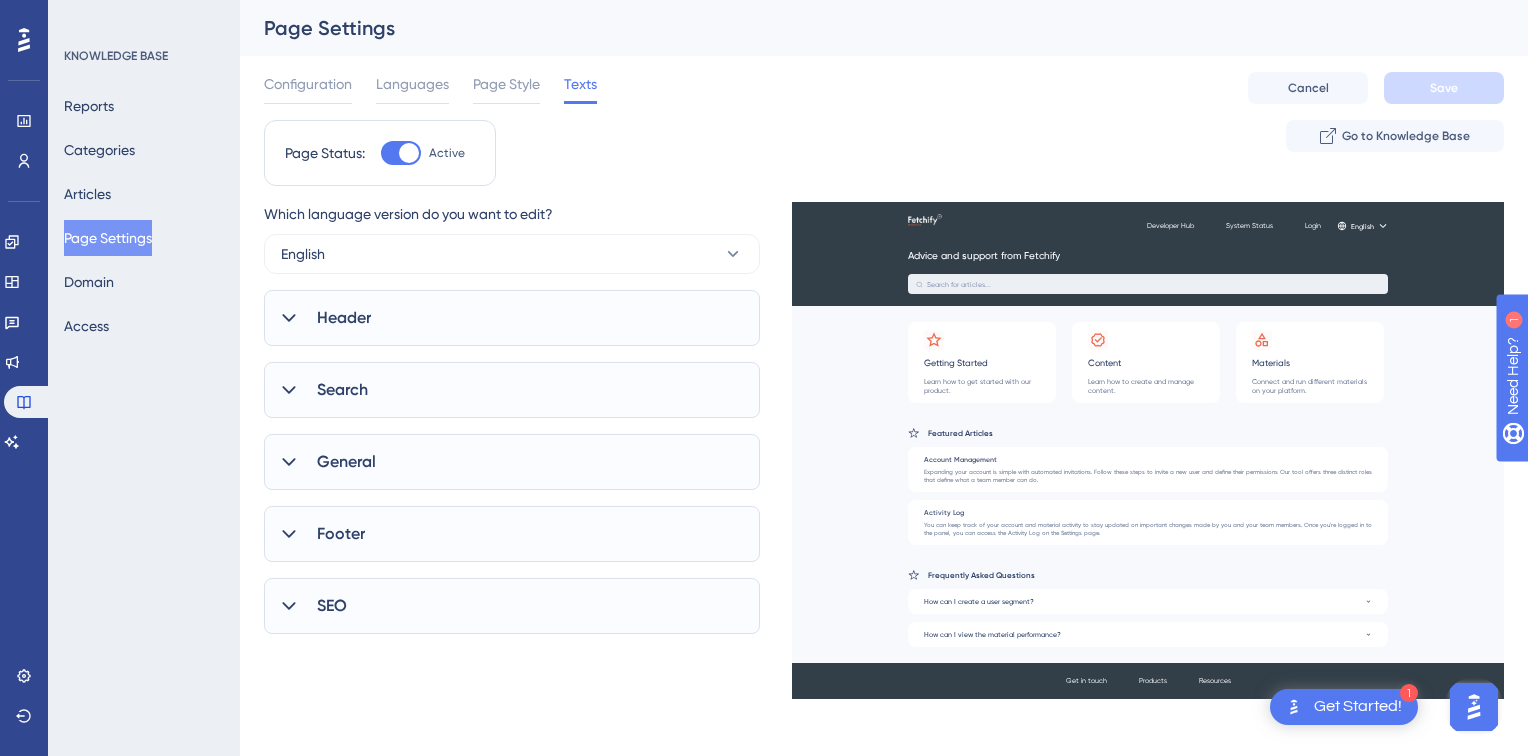 click 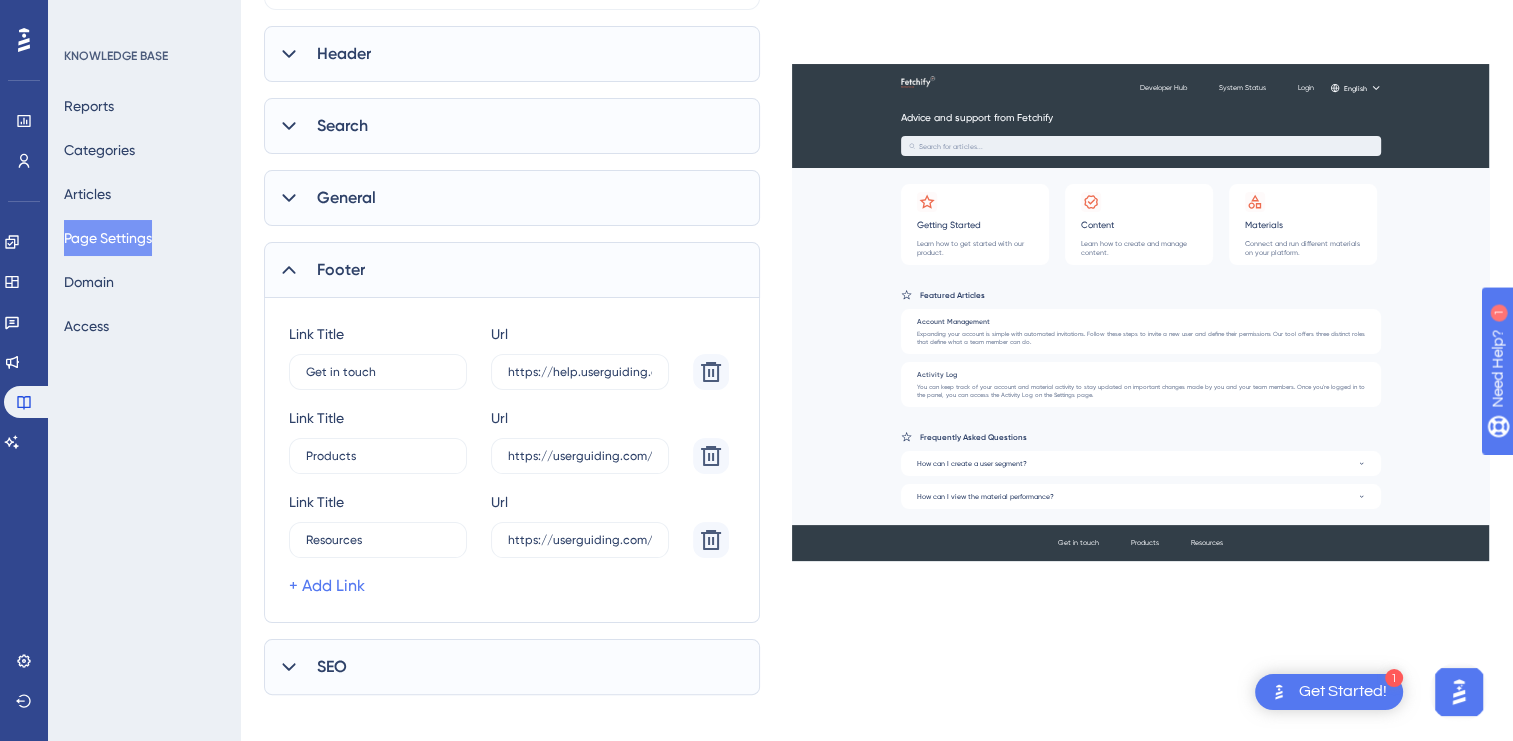 scroll, scrollTop: 281, scrollLeft: 0, axis: vertical 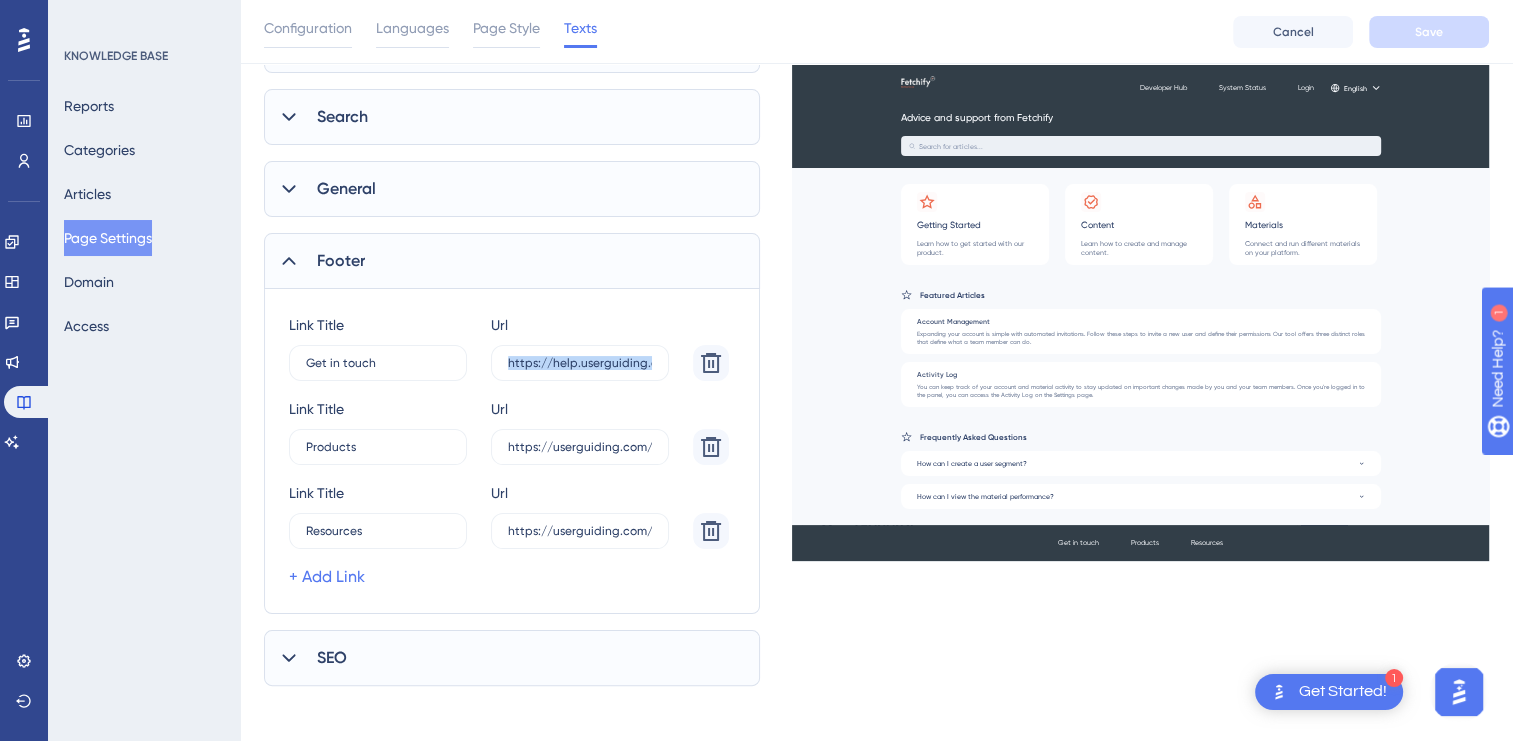 drag, startPoint x: 506, startPoint y: 365, endPoint x: 673, endPoint y: 359, distance: 167.10774 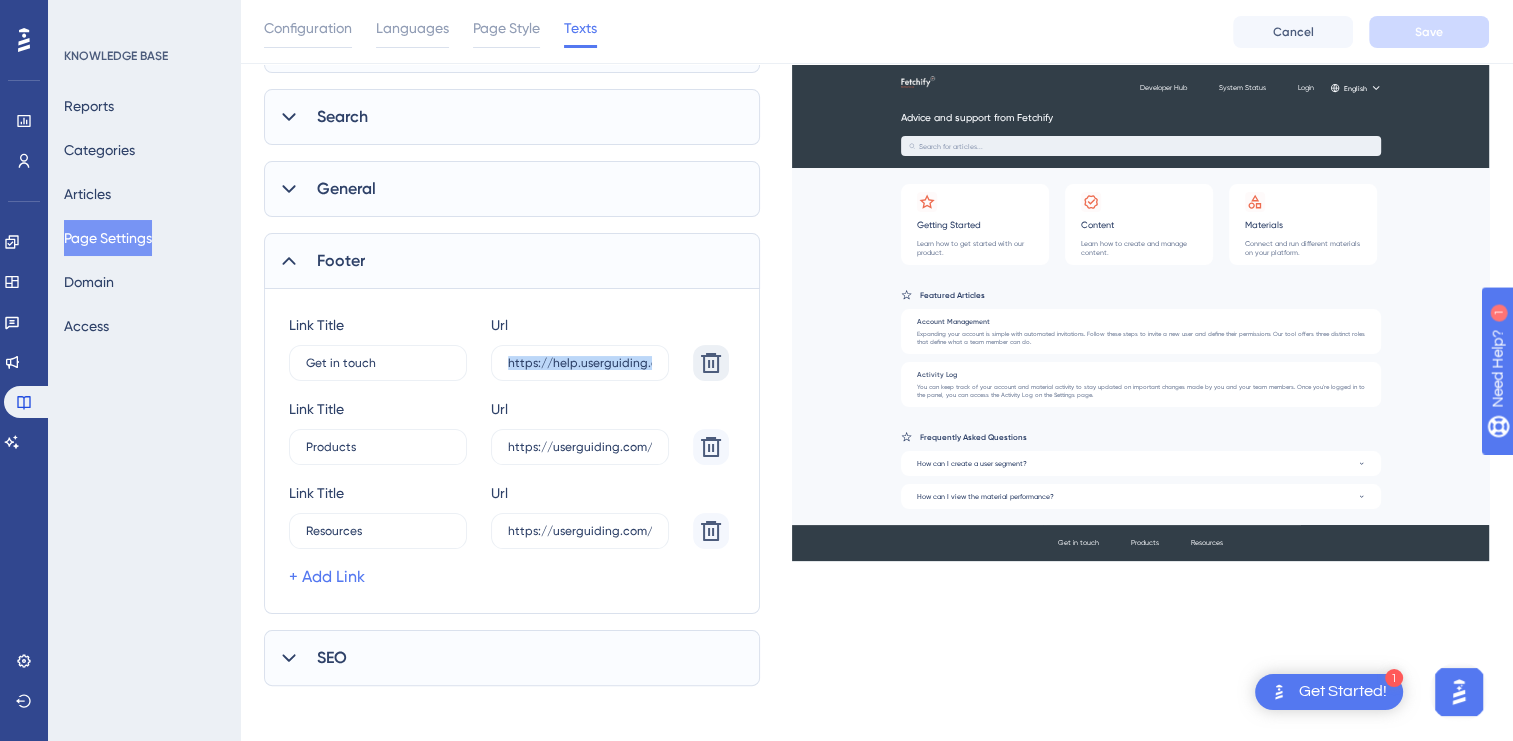 click 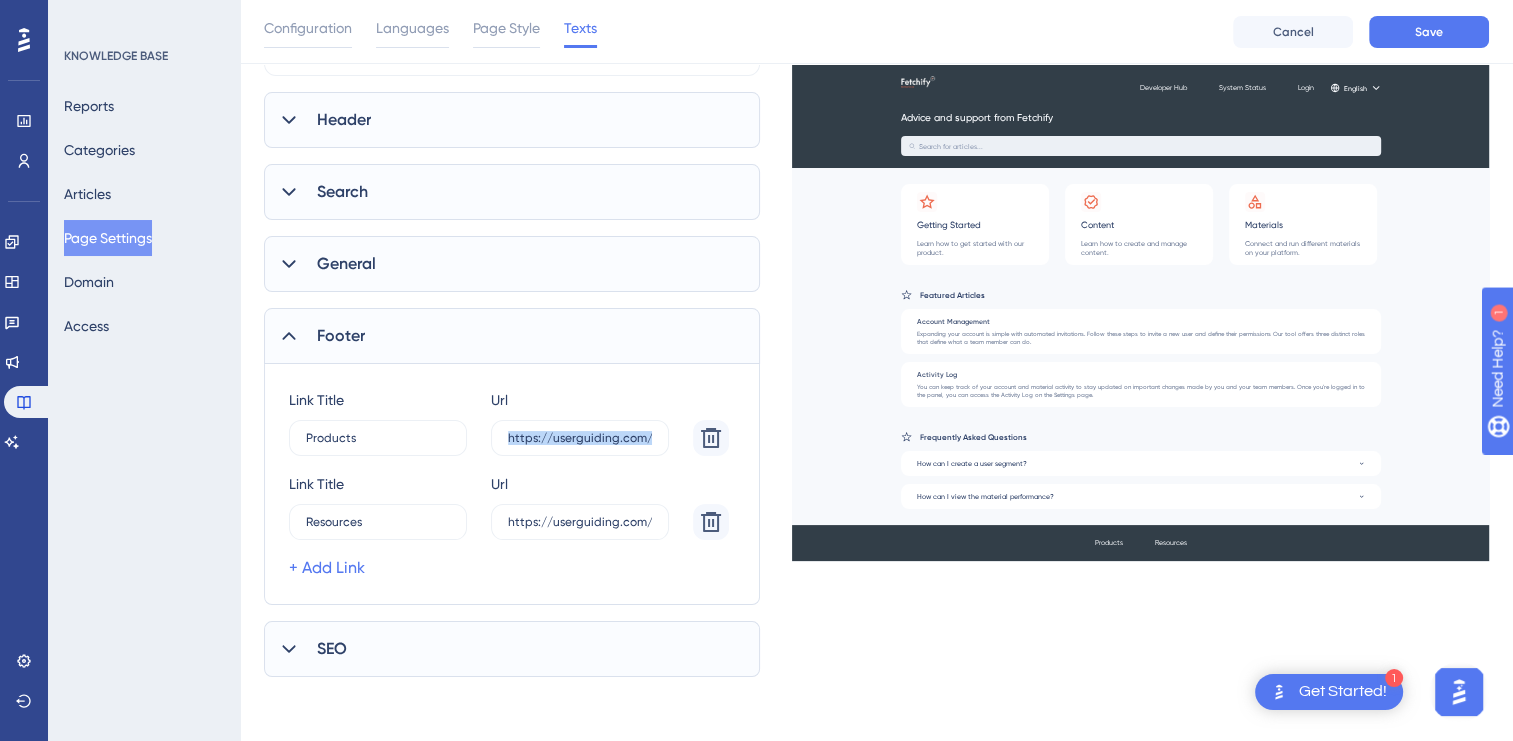 scroll, scrollTop: 205, scrollLeft: 0, axis: vertical 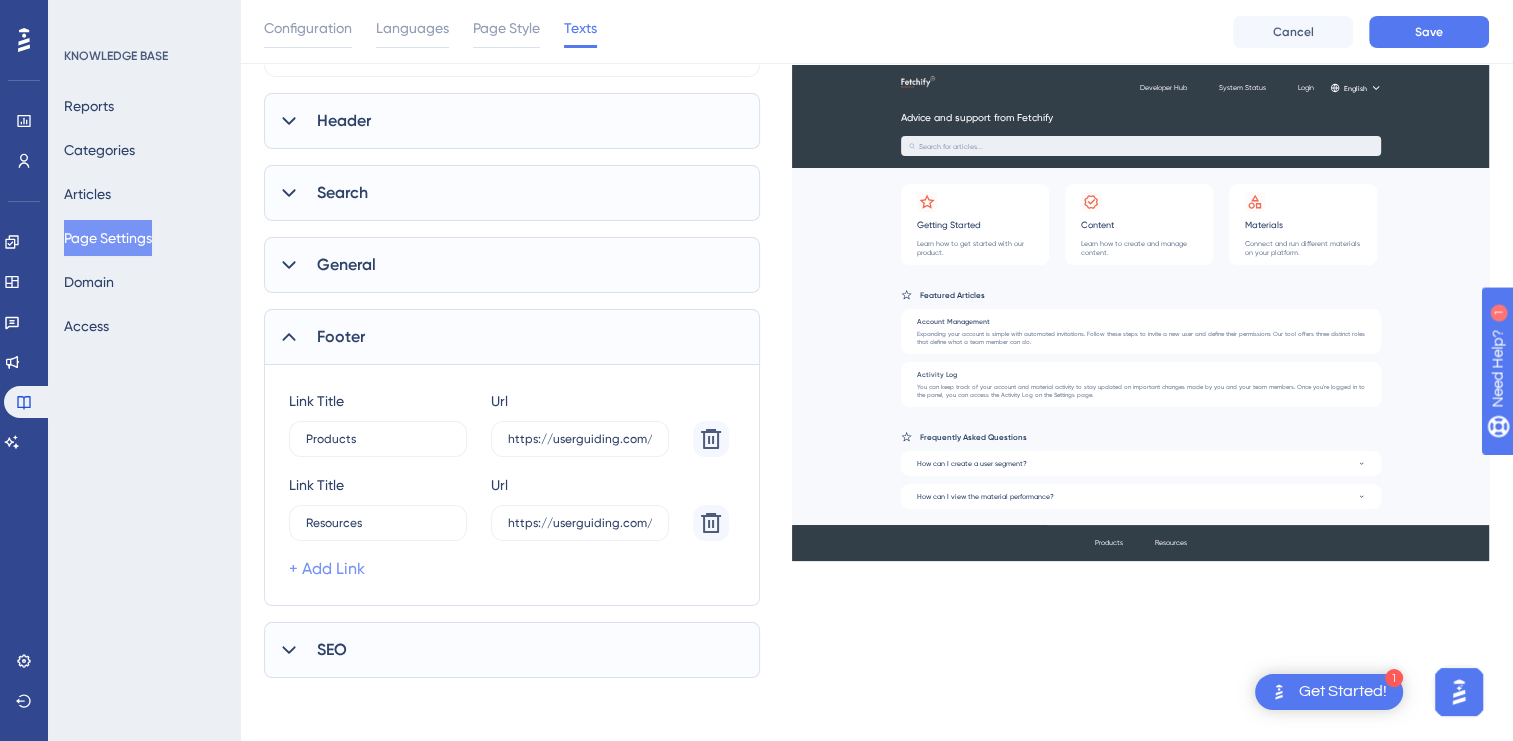 click on "+ Add Link" at bounding box center (327, 569) 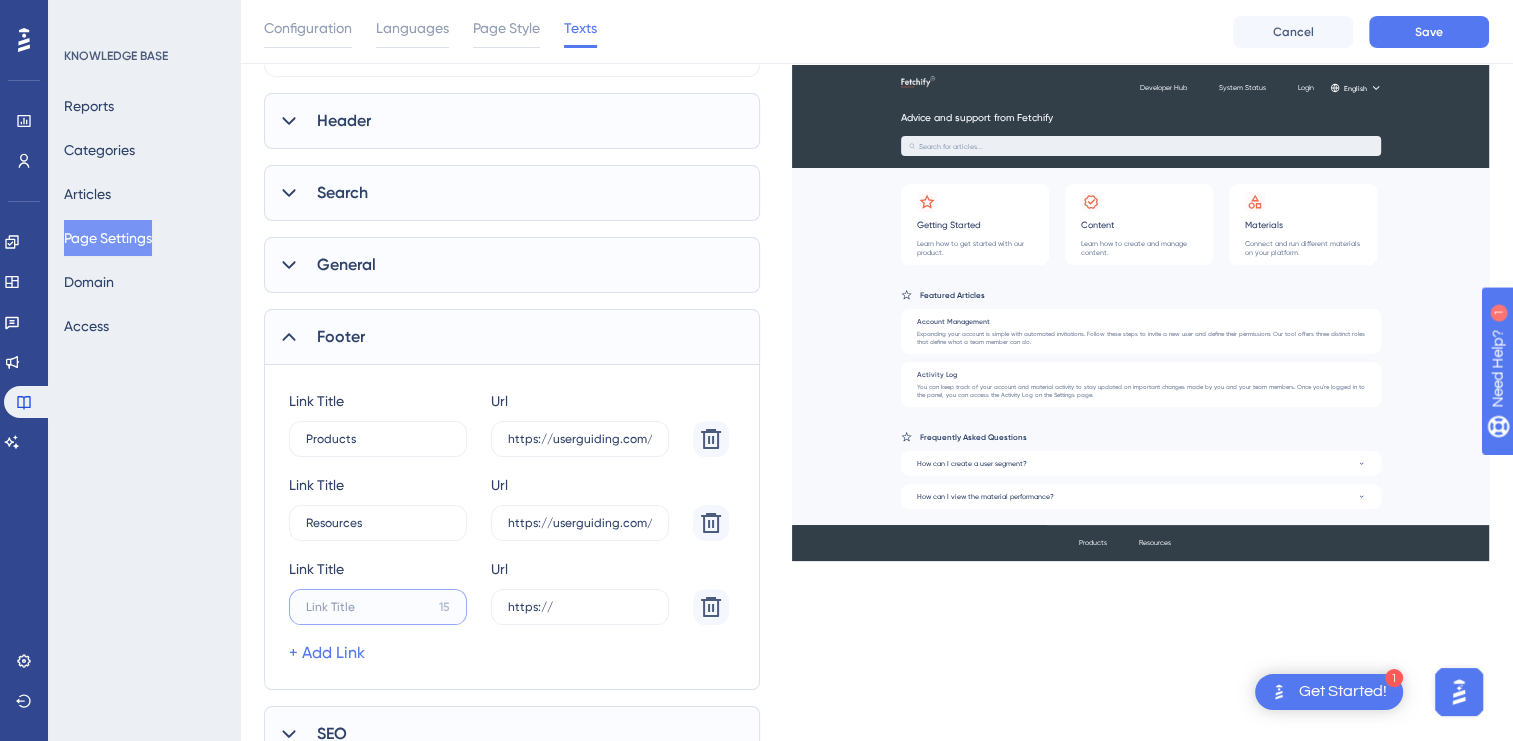 click on "15" at bounding box center (378, 439) 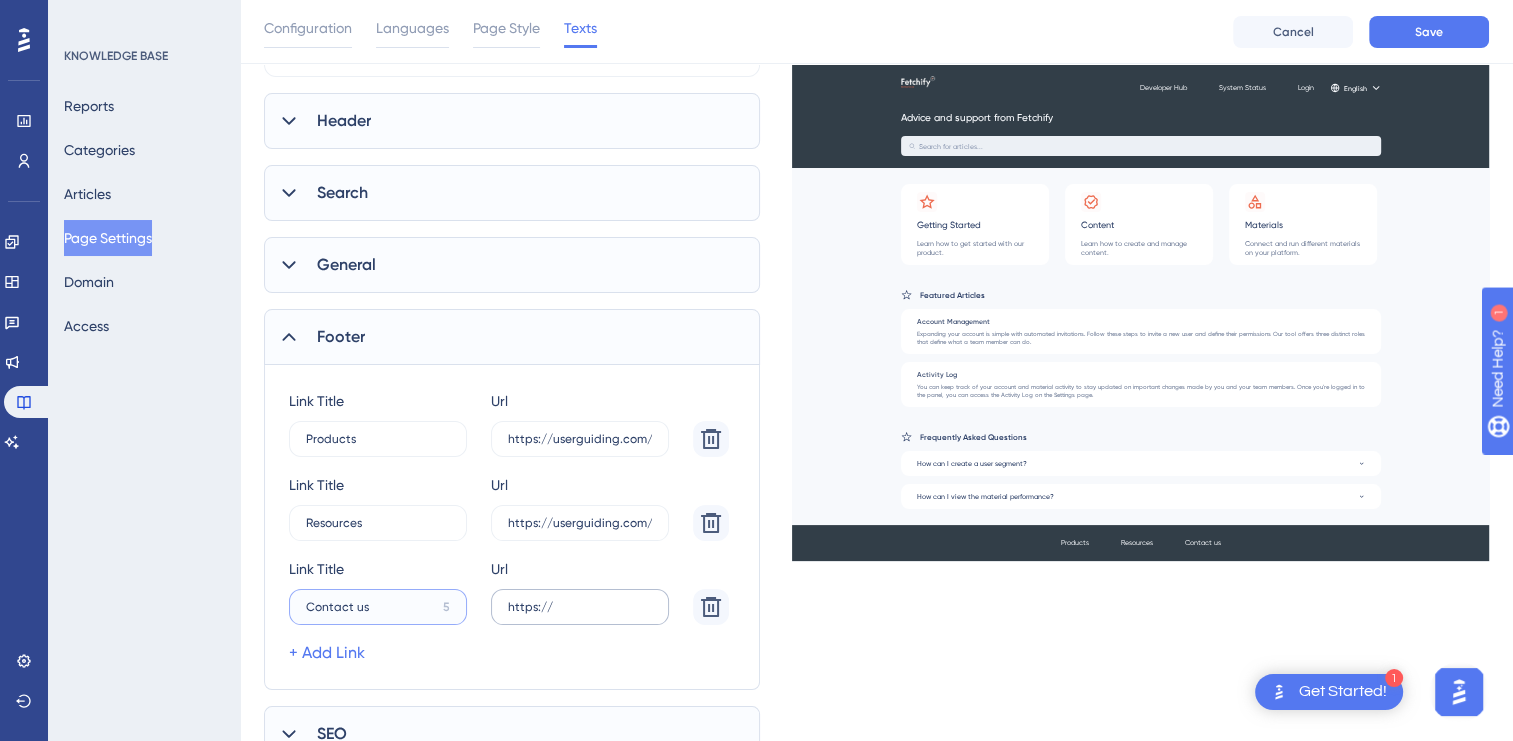 type on "Contact us" 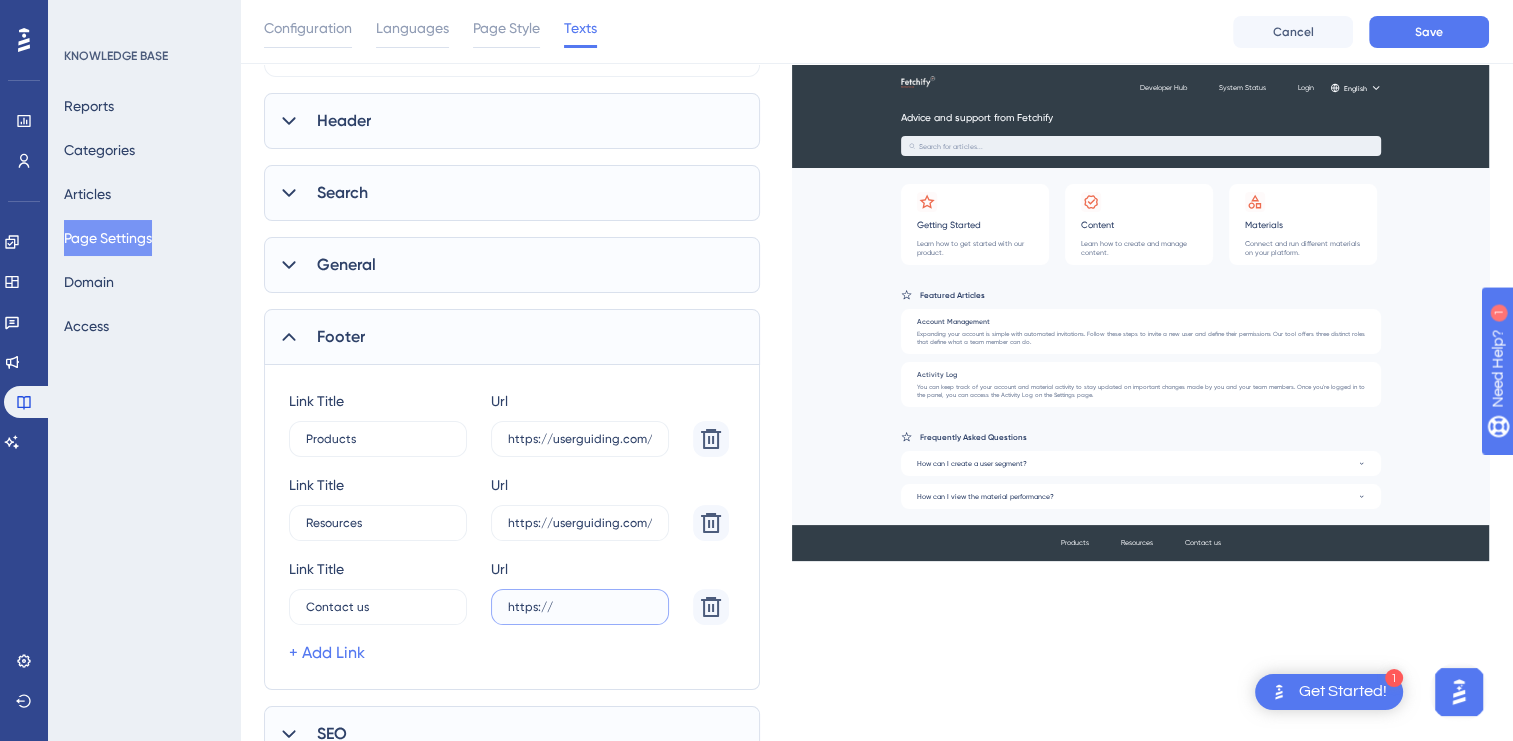 click on "https://" at bounding box center (580, 439) 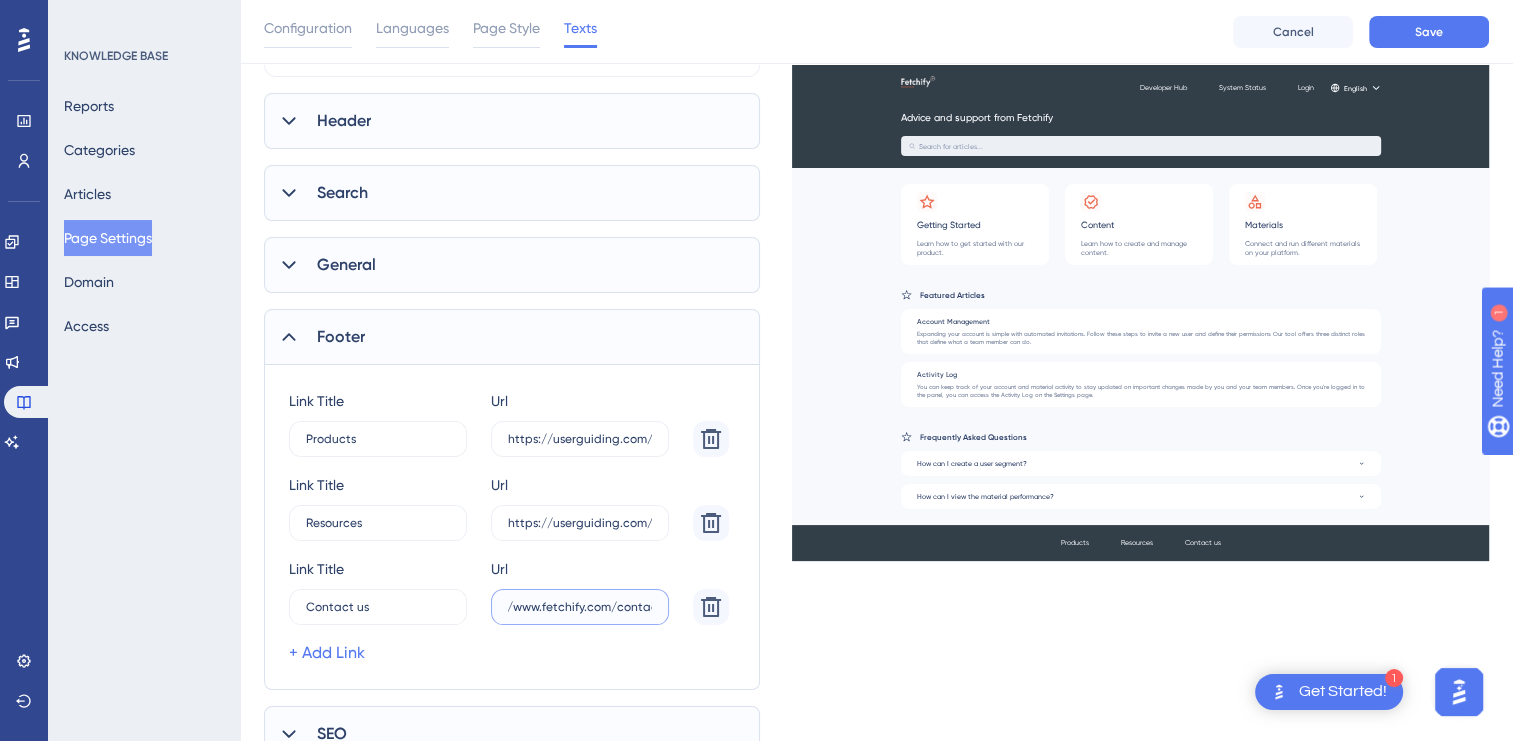 scroll, scrollTop: 0, scrollLeft: 0, axis: both 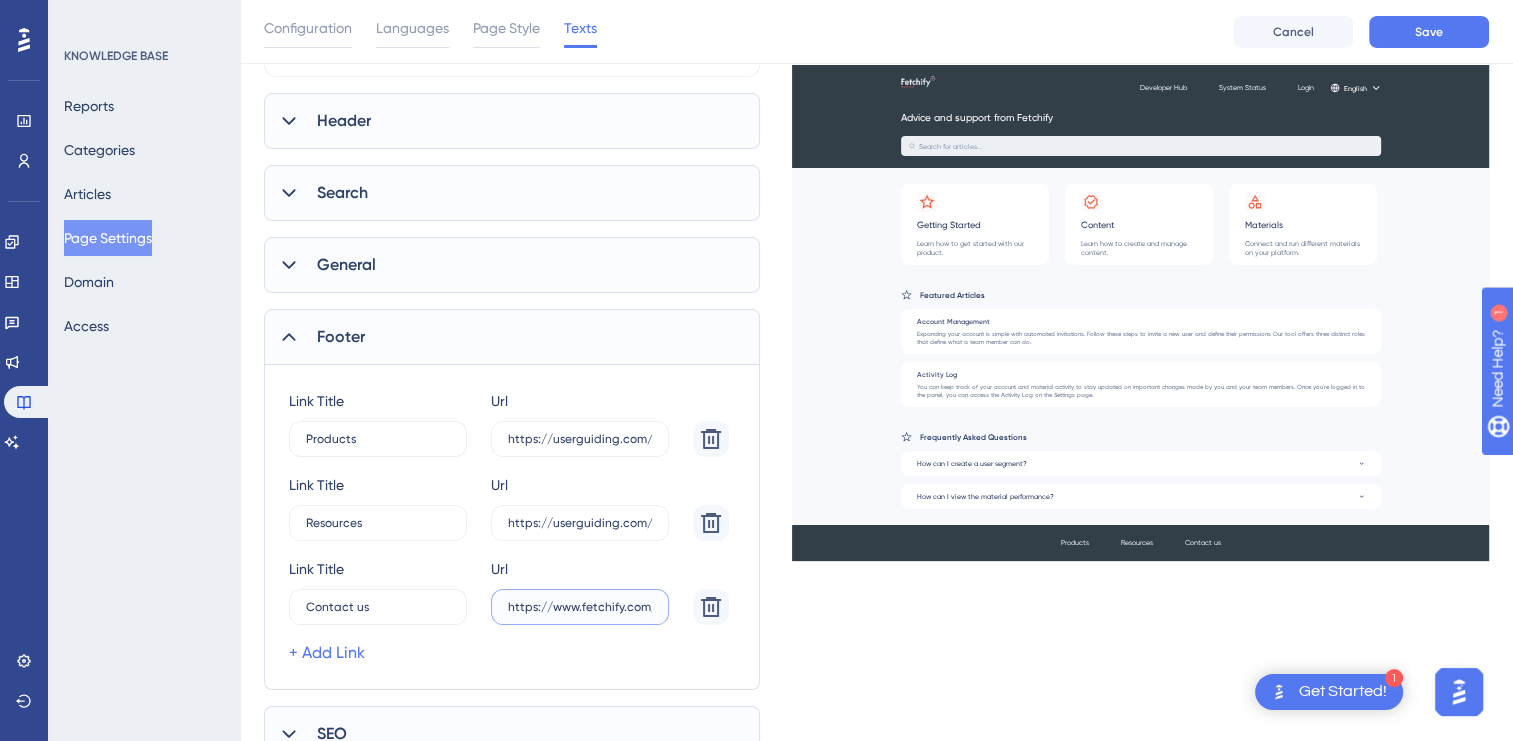 type on "https://www.fetchify.com/contact" 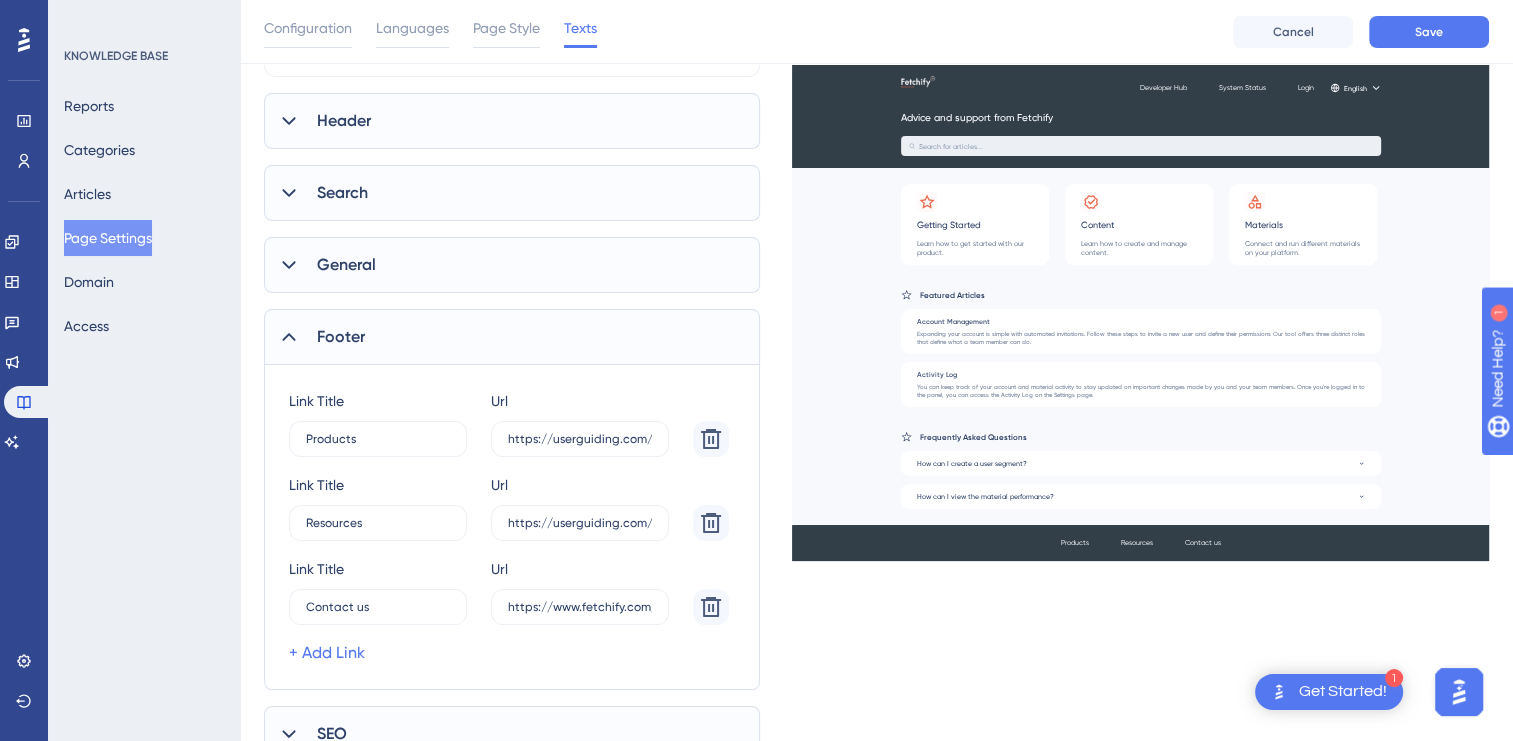 click on "Which language version do you want to edit? English Header Title Advice and support from Fetchify Link Title Developer Hub 2 Url https://docs.fetchify.com/ Link Title System Status 2 Url https://www.fetchify.com/service-status Link Title Login 10 Url https://account.fetchify.com/ + Add Link Search Search bar placeholder Search for articles... See all result text See all results No search results found text We couldn't find any articles for: Back button text Back General Home Page Text Home Page Featured Articles Text Featured Articles Frequently Asked Questions Text  Frequently Asked Questions Related Articles Text Related Articles Reaction Text Did this answer your question? Footer Link Title Products 7 Url https://userguiding.com/blog/product-updates Link Title Resources 6 Url https://userguiding.com/blog/ Link Title Contact us 5 Url https://www.fetchify.com/contact + Add Link SEO Page Title Fetchify Help and Support Description Help Center" at bounding box center [512, 383] 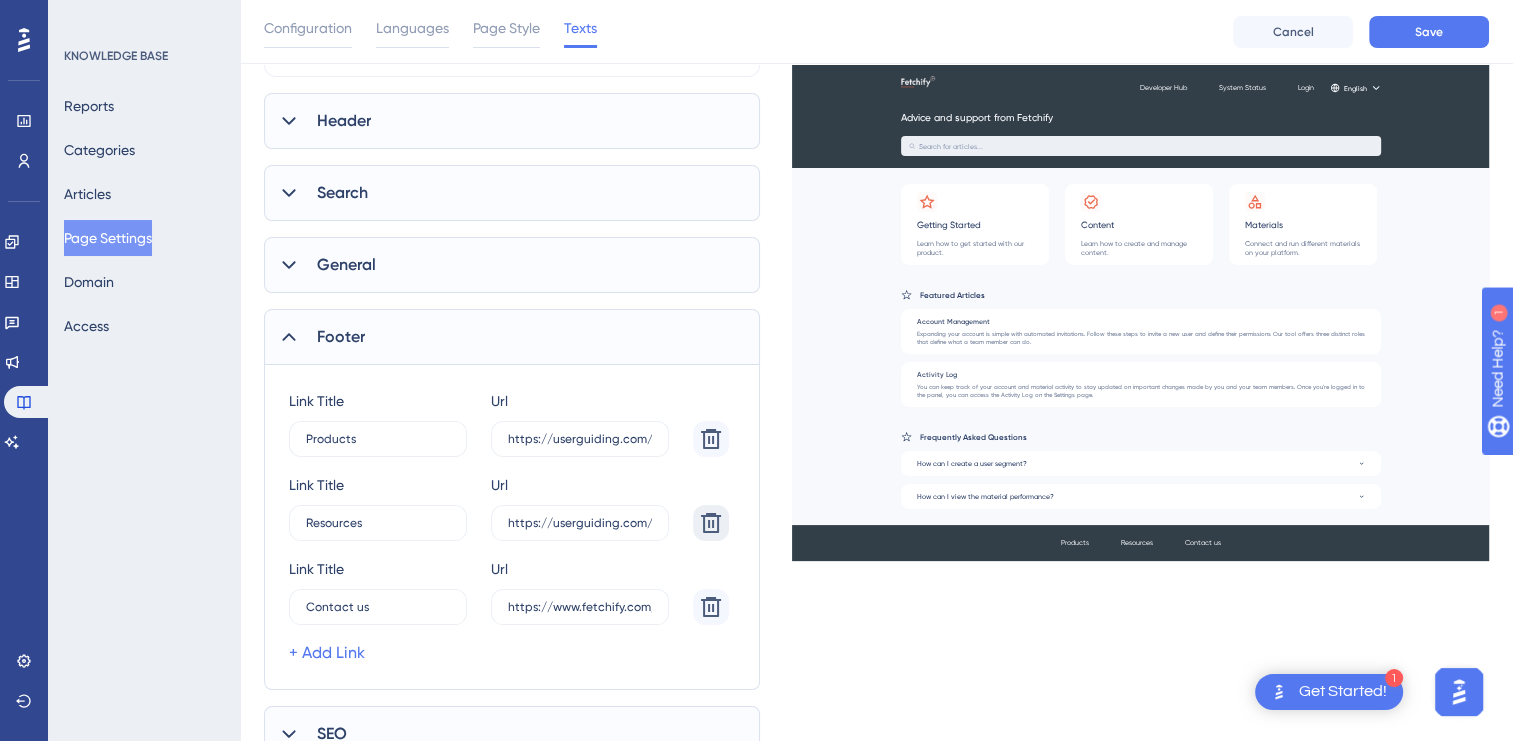 click 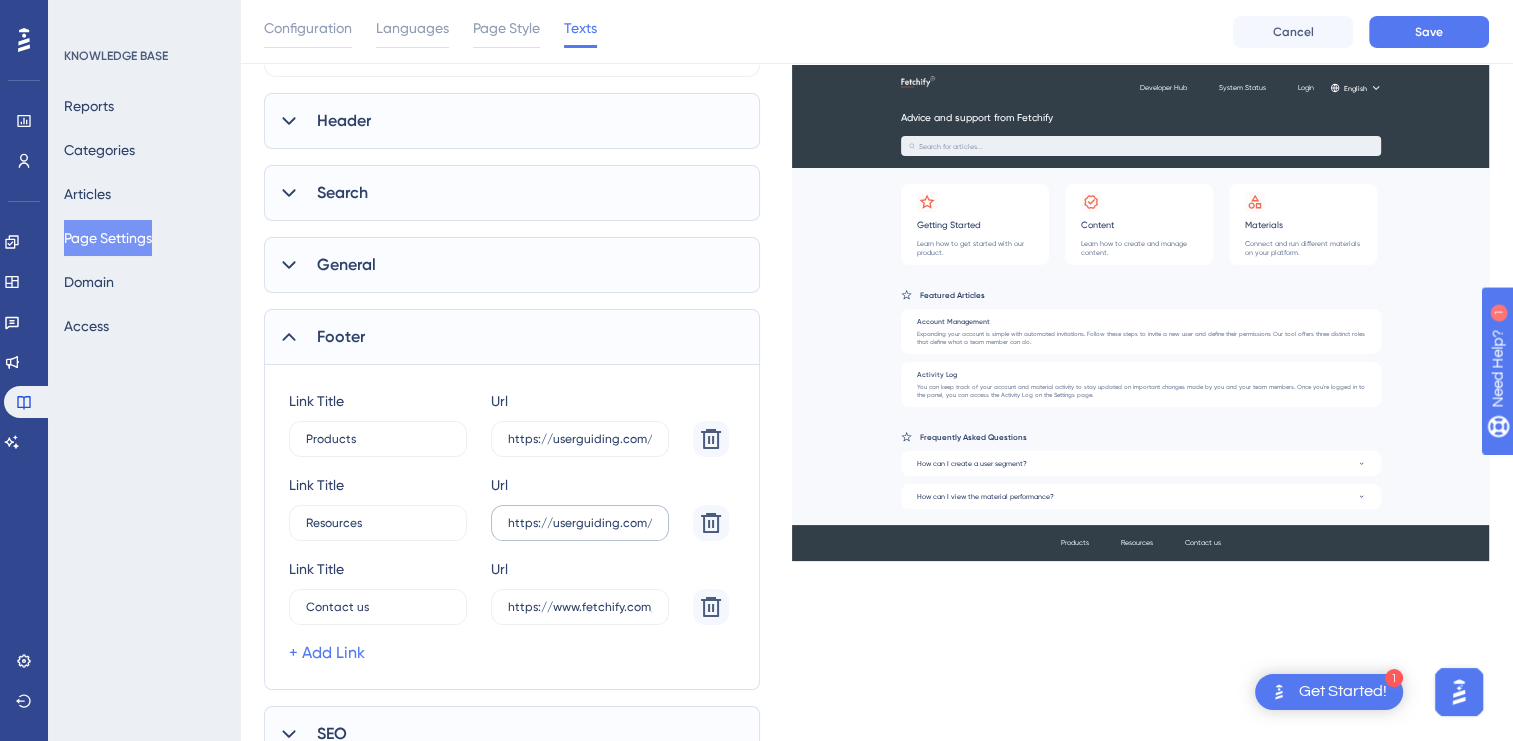 type on "Contact us" 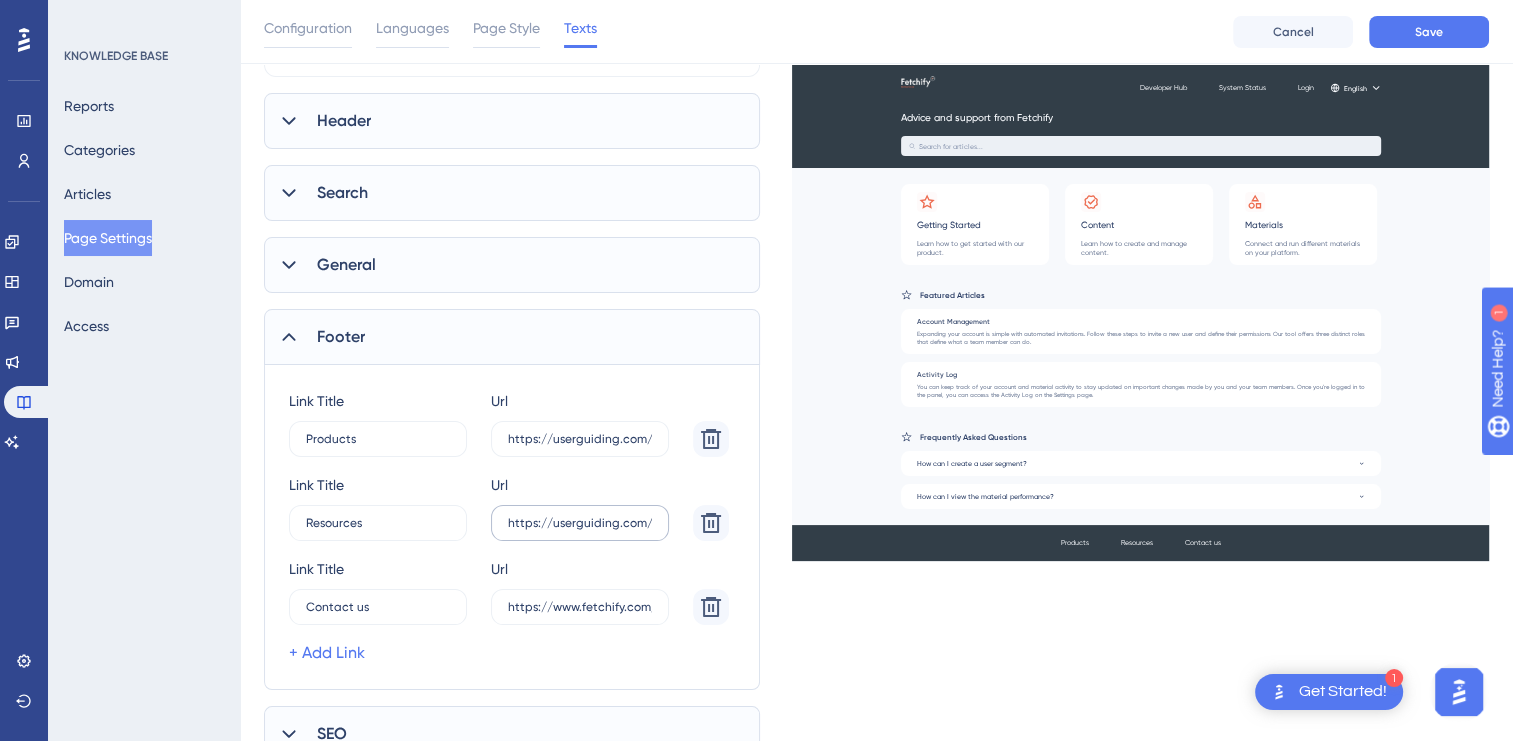type on "https://www.fetchify.com/contact" 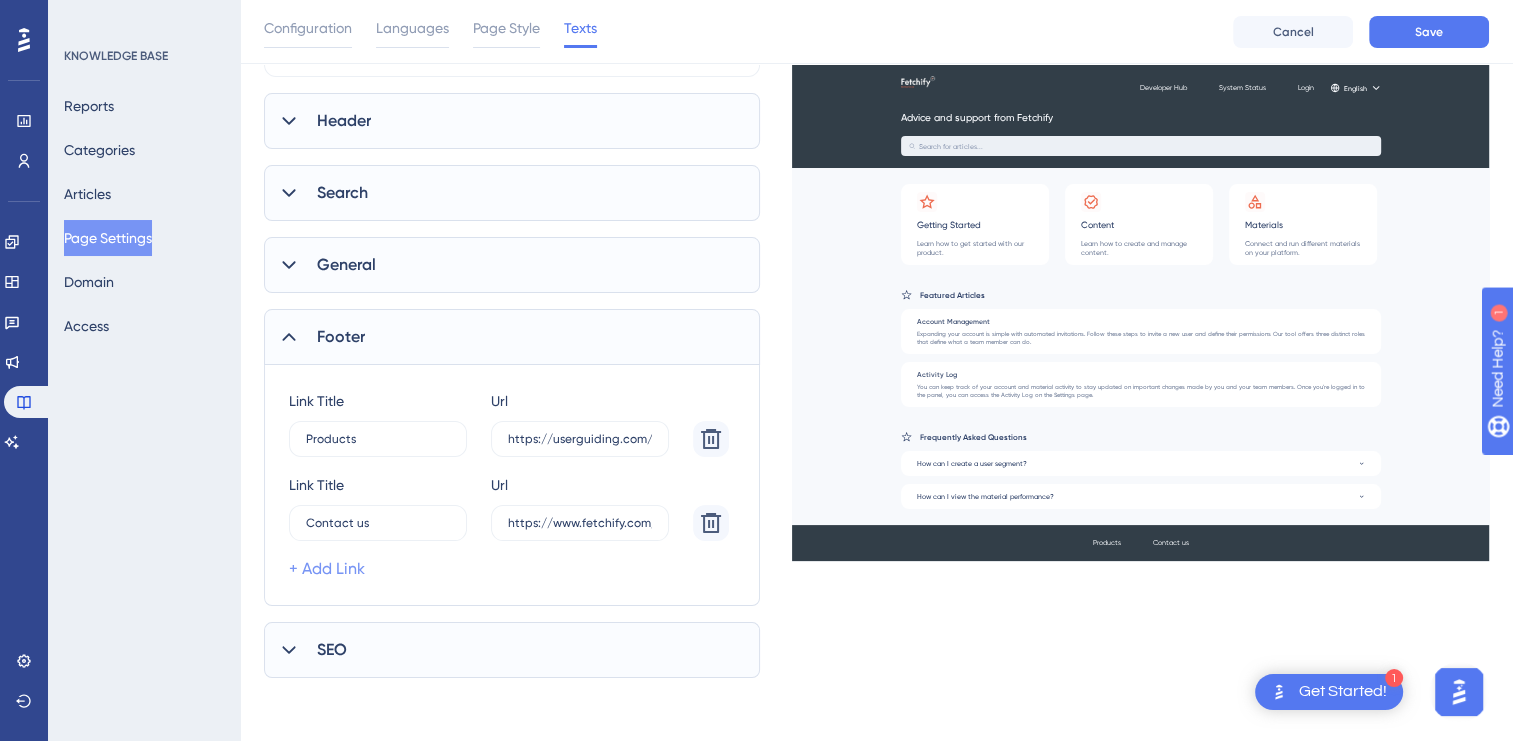 click on "+ Add Link" at bounding box center [327, 569] 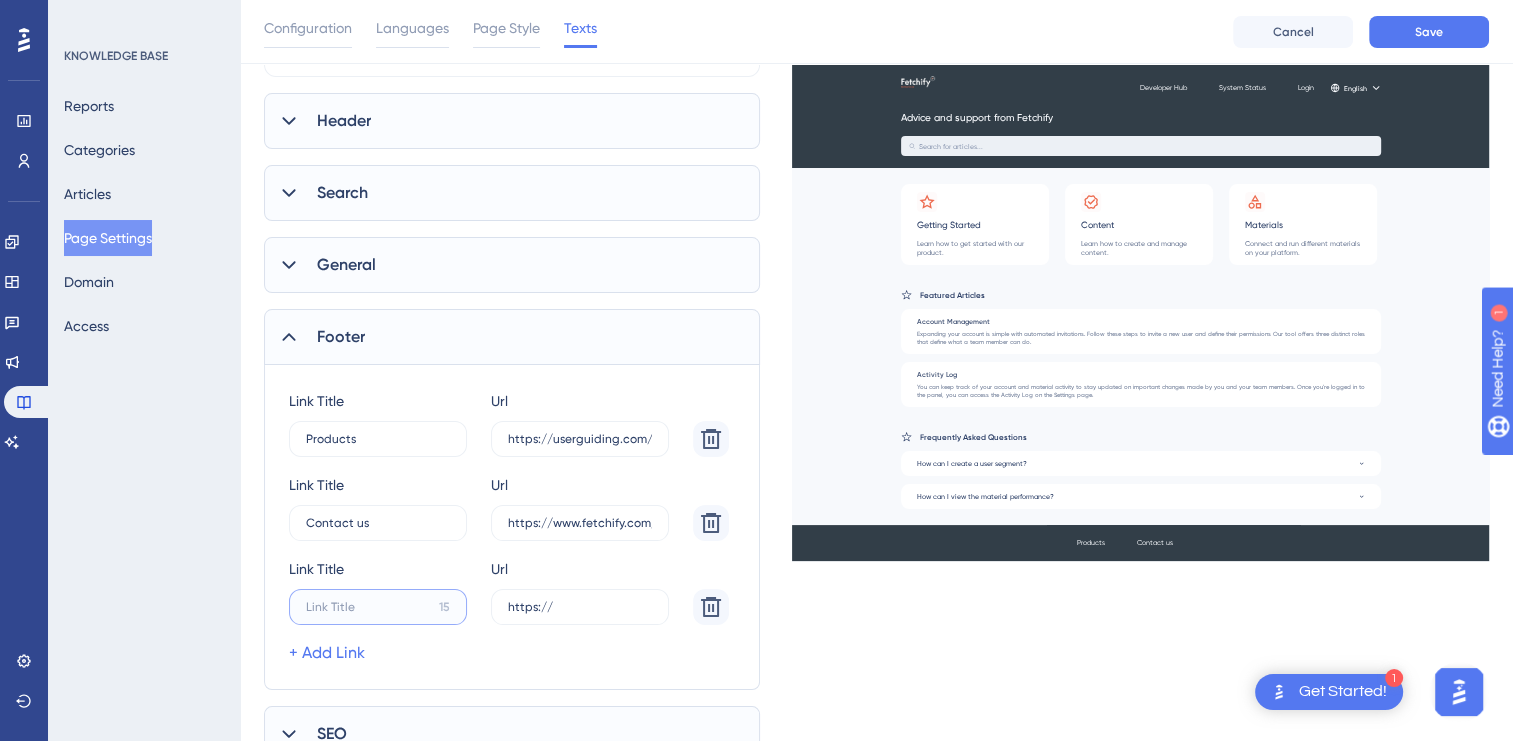 click on "15" at bounding box center (378, 439) 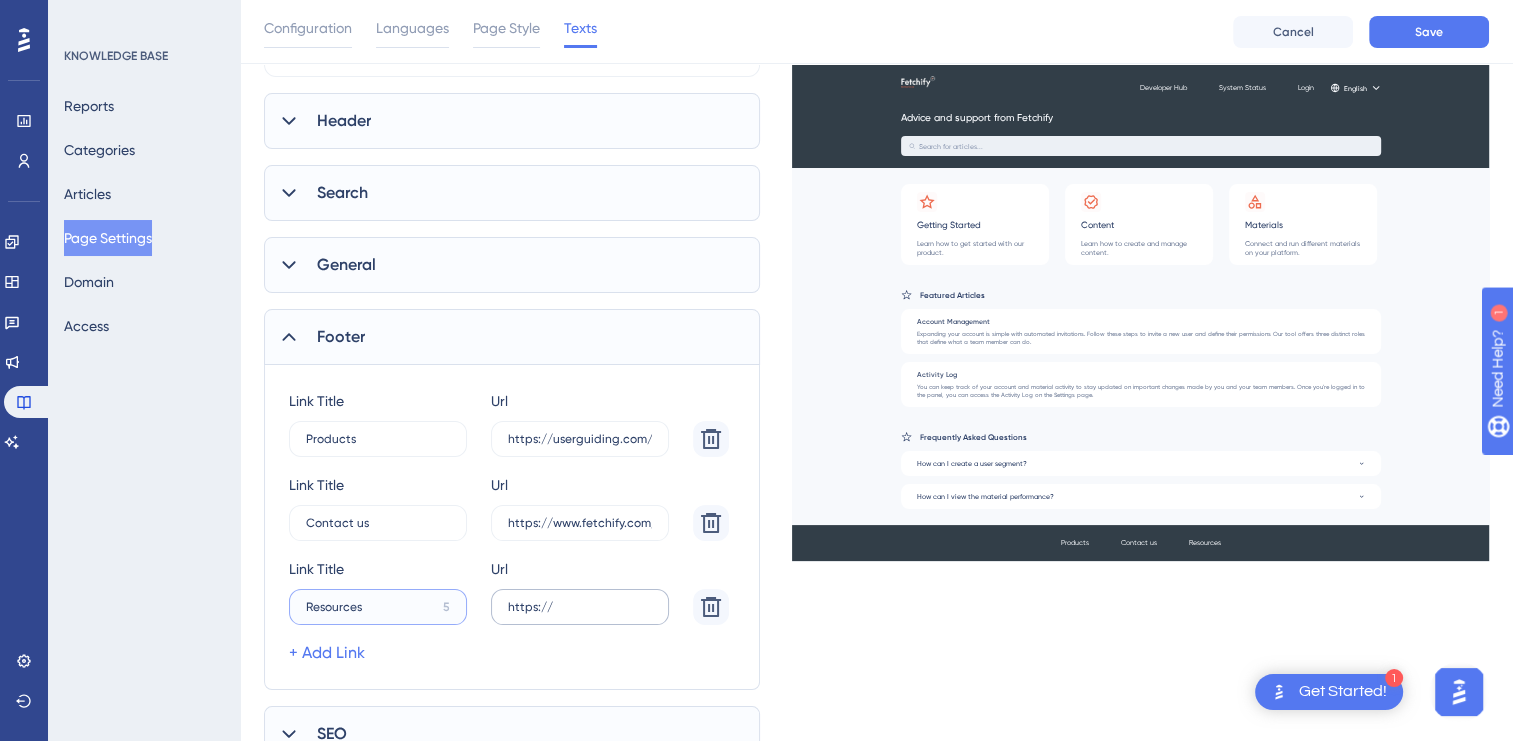 type on "Resources" 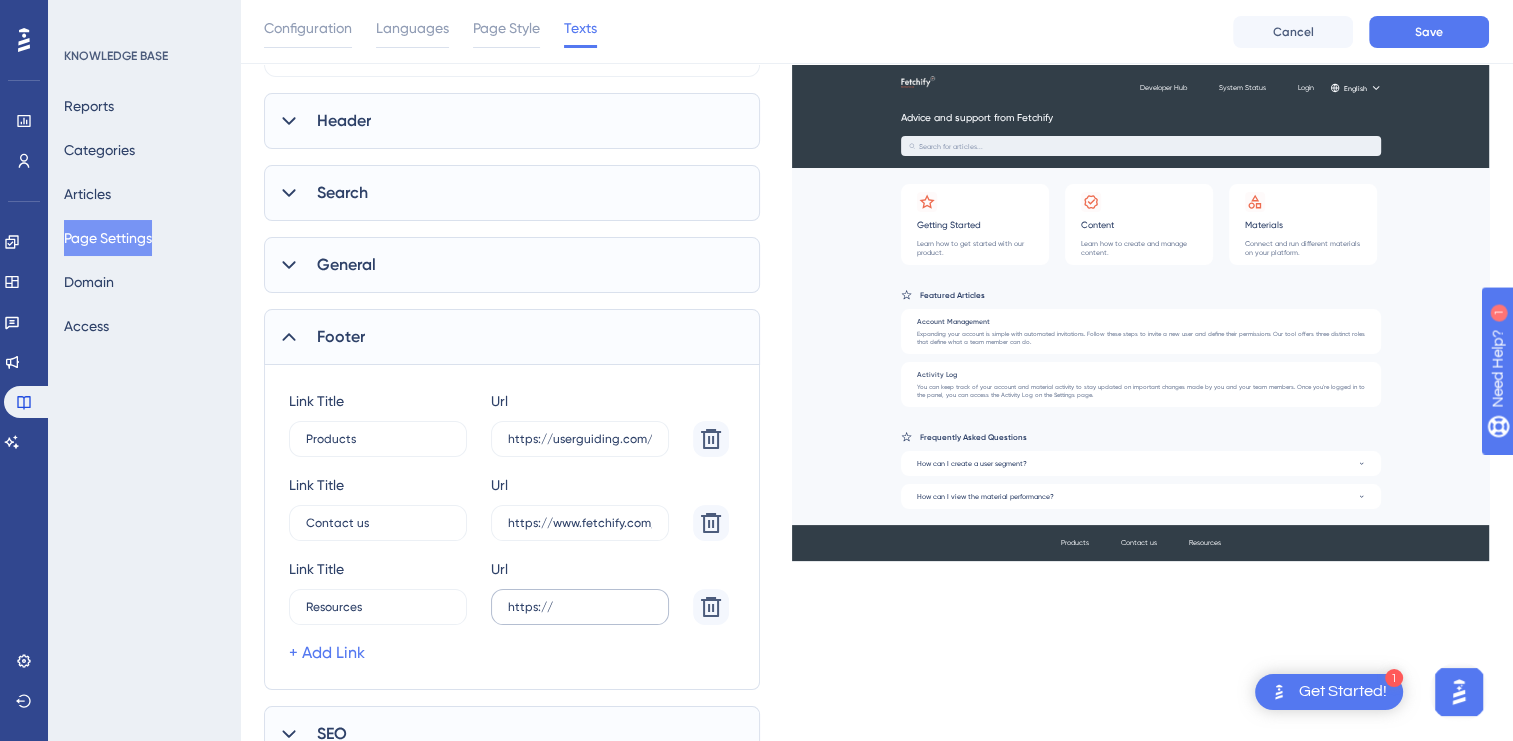 click on "https://" at bounding box center (580, 439) 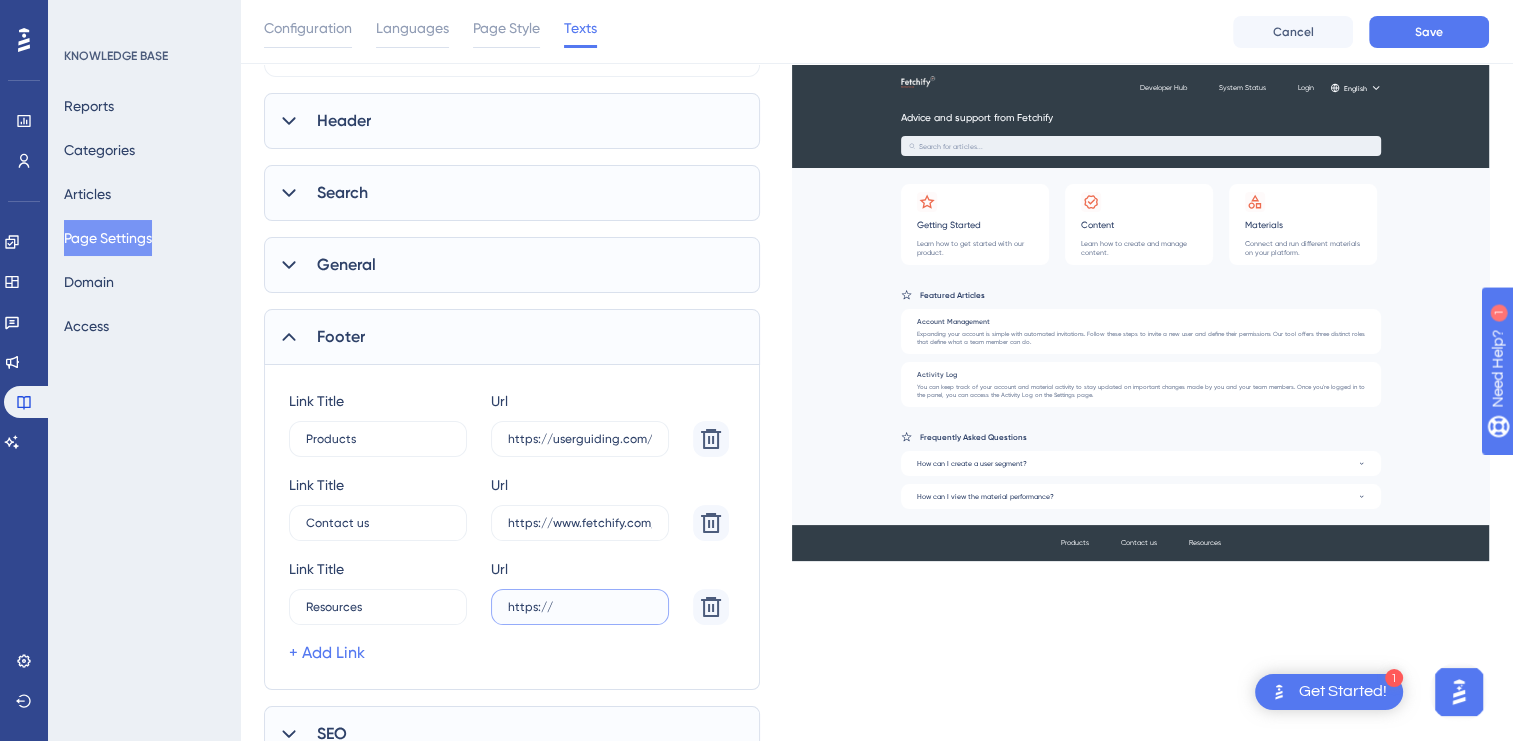 click on "https://" at bounding box center (580, 439) 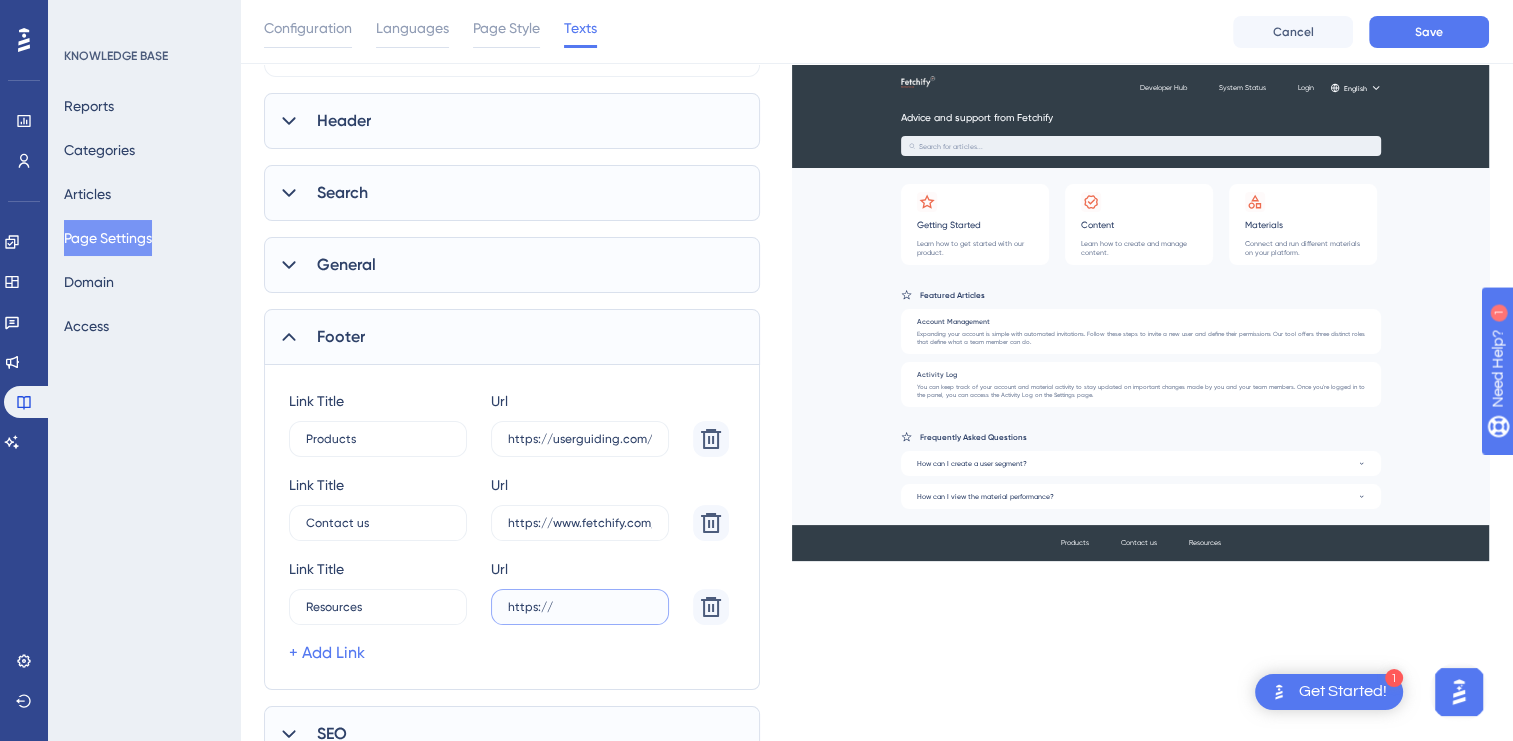 click on "https://" at bounding box center [580, 439] 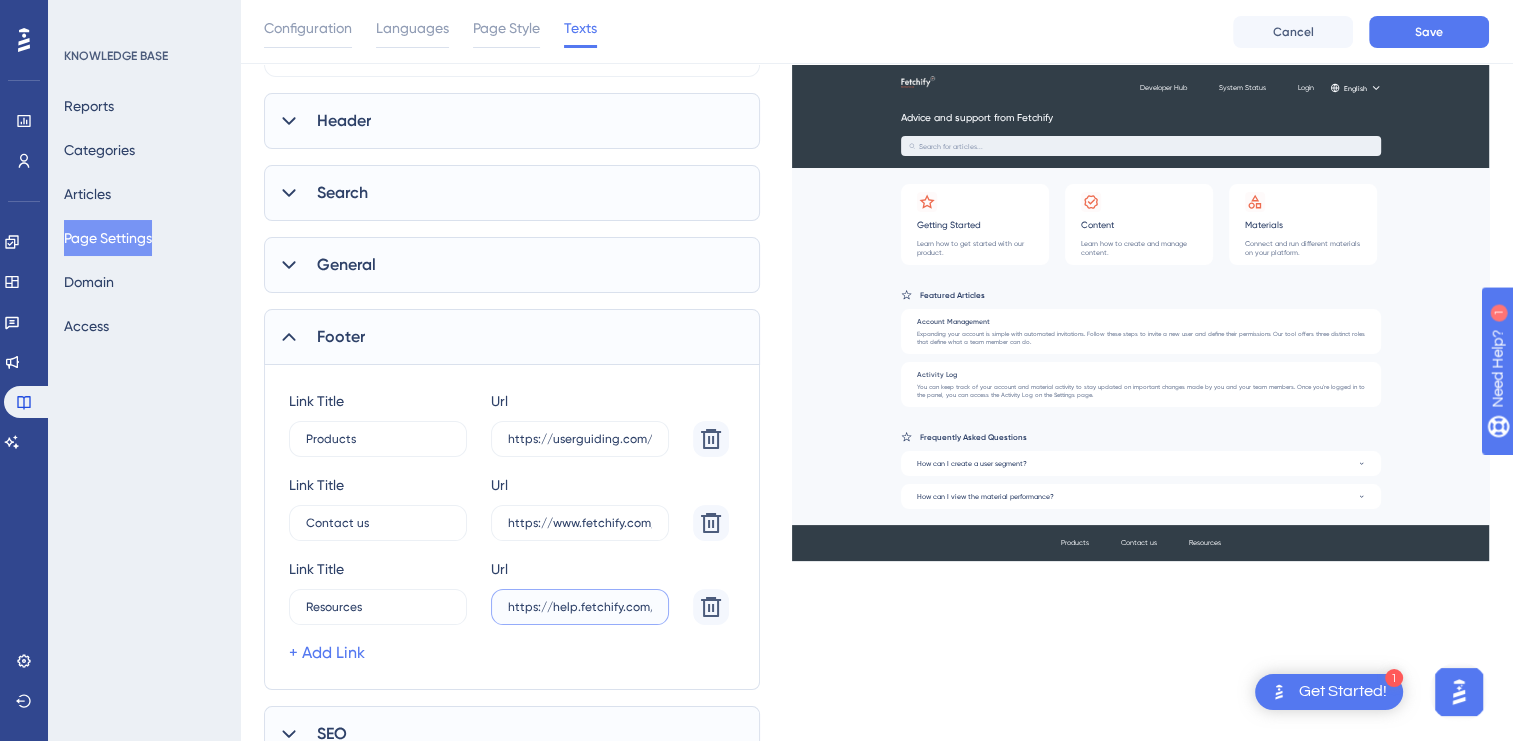 click on "https://help.fetchify.com/en/?_ga=2.162468476.1750484874.1754290959-1304688615.1752047772" at bounding box center (580, 439) 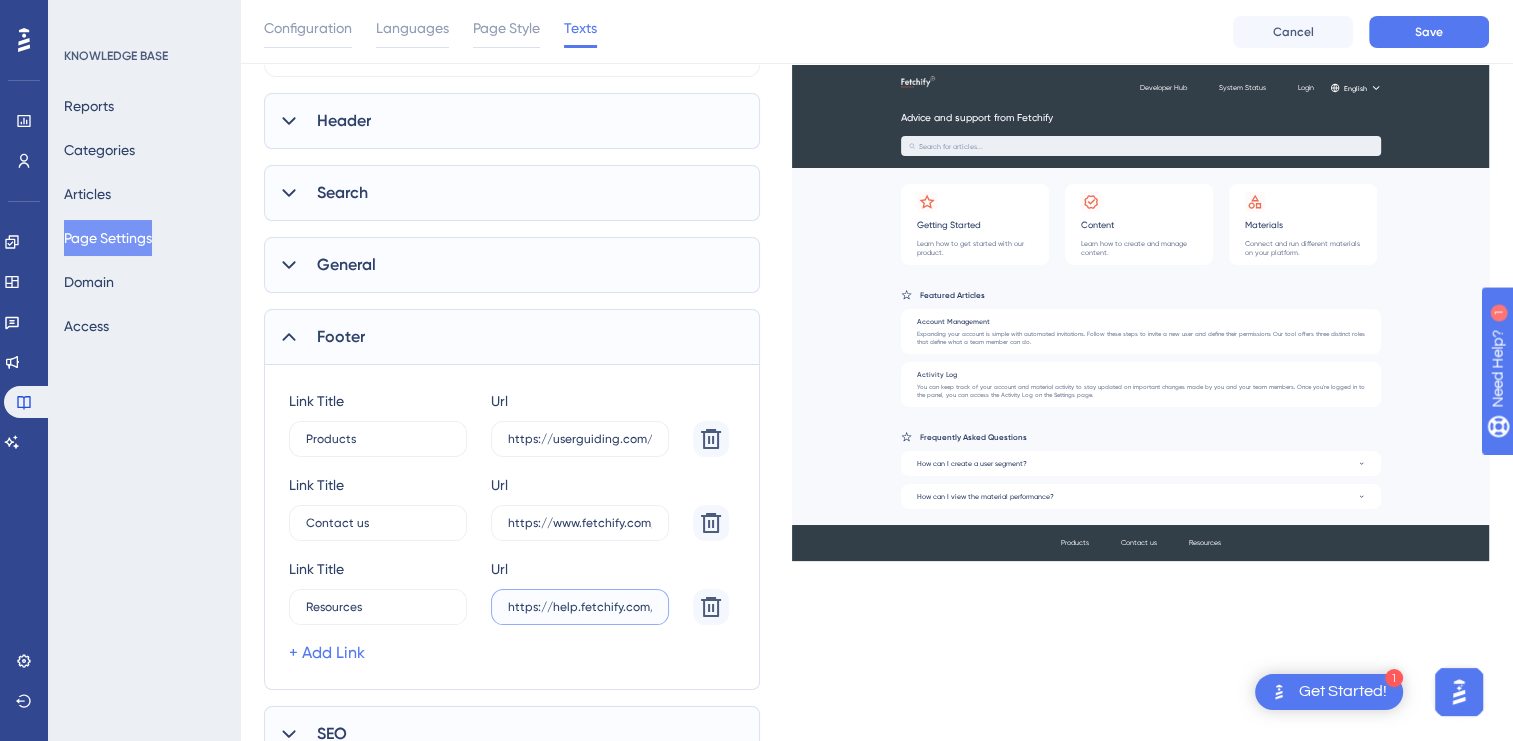 type on "https://help.fetchify.com/en/?_ga=2.162468476.1750484874.1754290959-1304688615.1752047772" 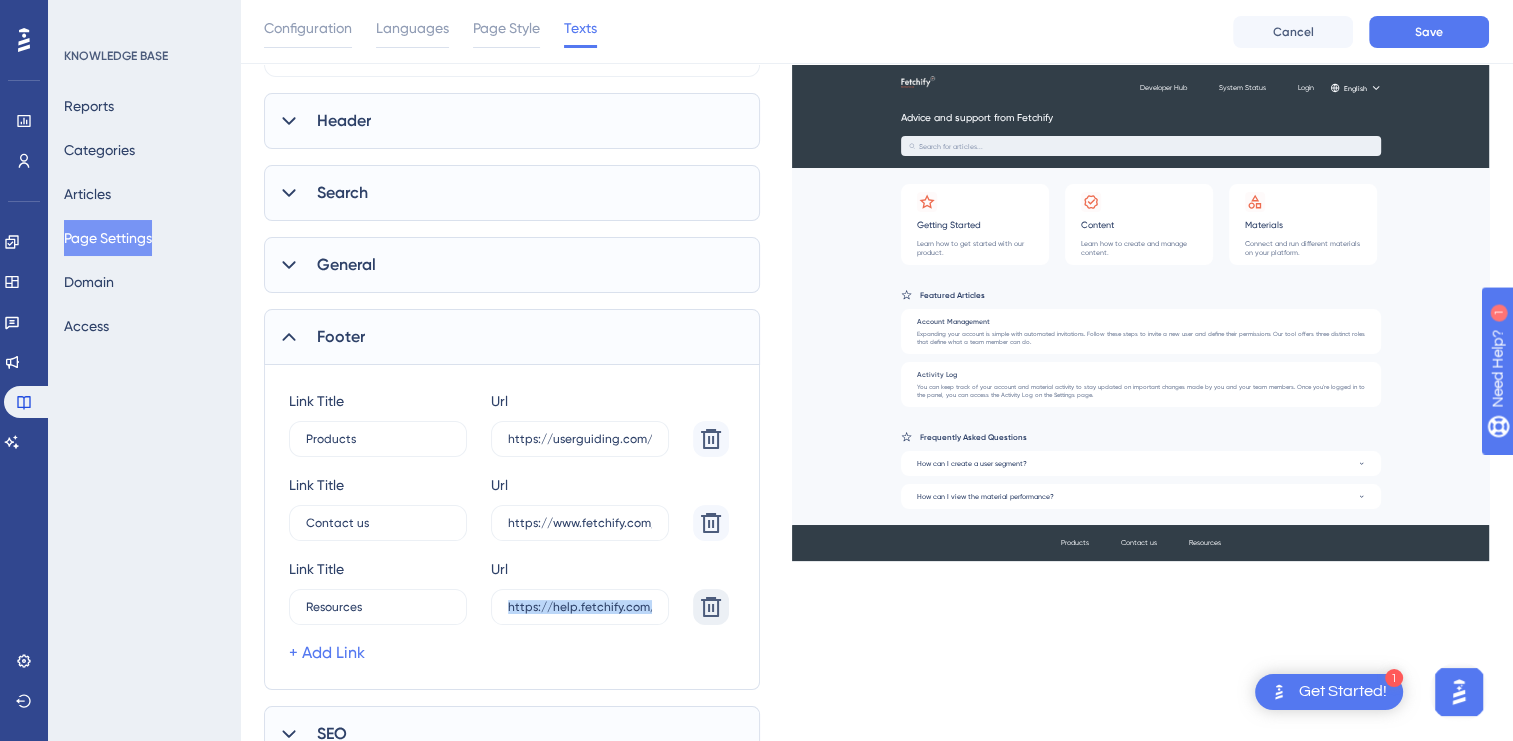 drag, startPoint x: 652, startPoint y: 610, endPoint x: 718, endPoint y: 610, distance: 66 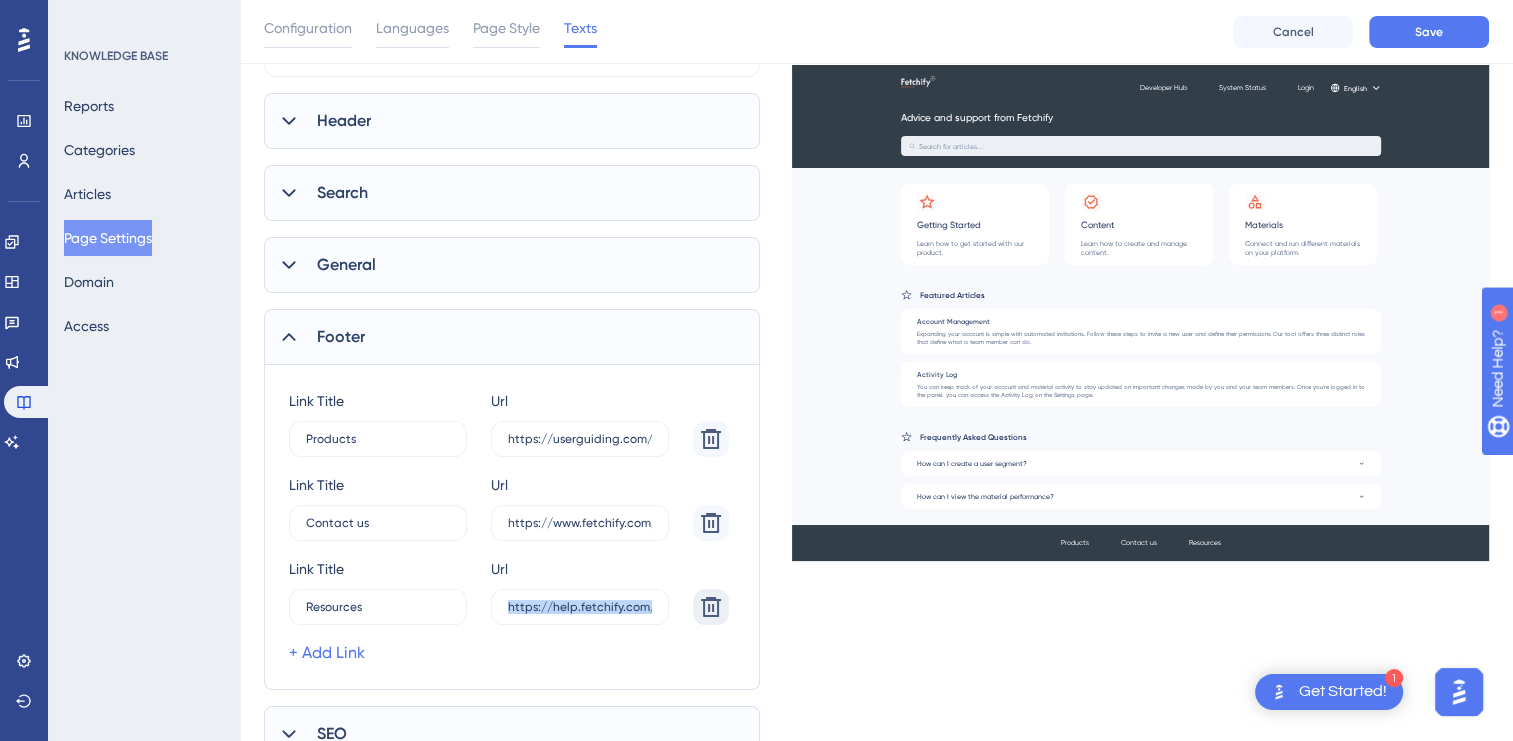 click on "Link Title Resources 5 Url https://help.fetchify.com/en/?_ga=2.162468476.1750484874.1754290959-1304688615.1752047772" at bounding box center (509, 591) 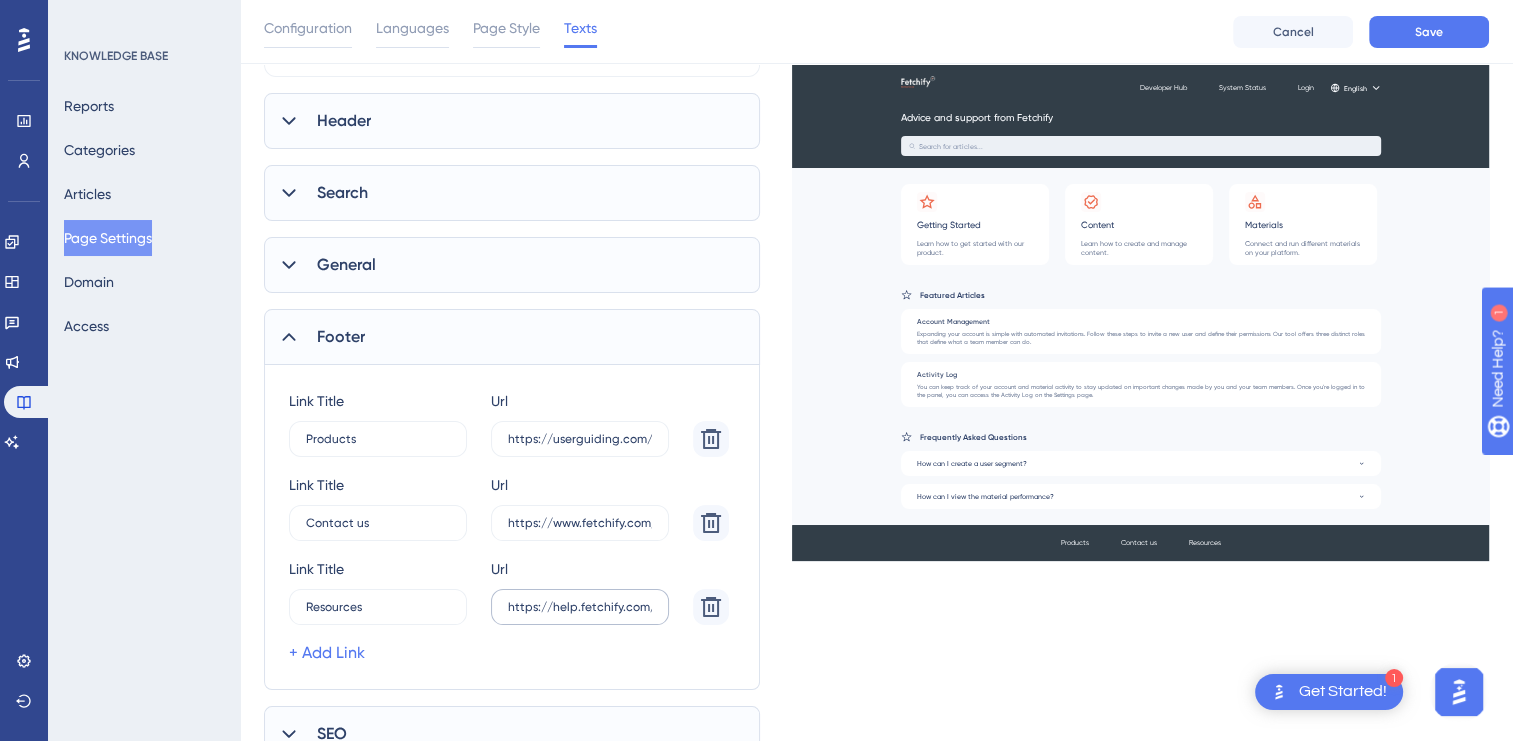 drag, startPoint x: 718, startPoint y: 610, endPoint x: 656, endPoint y: 608, distance: 62.03225 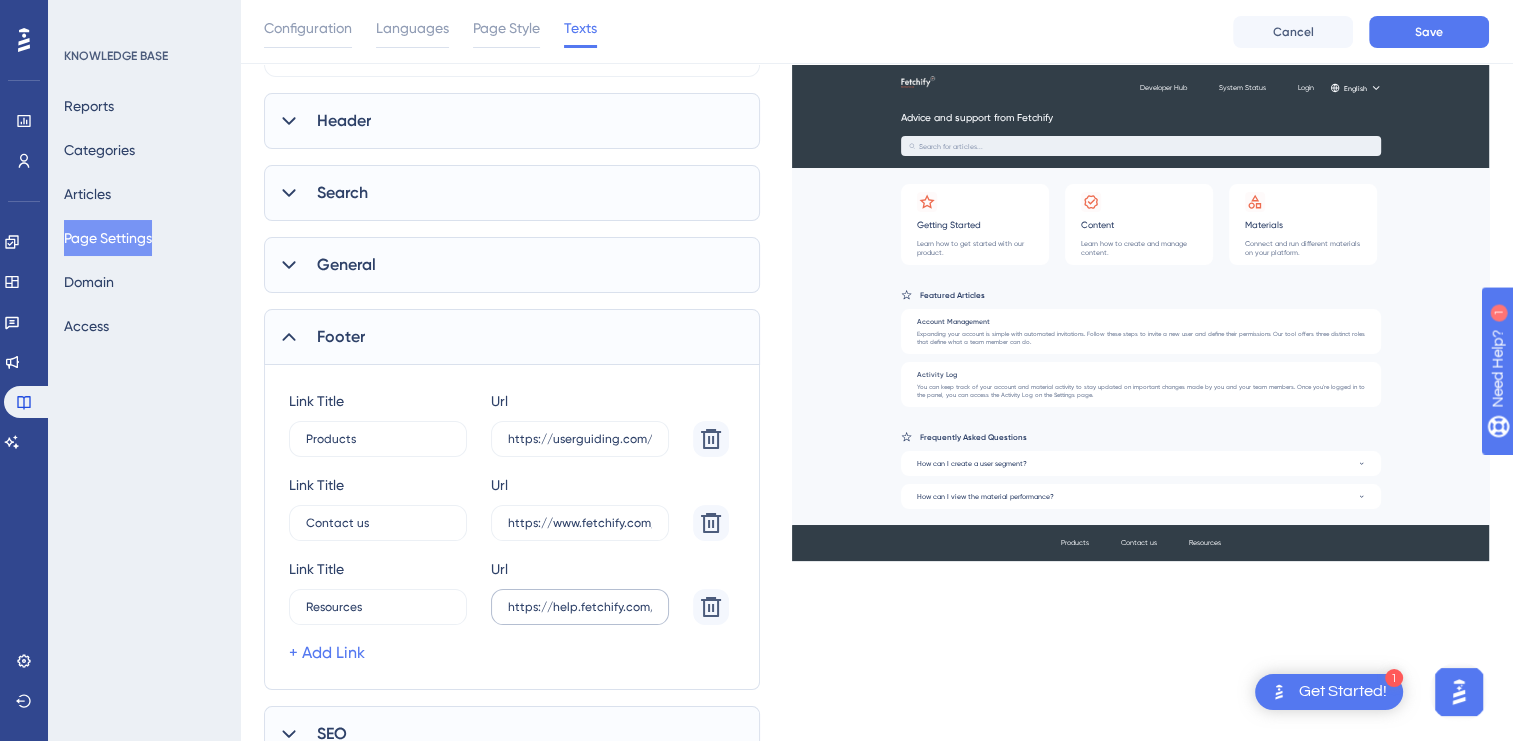 click on "https://help.fetchify.com/en/?_ga=2.162468476.1750484874.1754290959-1304688615.1752047772" at bounding box center [580, 439] 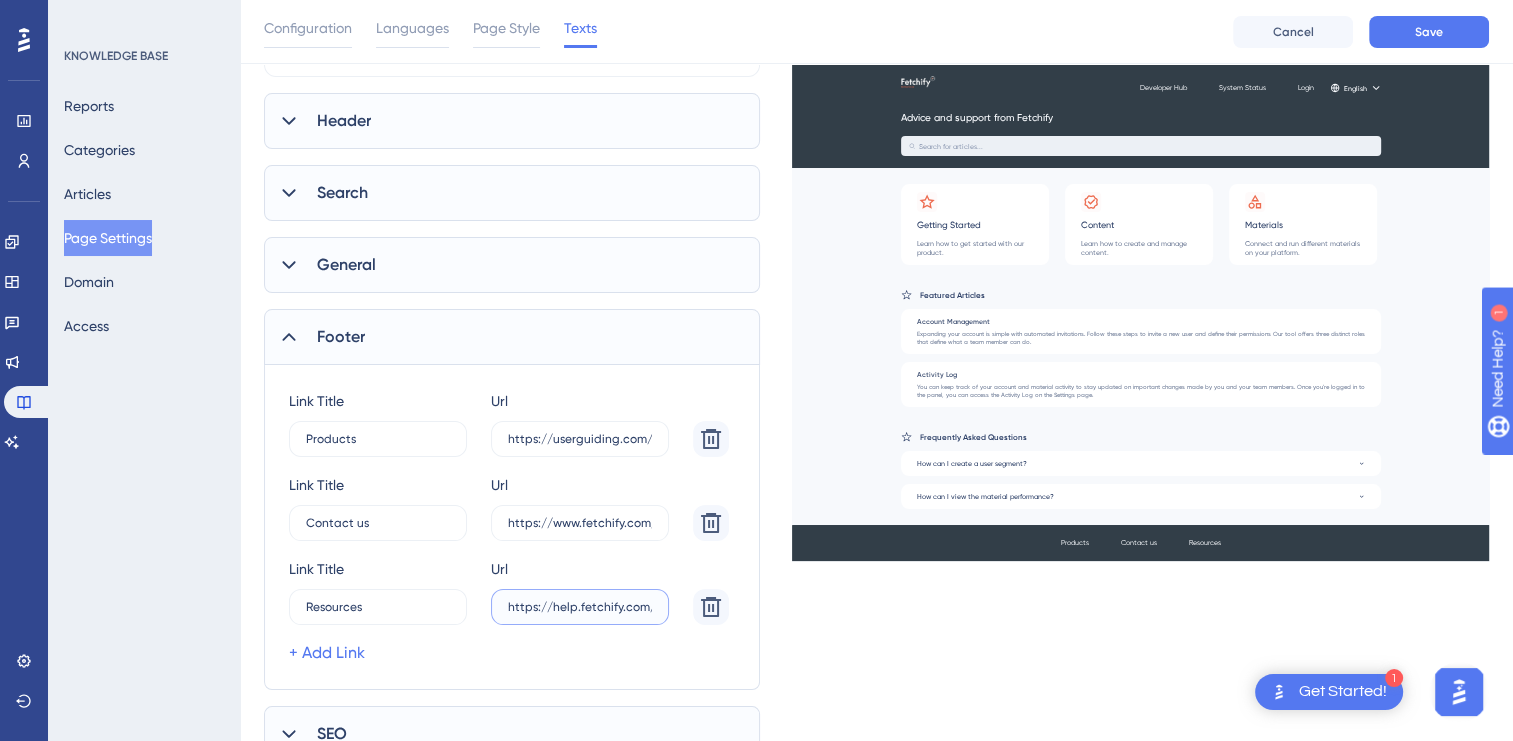 click on "https://help.fetchify.com/en/?_ga=2.162468476.1750484874.1754290959-1304688615.1752047772" at bounding box center [580, 439] 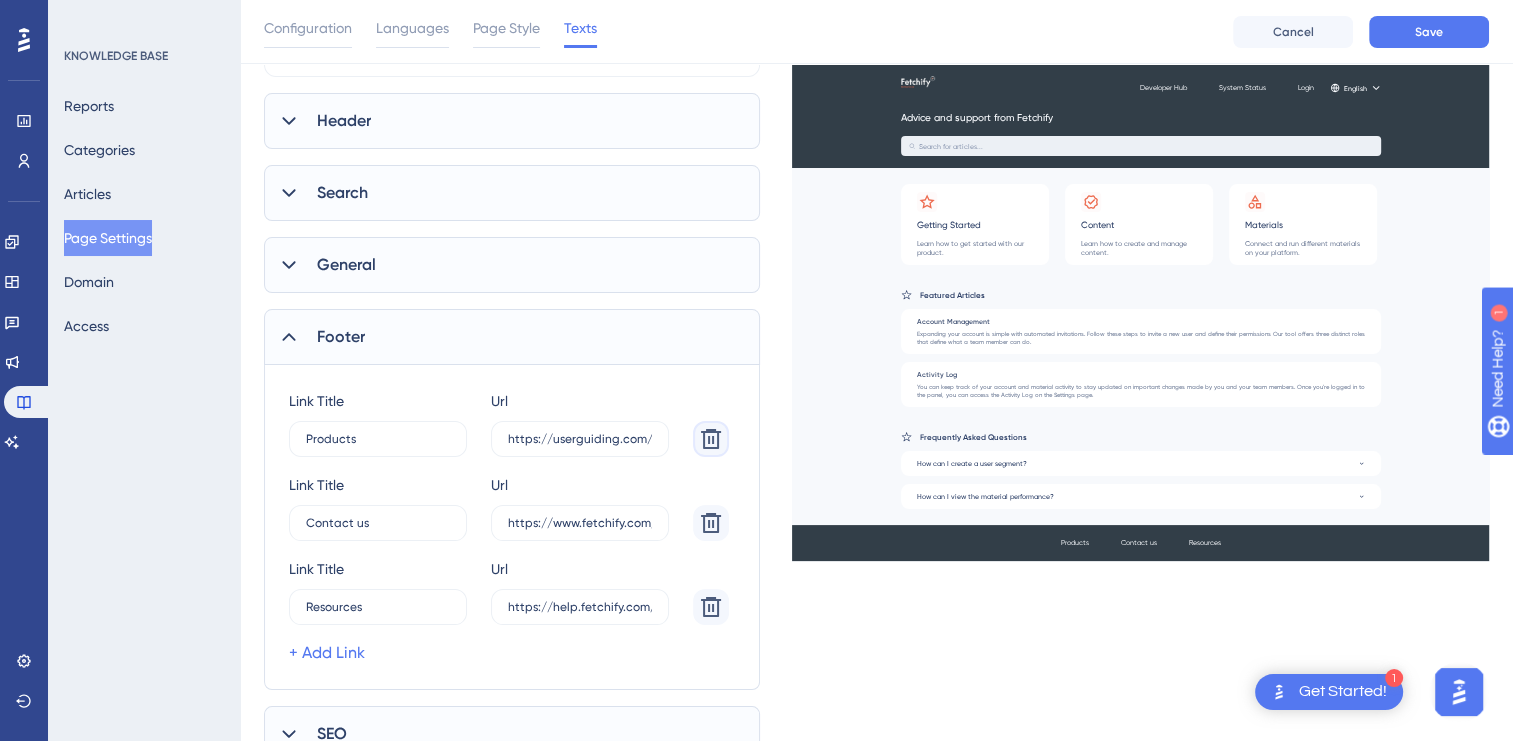 click 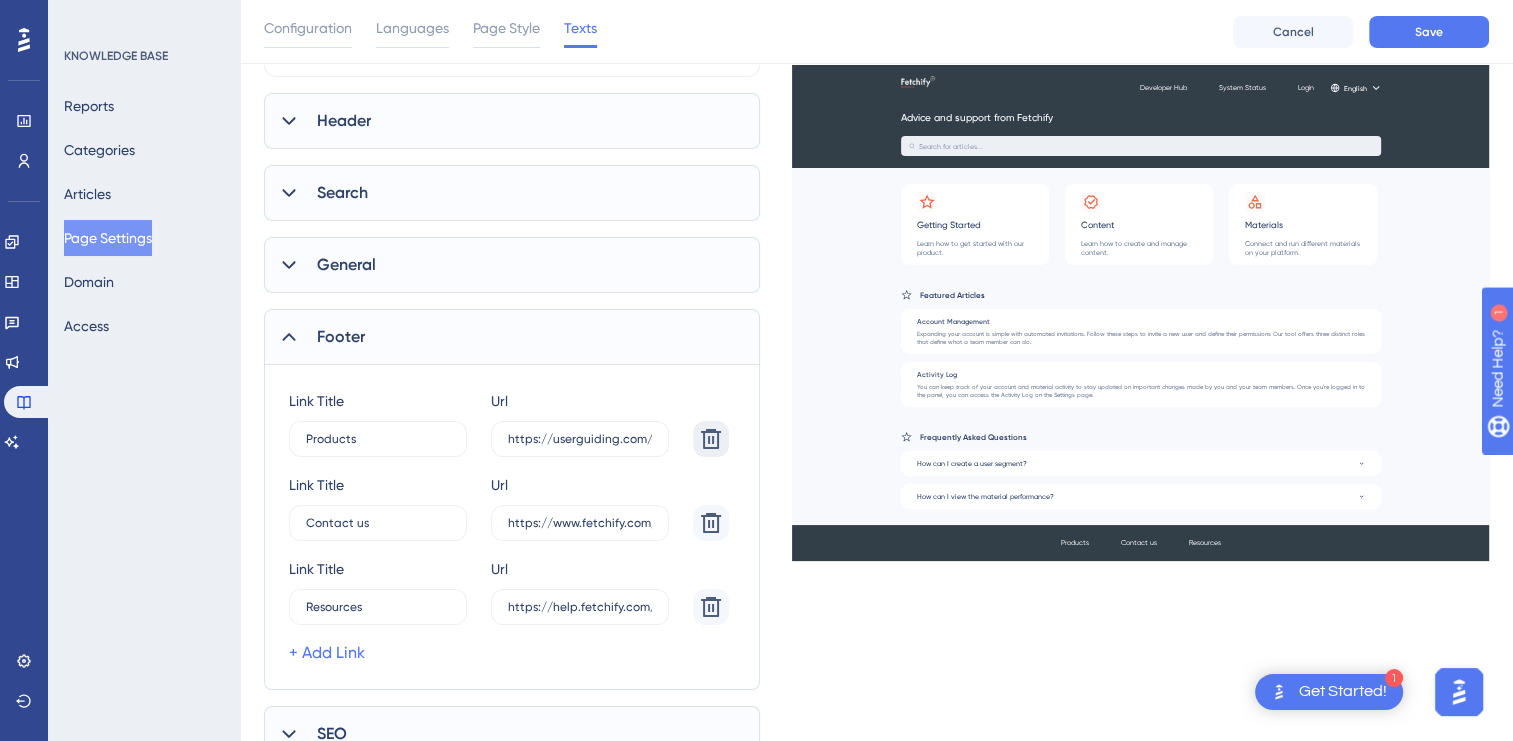 type on "Contact us" 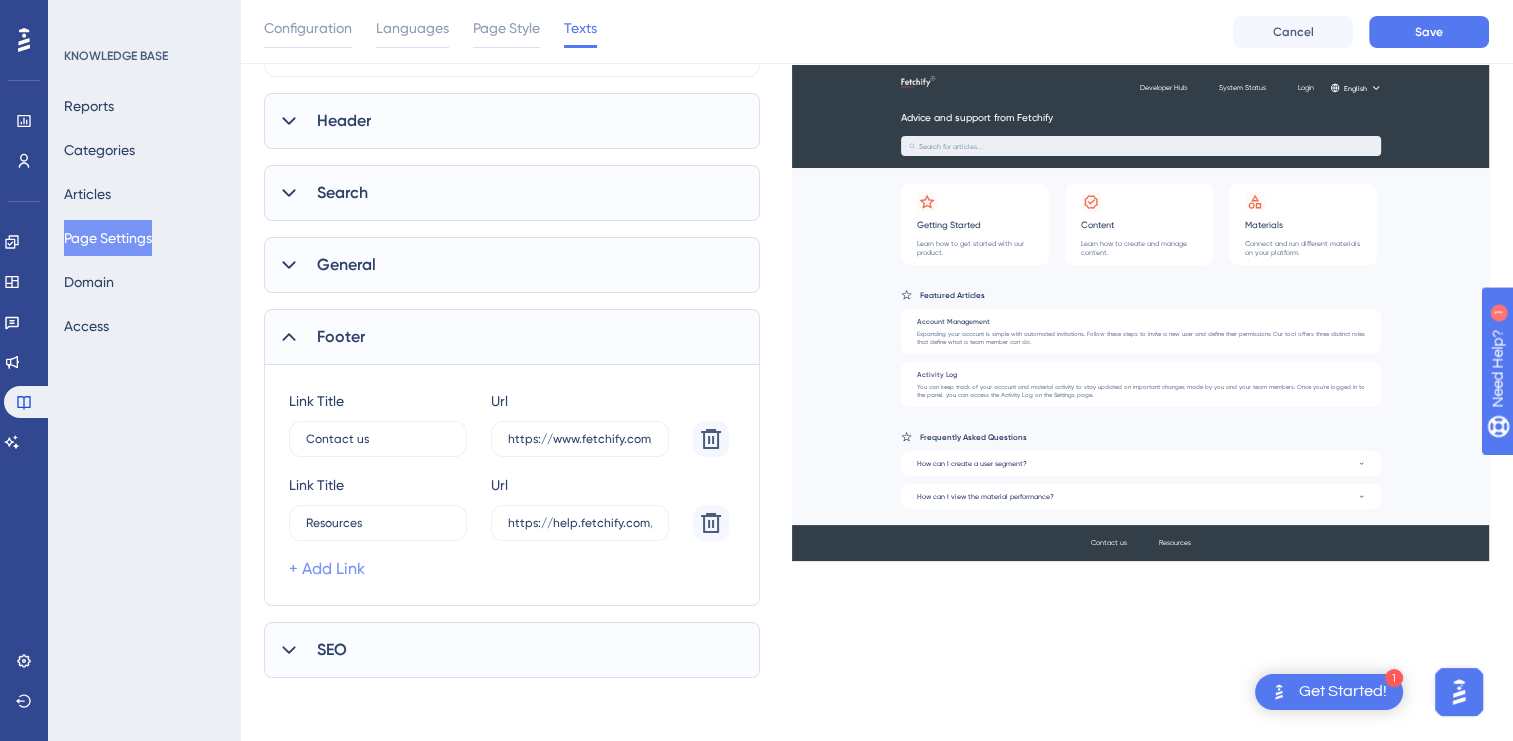 click on "+ Add Link" at bounding box center (327, 569) 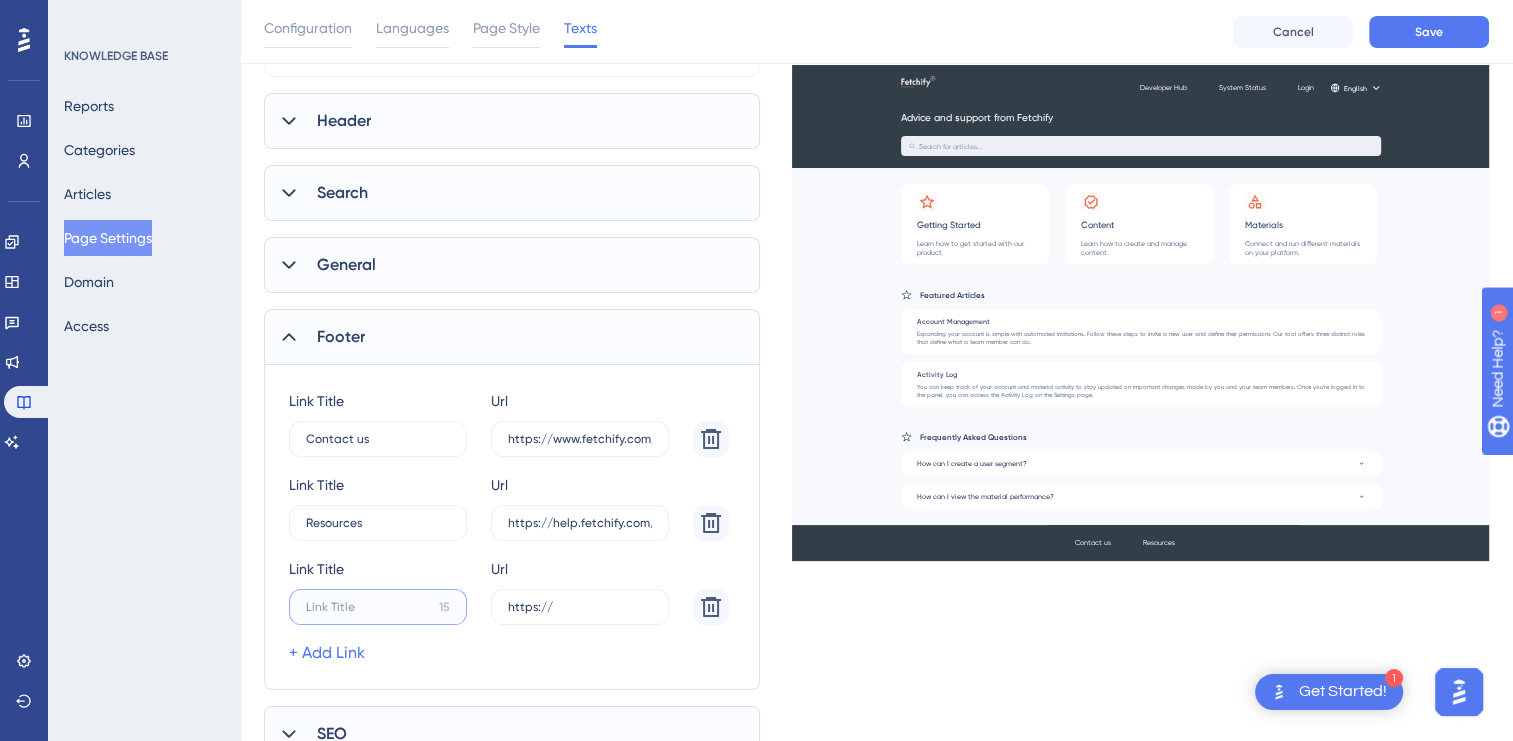 click on "15" at bounding box center [378, 439] 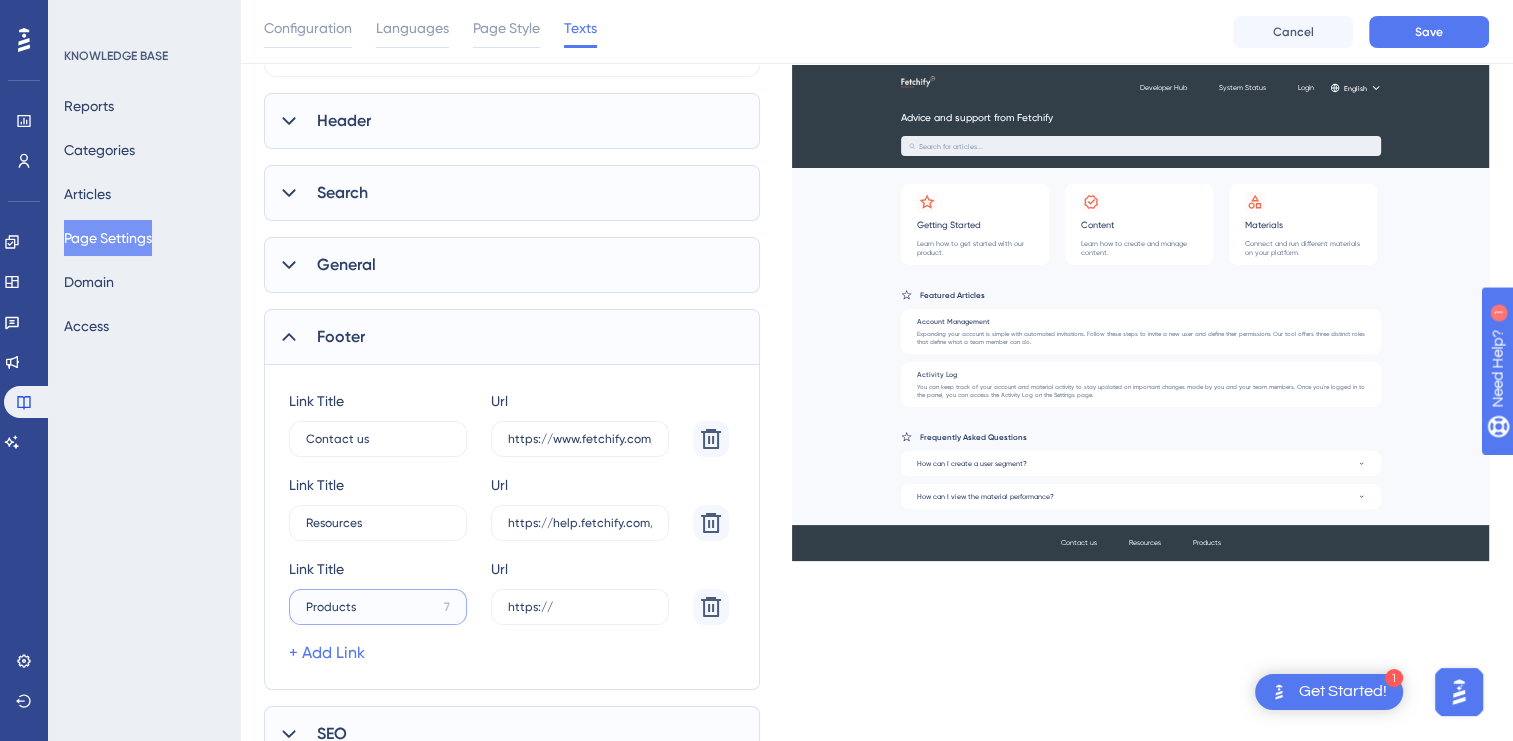 type on "Products" 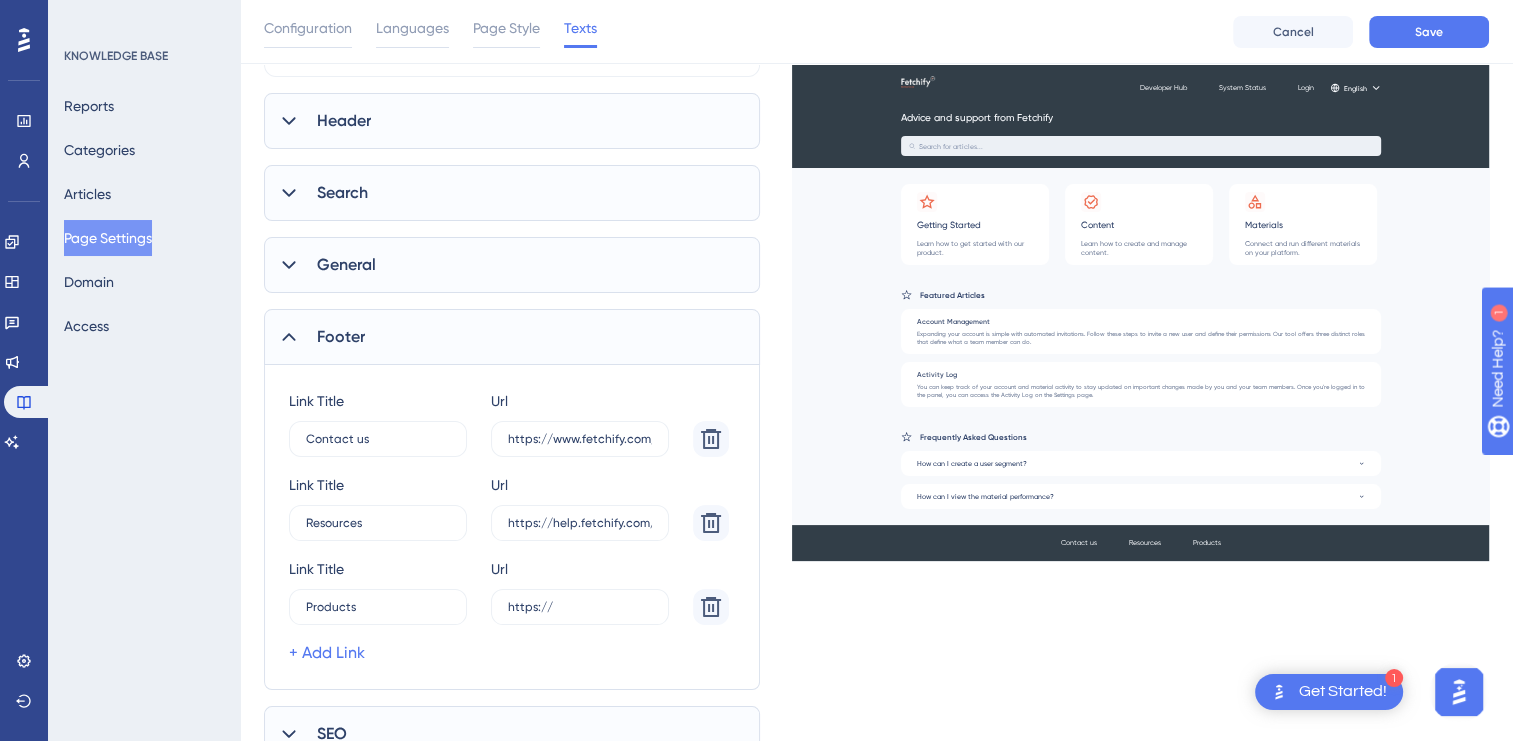click on "Link Title Contact us 5 Url https://www.fetchify.com/contact Link Title Resources 5 Url https://help.fetchify.com/en/?_ga=2.162468476.1750484874.1754290959-1304688615.1752047772 Link Title Products 7 Url https:// + Add Link" at bounding box center [509, 527] 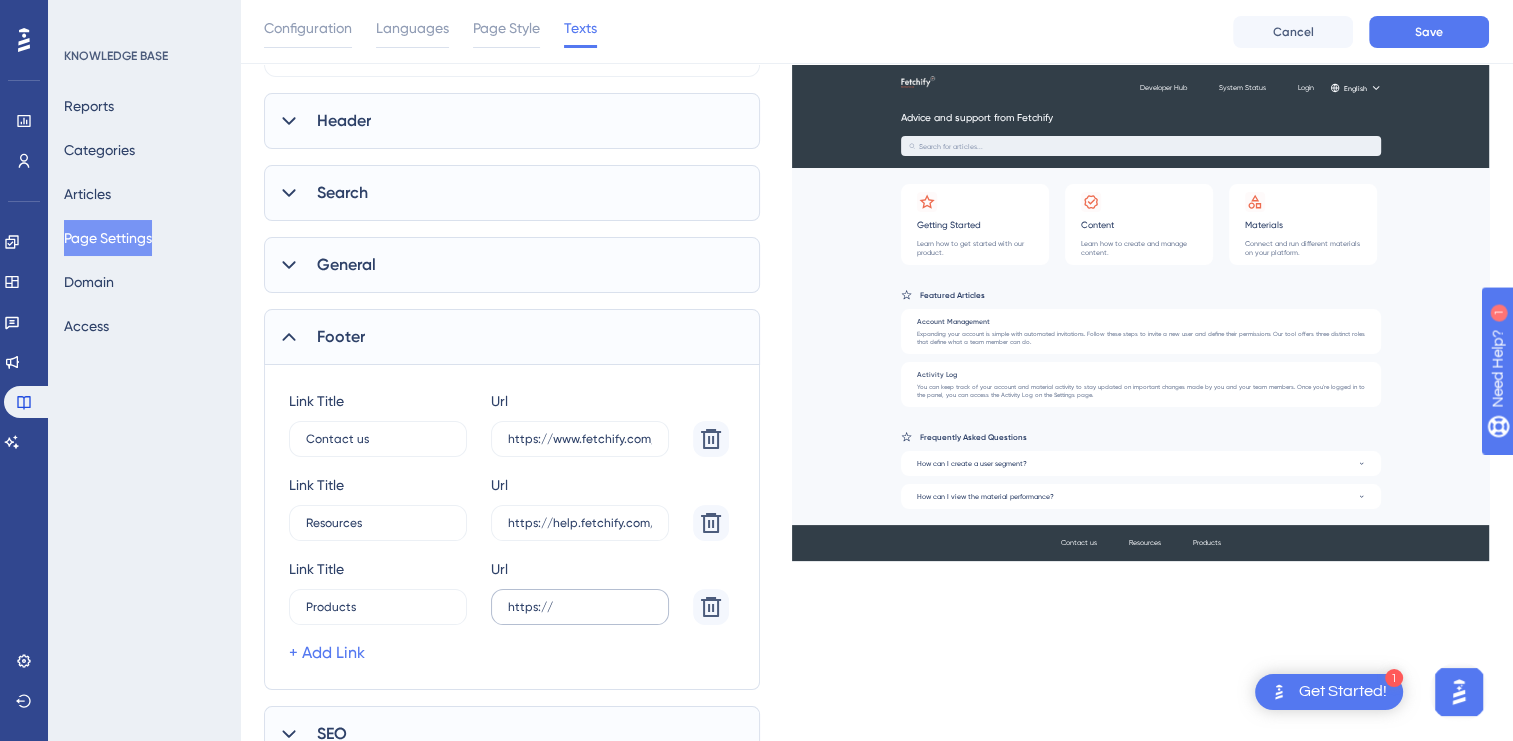 click on "https://" at bounding box center (580, 439) 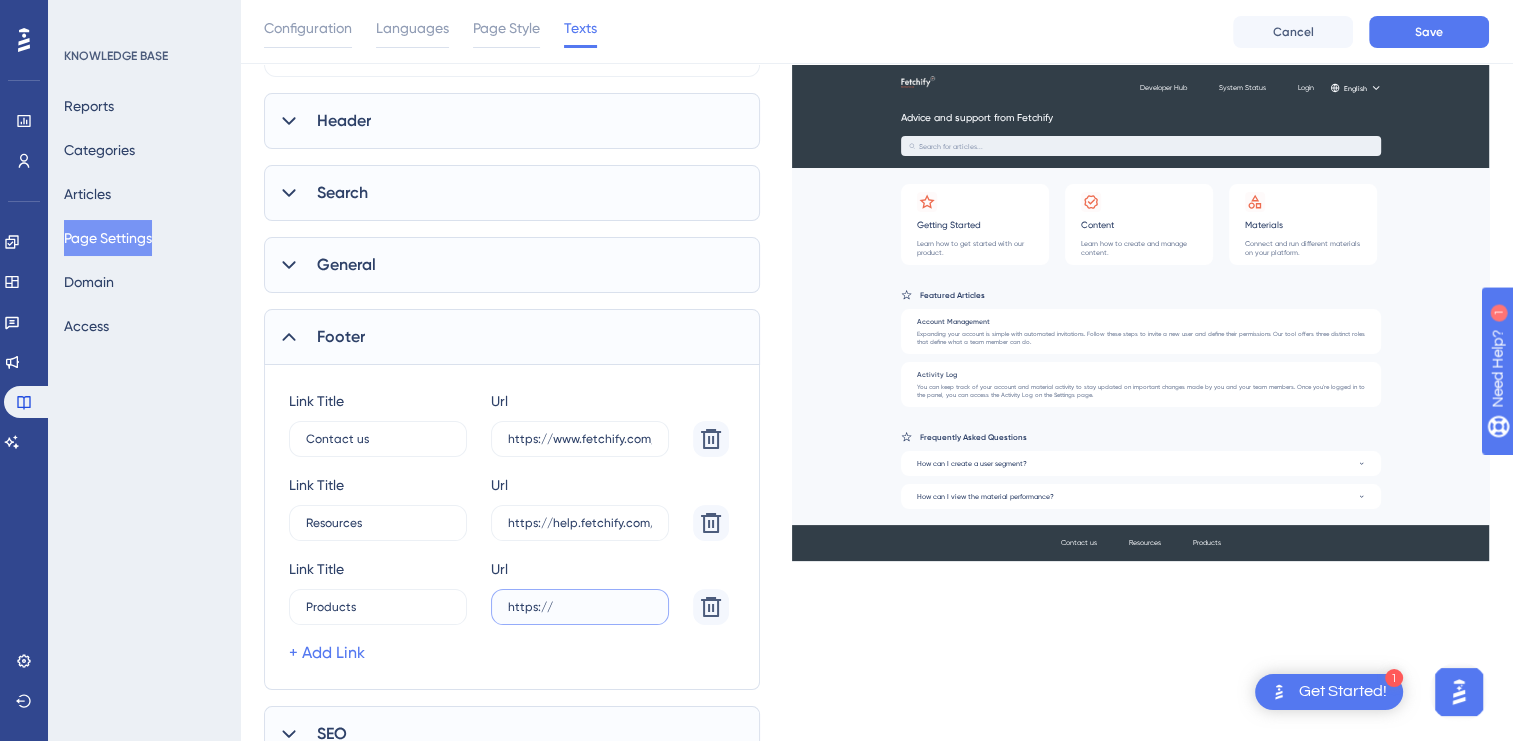 click on "https://" at bounding box center [580, 439] 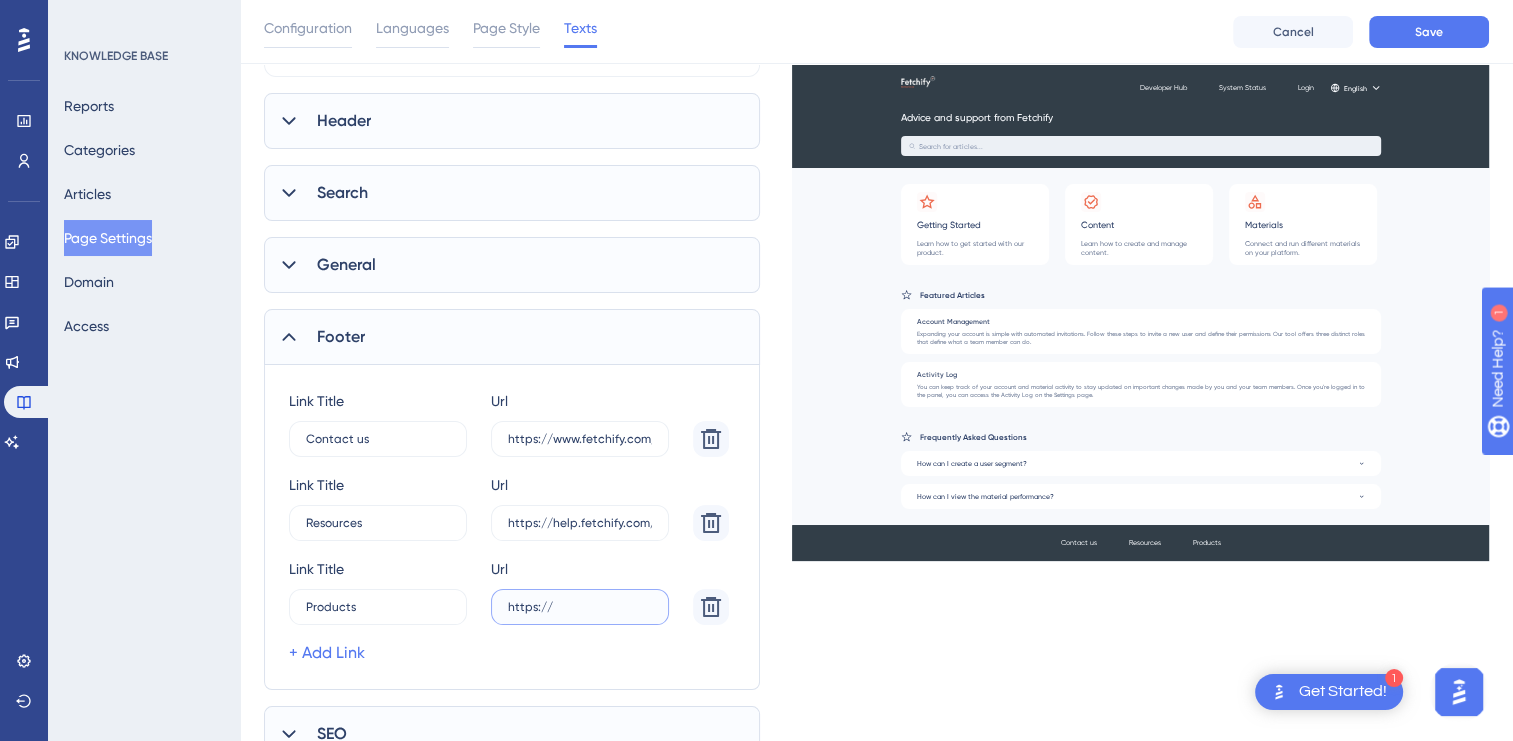 paste 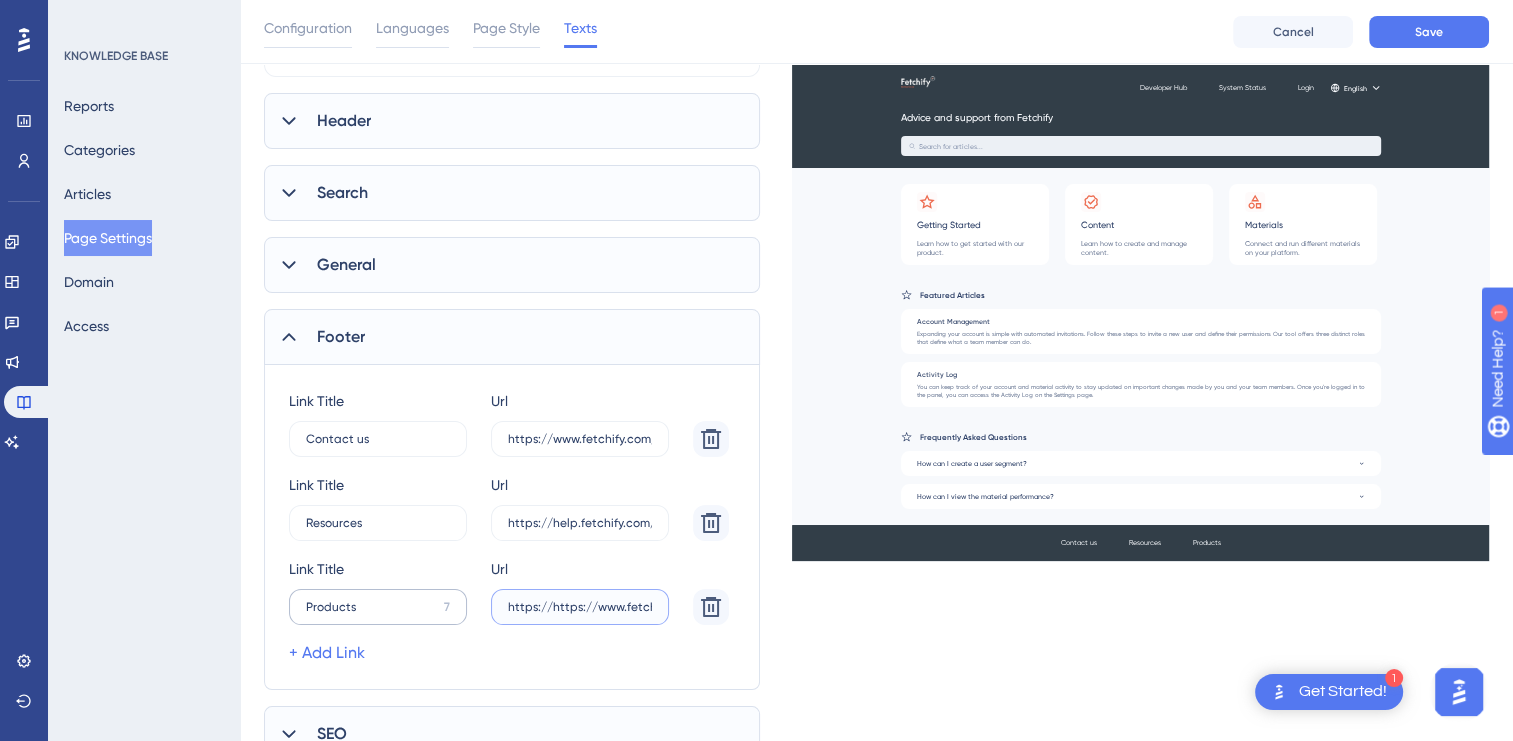 drag, startPoint x: 556, startPoint y: 602, endPoint x: 460, endPoint y: 606, distance: 96.0833 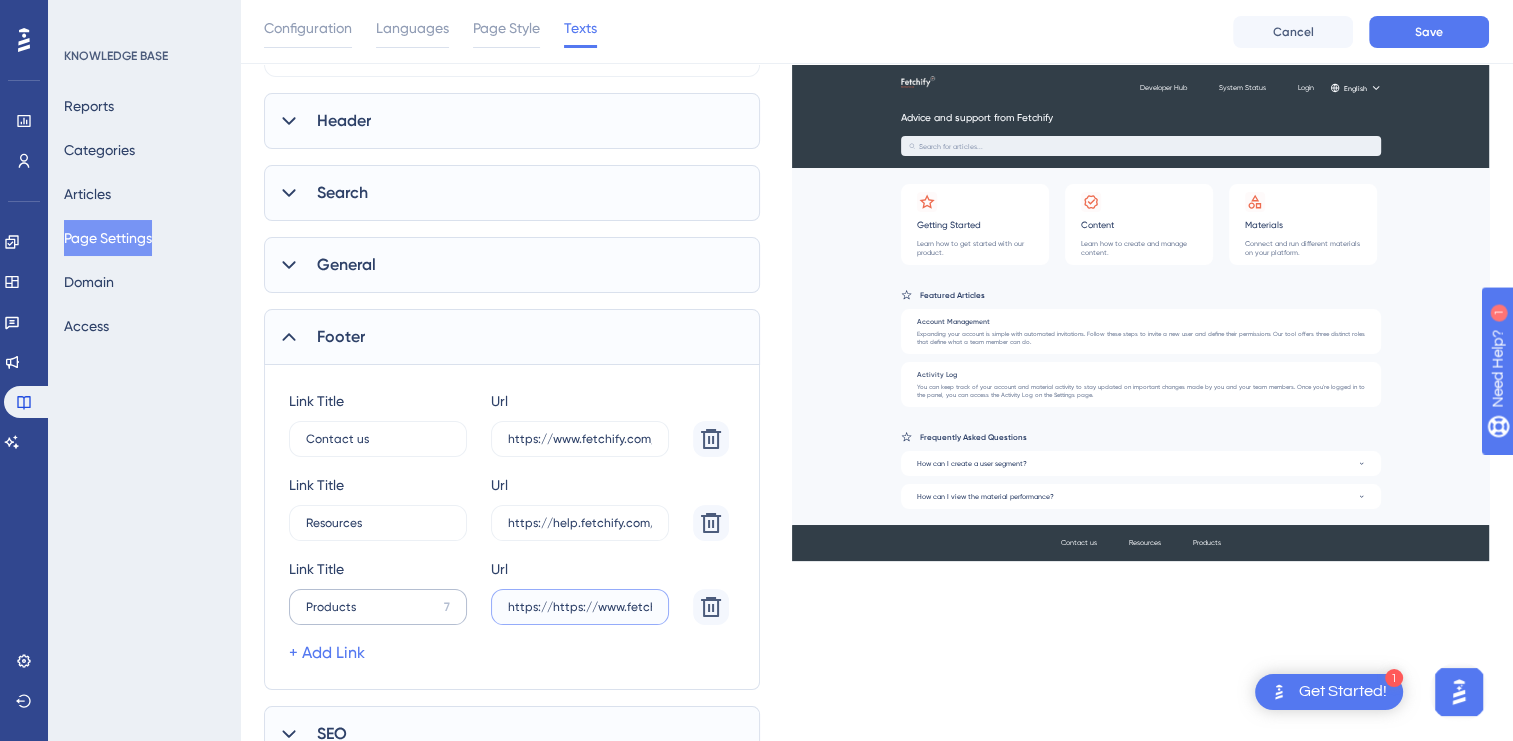 click on "Link Title Products 7 Url https://https://www.fetchify.com/contact#" at bounding box center [509, 591] 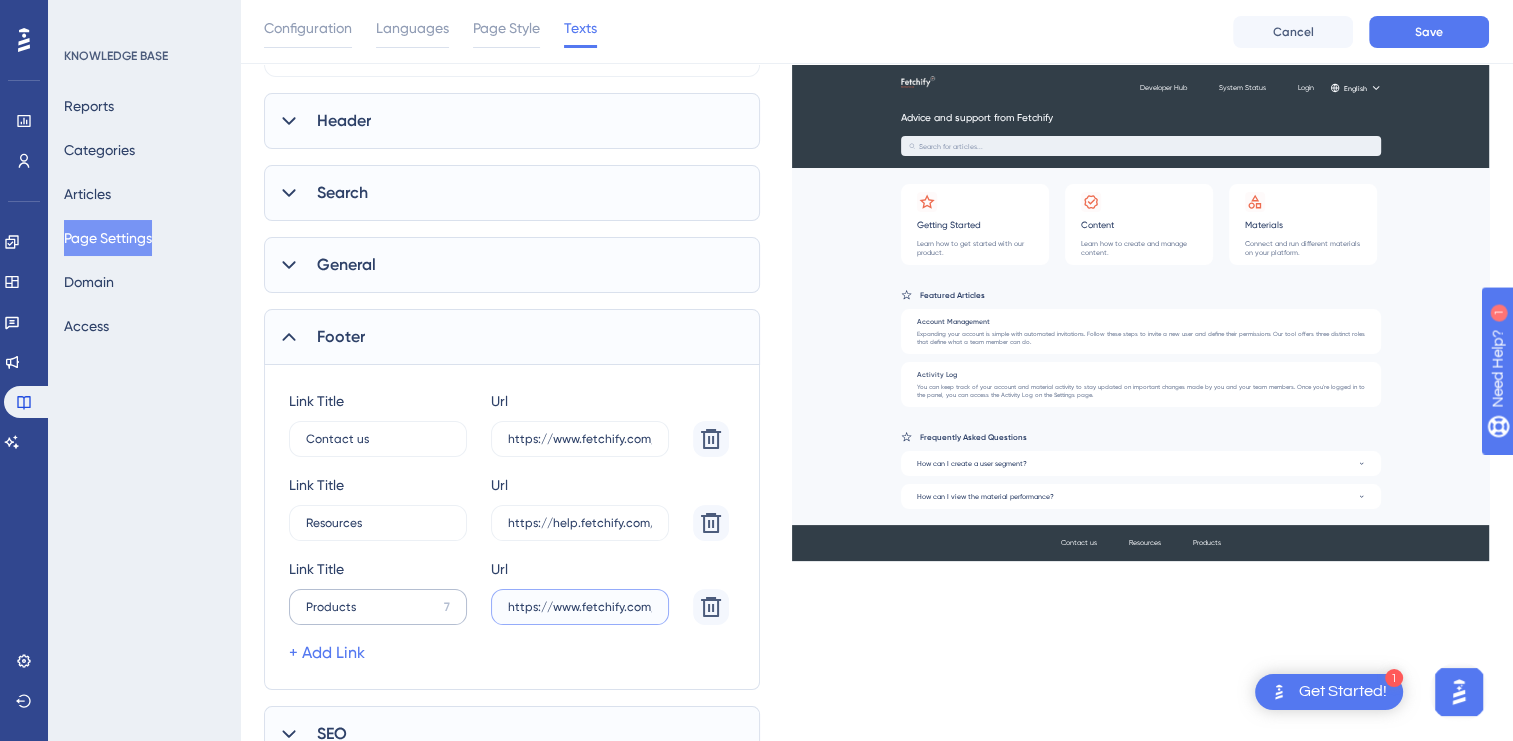 scroll, scrollTop: 0, scrollLeft: 52, axis: horizontal 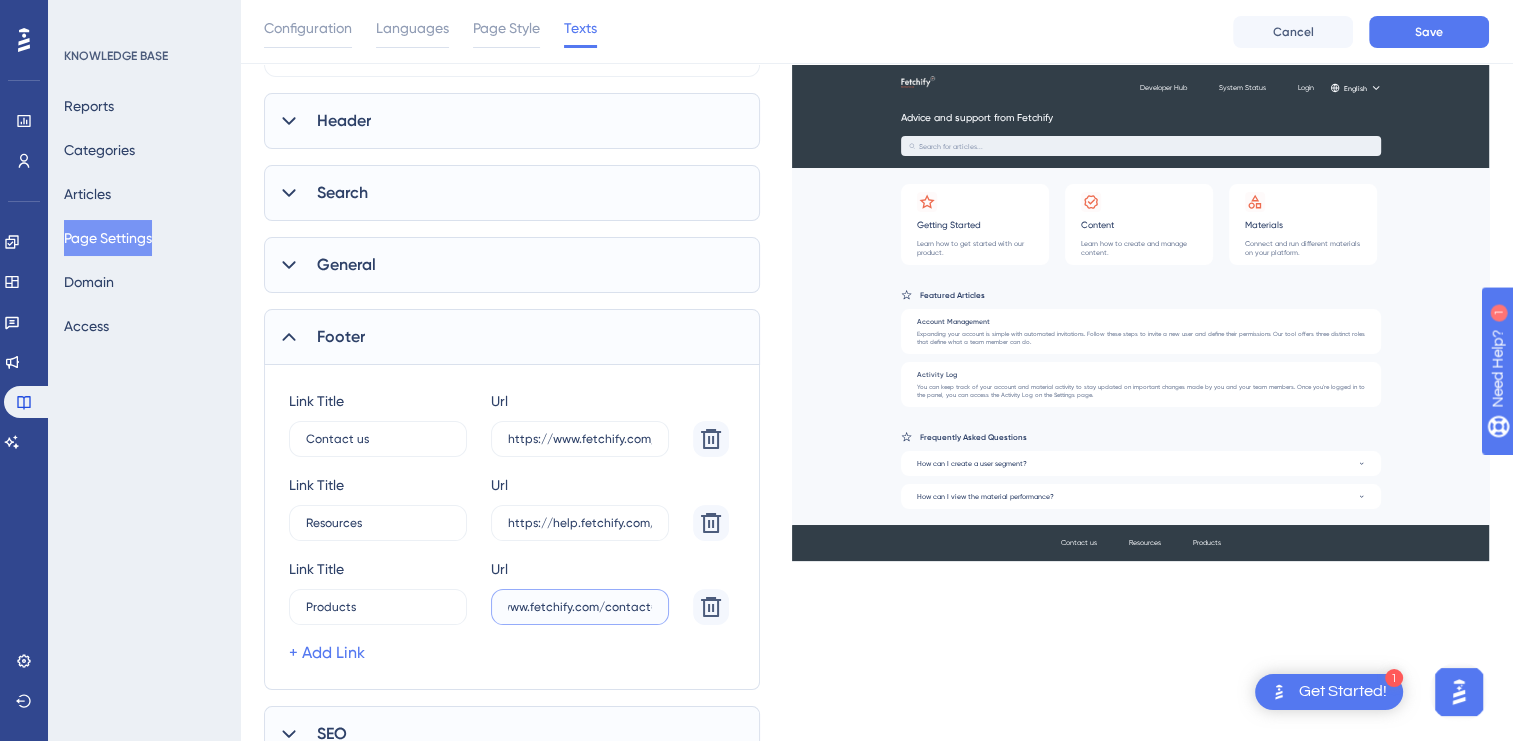 type on "https://www.fetchify.com/contact#" 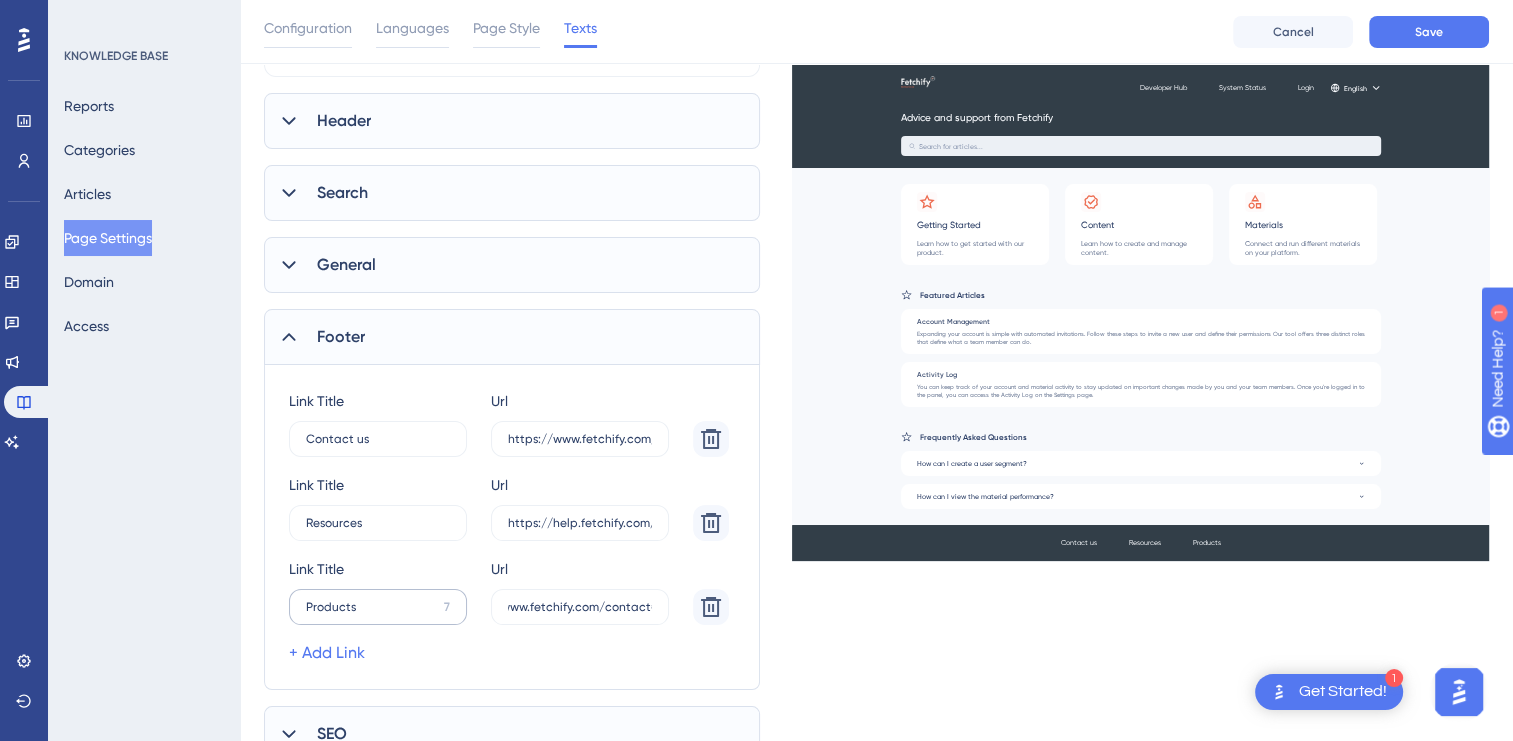 scroll, scrollTop: 0, scrollLeft: 0, axis: both 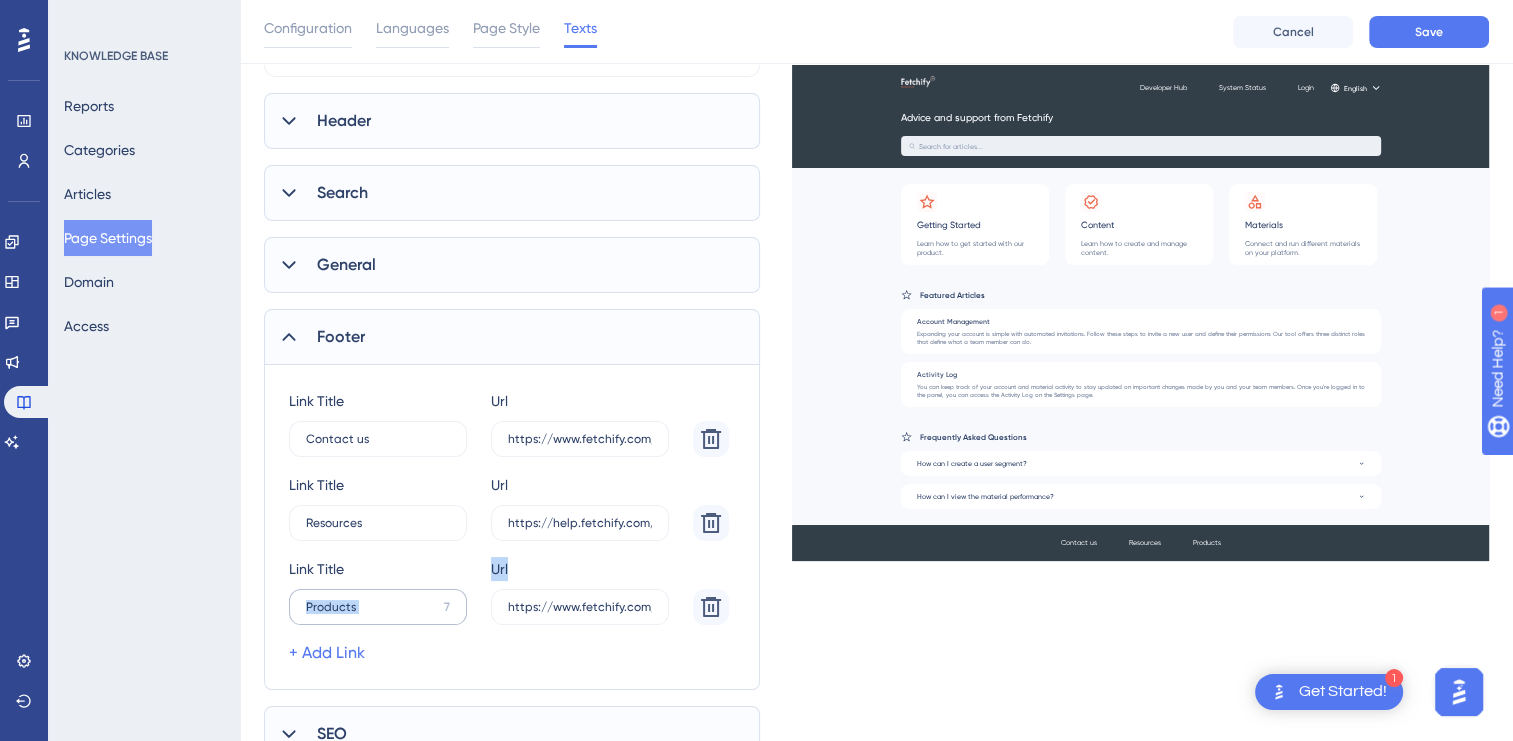 drag, startPoint x: 659, startPoint y: 608, endPoint x: 314, endPoint y: 608, distance: 345 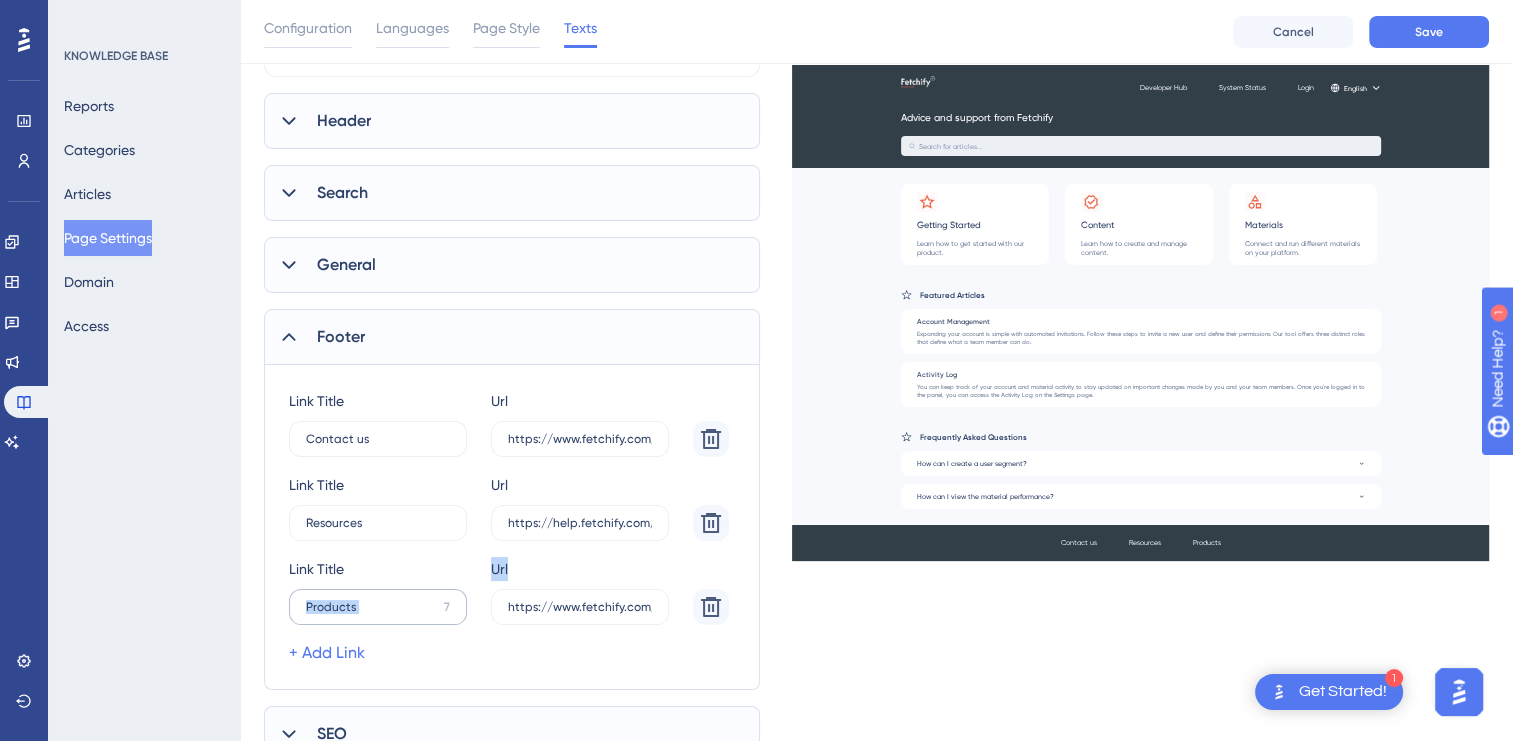 click on "Link Title Products 7 Url https://www.fetchify.com/contact#" at bounding box center [509, 591] 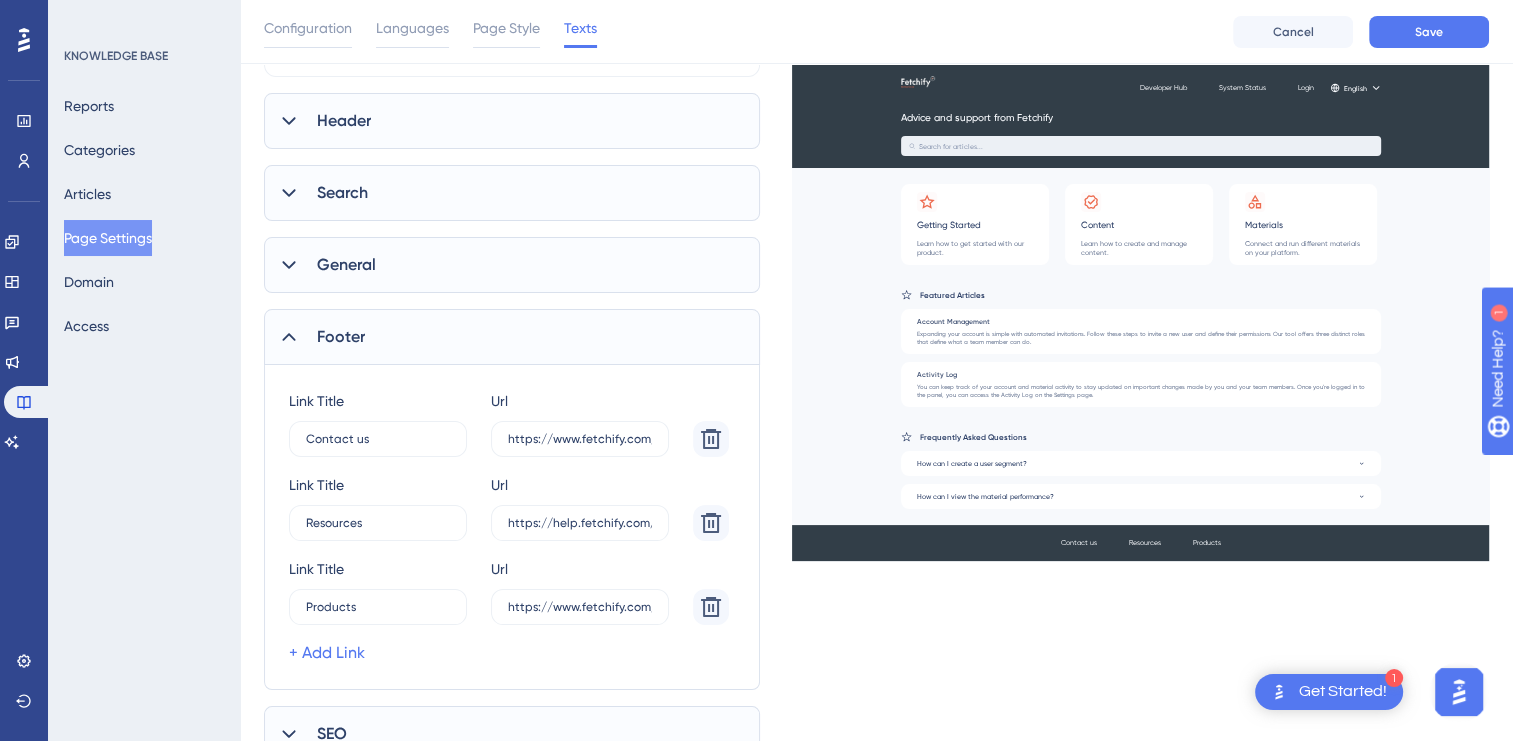 click on "+ Add Link" at bounding box center [509, 653] 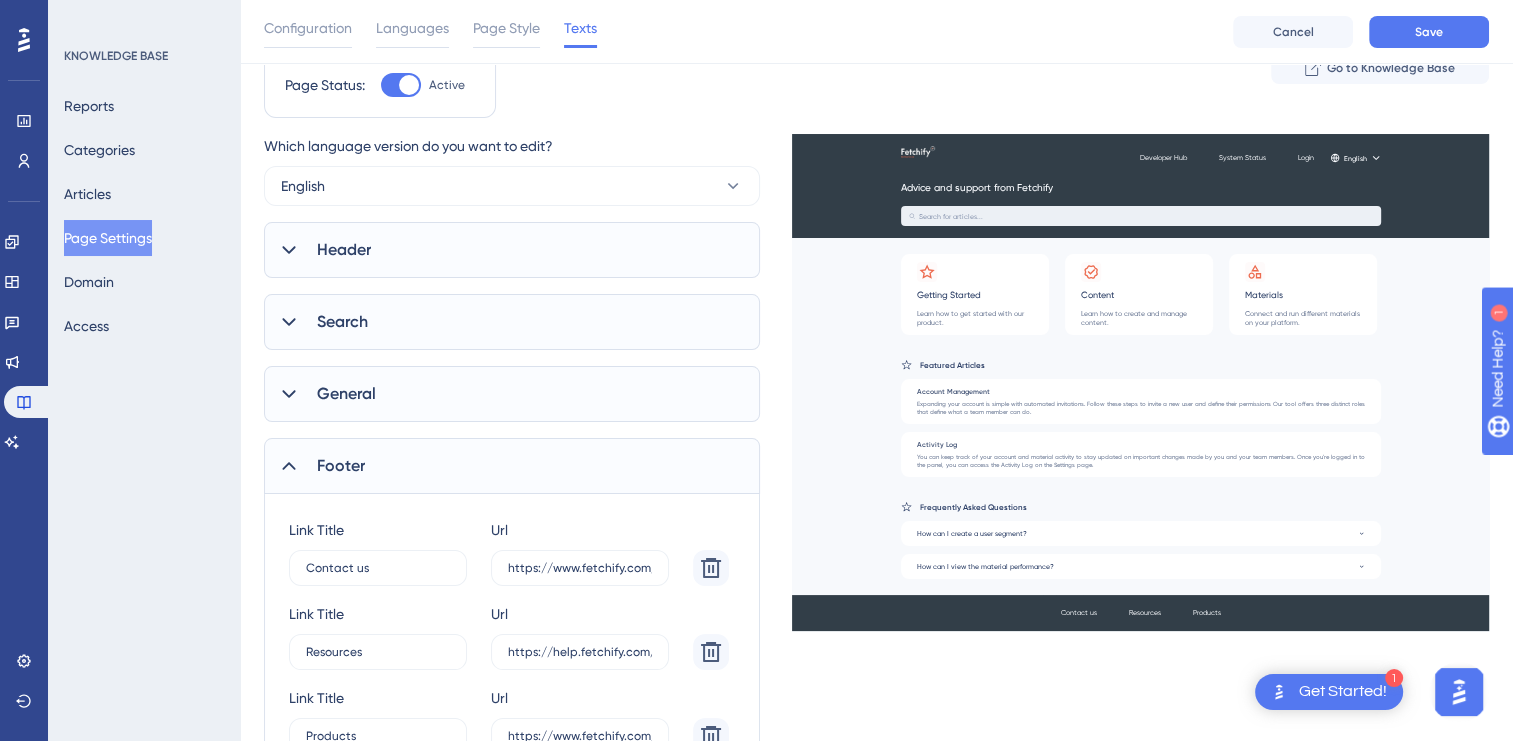 scroll, scrollTop: 0, scrollLeft: 0, axis: both 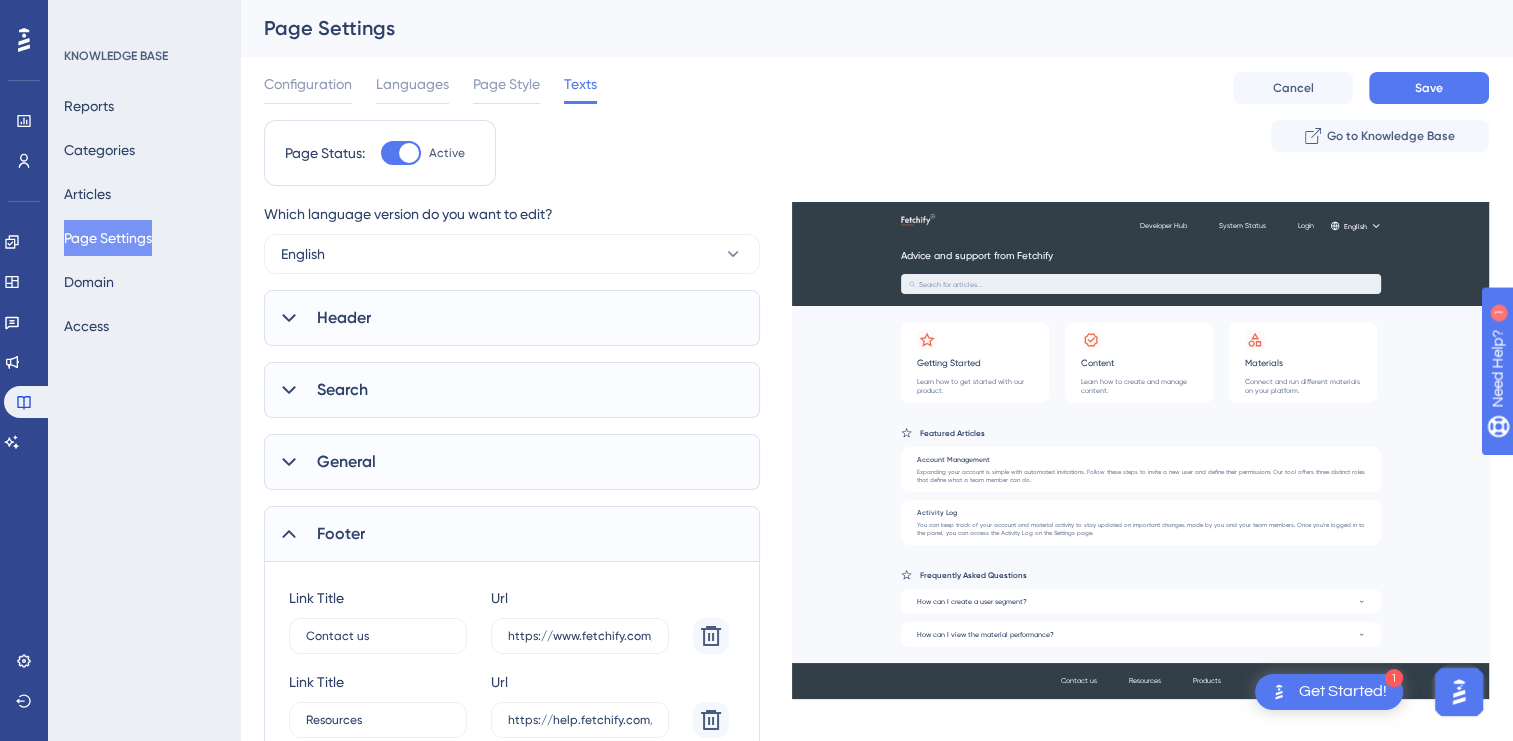 click on "General" at bounding box center (512, 462) 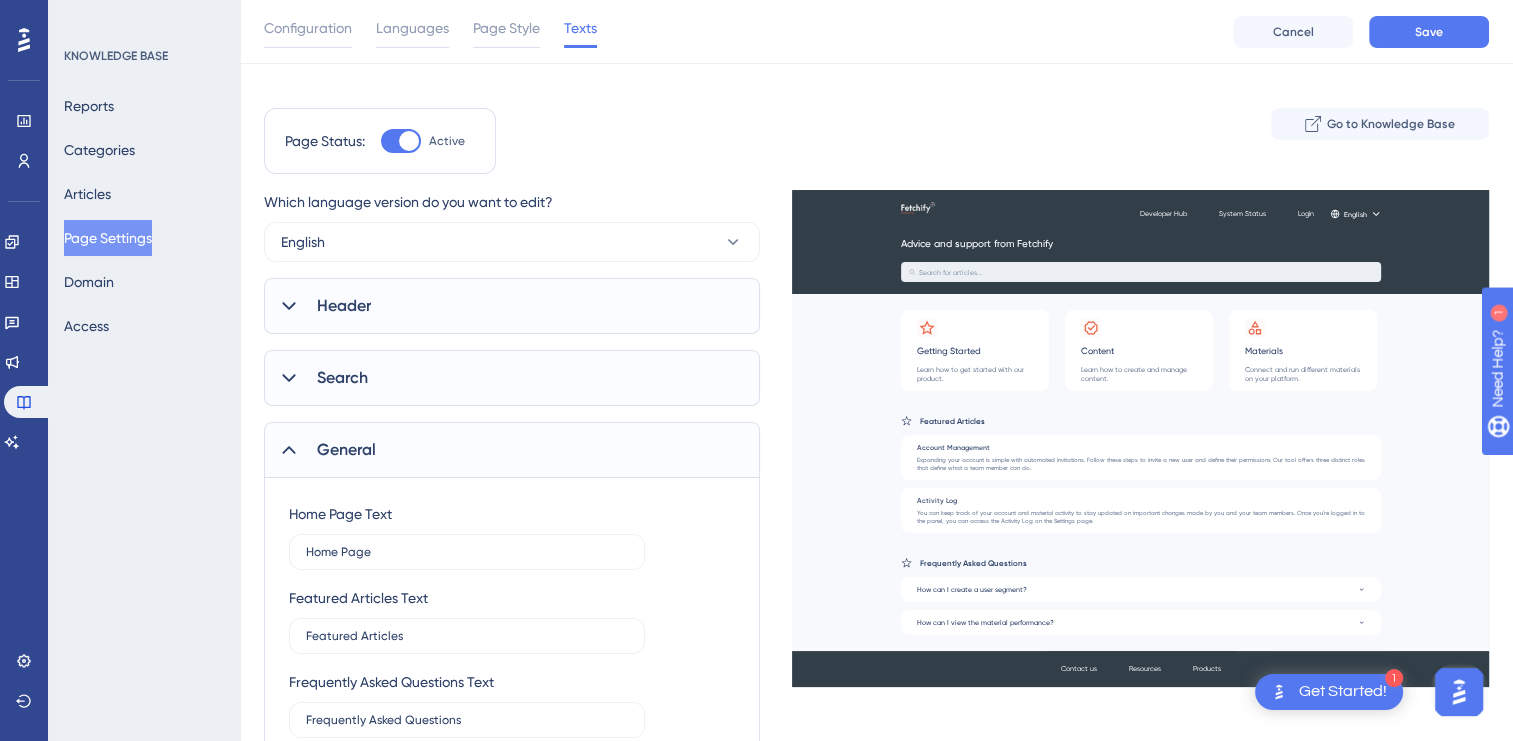 scroll, scrollTop: 0, scrollLeft: 0, axis: both 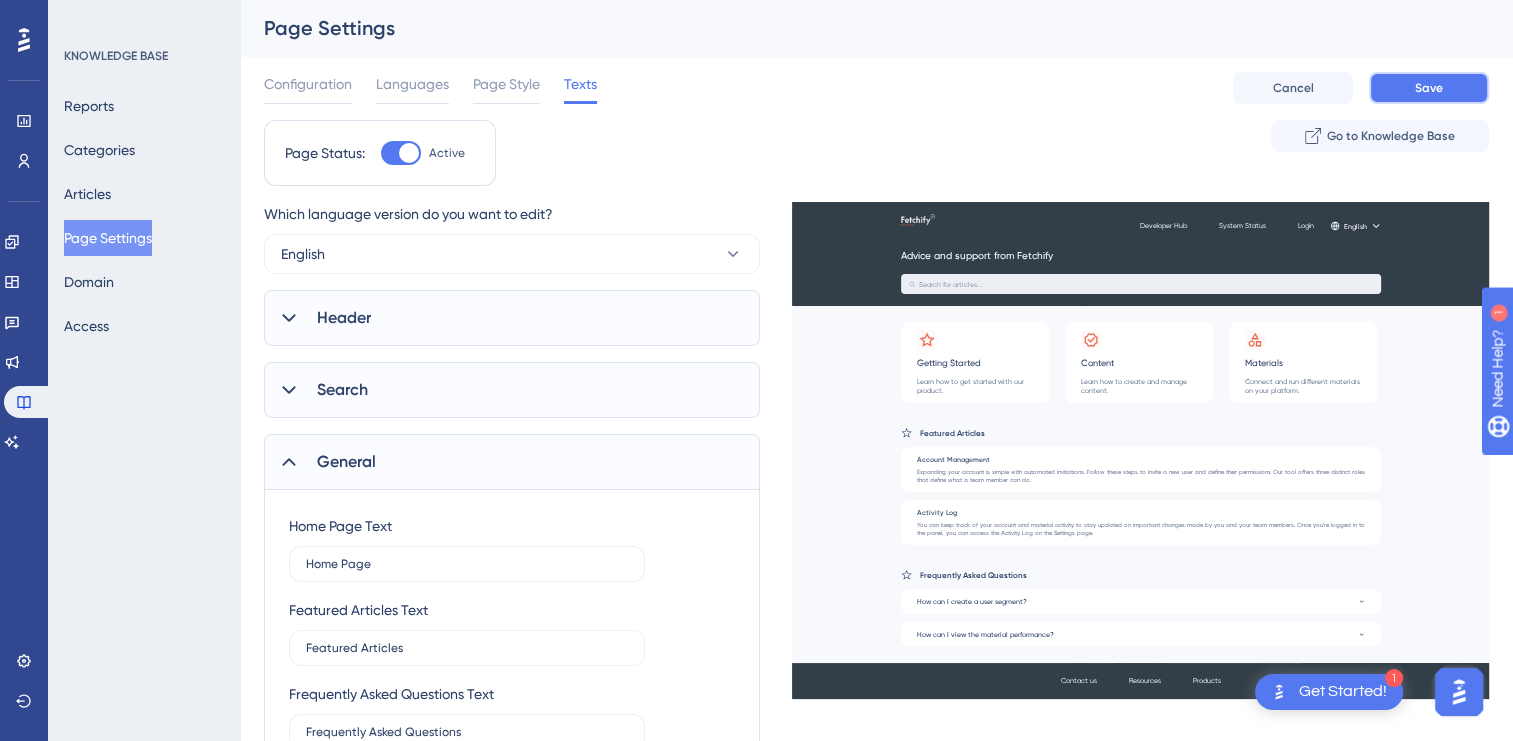click on "Save" at bounding box center (1429, 88) 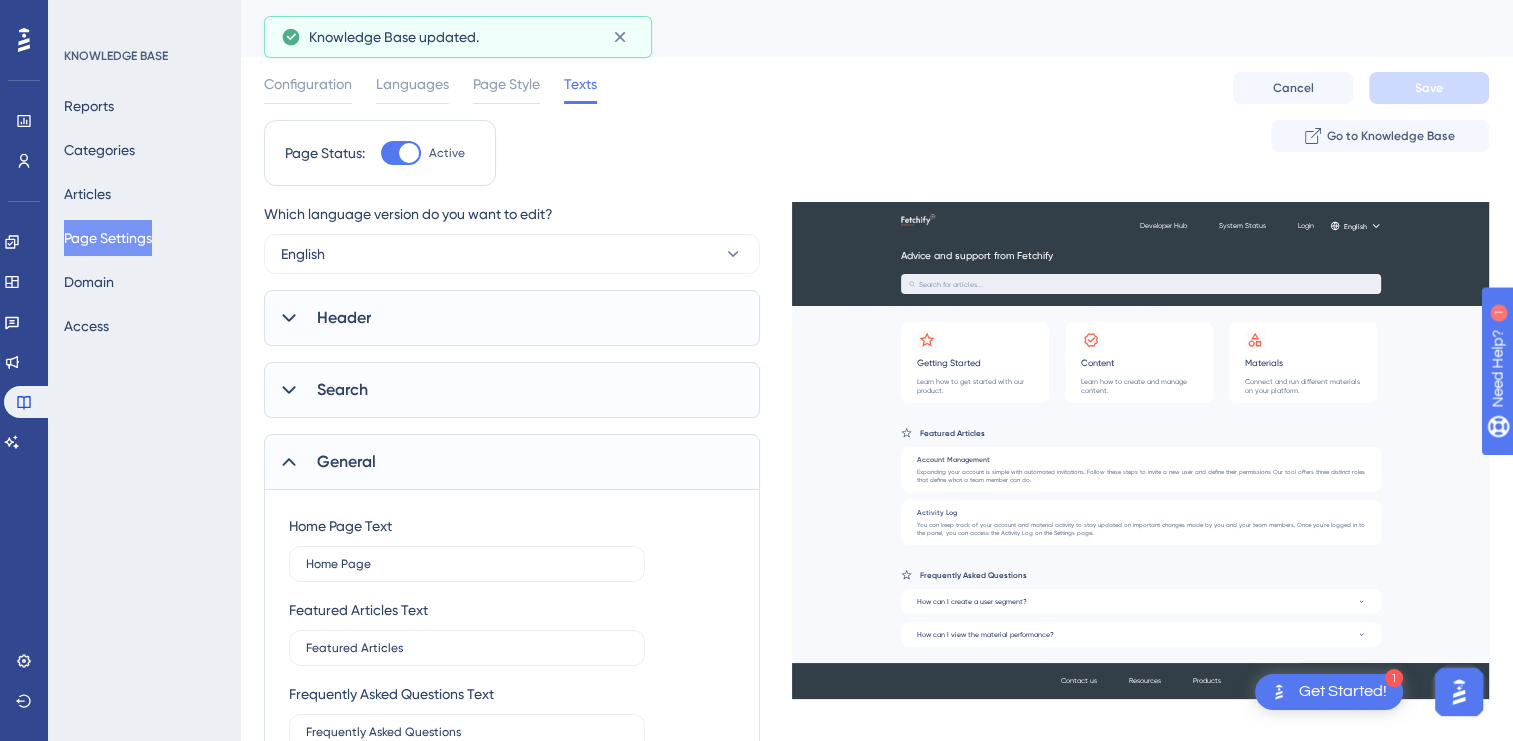 click at bounding box center (1459, 692) 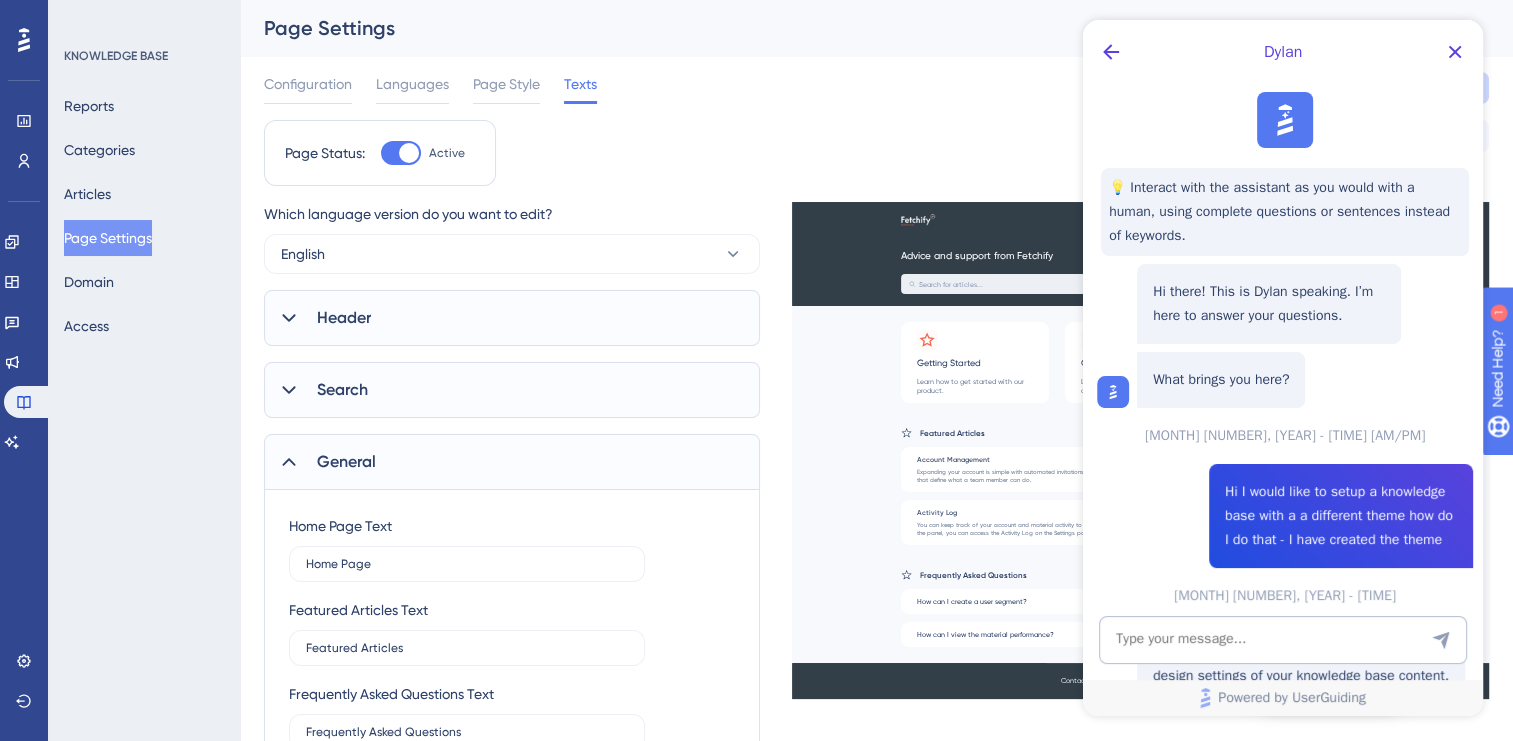 scroll, scrollTop: 0, scrollLeft: 0, axis: both 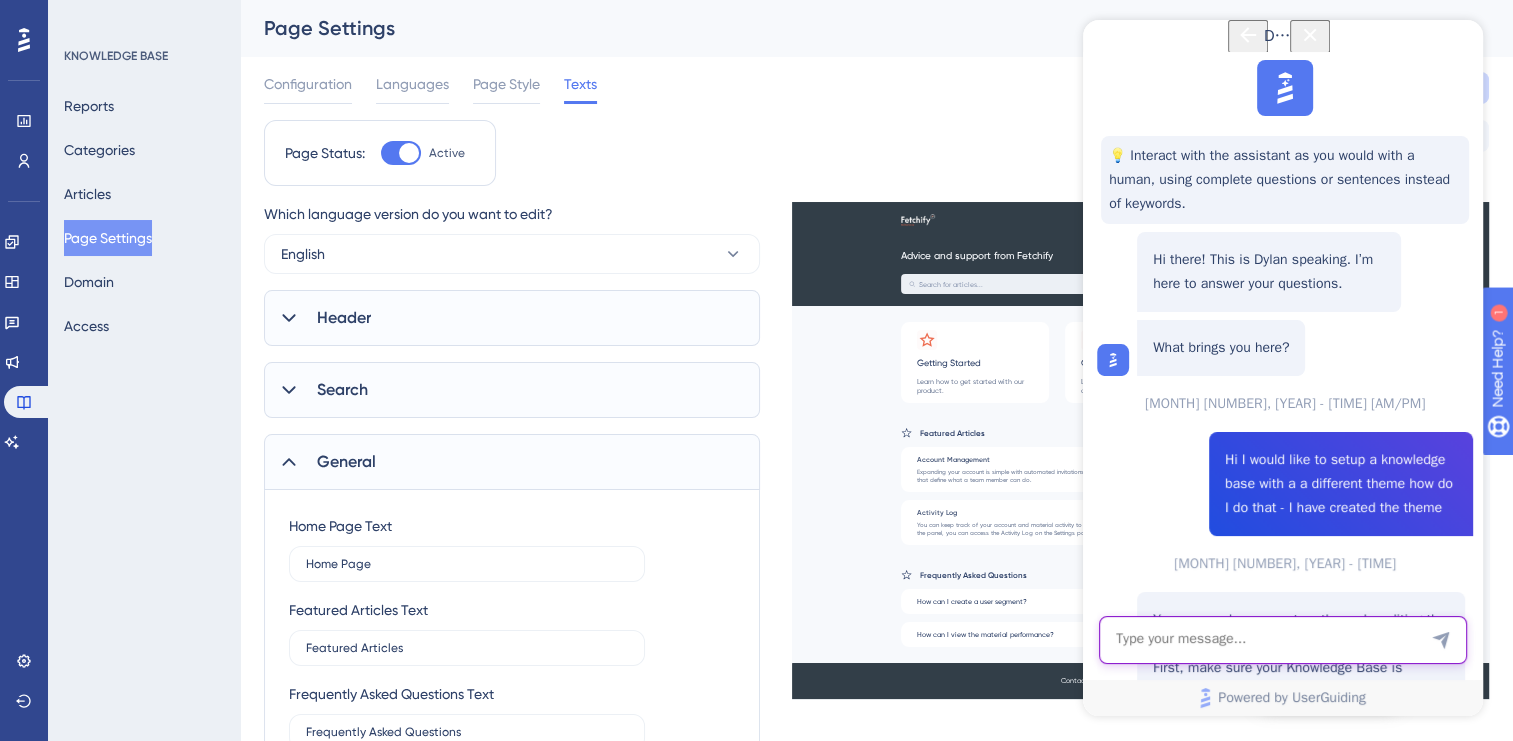 click at bounding box center [1283, 640] 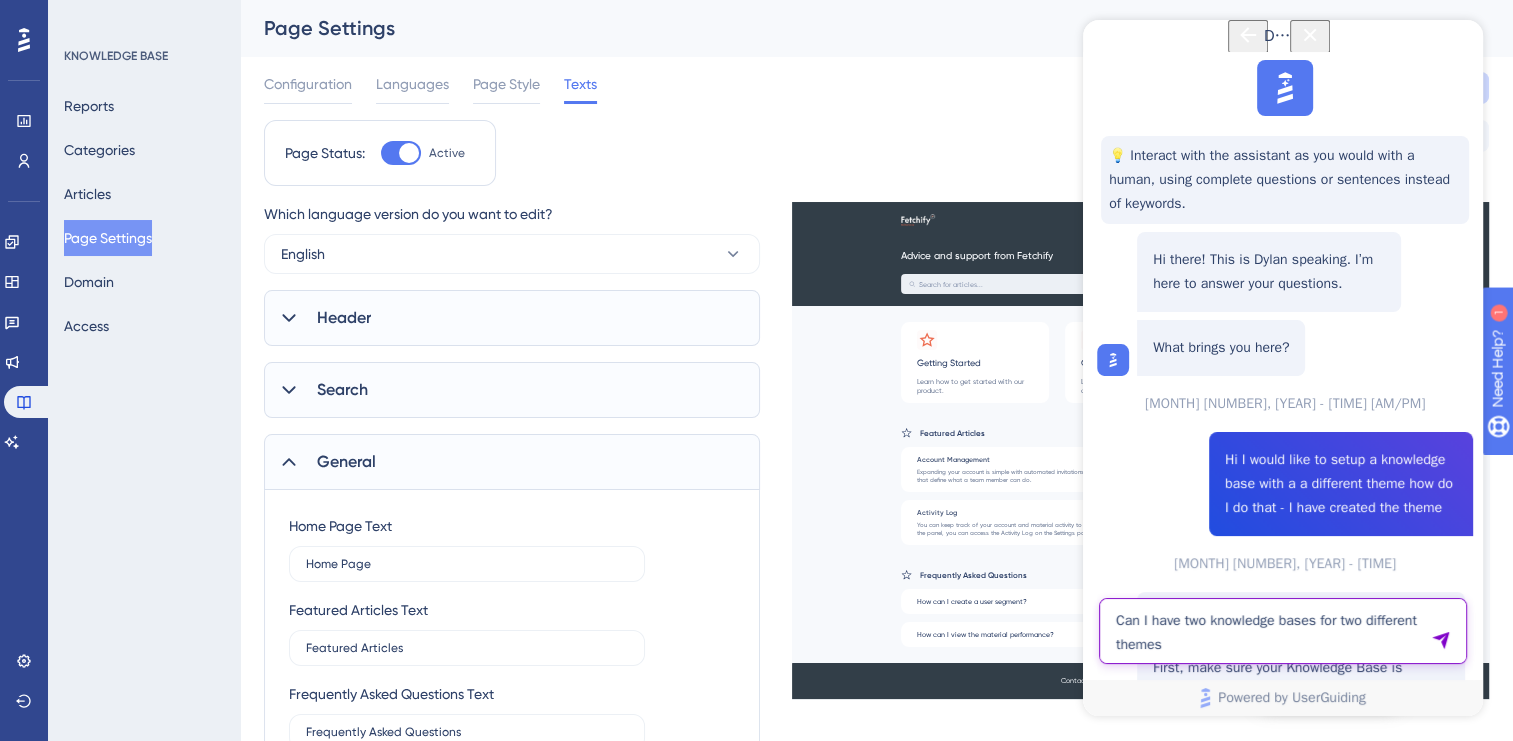 type on "Can I have two knowledge bases for two different themes" 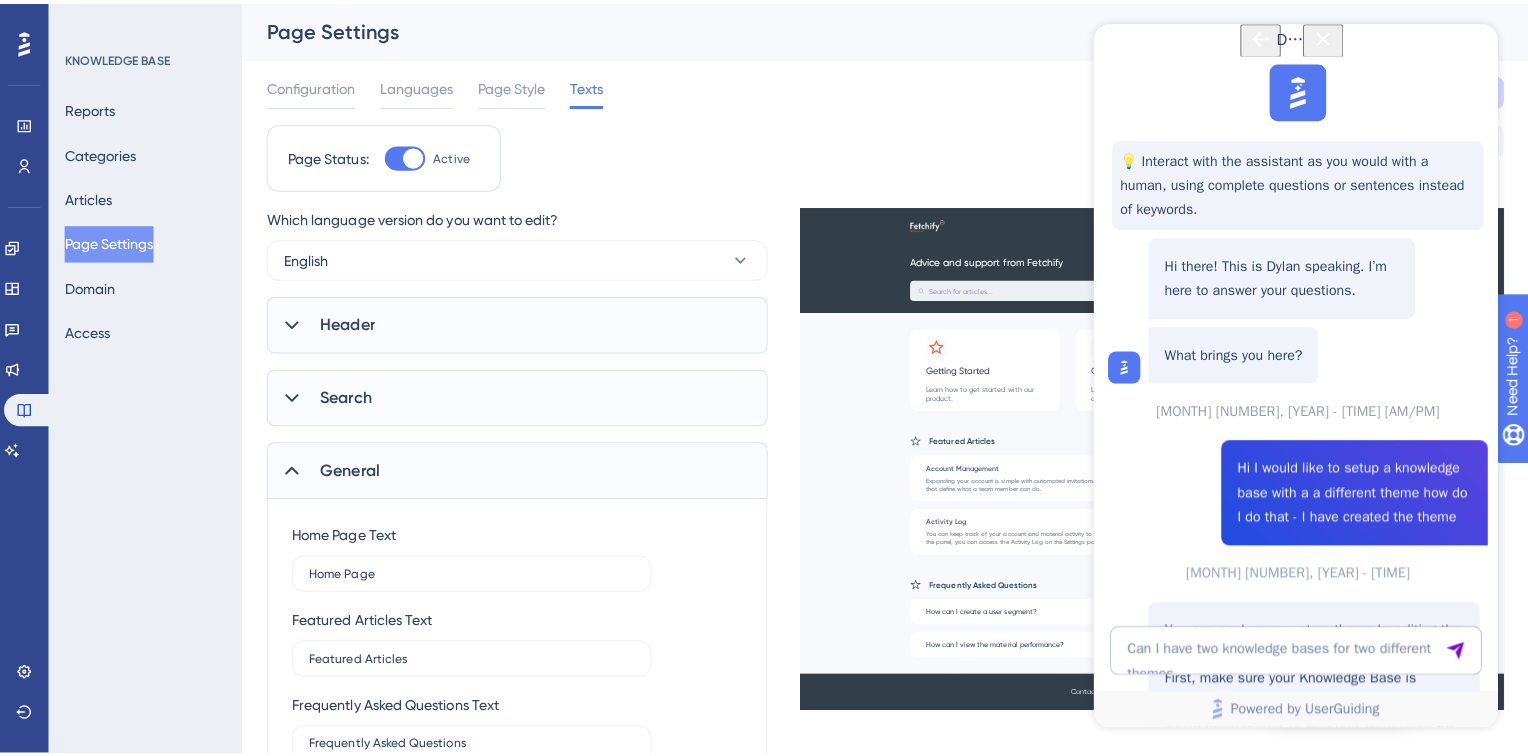 scroll, scrollTop: 874, scrollLeft: 0, axis: vertical 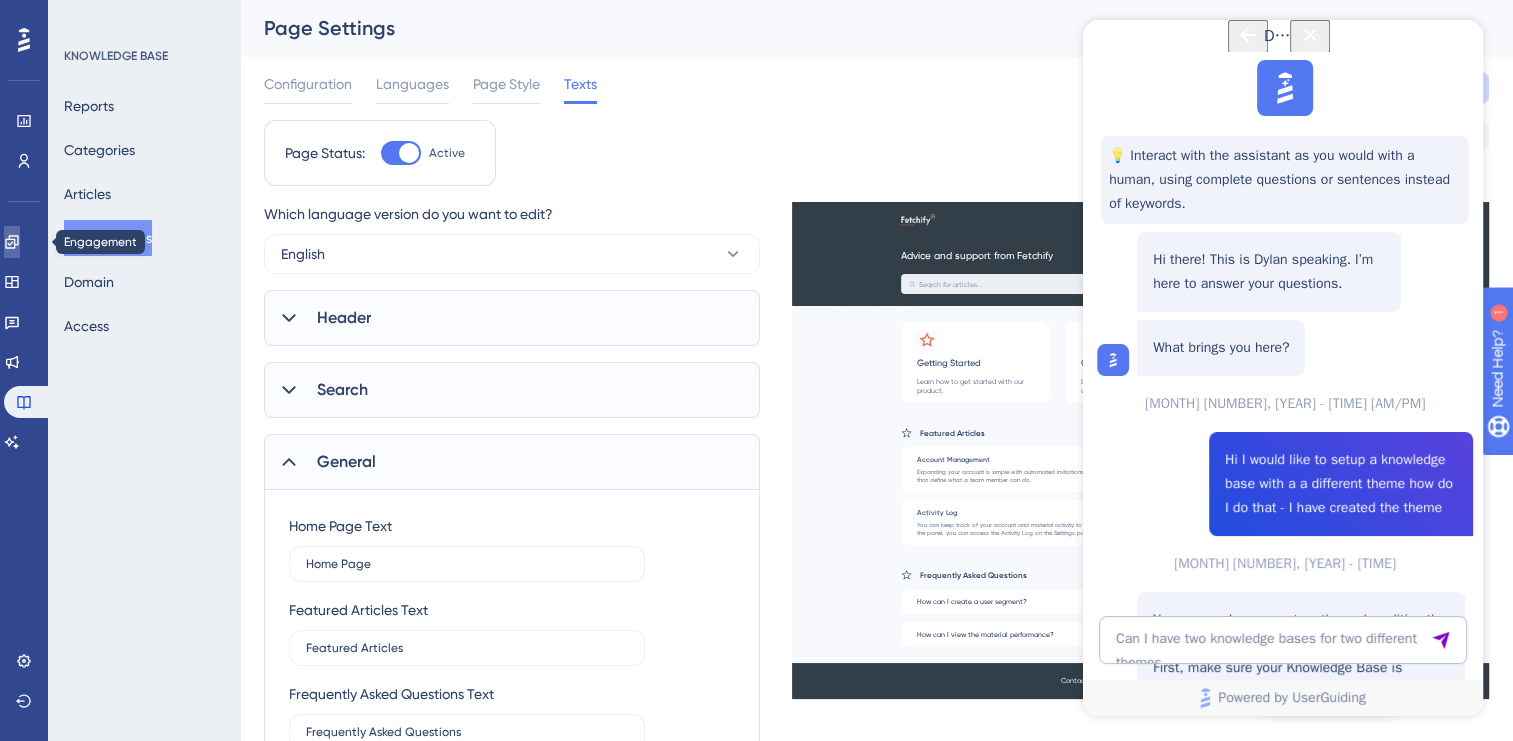 click 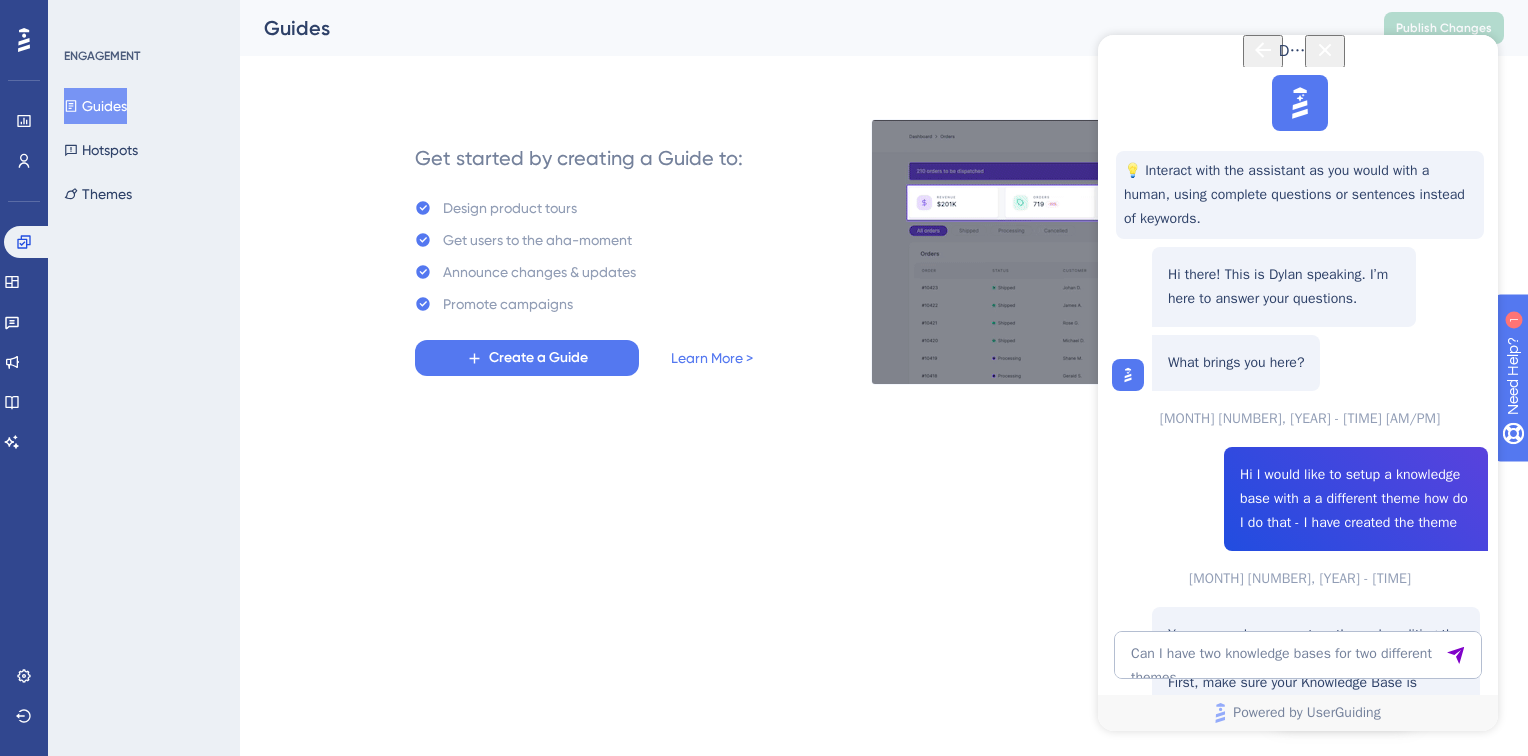 click on "Guides" at bounding box center [95, 106] 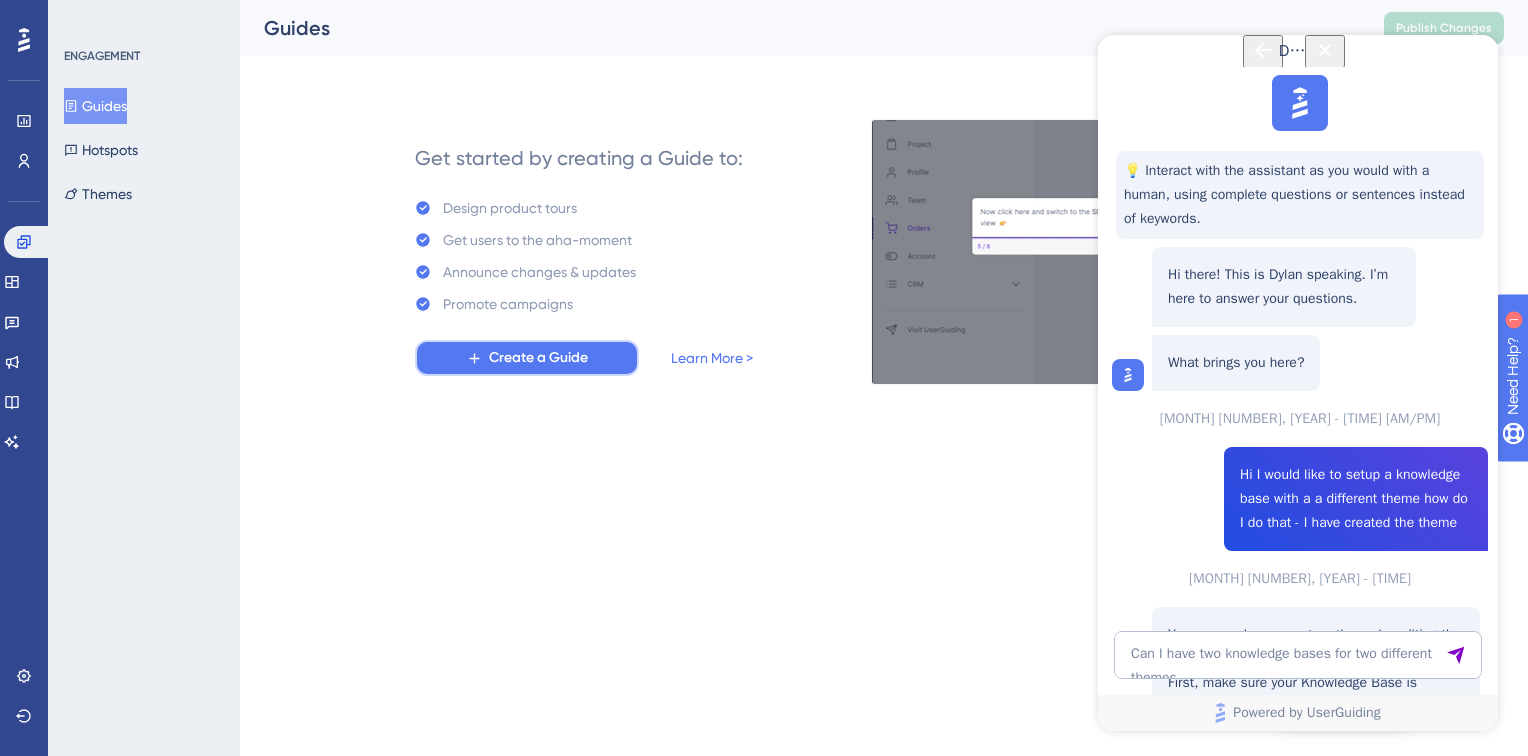 click on "Create a Guide" at bounding box center (538, 358) 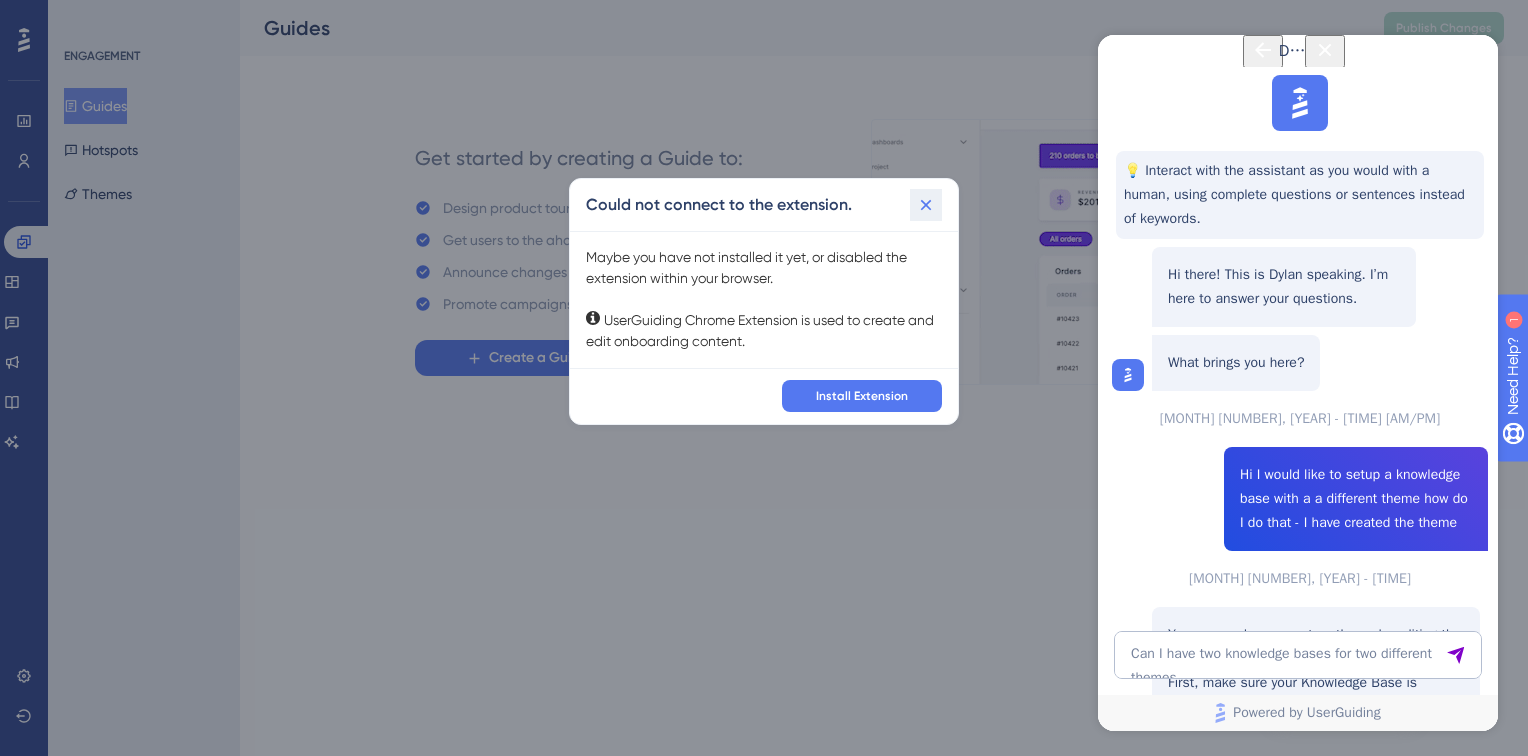 click 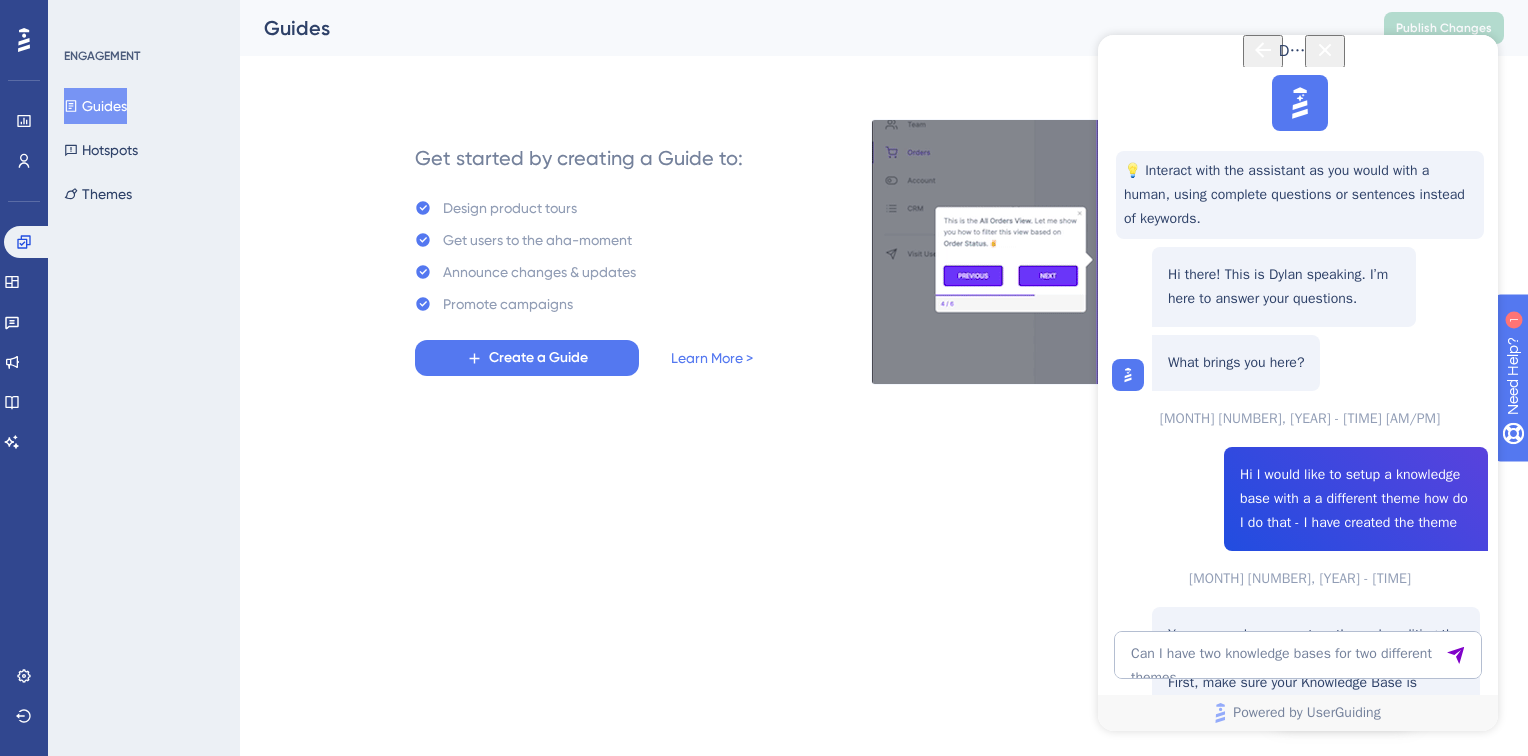 click 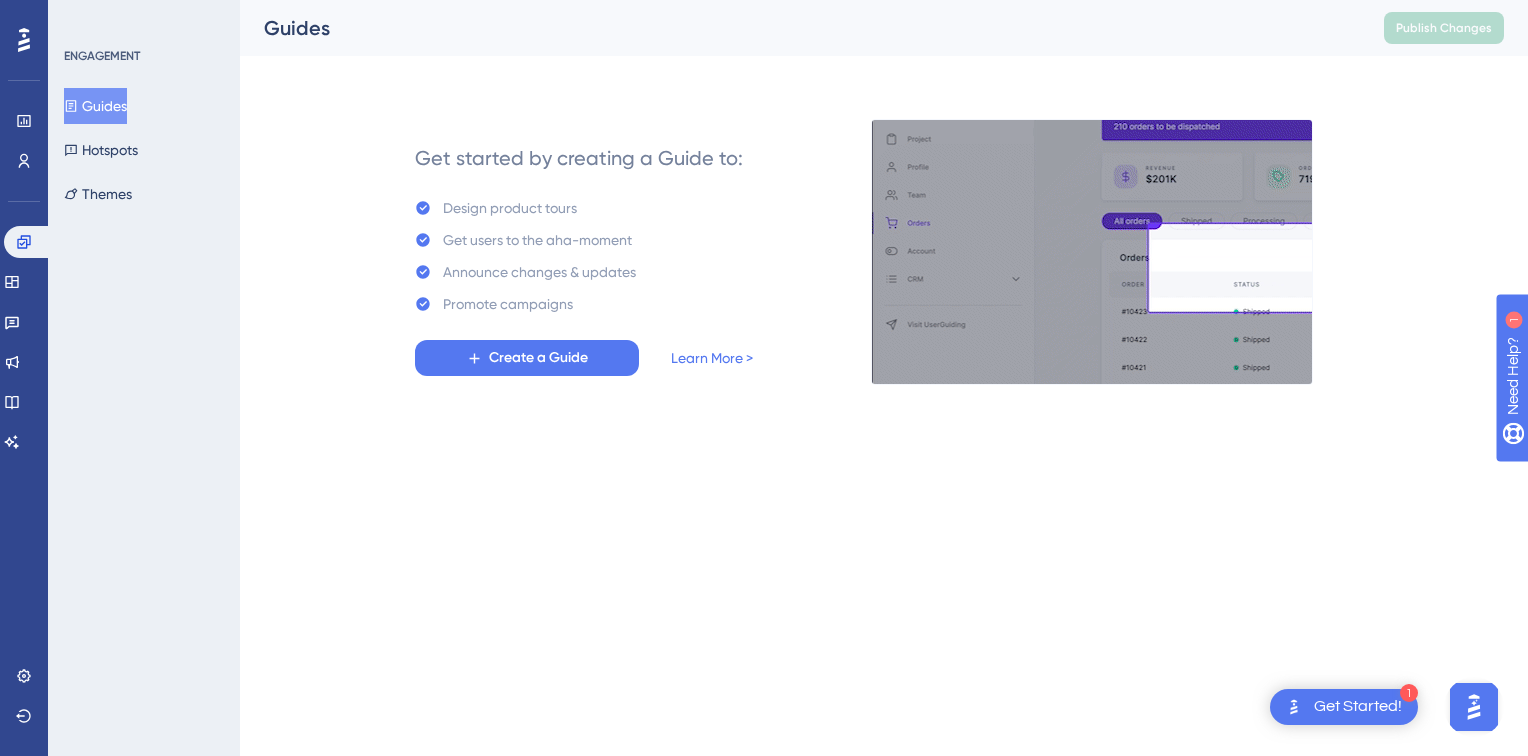 scroll, scrollTop: 0, scrollLeft: 0, axis: both 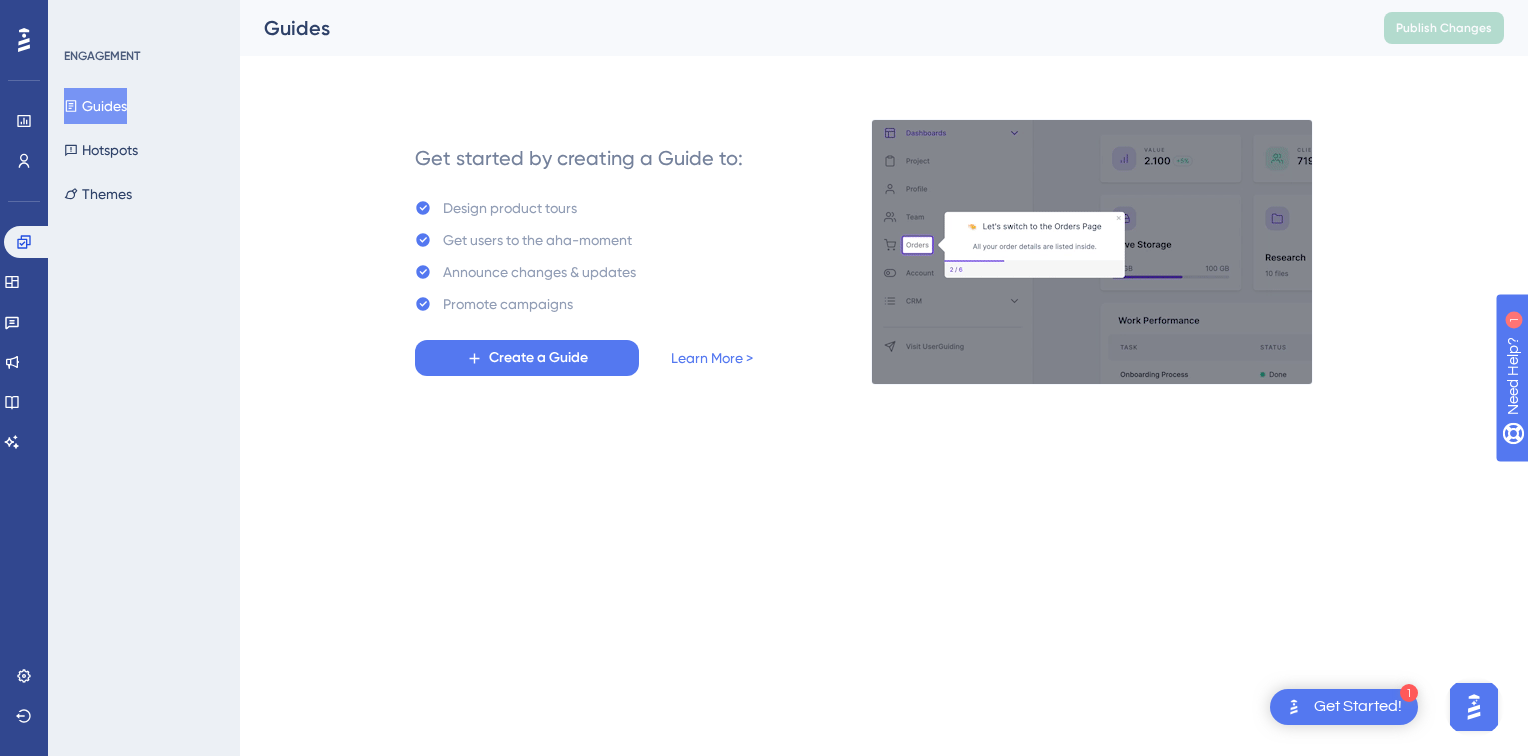 click at bounding box center [1474, 707] 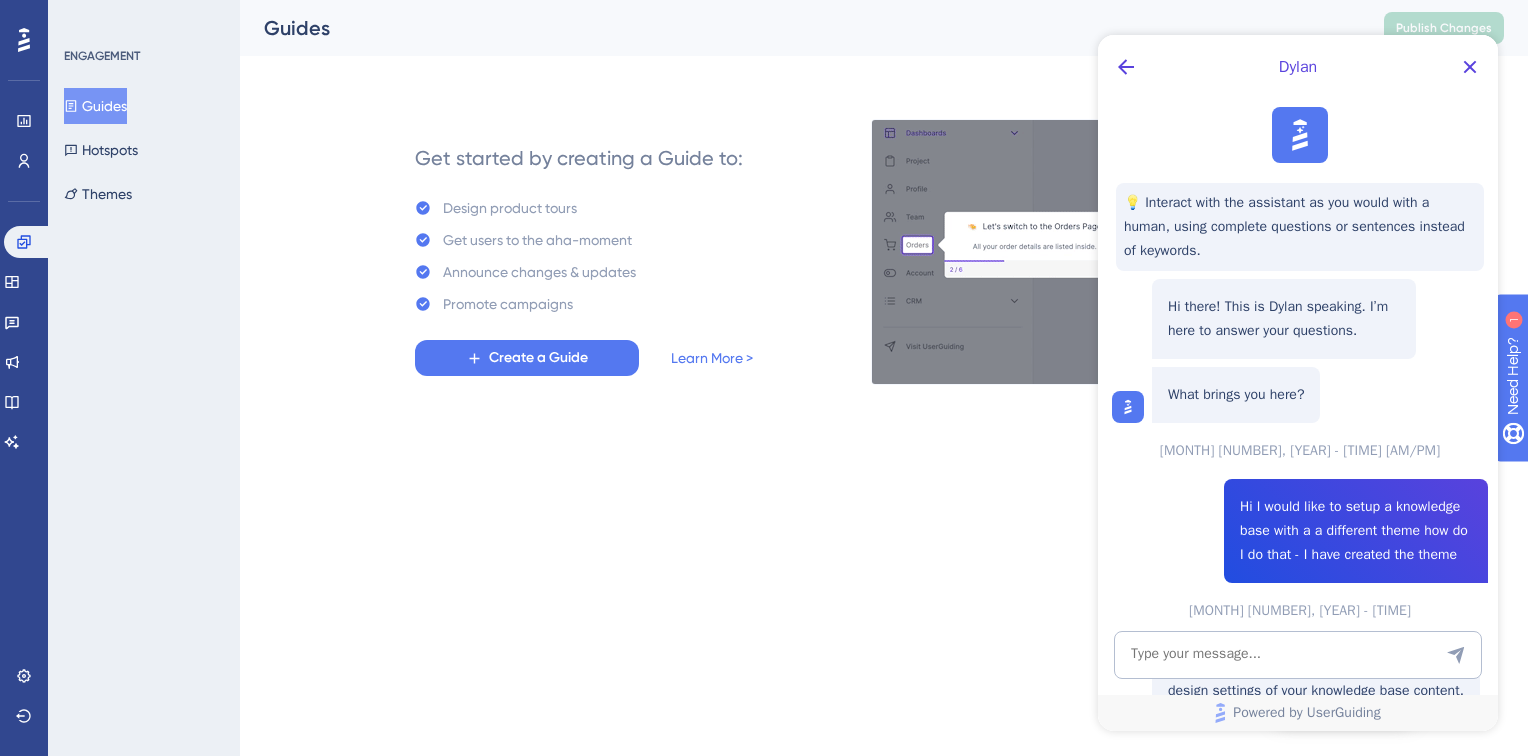 scroll, scrollTop: 0, scrollLeft: 0, axis: both 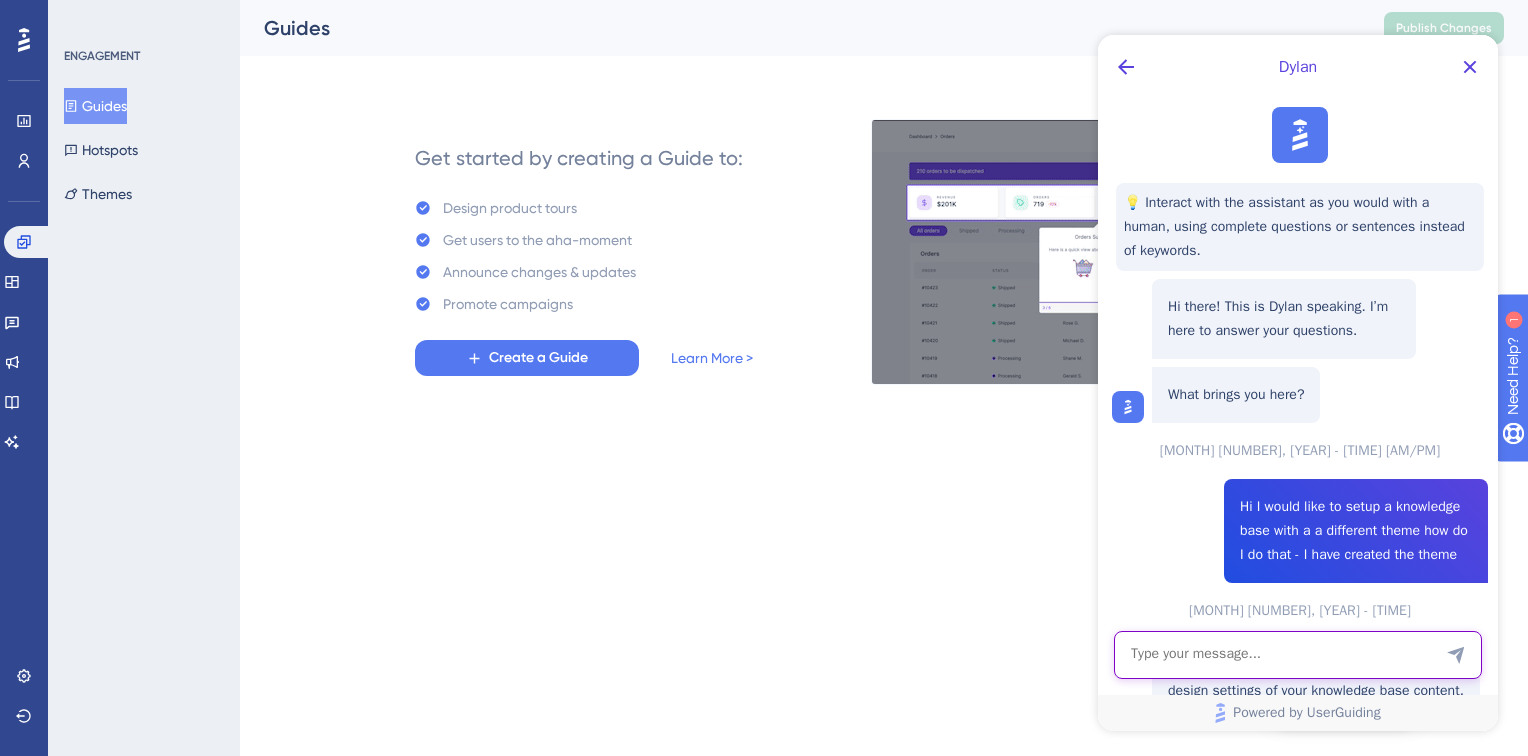 click at bounding box center [1298, 655] 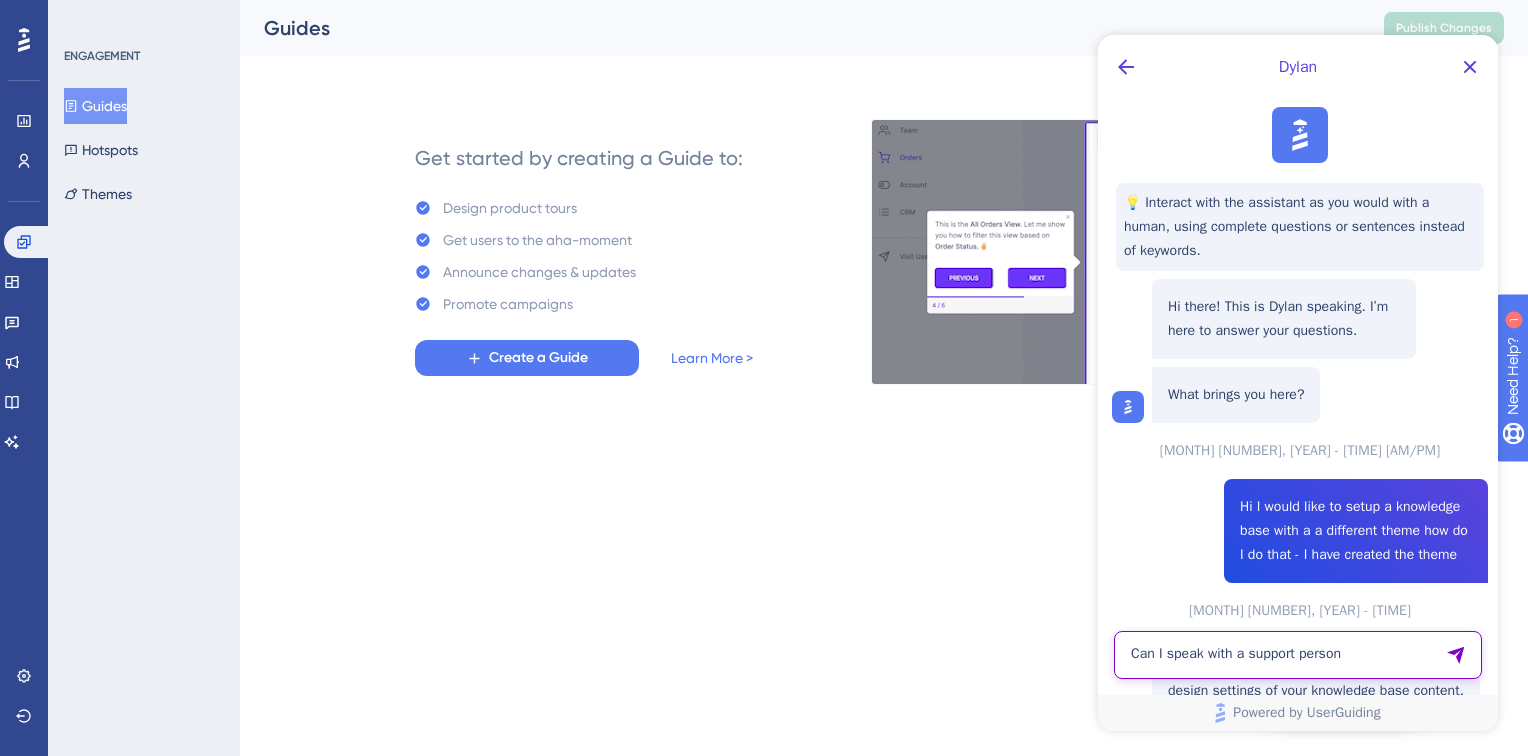type on "Can I speak with a support person" 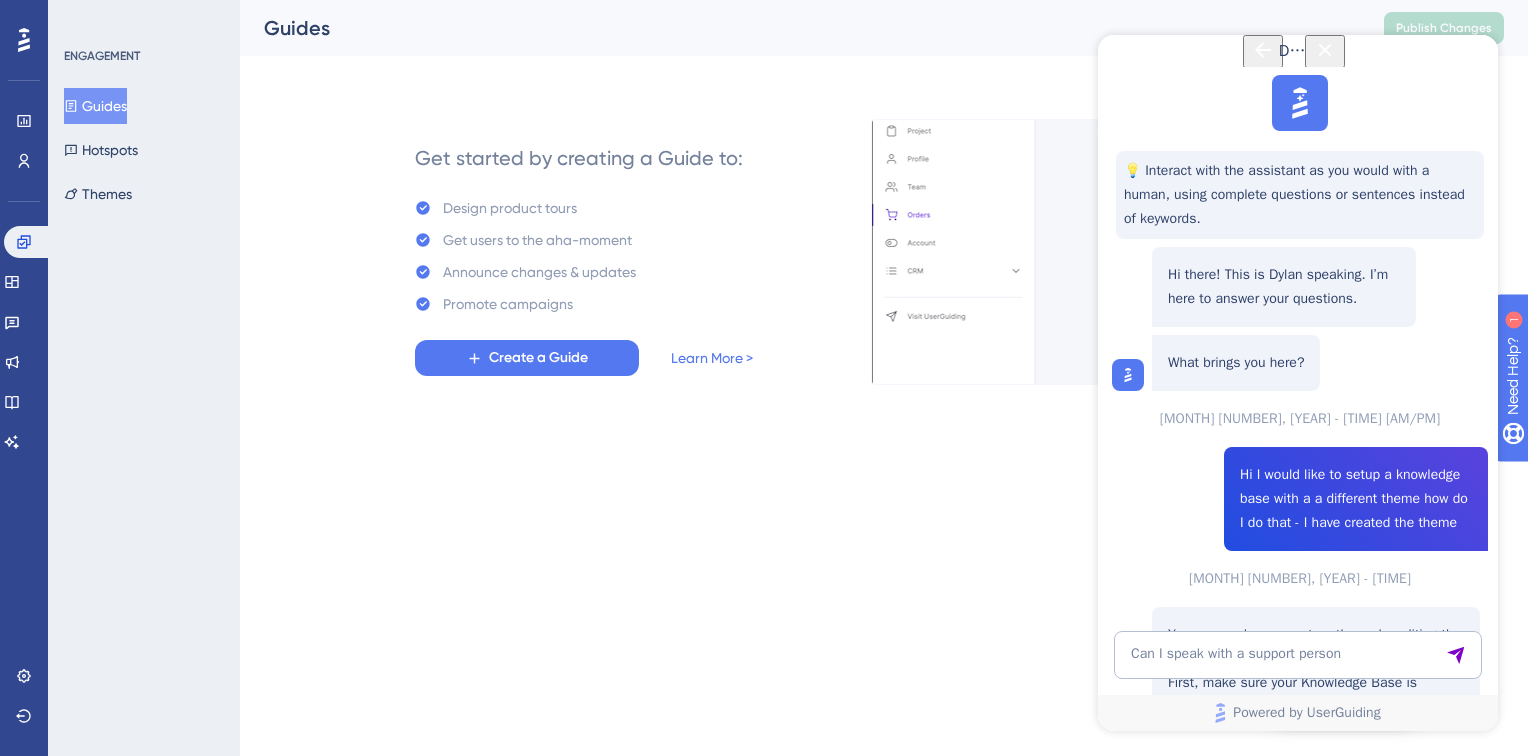 scroll, scrollTop: 1172, scrollLeft: 0, axis: vertical 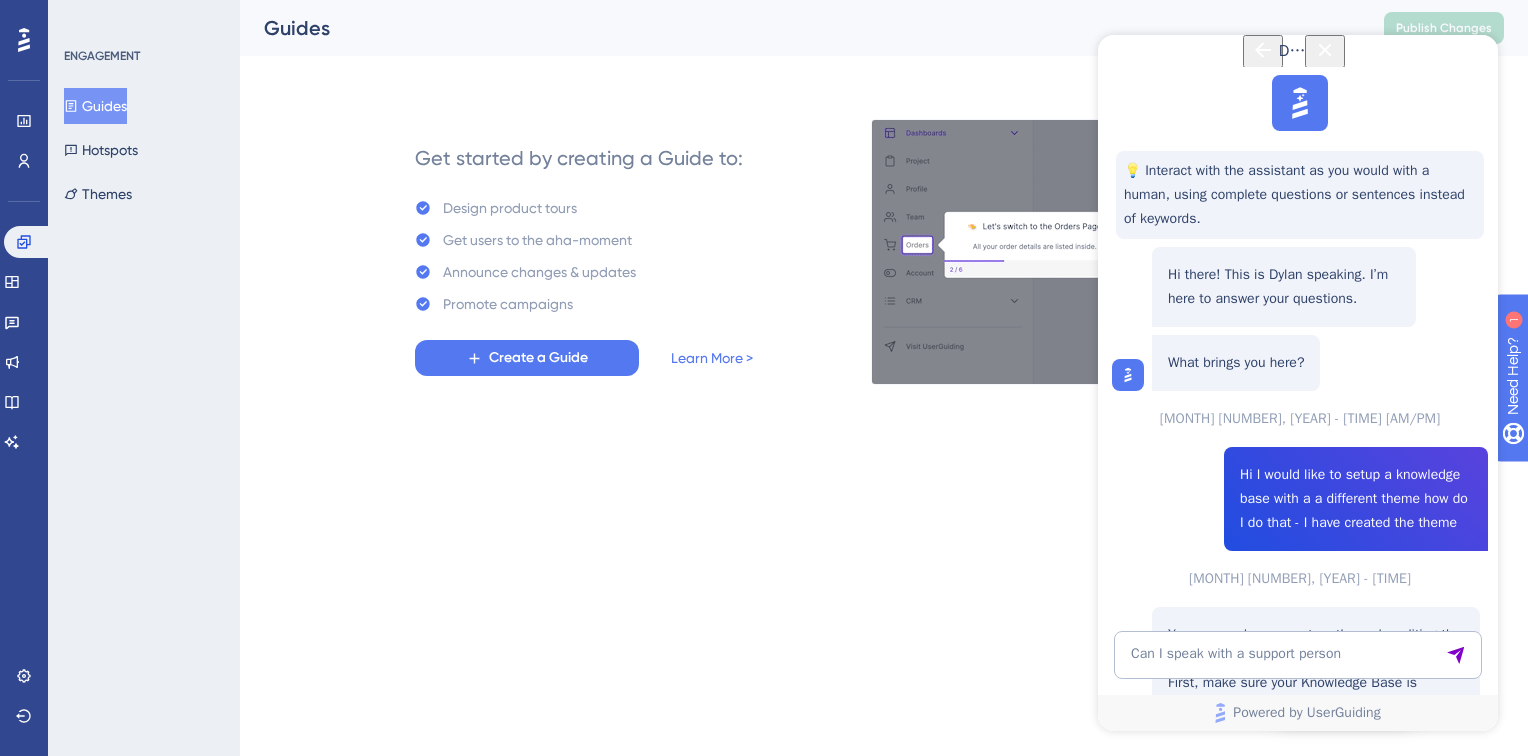 click on "Talk to a person" at bounding box center [1284, 1661] 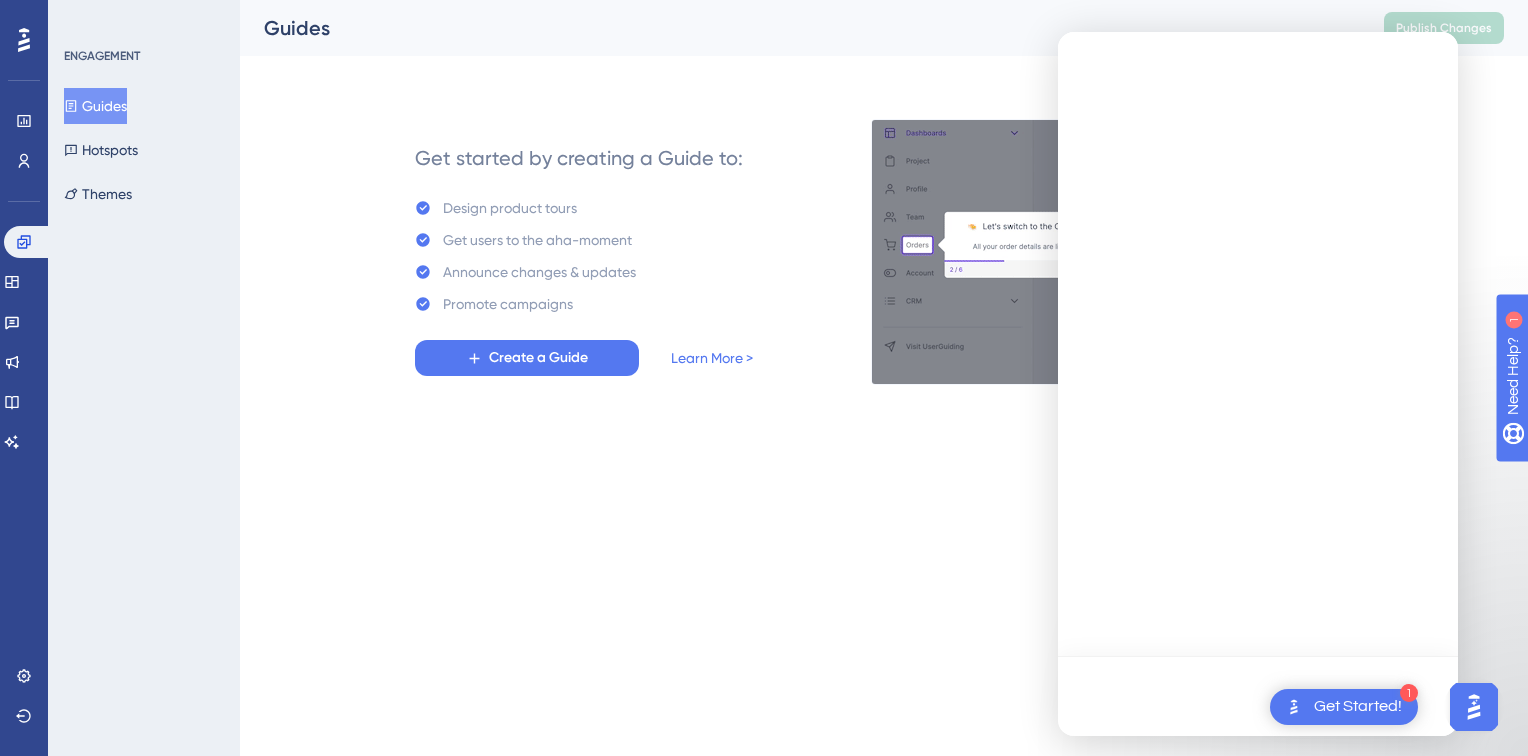 scroll, scrollTop: 0, scrollLeft: 0, axis: both 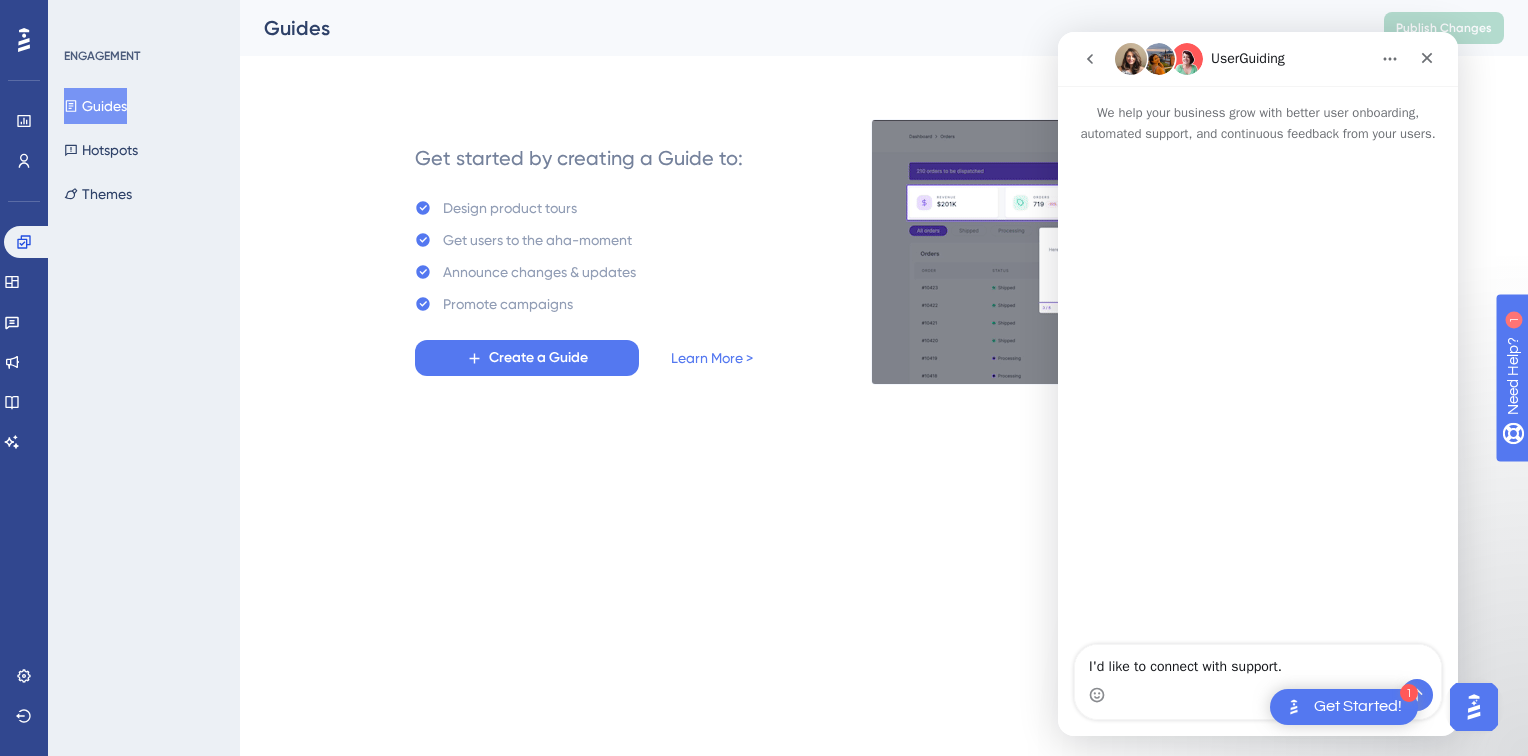 type 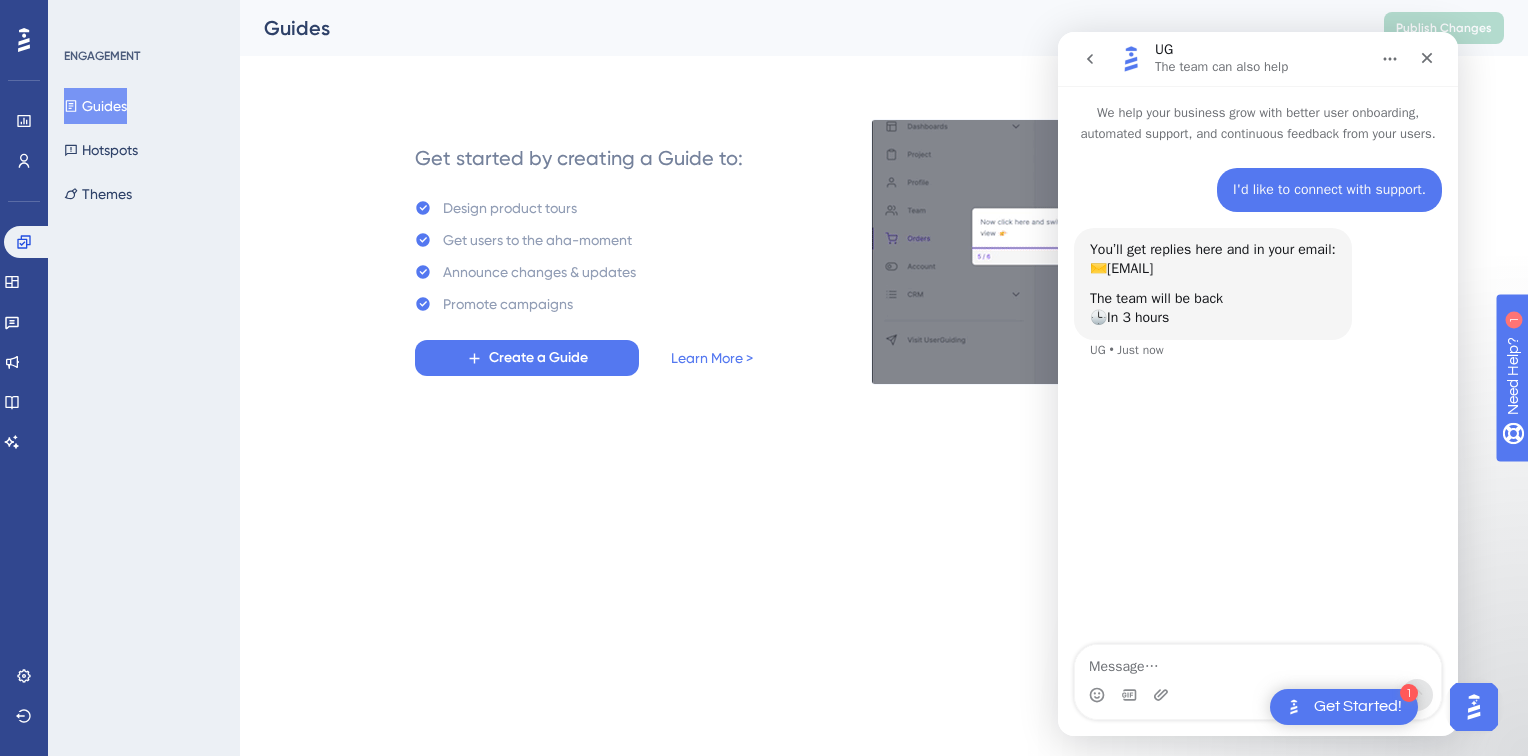 click on "1 Get Started!
Performance Users Engagement Widgets Feedback Product Updates Knowledge Base AI Assistant Settings Logout ENGAGEMENT Guides Hotspots Themes Guides Publish Changes Get started by creating a Guide to: Design product tours Get users to the aha-moment Announce changes & updates Promote campaigns Create a Guide Learn More >
7" at bounding box center [764, 0] 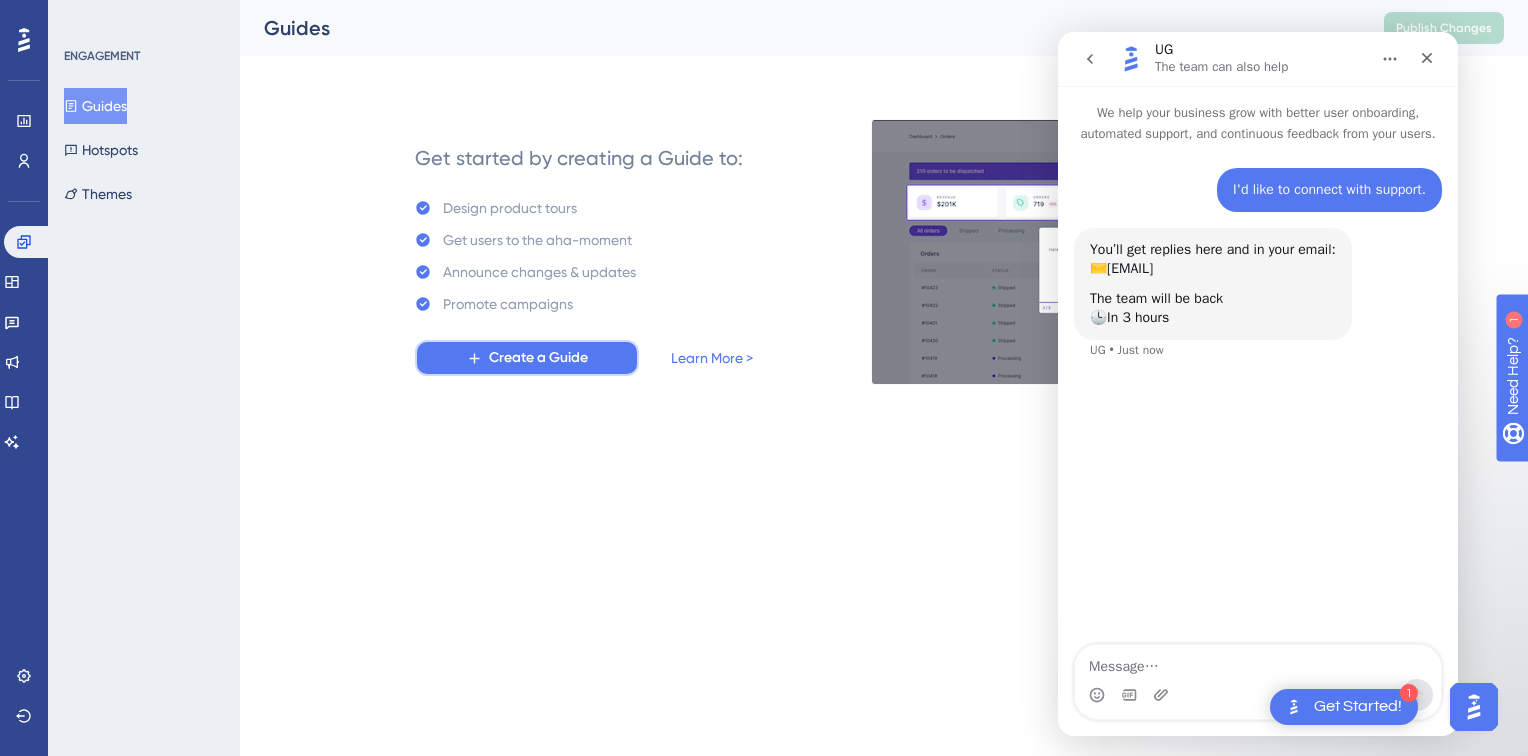 click on "Create a Guide" at bounding box center (538, 358) 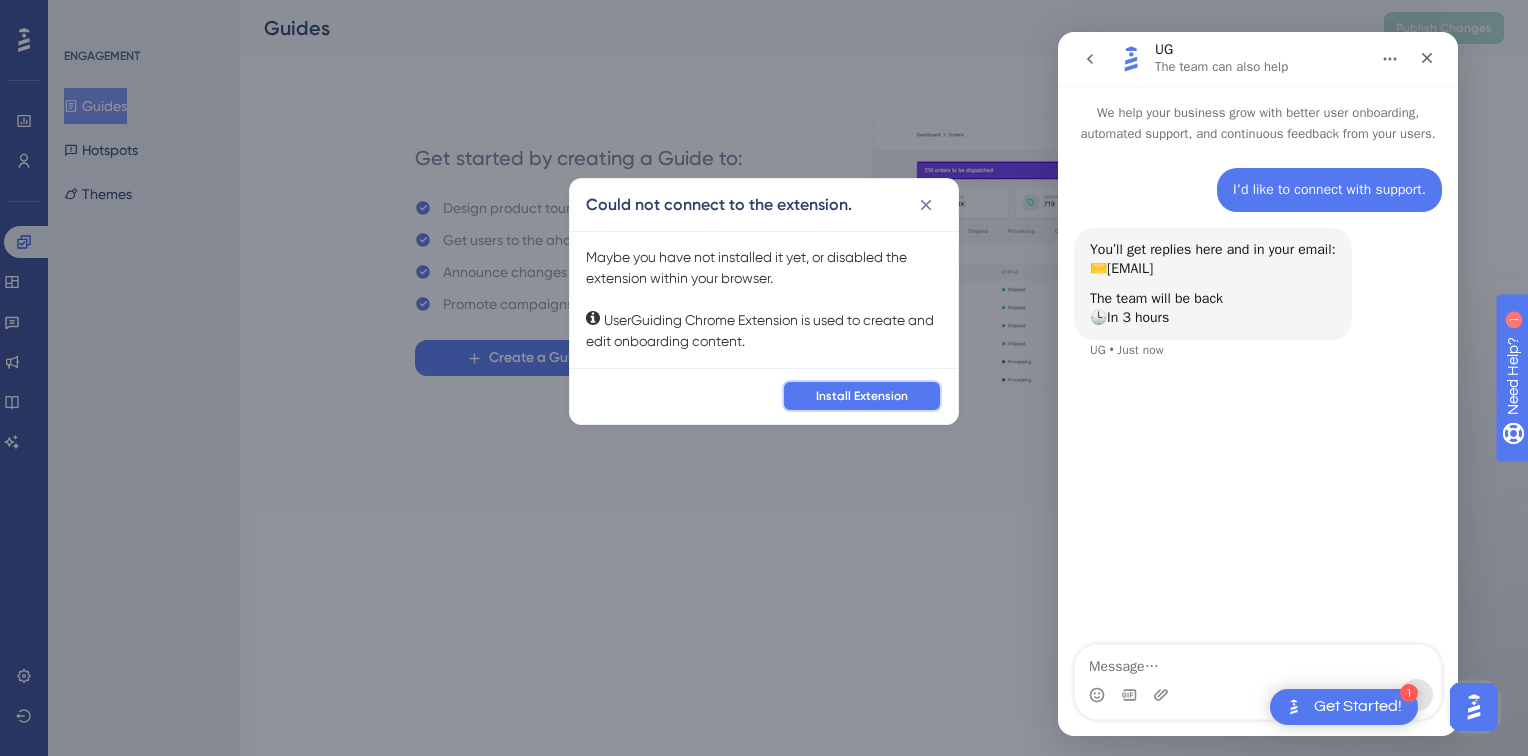 click on "Install Extension" at bounding box center (862, 396) 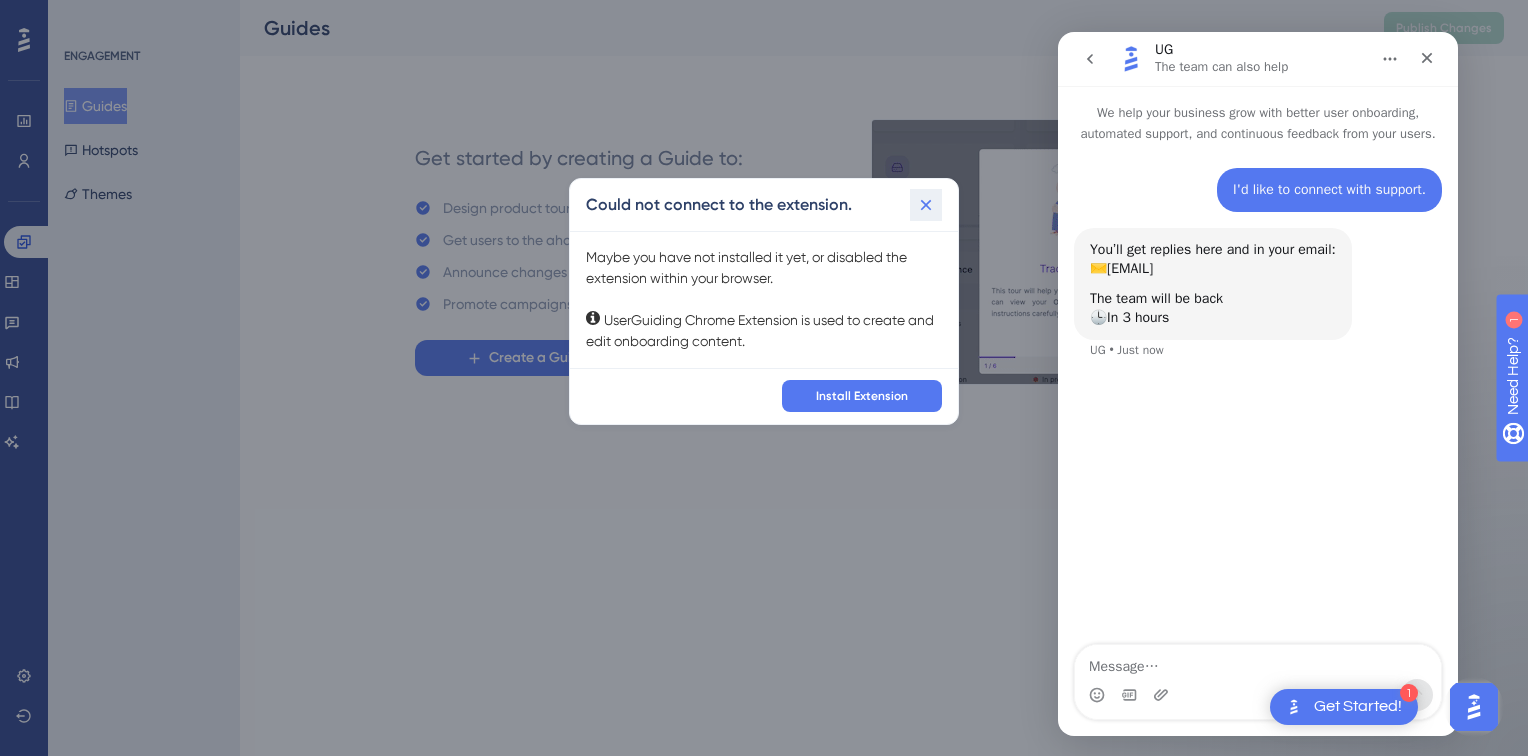 click 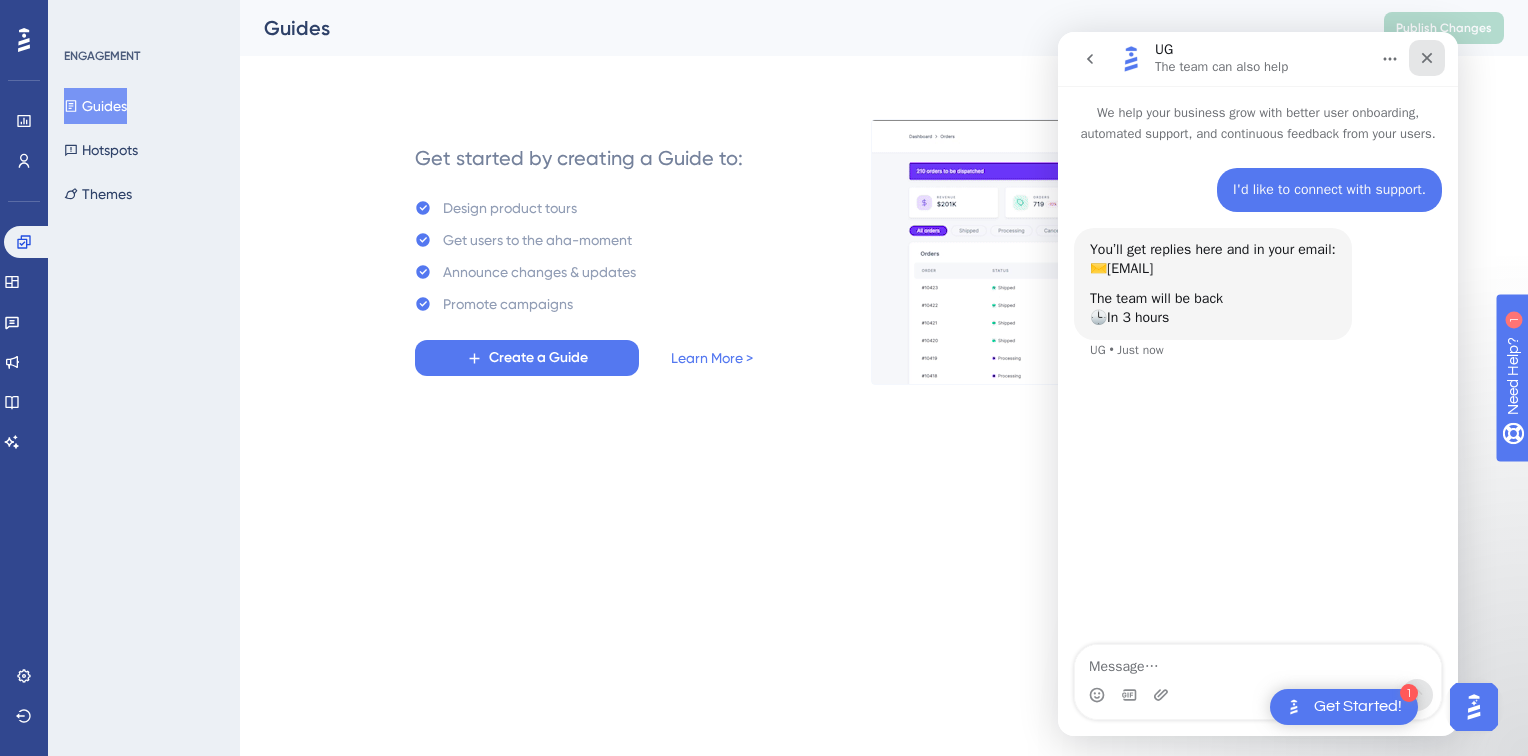 click 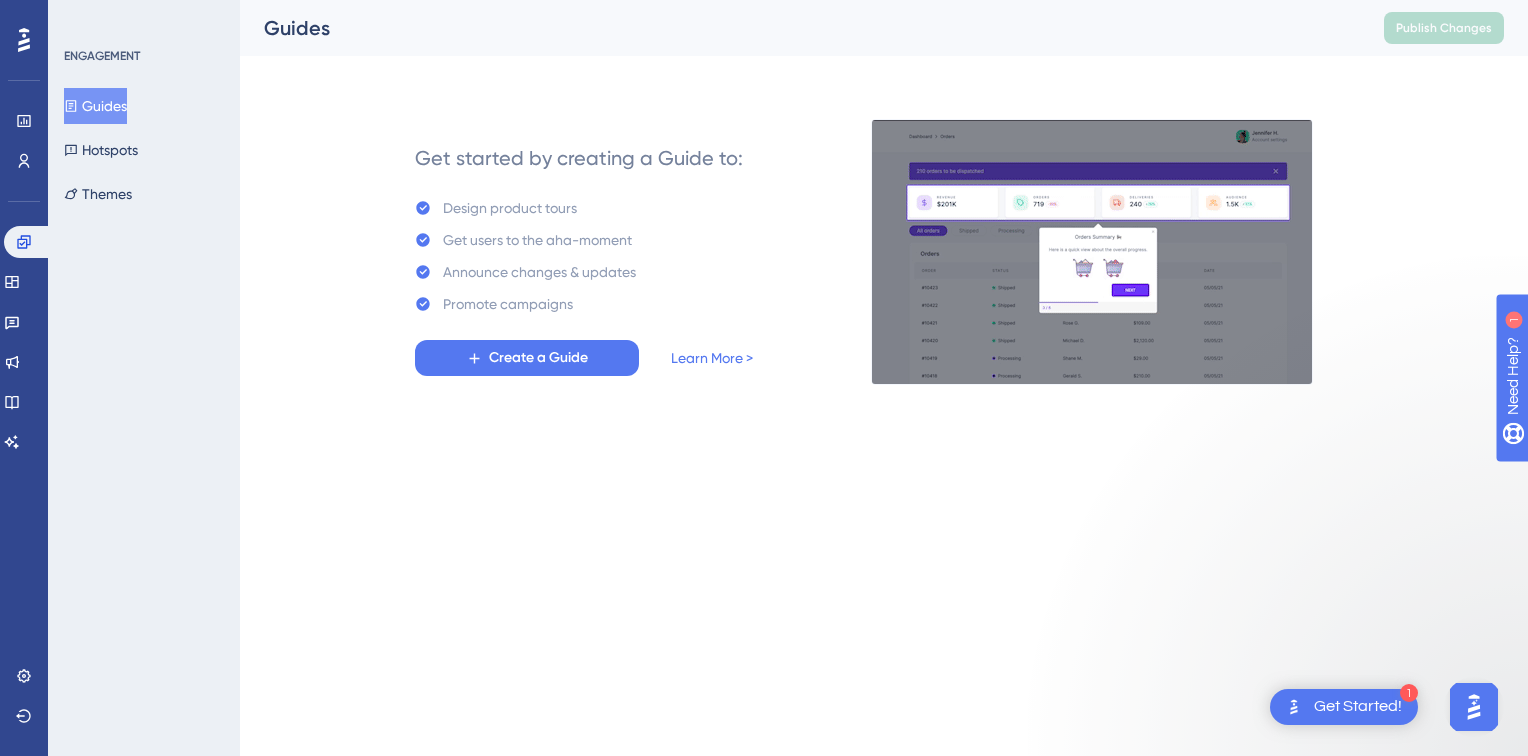 scroll, scrollTop: 0, scrollLeft: 0, axis: both 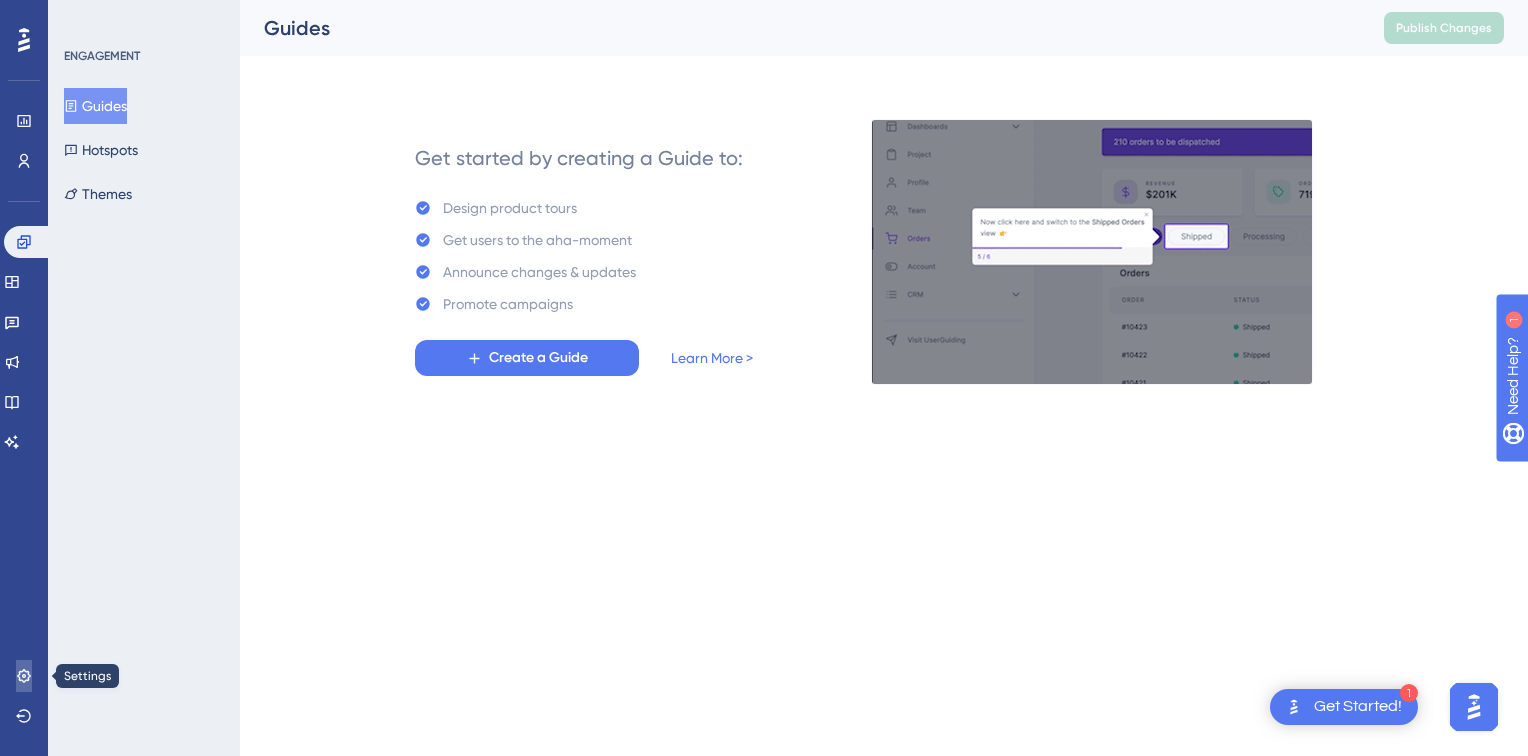 click at bounding box center (24, 676) 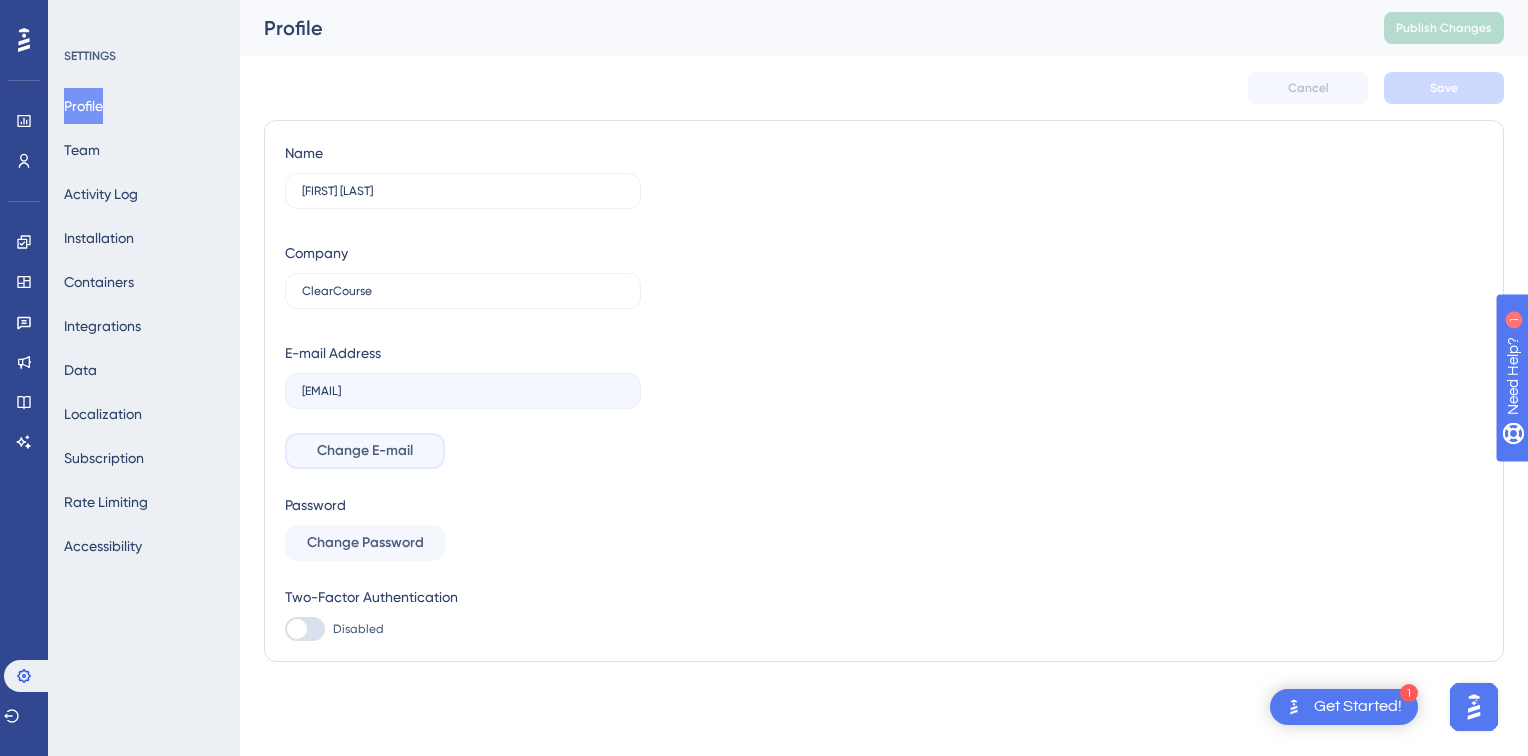 click on "Change E-mail" at bounding box center [365, 451] 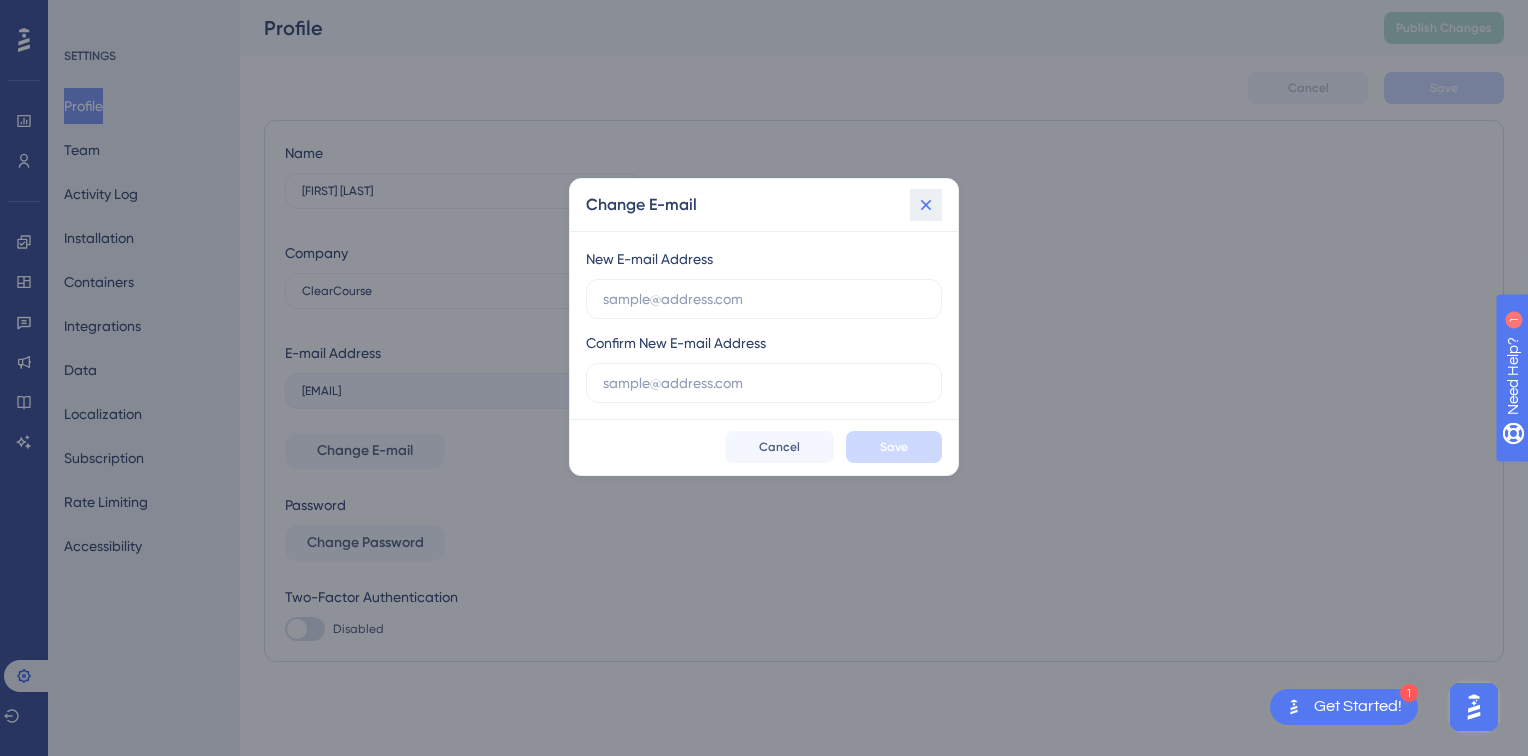 click 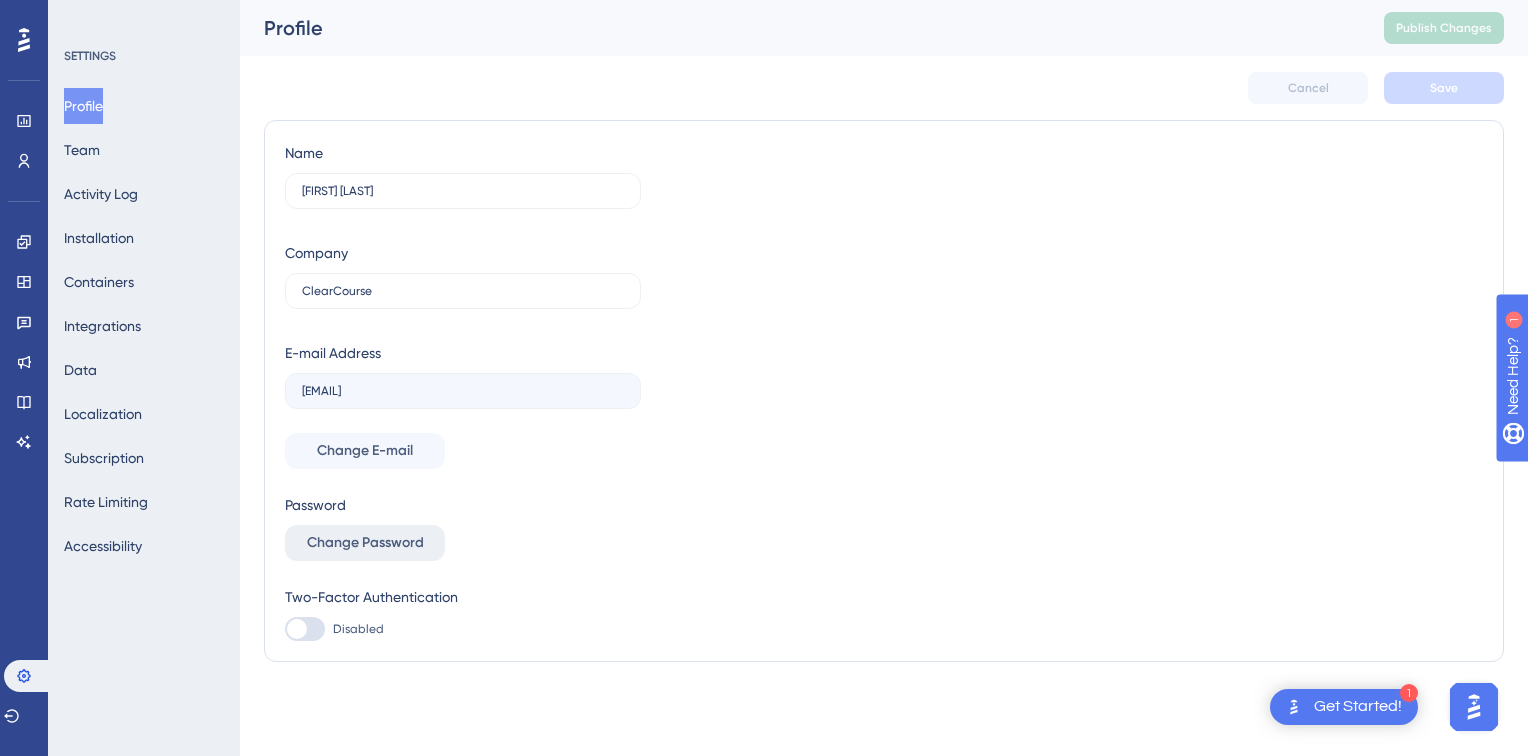 click on "Change Password" at bounding box center [365, 543] 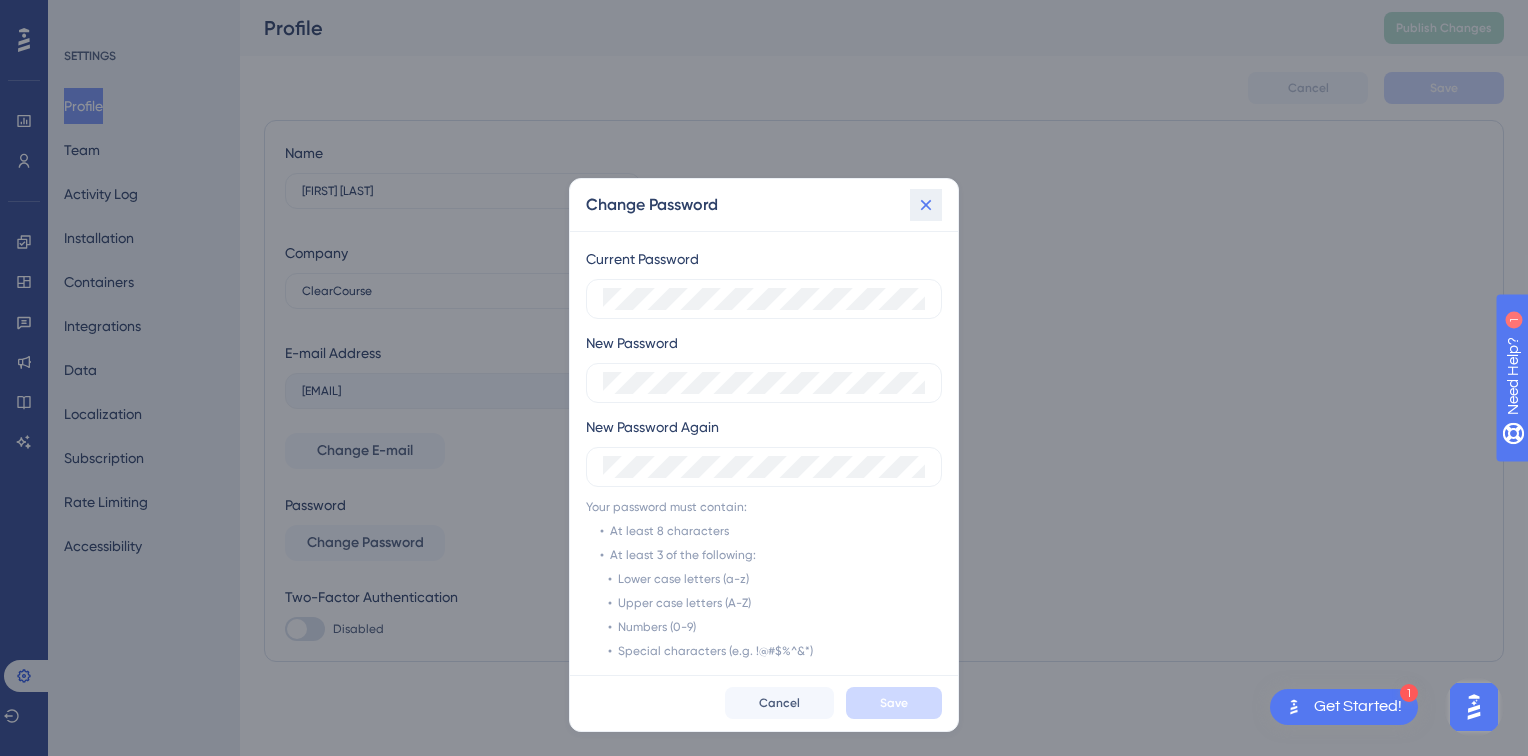 click 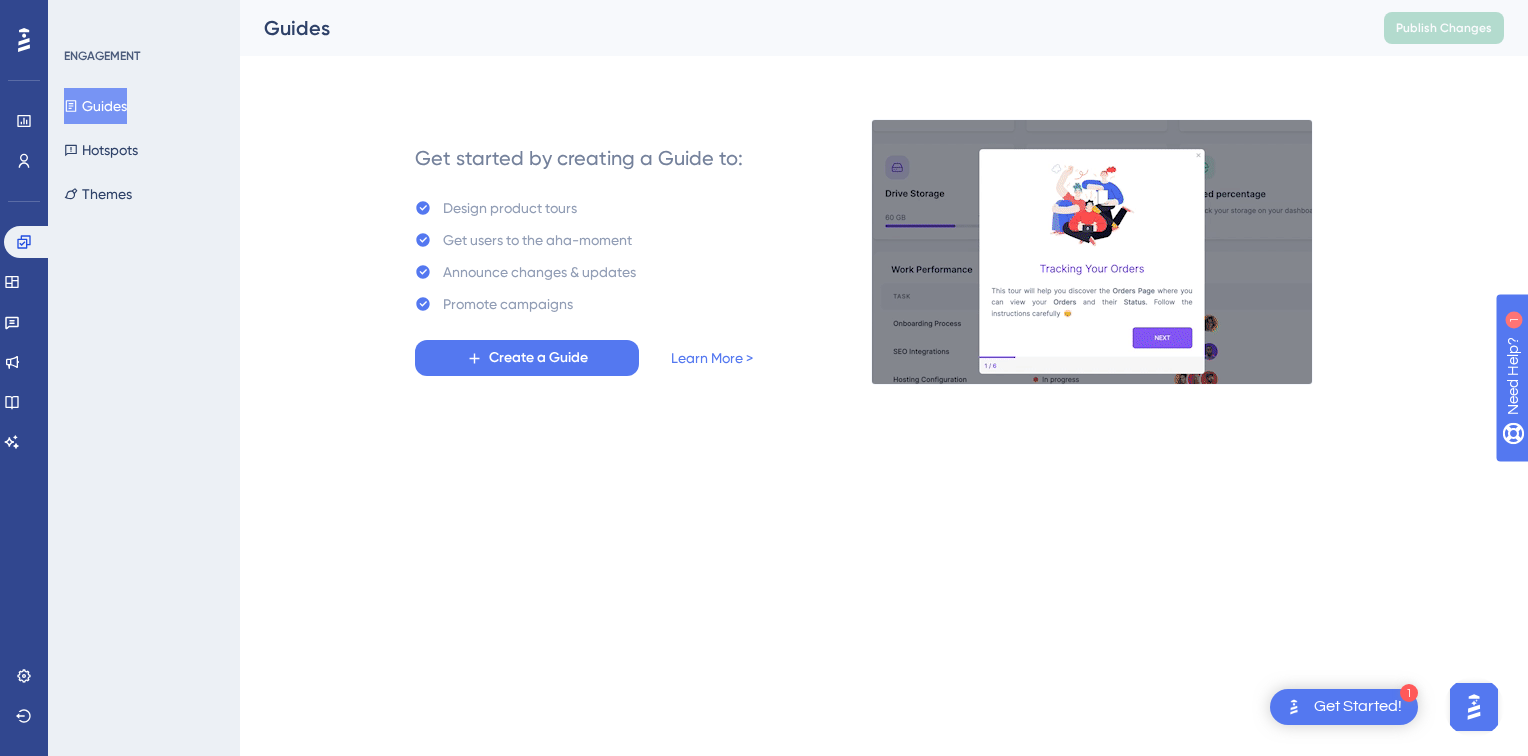 click on "1 Get Started!
Performance Users Engagement Widgets Feedback Product Updates Knowledge Base AI Assistant Settings Logout ENGAGEMENT Guides Hotspots Themes Guides Publish Changes Get started by creating a Guide to: Design product tours Get users to the aha-moment Announce changes & updates Promote campaigns Create a Guide Learn More >
7" at bounding box center [764, 0] 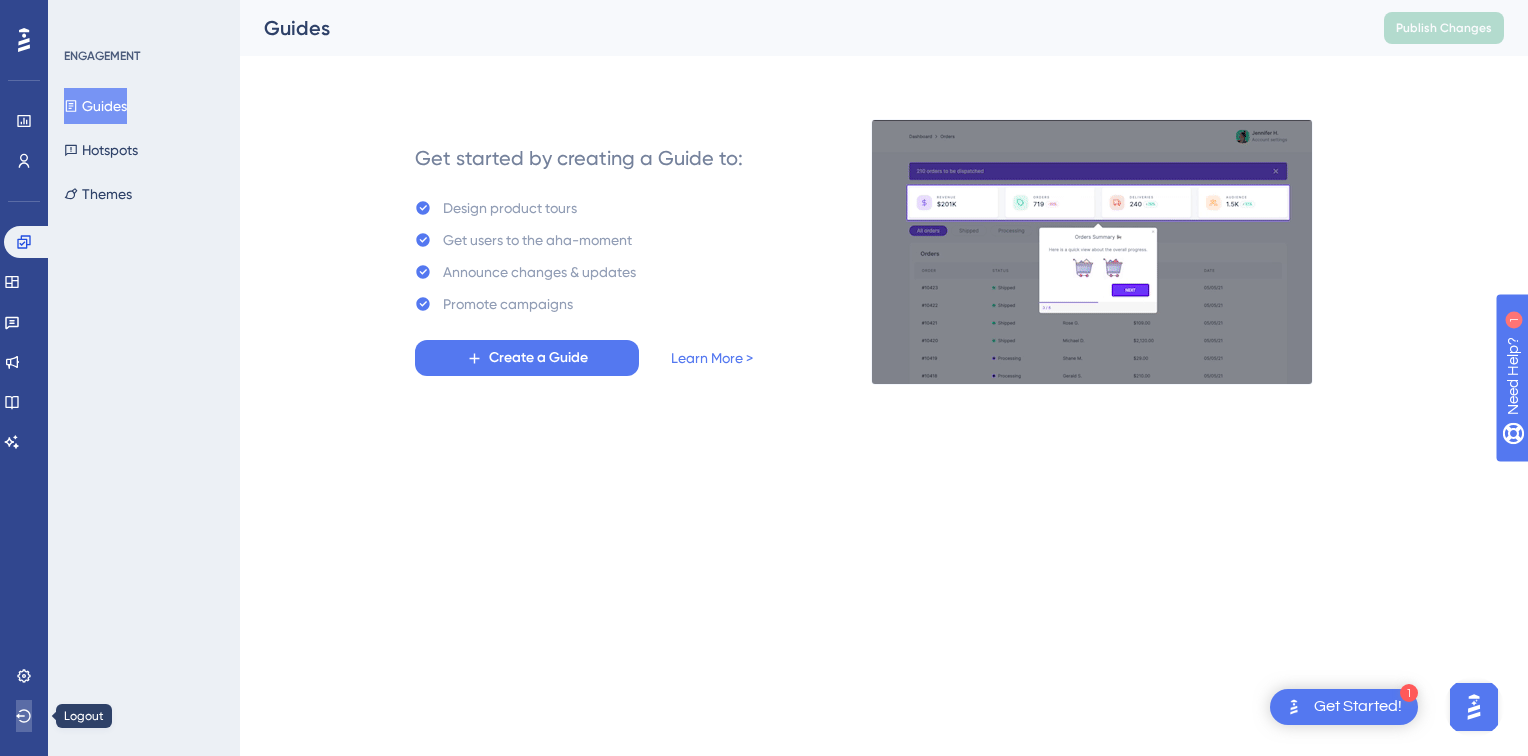 click at bounding box center (24, 716) 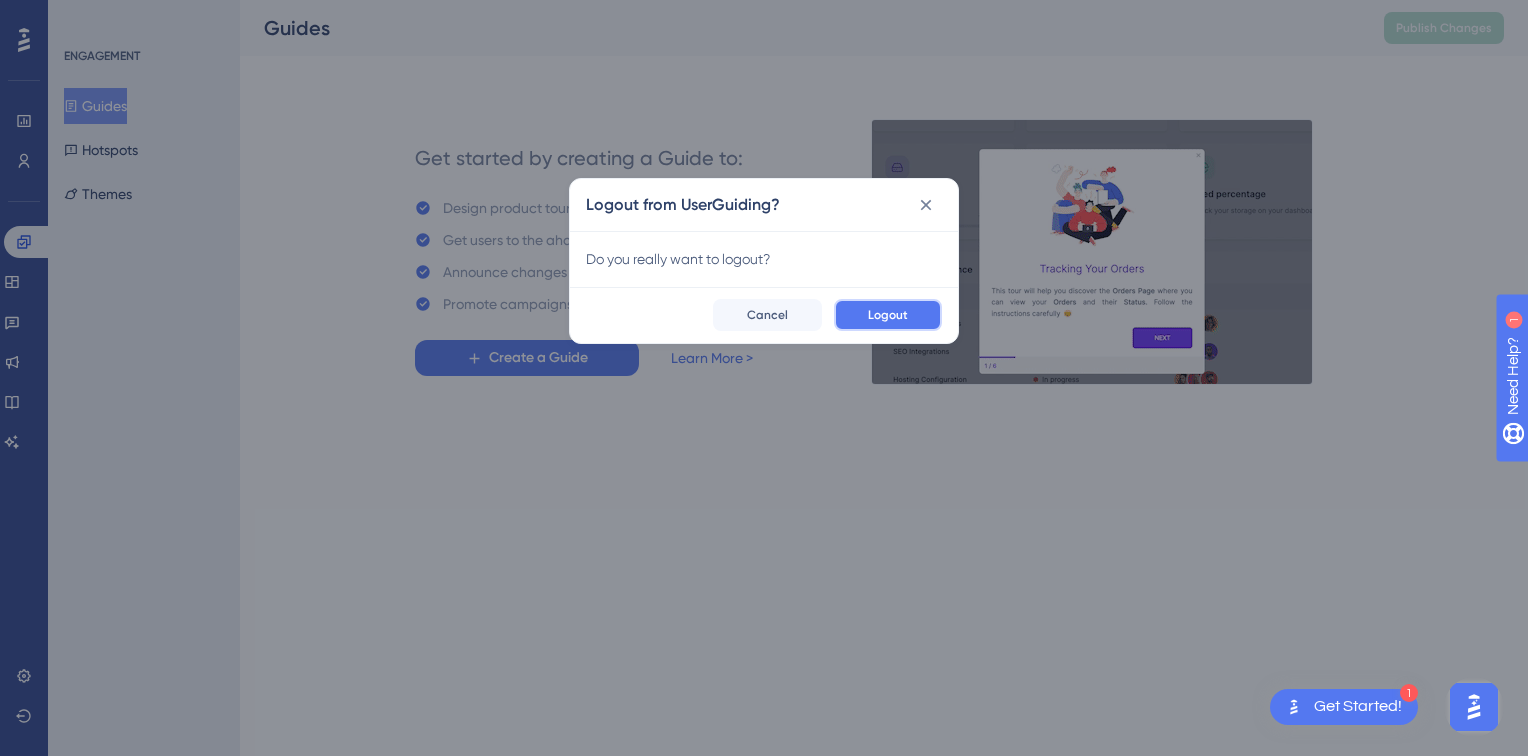 click on "Logout" at bounding box center [888, 315] 